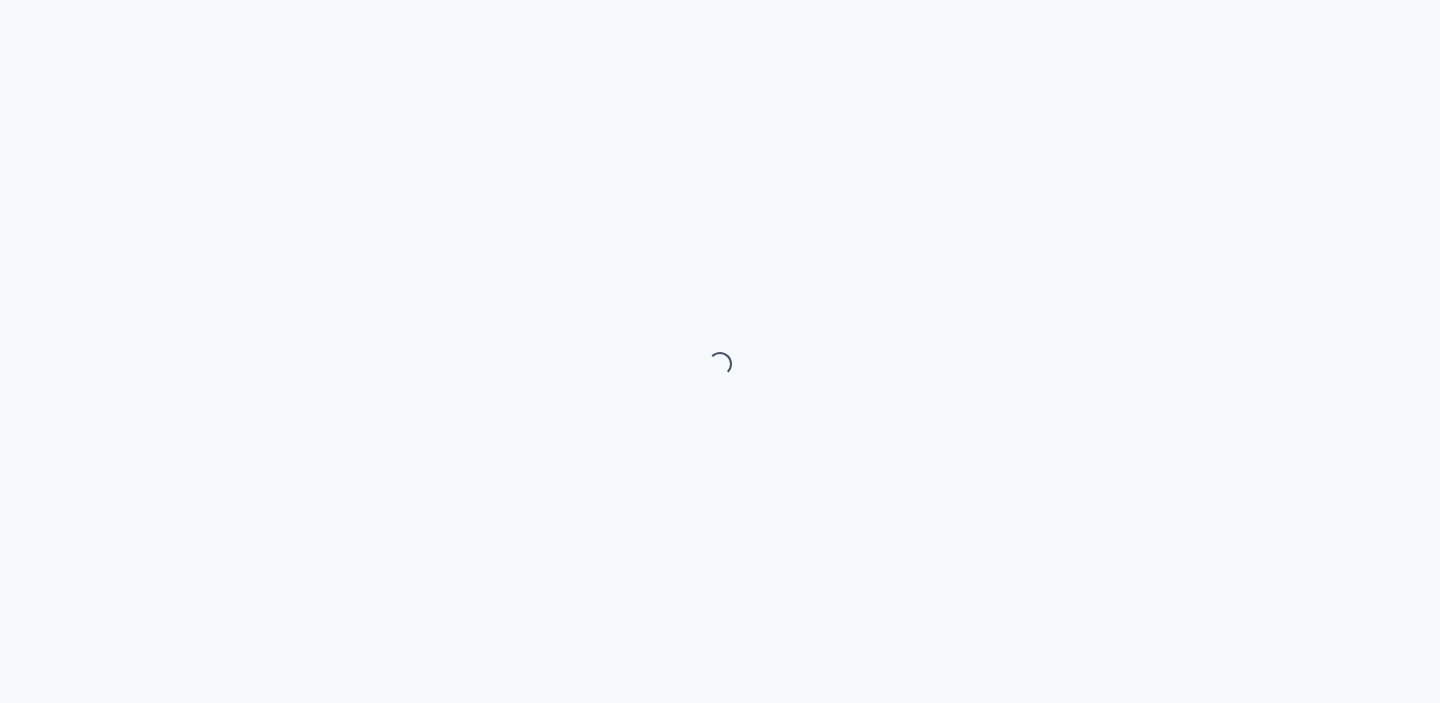 scroll, scrollTop: 0, scrollLeft: 0, axis: both 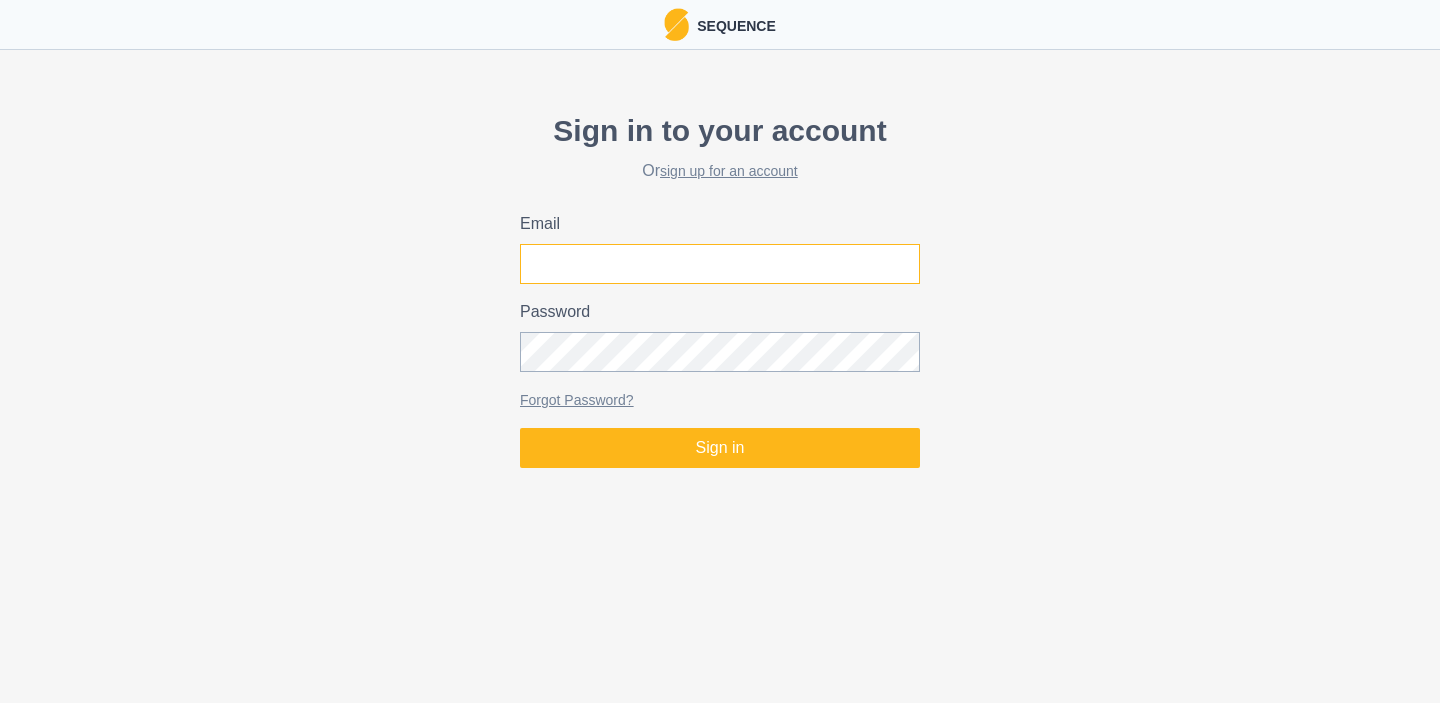 click on "Email" at bounding box center [720, 264] 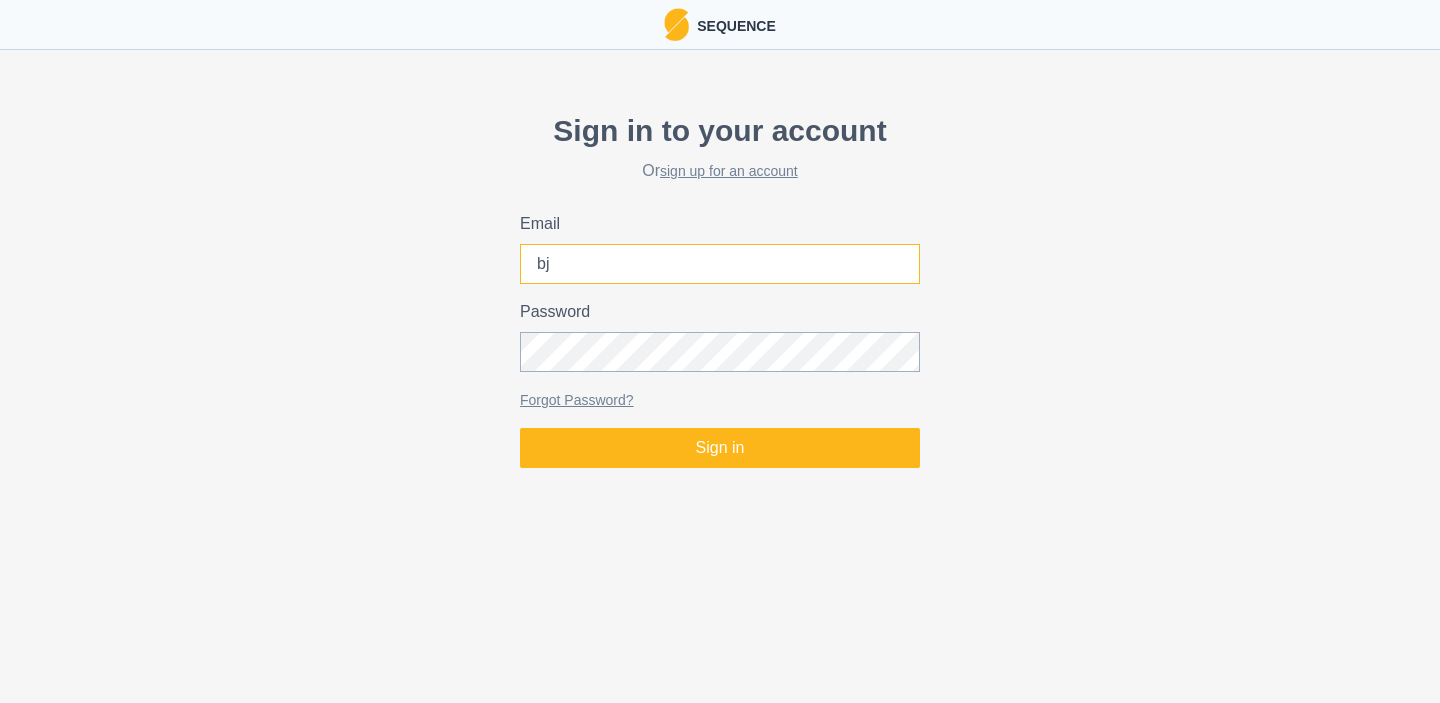 type on "[EMAIL]" 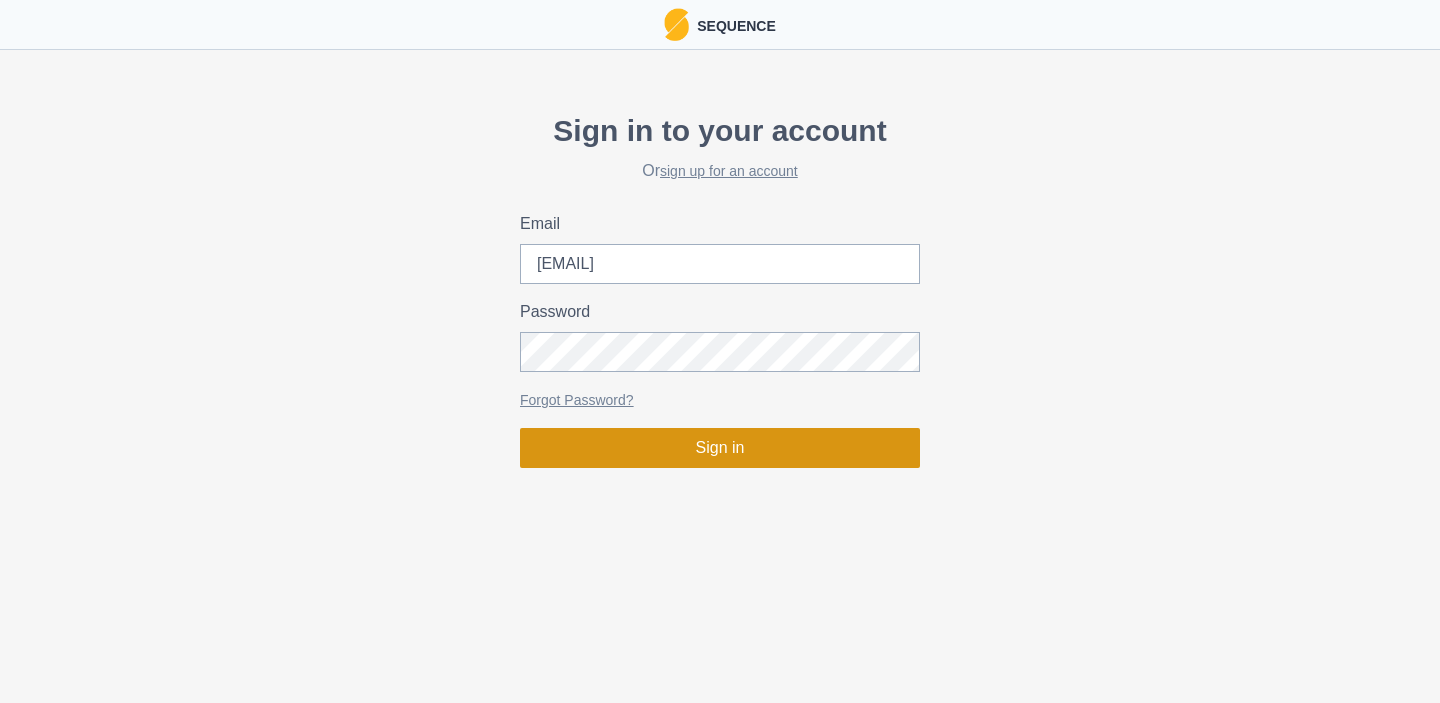 click on "Sign in" at bounding box center [720, 448] 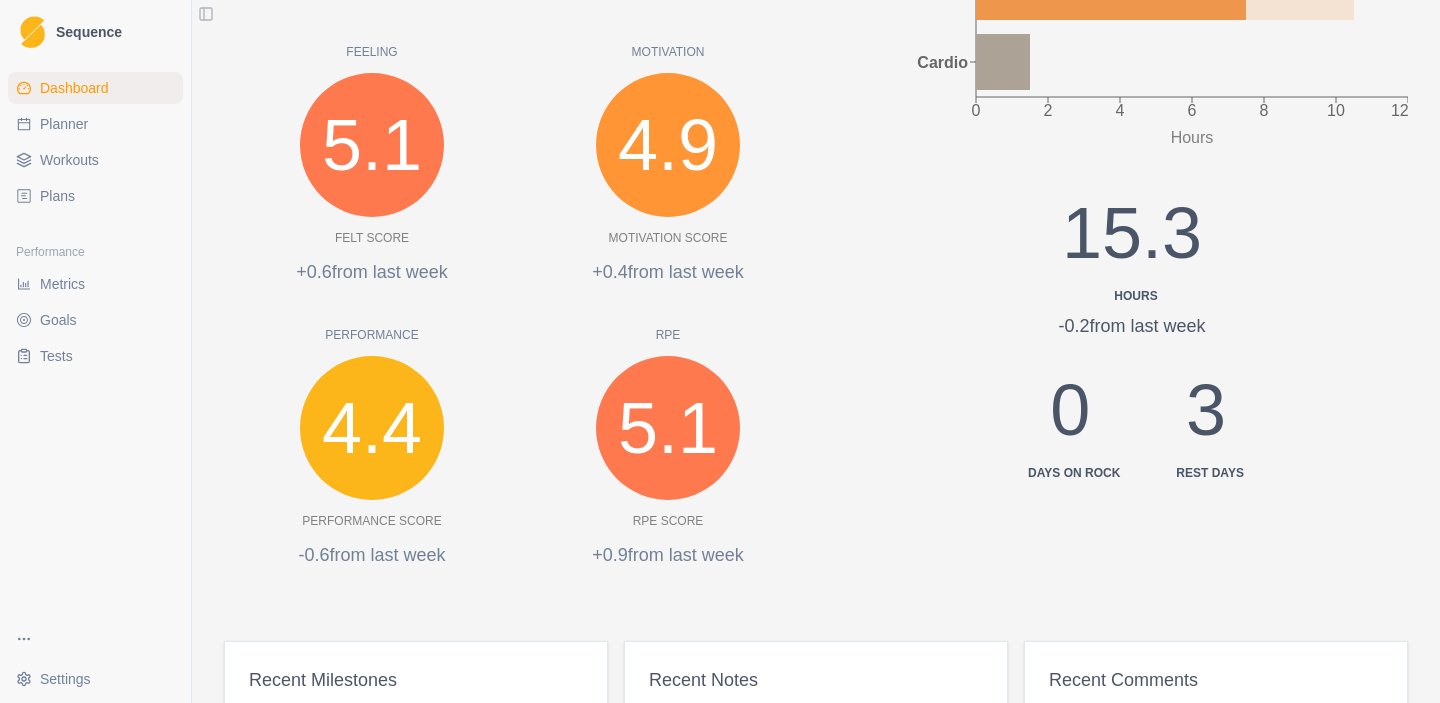 scroll, scrollTop: 0, scrollLeft: 0, axis: both 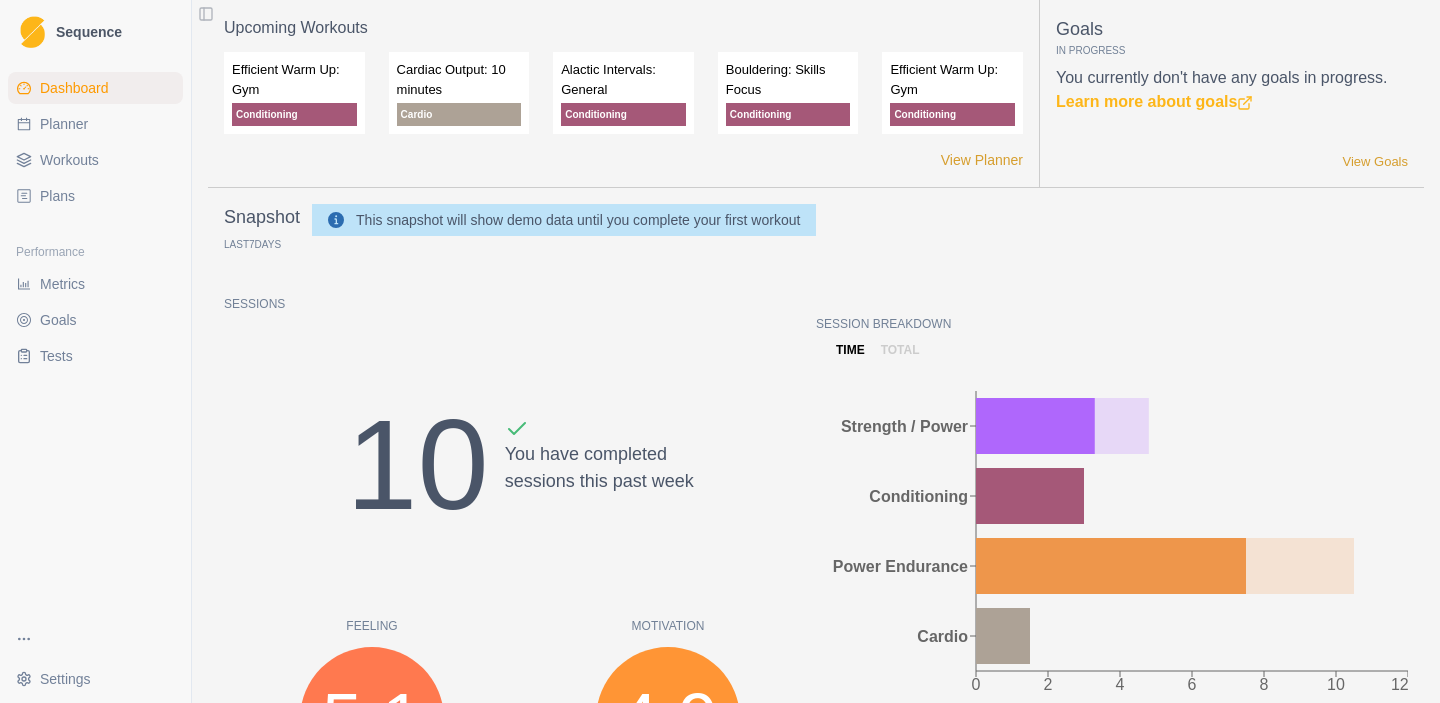 click on "Planner" at bounding box center [64, 124] 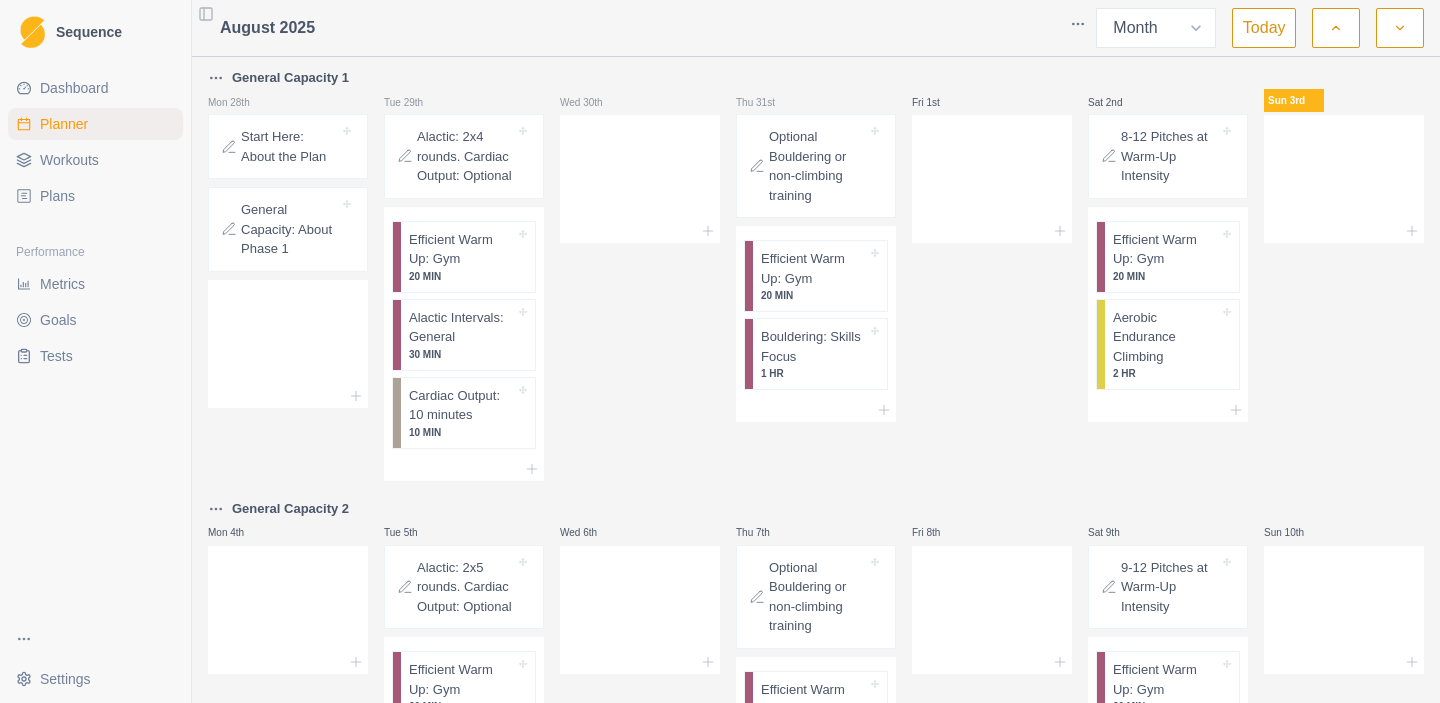 click on "Alactic: 2x4 rounds. Cardiac Output: Optional" at bounding box center (466, 156) 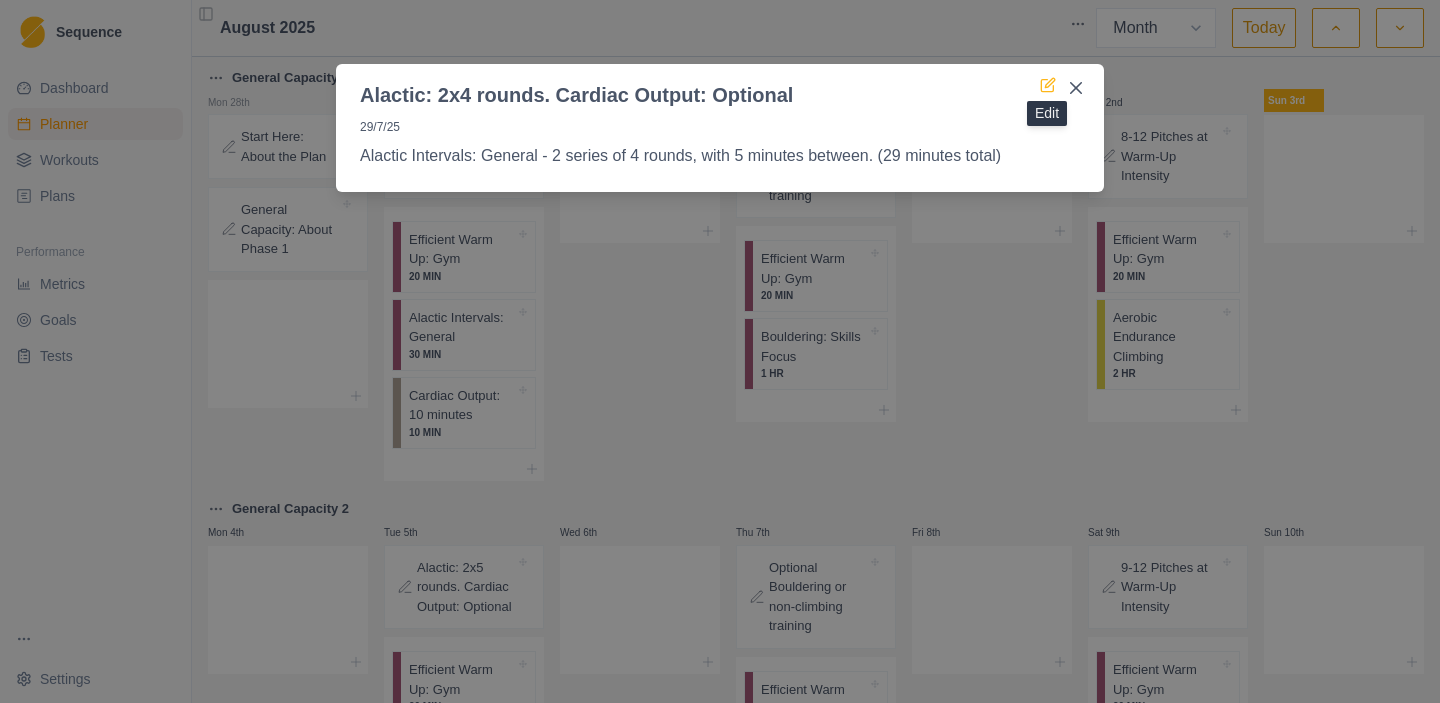 click 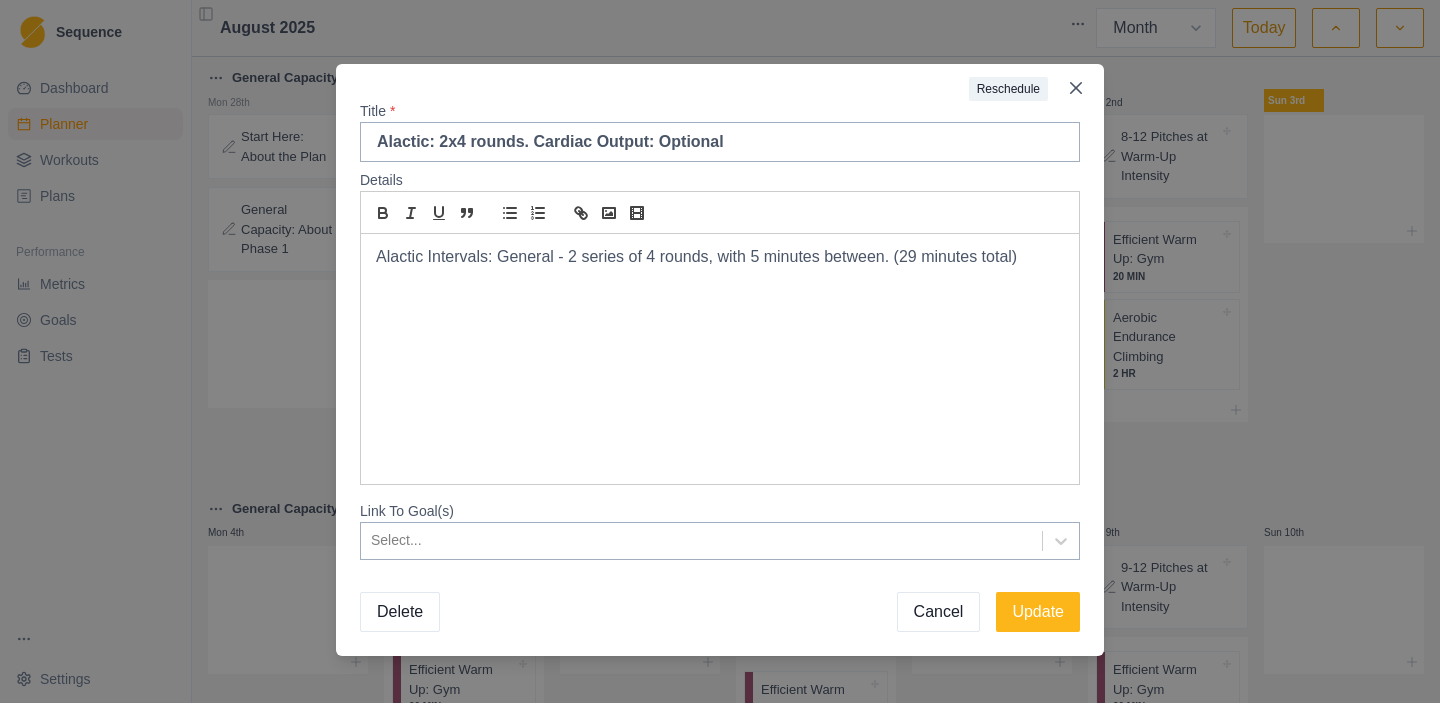 click on "Cancel" at bounding box center (939, 612) 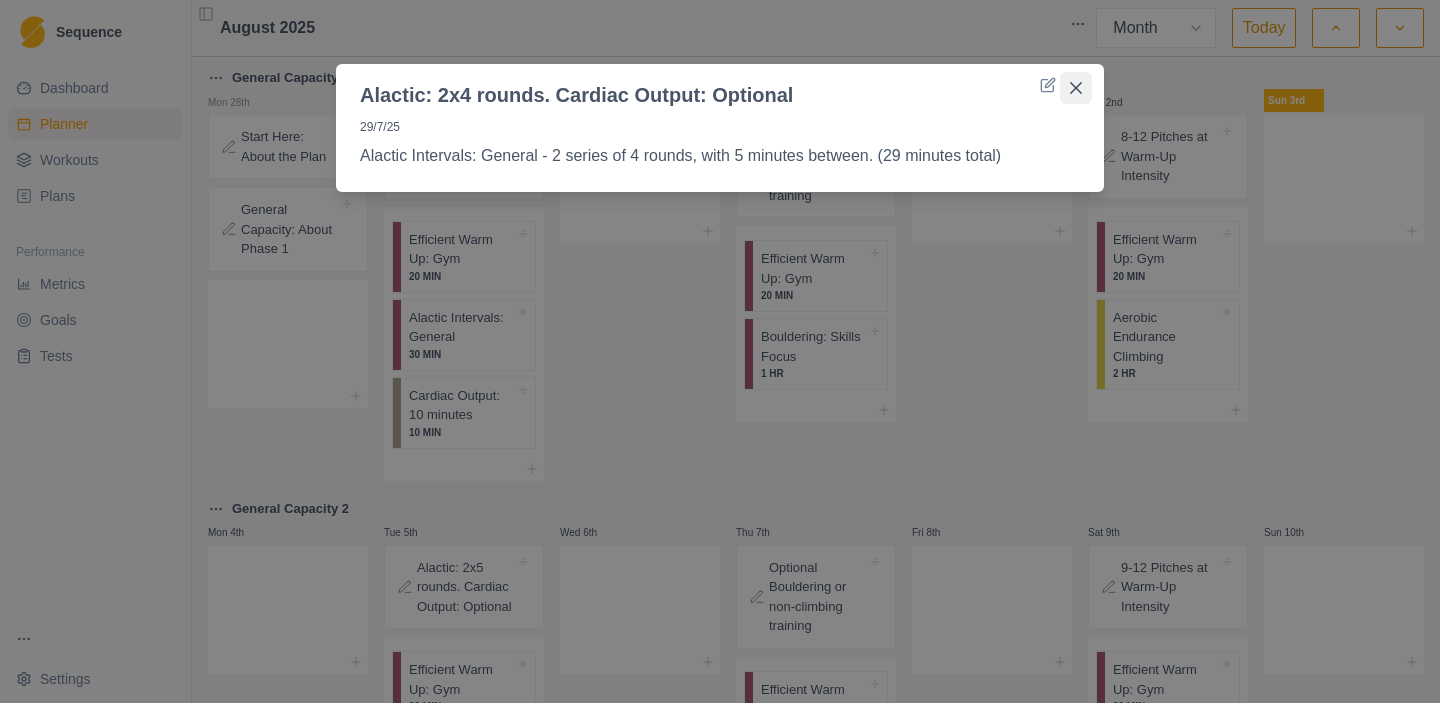 click at bounding box center (1076, 88) 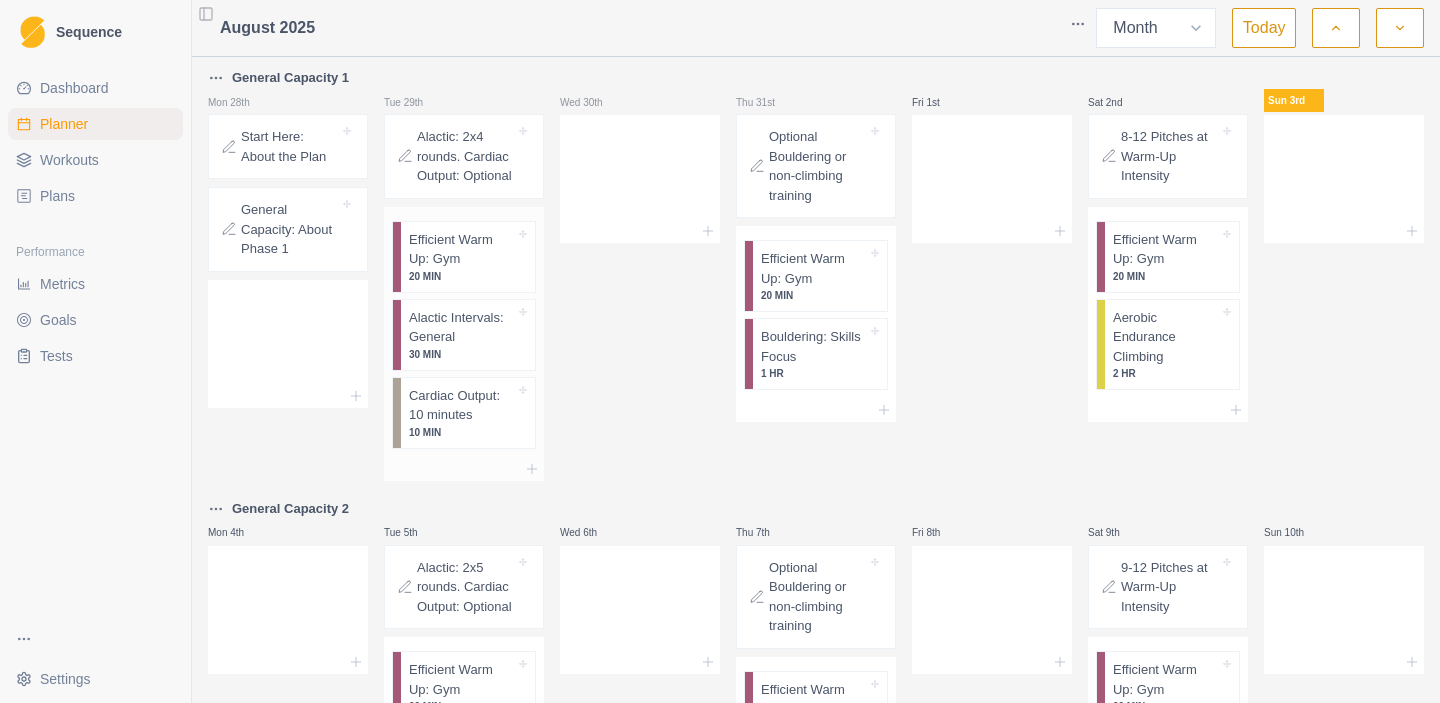 click on "20 MIN" at bounding box center [462, 276] 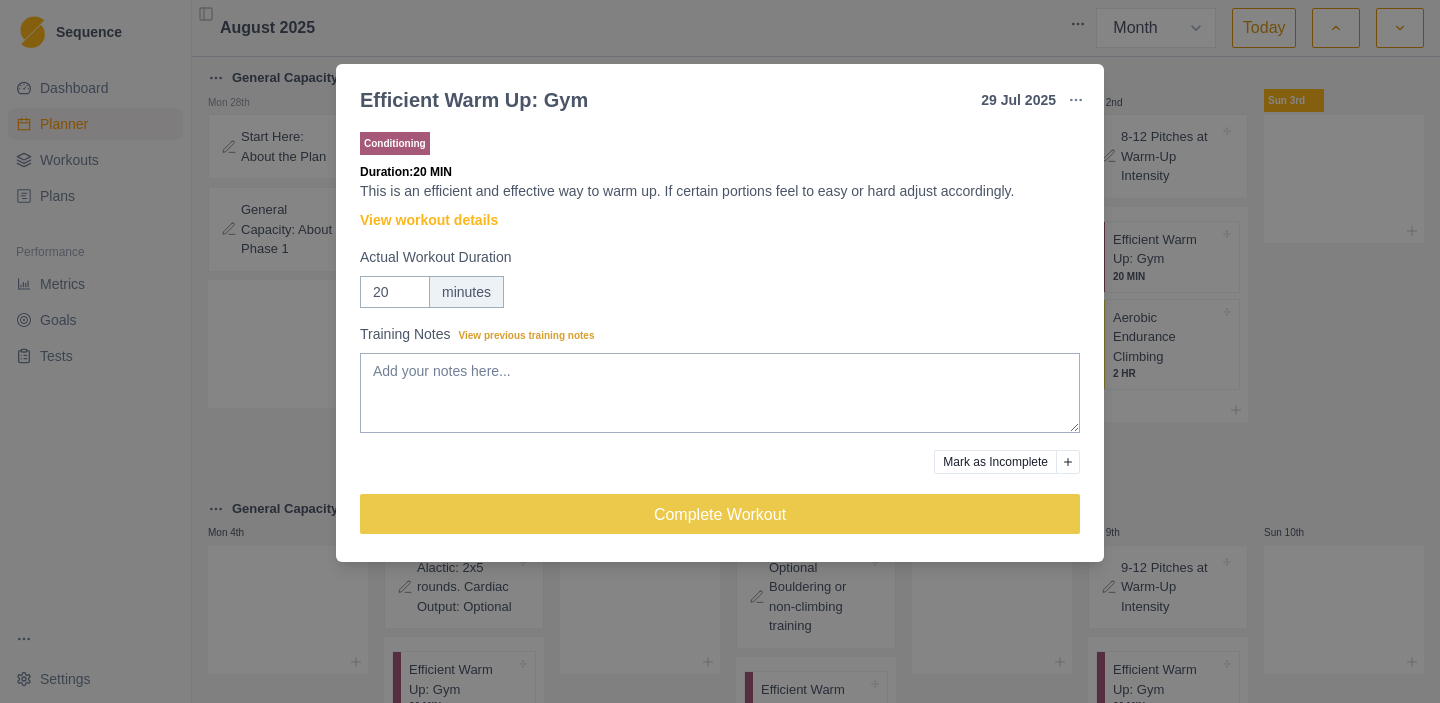 click on "Efficient Warm Up: Gym [DATE] Link To Goal View Workout Metrics Edit Original Workout Reschedule Workout Remove From Schedule Conditioning Duration: 20 MIN This is an efficient and effective way to warm up. If certain portions feel to easy or hard adjust accordingly. View workout details Actual Workout Duration 20 minutes Training Notes View previous training notes Mark as Incomplete Complete Workout" at bounding box center [720, 351] 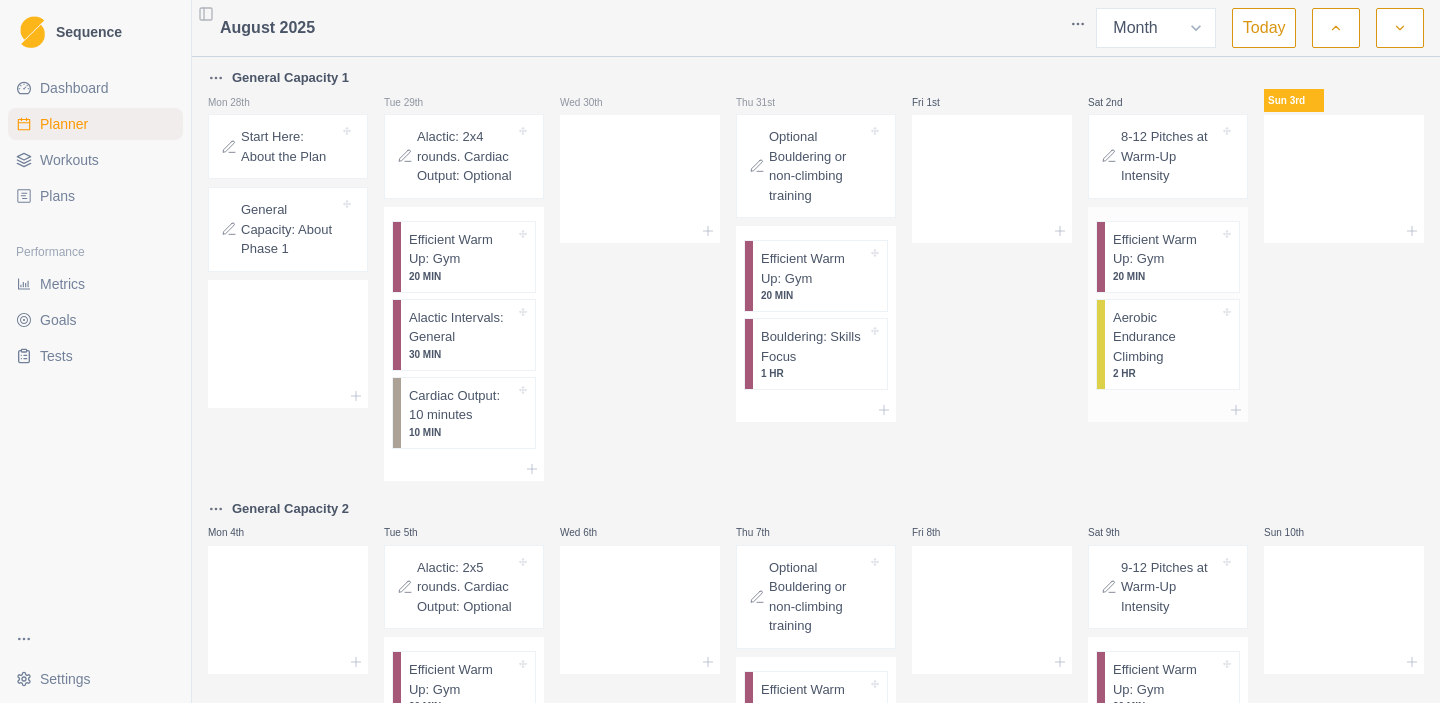 click on "2 HR" at bounding box center [1166, 373] 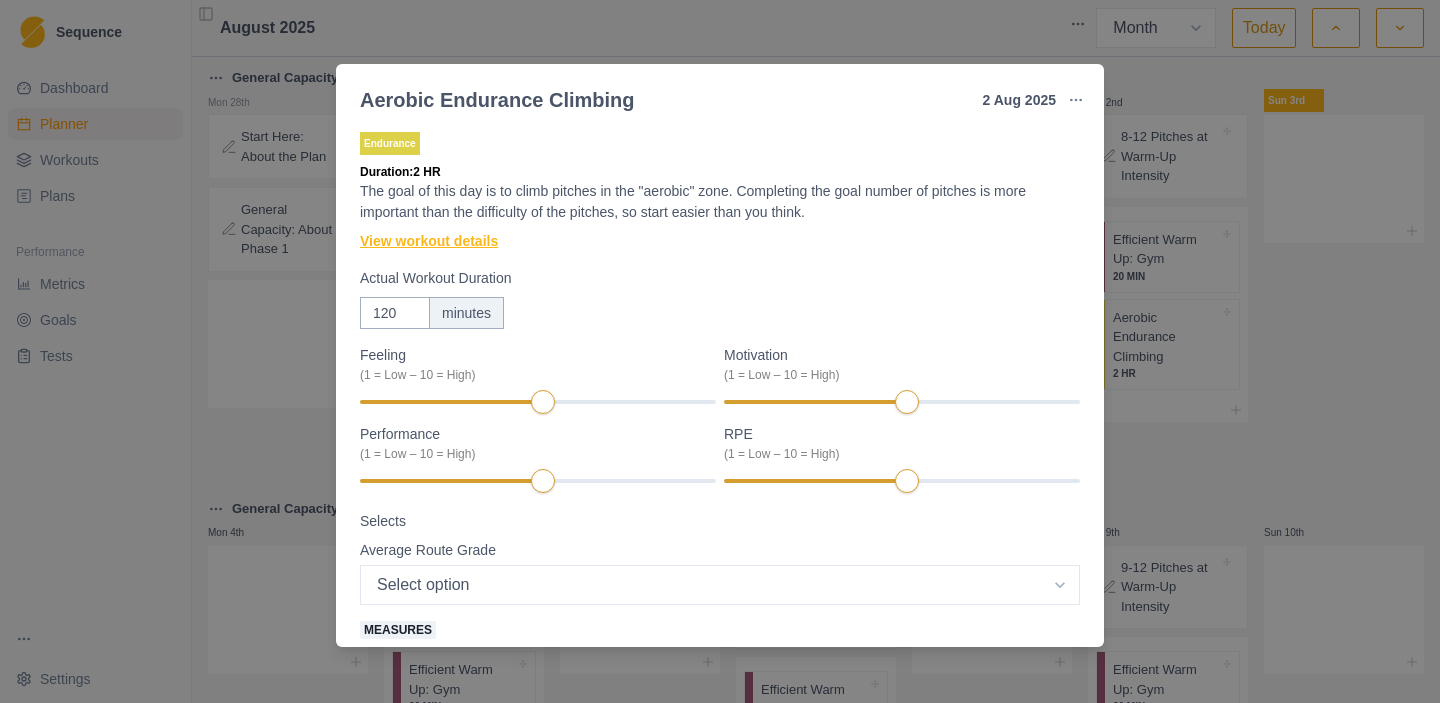 click on "View workout details" at bounding box center (429, 241) 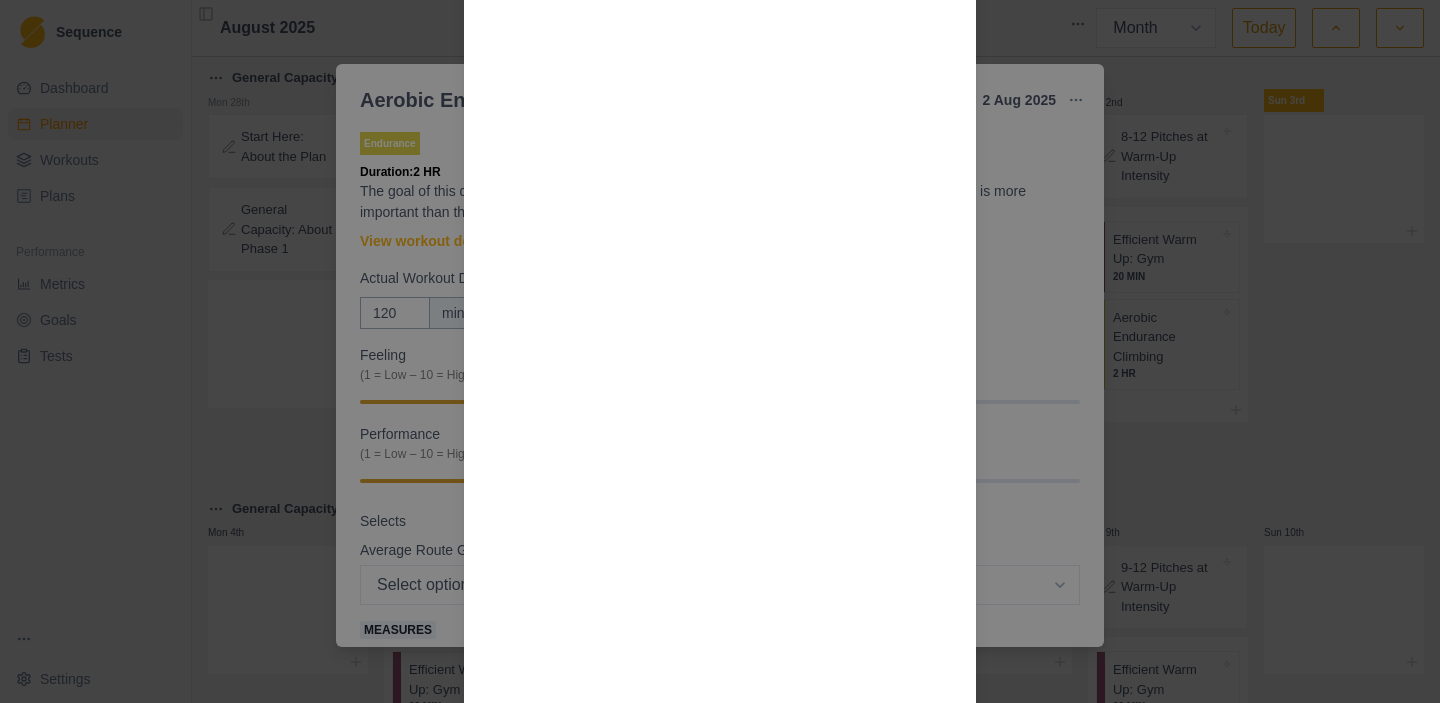 scroll, scrollTop: 1375, scrollLeft: 0, axis: vertical 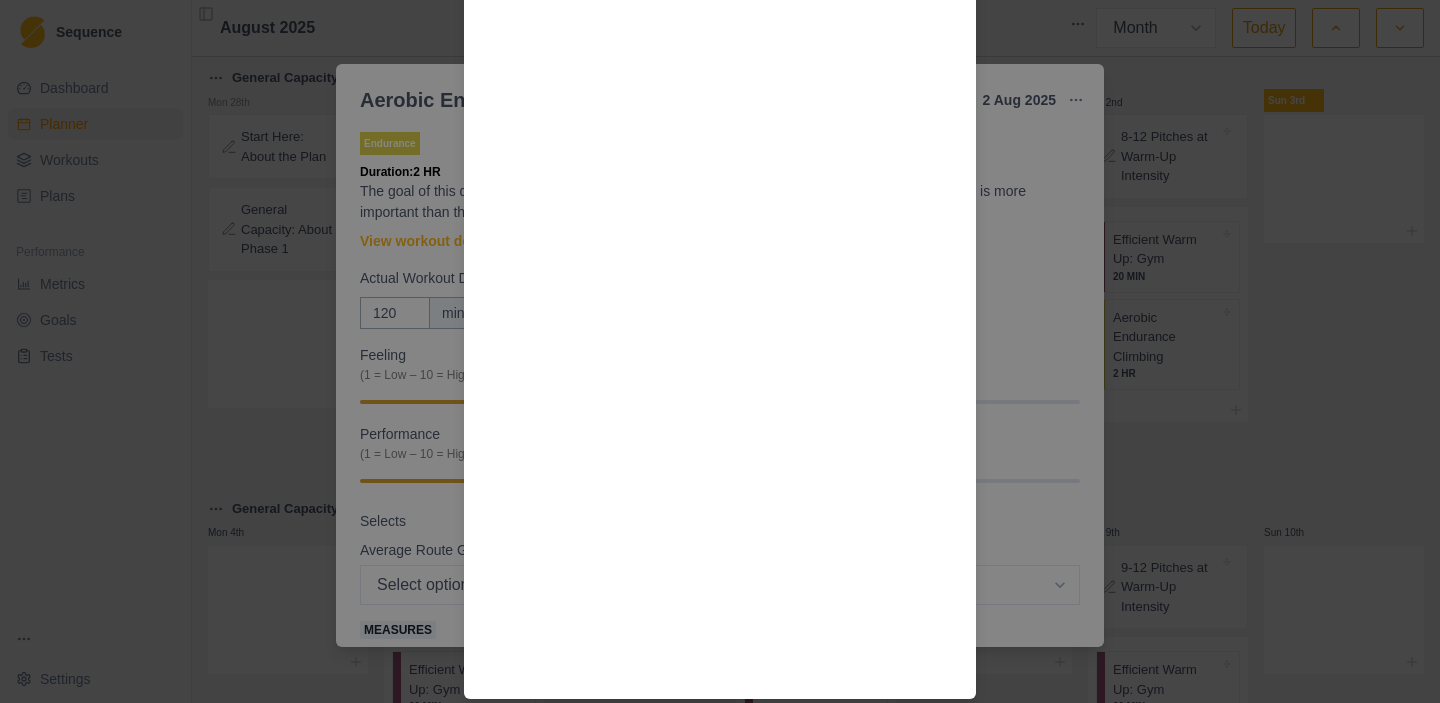 click on "Workout Details The goal of this day is to climb pitches in the "aerobic" zone which is similar to warmup intensity. Completing the goal number of pitches is more important than the difficulty of the pitches, so start easier than you think. Keep the difficulty around the same for the whole session after a warmup pitch or two. This session is set up to do with a partner in a rope climbing gym, but you could do the same thing on autobelay, outdoors with a partner, or outdoor rope soloing depending on your facilities and skill set. Each set will have an optional, but recommended, skills drill to practice during the climbing. For the first session, only do the skills drill on the toprope laps, and for following sessions, do the skills drills on every pitch. Here's a few guidelines to make sure you are getting the intensity right: If you are pumped more than a 4/10 at any point, its too hard. If you can't talk in full sentences to your belayer, it's too hard. If you can't perform the skills drill, it's too hard!" at bounding box center (720, 351) 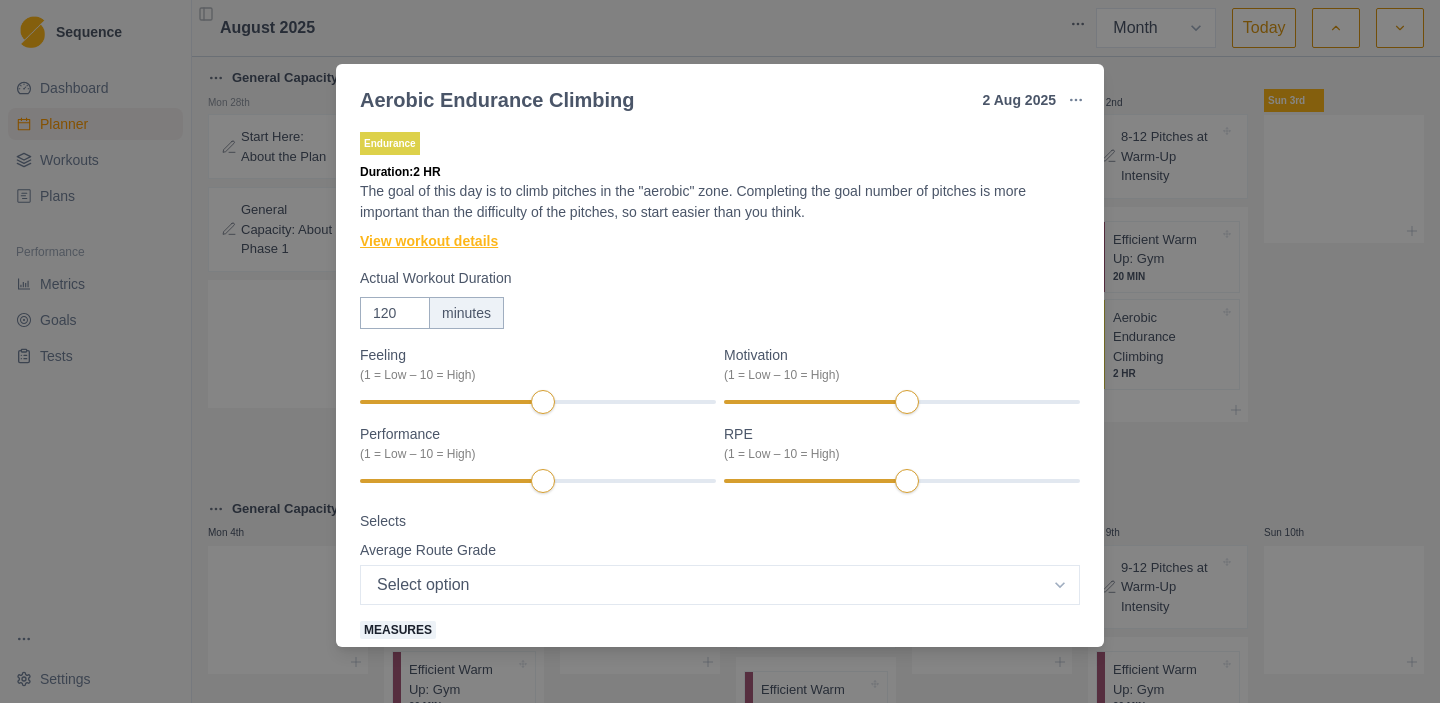 click on "View workout details" at bounding box center (429, 241) 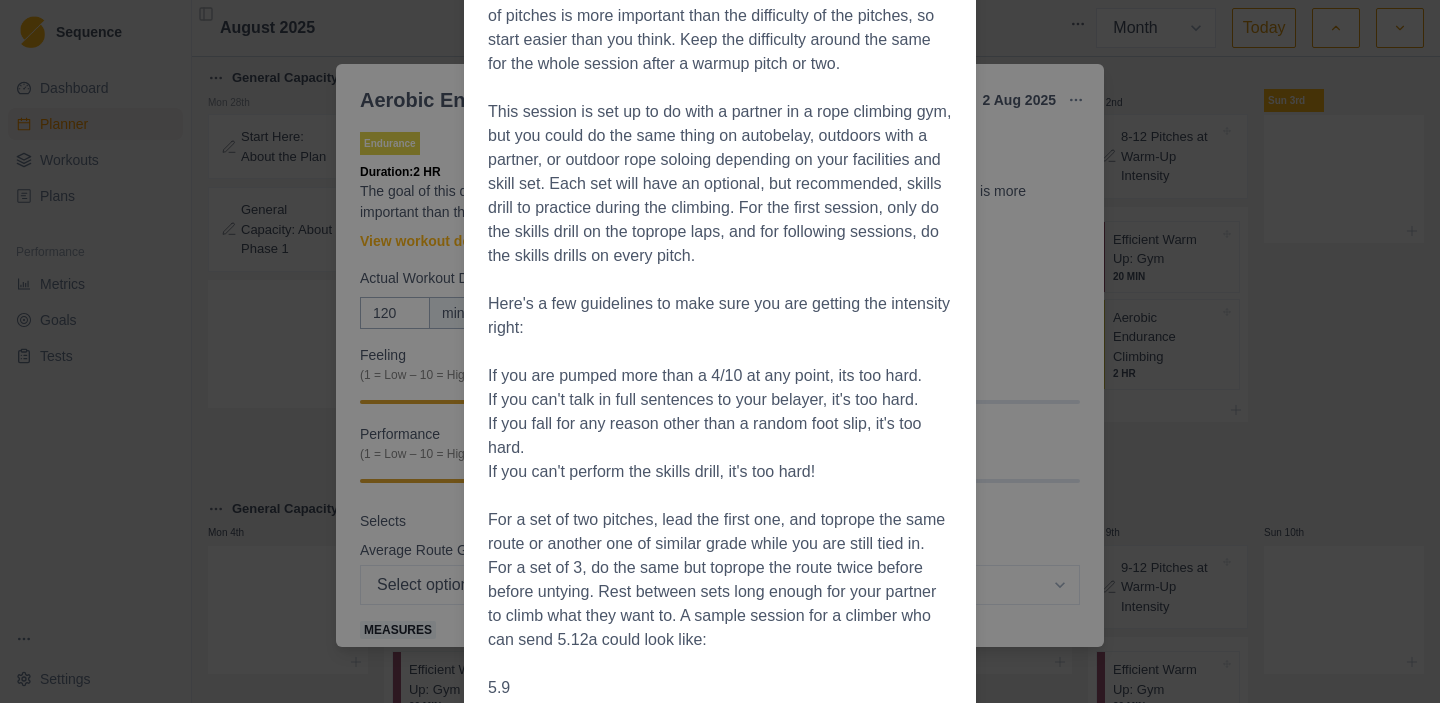 scroll, scrollTop: 0, scrollLeft: 0, axis: both 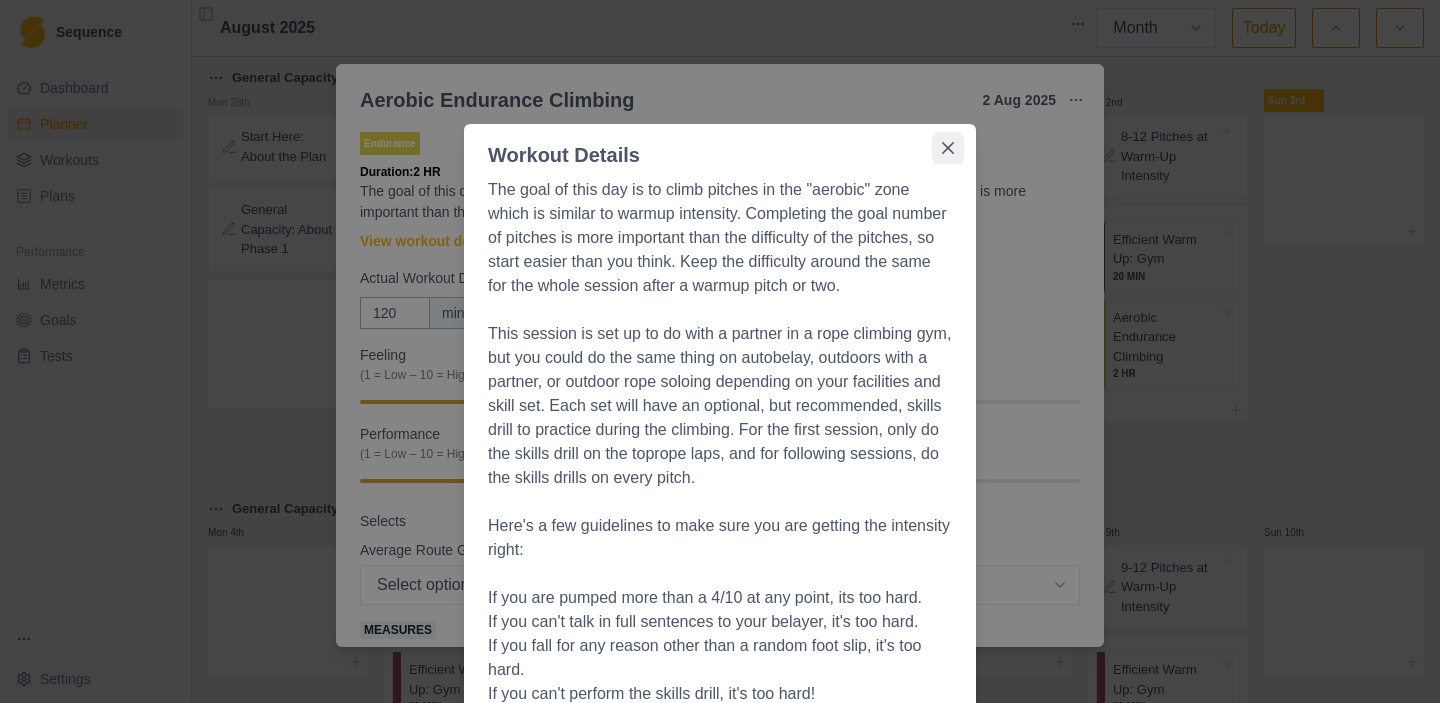 click 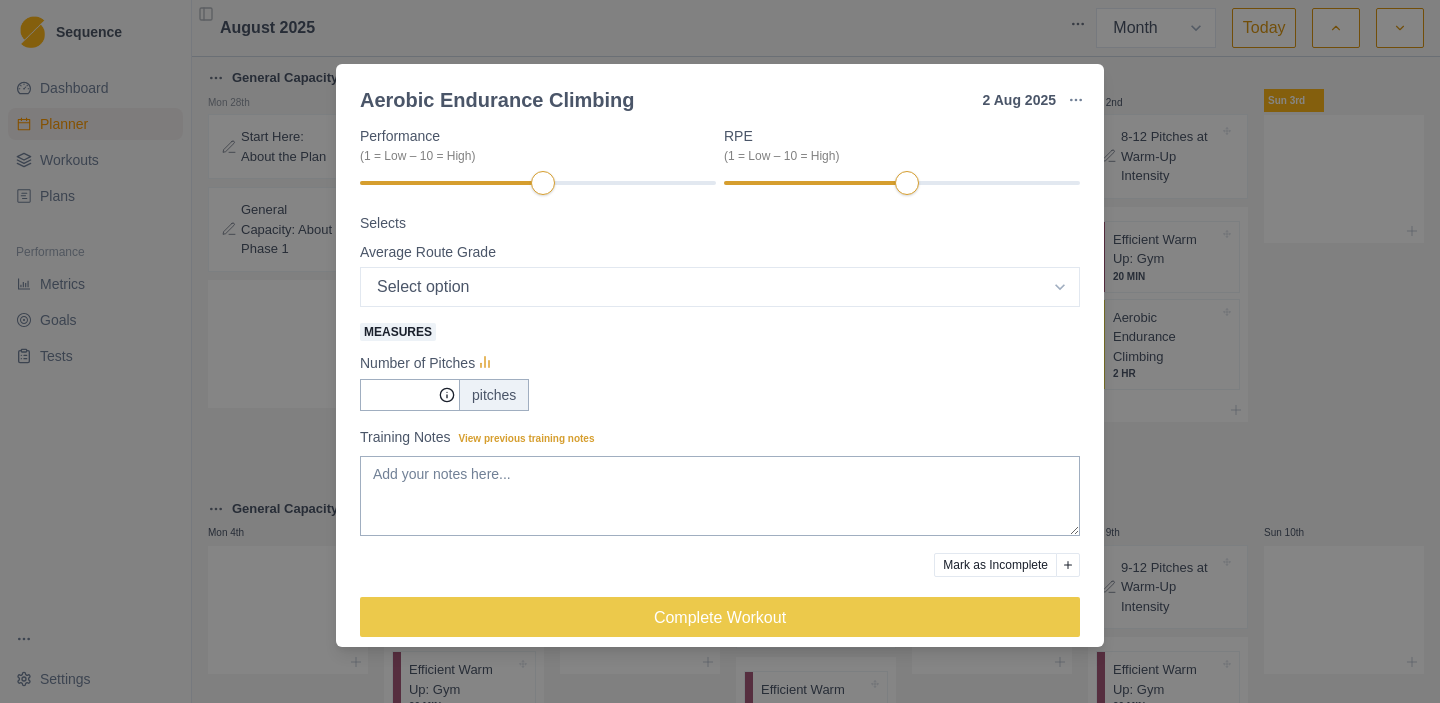 scroll, scrollTop: 316, scrollLeft: 0, axis: vertical 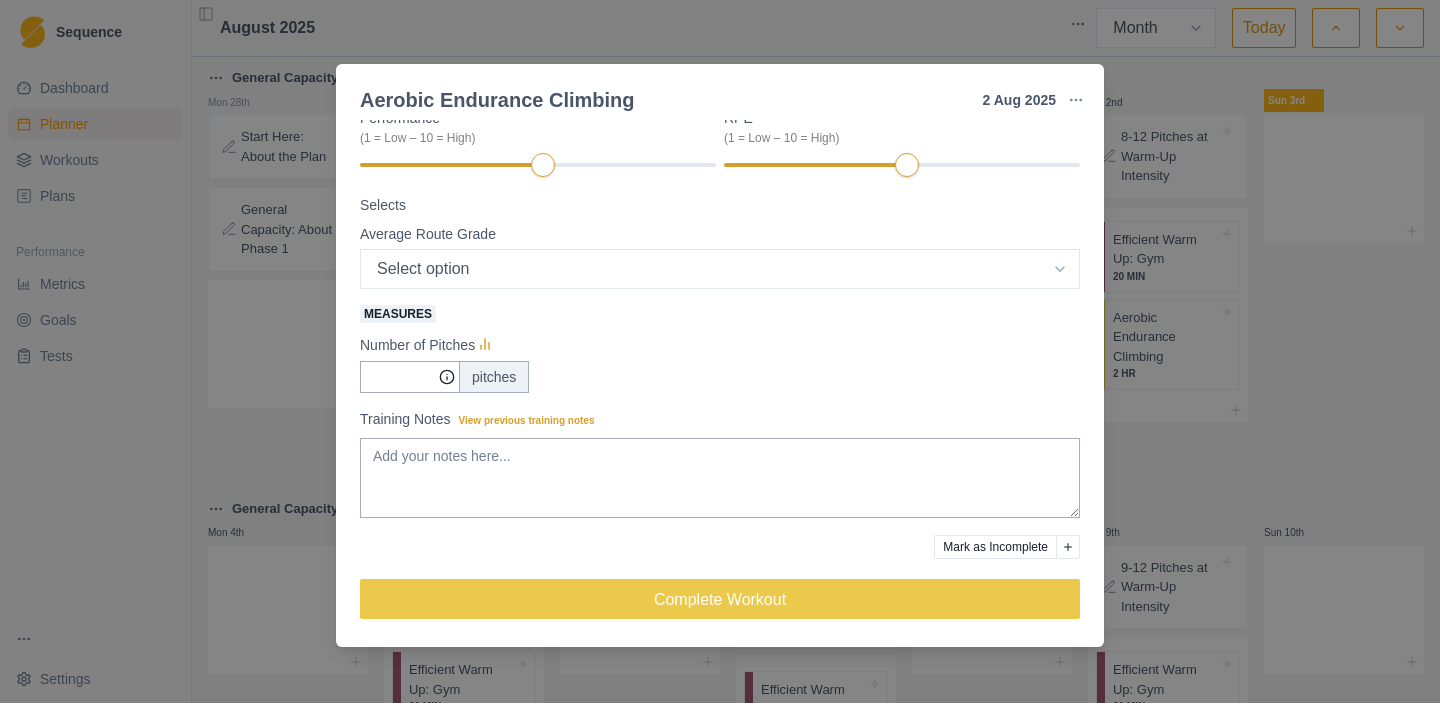 click on "Aerobic Endurance Climbing 2 [DATE] Link To Goal View Workout Metrics Edit Original Workout Reschedule Workout Remove From Schedule Endurance Duration:  2 HR The goal of this day is to climb pitches in the "aerobic" zone. Completing the goal number of pitches is more important than the difficulty of the pitches, so start easier than you think. View workout details Actual Workout Duration 120 minutes Feeling (1 = Low – 10 = High) Motivation (1 = Low – 10 = High) Performance (1 = Low – 10 = High) RPE (1 = Low – 10 = High) Selects Average Route Grade Select option 5.6 5.7 5.8 5.9 5.10a 5.10b 5.10c 5.10d 5.11a 5.11b 5.11c 5.11d 5.12a 5.12b 5.12c 5.12d 5.13a 5.13b 5.13c 5.13d 5.14a Measures Number of Pitches pitches Training Notes View previous training notes Mark as Incomplete Complete Workout" at bounding box center [720, 351] 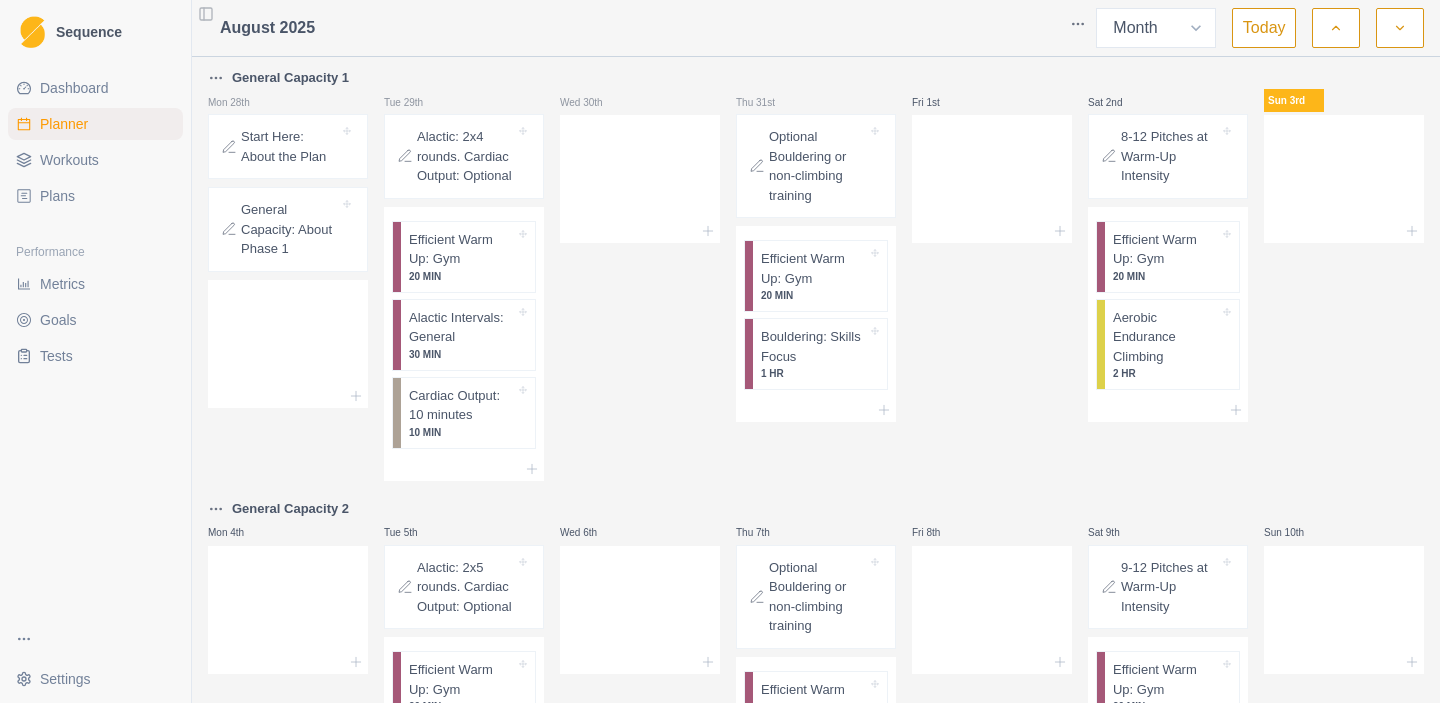 click on "8-12 Pitches at Warm-Up Intensity" at bounding box center (1170, 156) 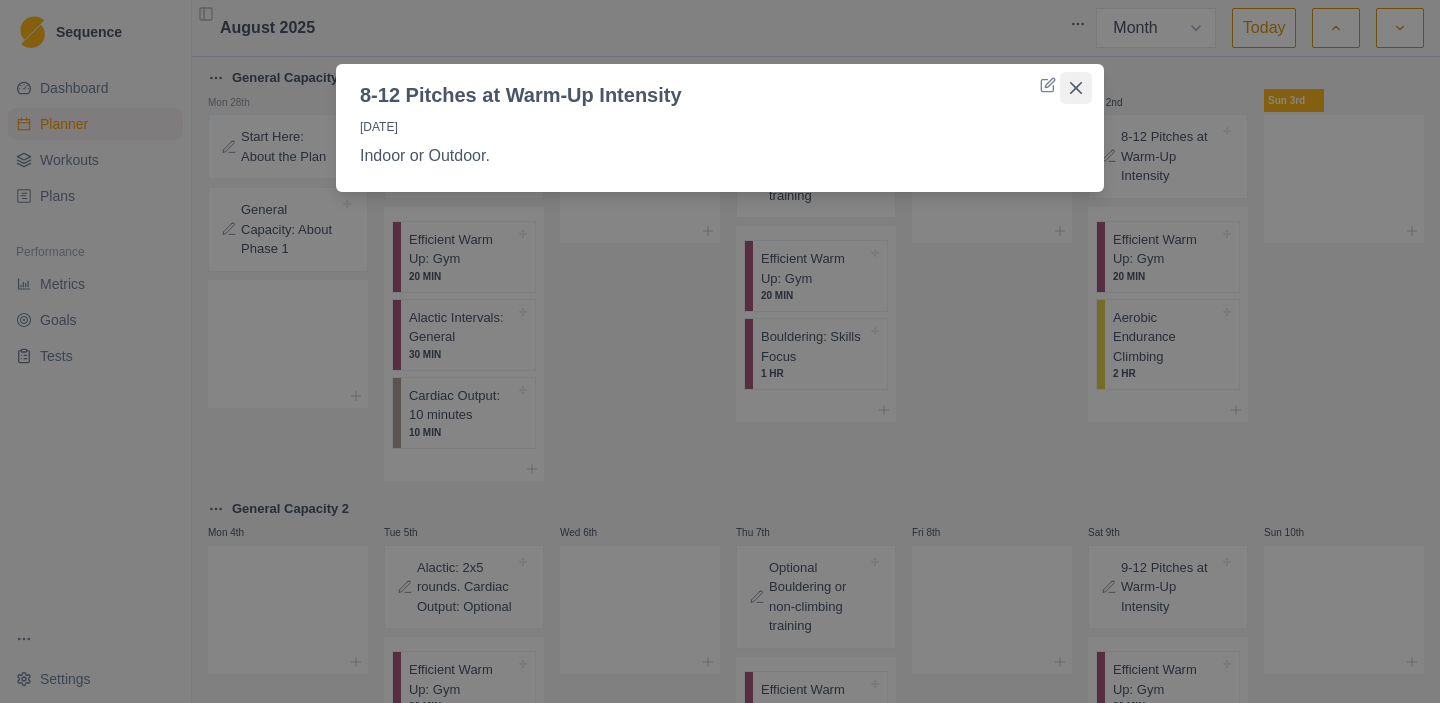 click 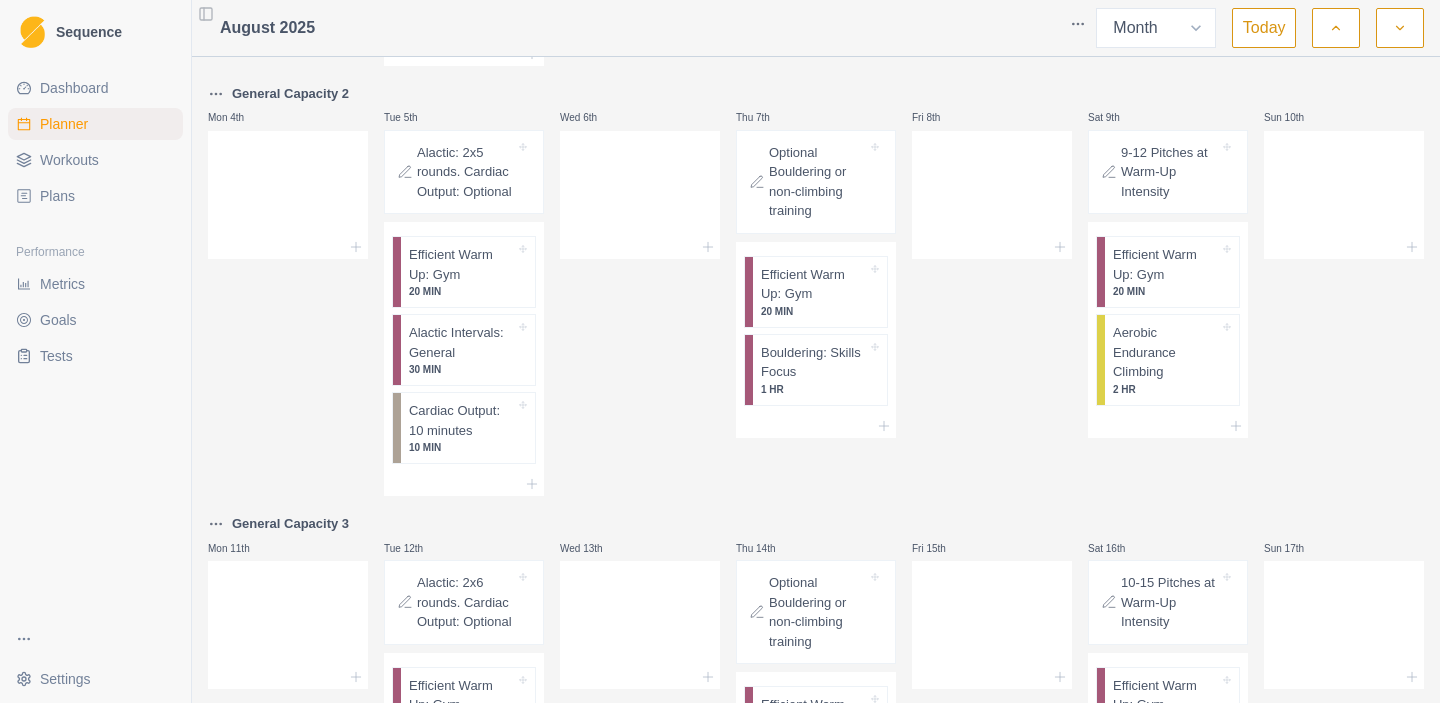scroll, scrollTop: 0, scrollLeft: 0, axis: both 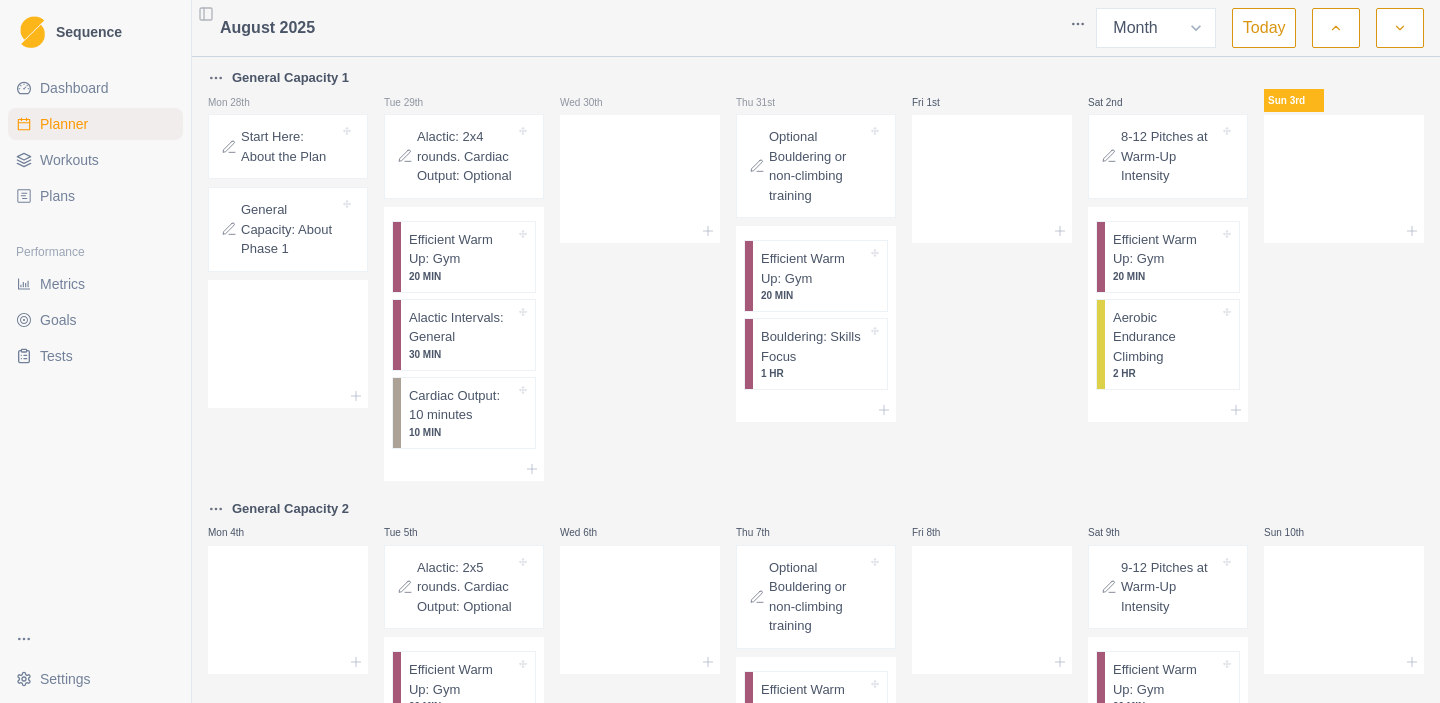 click on "Sequence Dashboard Planner Workouts Plans Performance Metrics Goals Tests Settings Toggle Sidebar August [DATE] Week Month Today General Capacity 1  Mon 28th Start Here: About the Plan General Capacity: About Phase 1 Tue 29th Alactic: 2x4 rounds. Cardiac Output: Optional Efficient Warm Up: Gym 20 MIN Alactic Intervals: General 30 MIN Cardiac Output: 10 minutes 10 MIN Wed 30th Thu 31st Optional Bouldering or non-climbing training Efficient Warm Up: Gym 20 MIN Bouldering: Skills Focus 1 HR Fri 1st Sat 2nd 8-12 Pitches at Warm-Up Intensity Efficient Warm Up: Gym 20 MIN Aerobic Endurance Climbing 2 HR Sun 3rd General Capacity 2 Mon 4th Tue 5th Alactic: 2x5 rounds. Cardiac Output: Optional Efficient Warm Up: Gym 20 MIN Alactic Intervals: General 30 MIN Cardiac Output: 10 minutes 10 MIN Wed 6th Thu 7th Optional Bouldering or non-climbing training Efficient Warm Up: Gym 20 MIN Bouldering: Skills Focus 1 HR Fri 8th Sat 9th 9-12 Pitches at Warm-Up Intensity Efficient Warm Up: Gym 20 MIN 2 HR Sun 10th" at bounding box center (720, 351) 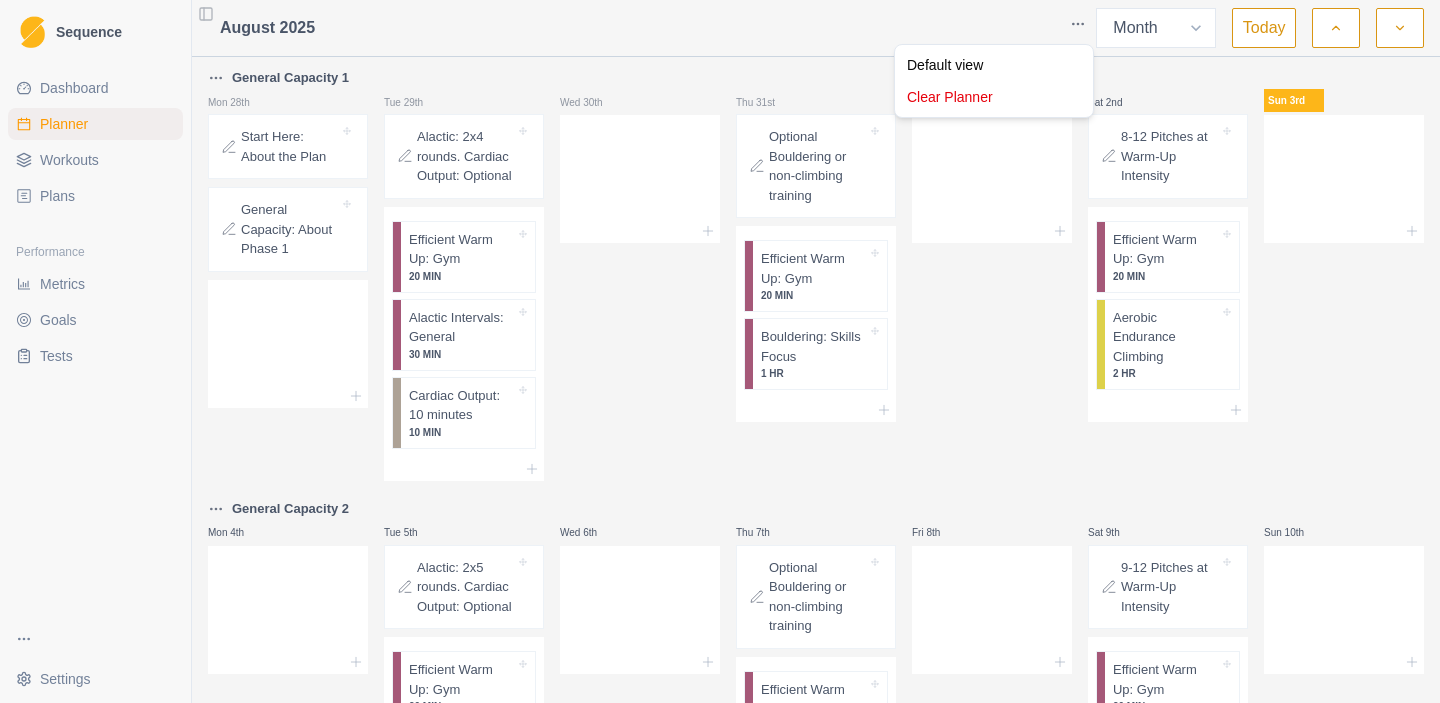 click on "Sequence Dashboard Planner Workouts Plans Performance Metrics Goals Tests Settings Toggle Sidebar August [DATE] Week Month Today General Capacity 1  Mon 28th Start Here: About the Plan General Capacity: About Phase 1 Tue 29th Alactic: 2x4 rounds. Cardiac Output: Optional Efficient Warm Up: Gym 20 MIN Alactic Intervals: General 30 MIN Cardiac Output: 10 minutes 10 MIN Wed 30th Thu 31st Optional Bouldering or non-climbing training Efficient Warm Up: Gym 20 MIN Bouldering: Skills Focus 1 HR Fri 1st Sat 2nd 8-12 Pitches at Warm-Up Intensity Efficient Warm Up: Gym 20 MIN Aerobic Endurance Climbing 2 HR Sun 3rd General Capacity 2 Mon 4th Tue 5th Alactic: 2x5 rounds. Cardiac Output: Optional Efficient Warm Up: Gym 20 MIN Alactic Intervals: General 30 MIN Cardiac Output: 10 minutes 10 MIN Wed 6th Thu 7th Optional Bouldering or non-climbing training Efficient Warm Up: Gym 20 MIN Bouldering: Skills Focus 1 HR Fri 8th Sat 9th 9-12 Pitches at Warm-Up Intensity Efficient Warm Up: Gym 20 MIN 2 HR Sun 10th" at bounding box center [720, 351] 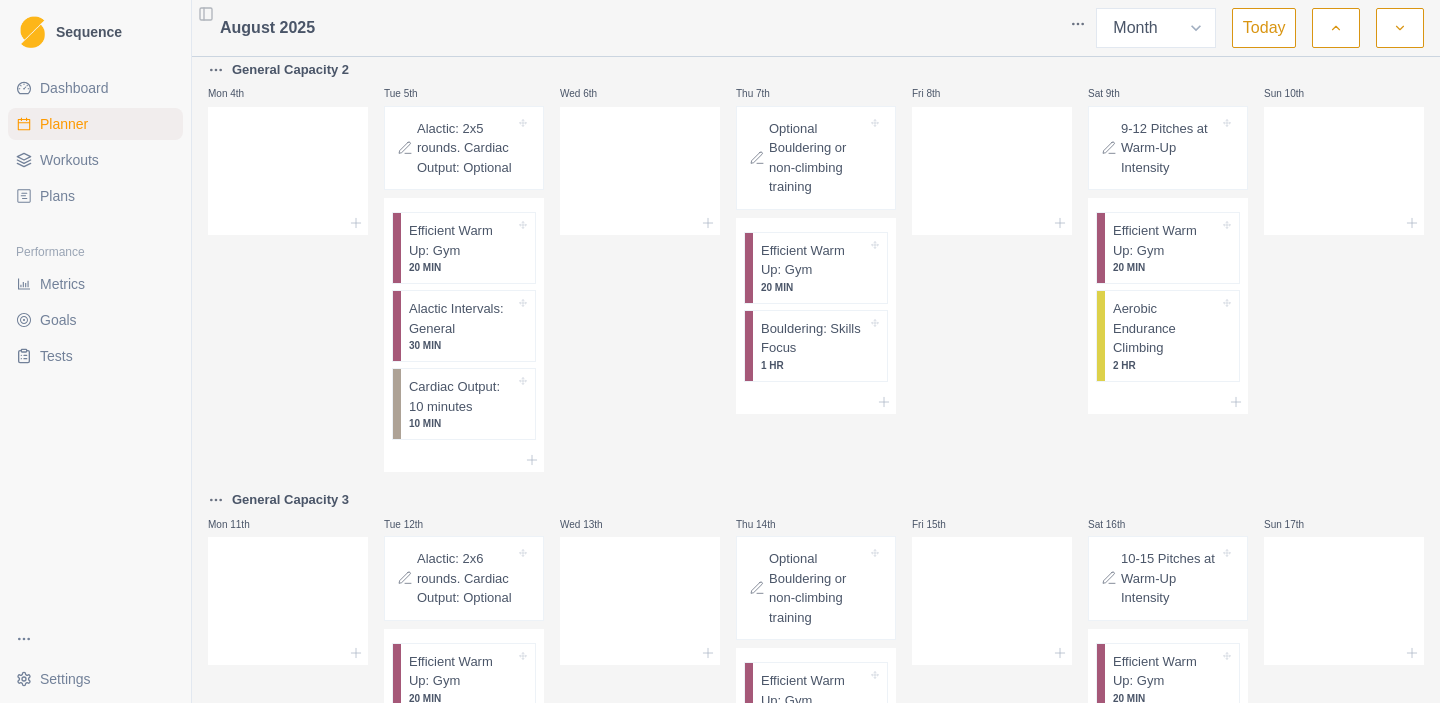 scroll, scrollTop: 445, scrollLeft: 0, axis: vertical 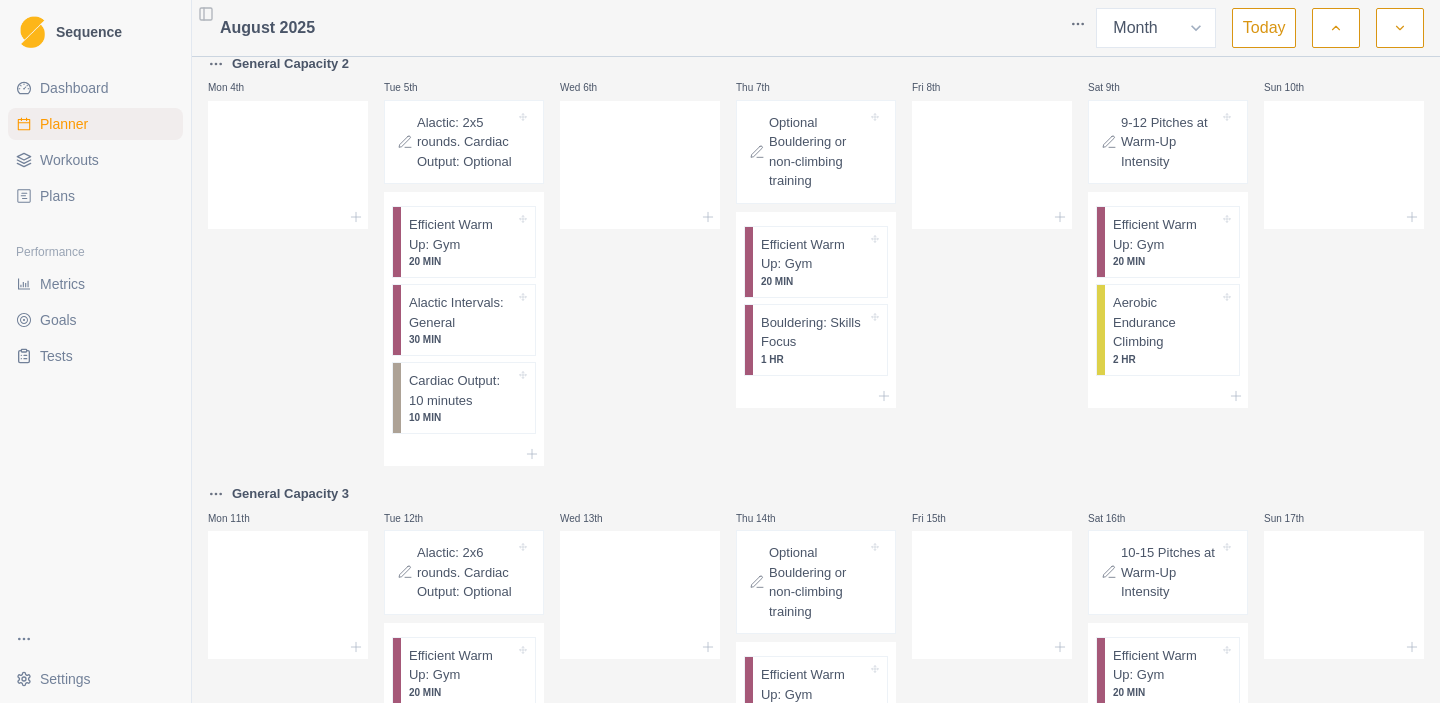 click on "Workouts" at bounding box center [95, 160] 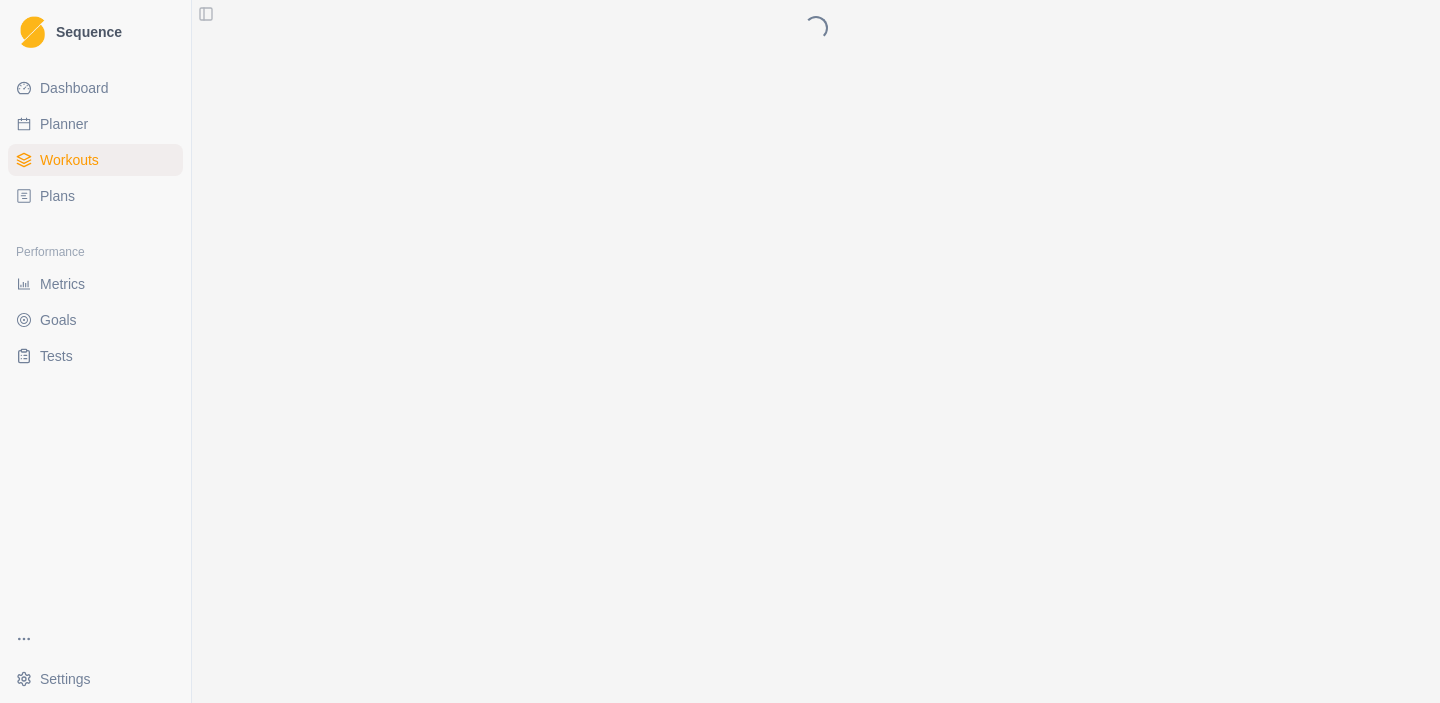 scroll, scrollTop: 0, scrollLeft: 0, axis: both 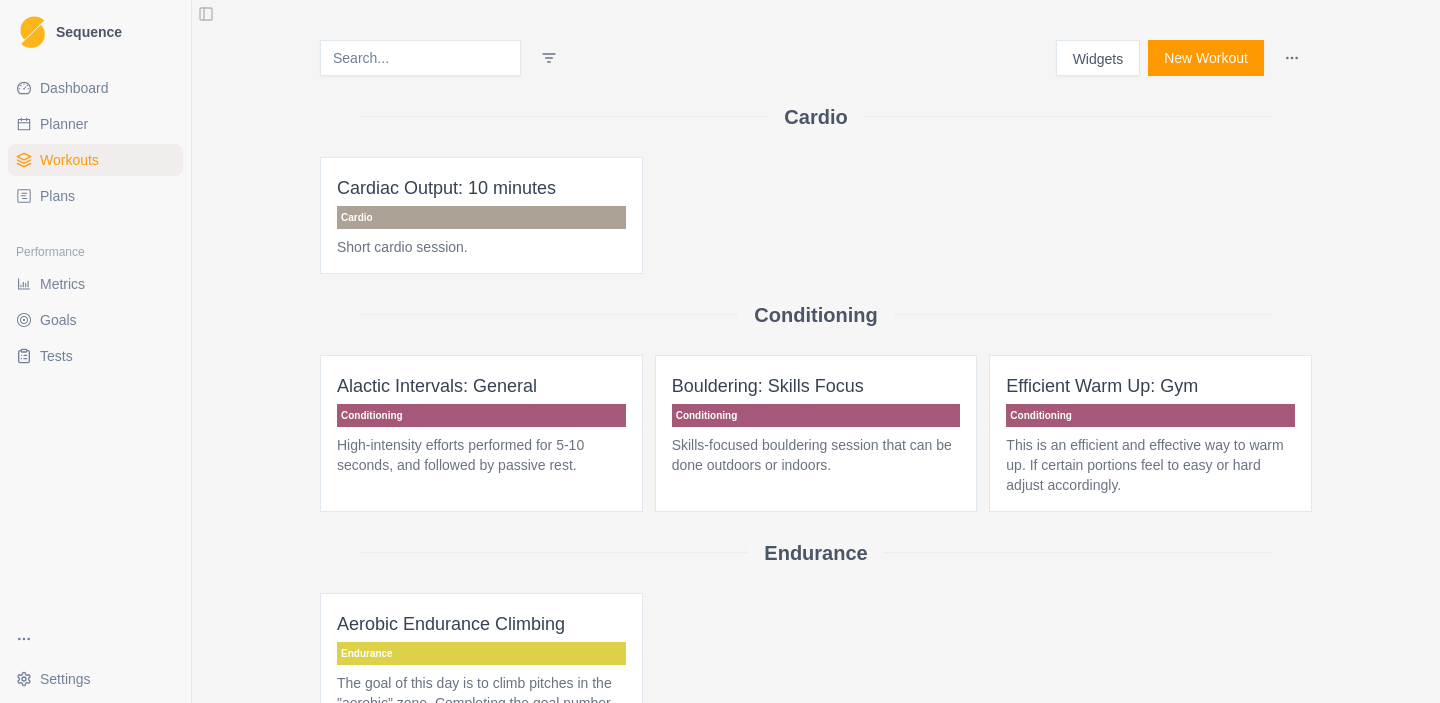 click on "Plans" at bounding box center (57, 196) 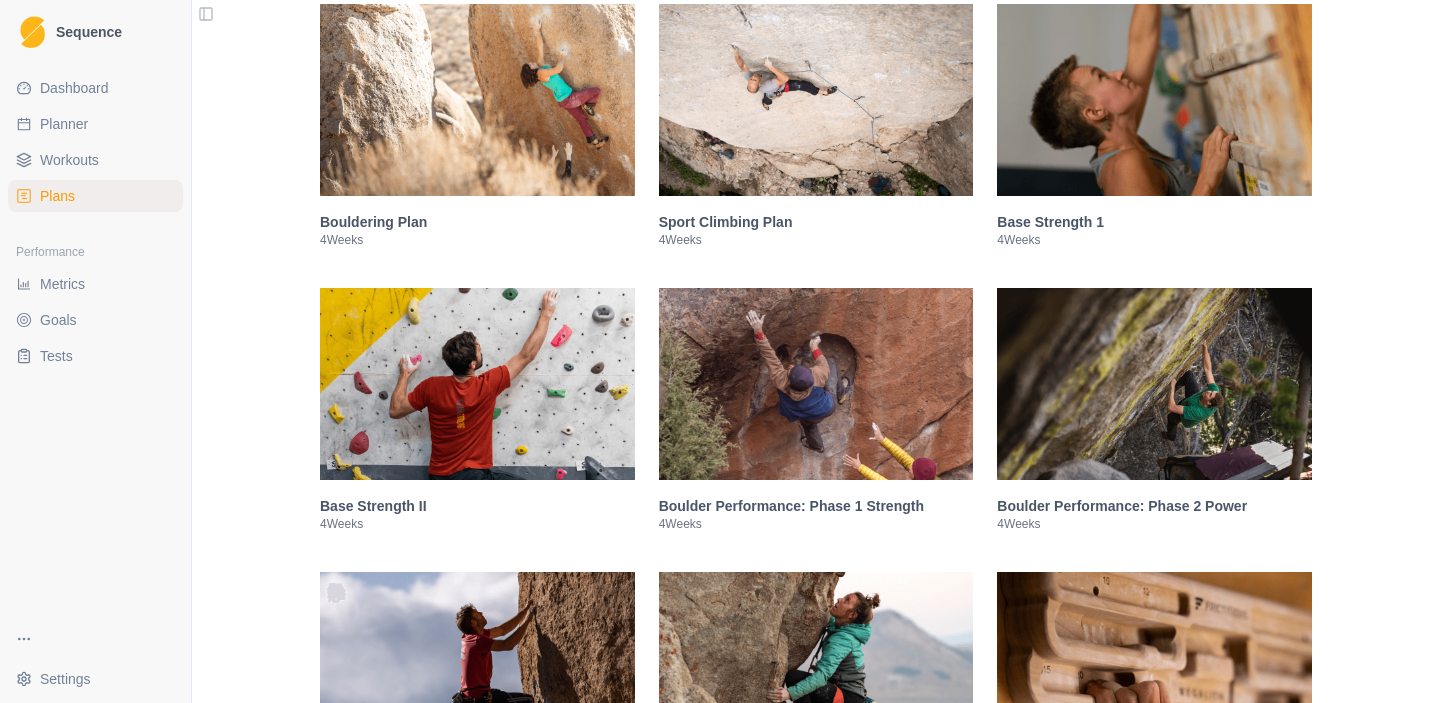 scroll, scrollTop: 426, scrollLeft: 0, axis: vertical 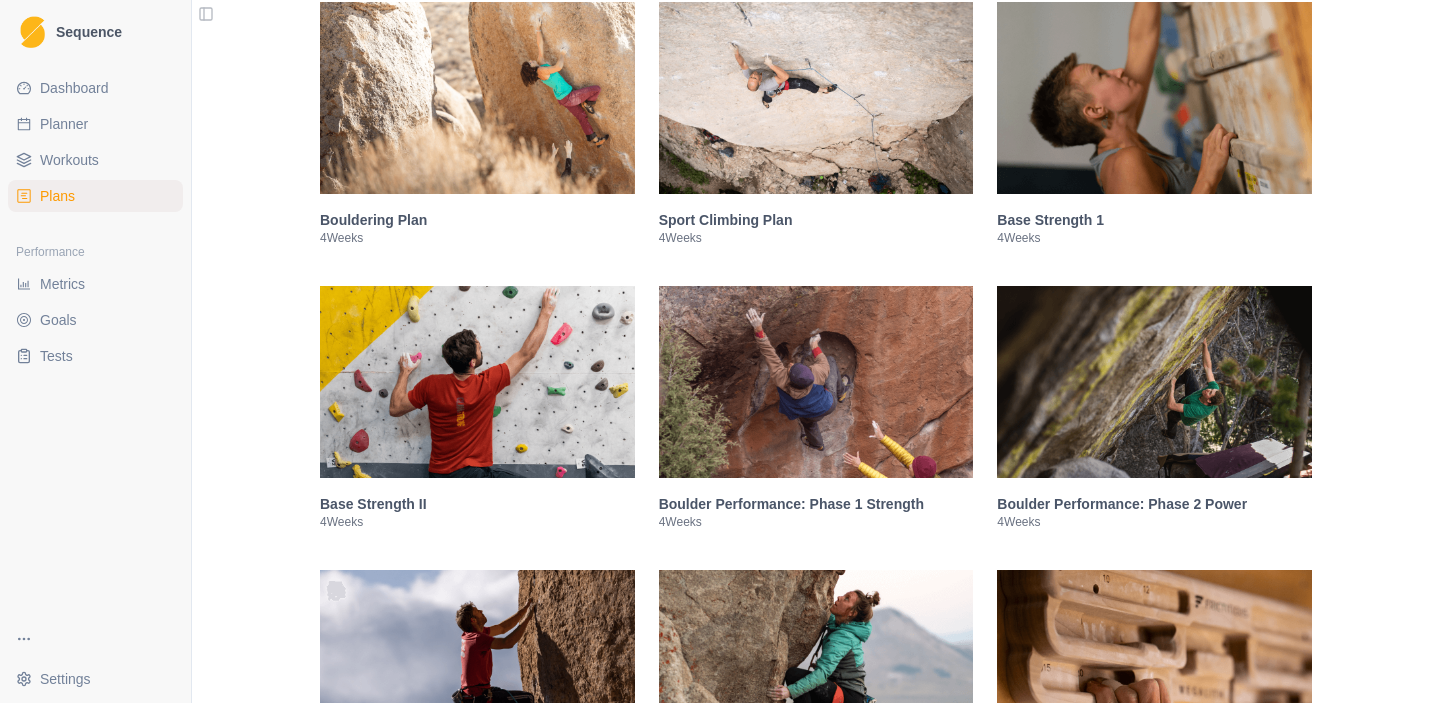 click on "Sport Climbing Plan" at bounding box center [816, 220] 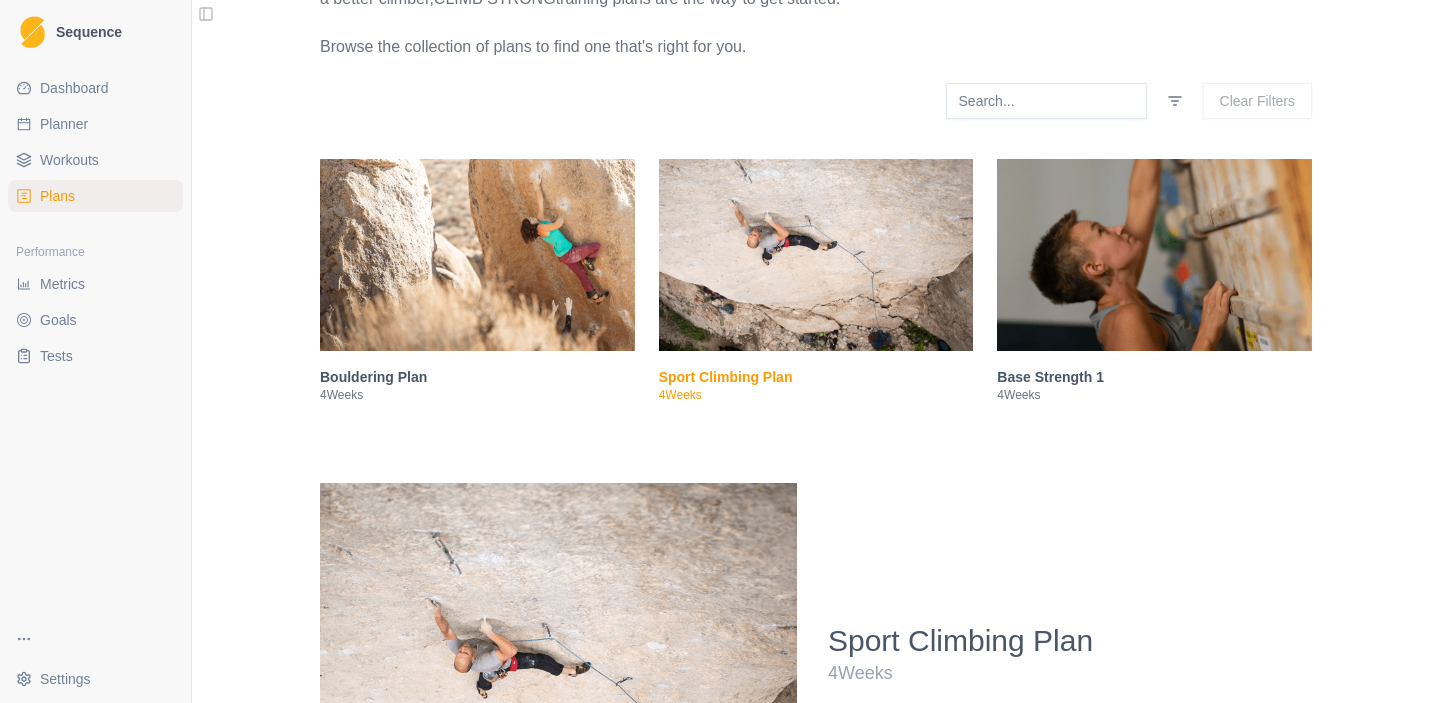 scroll, scrollTop: 0, scrollLeft: 0, axis: both 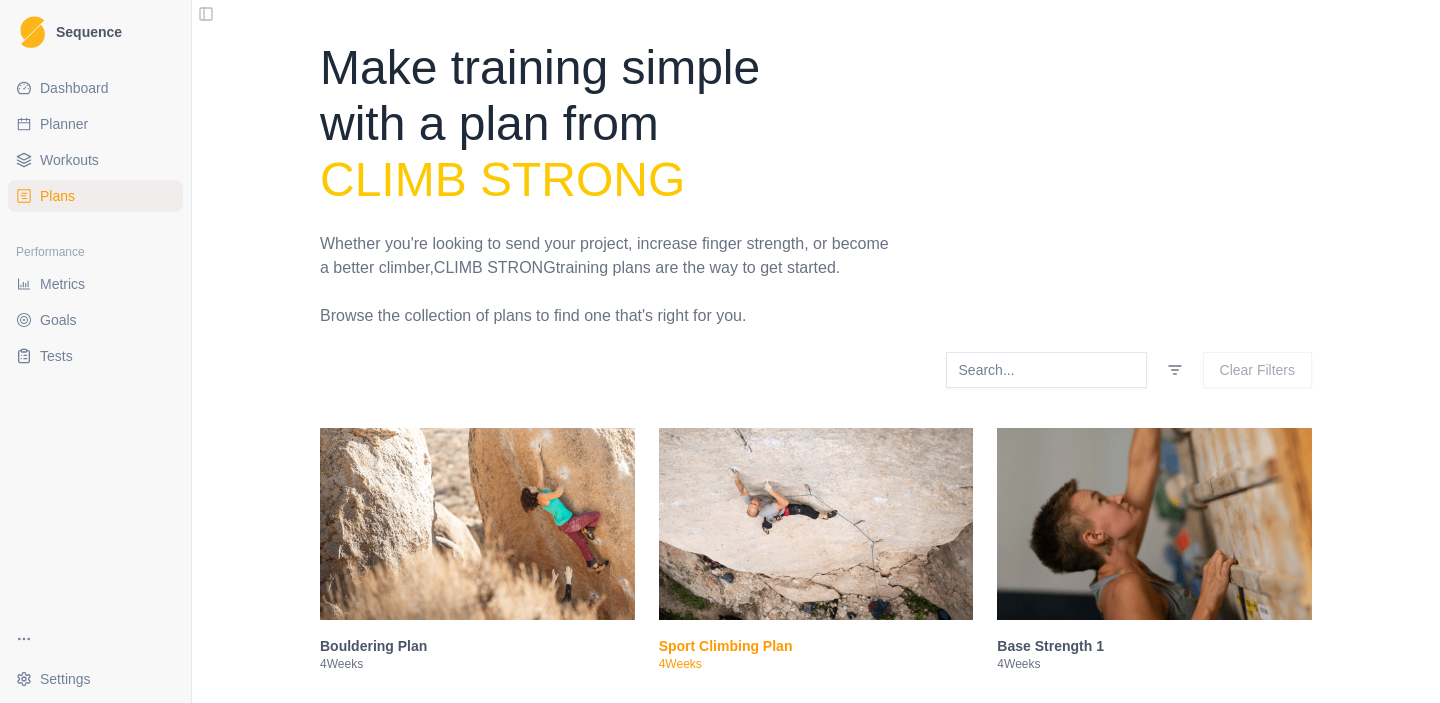 click at bounding box center [1046, 370] 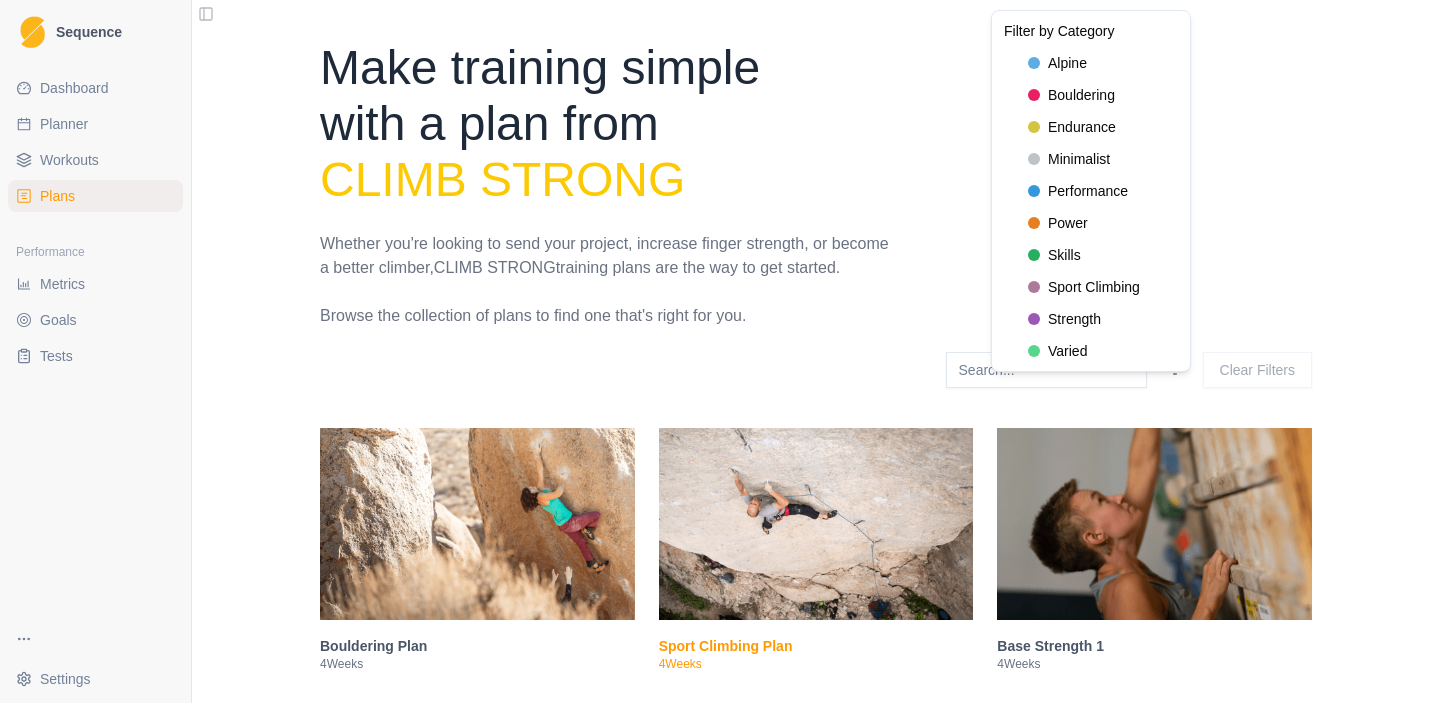 click on "Sequence Dashboard Planner Workouts Plans Performance Metrics Goals Tests Settings Toggle Sidebar Make training simple with a plan from Climb Strong Whether you're looking to send your project, increase finger strength, or become a better climber,  Climb Strong  training plans are the way to get started. Browse the collection of plans to find one that's right for you. Clear Filters Bouldering Plan 4  Weeks Sport Climbing Plan 4  Weeks Base Strength 1 4  Weeks Sport Climbing Plan 4  Weeks Apply Plan Improving your sport climbing requires development of base endurance along with strength and power. It's also important to spend time practicing on the rock using these abilities. This plan sticks to the basics and progresses over the course of 4 weeks for a repeatable training plan that will produce long-term improvements in sport climbing performance. This plan can and should be repeated for a few months in a row for best results. endurance sport climbing Sample Weeks Further Description" at bounding box center [720, 351] 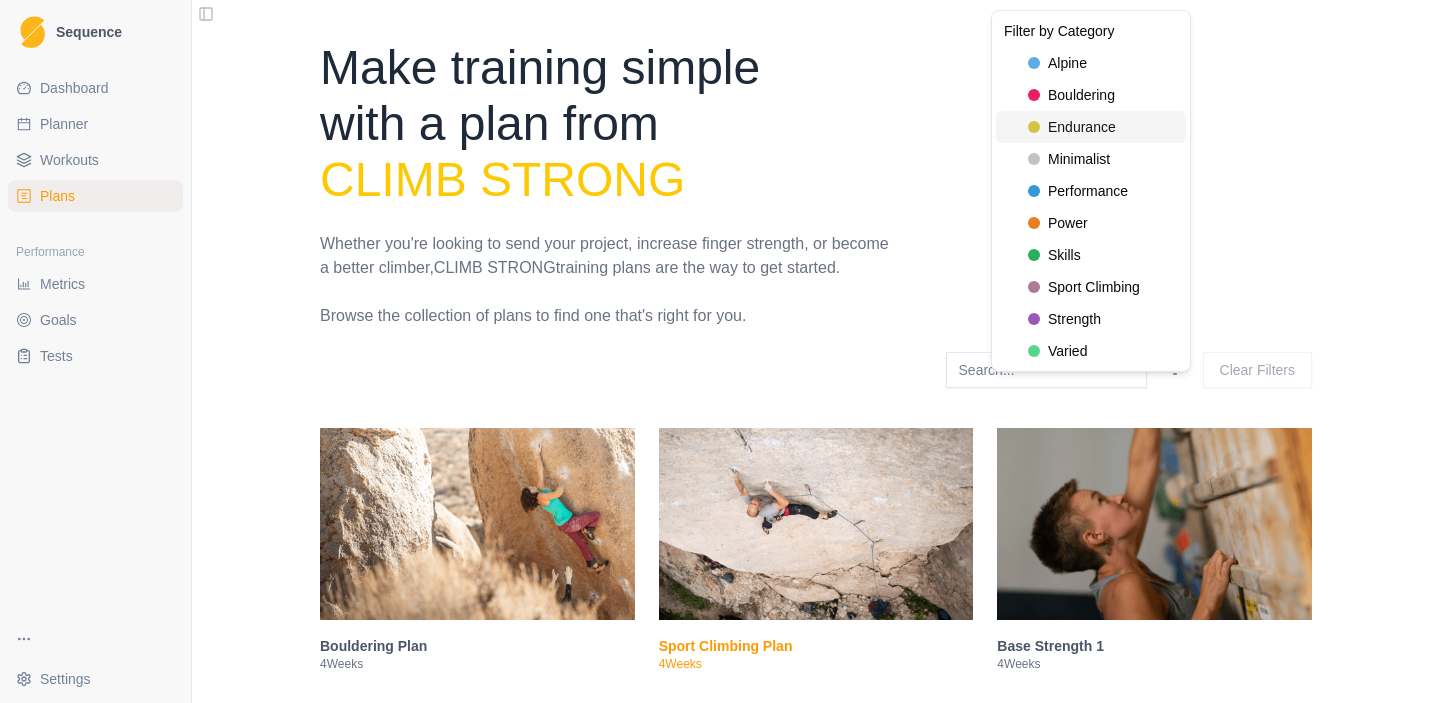 click on "endurance" at bounding box center [1082, 127] 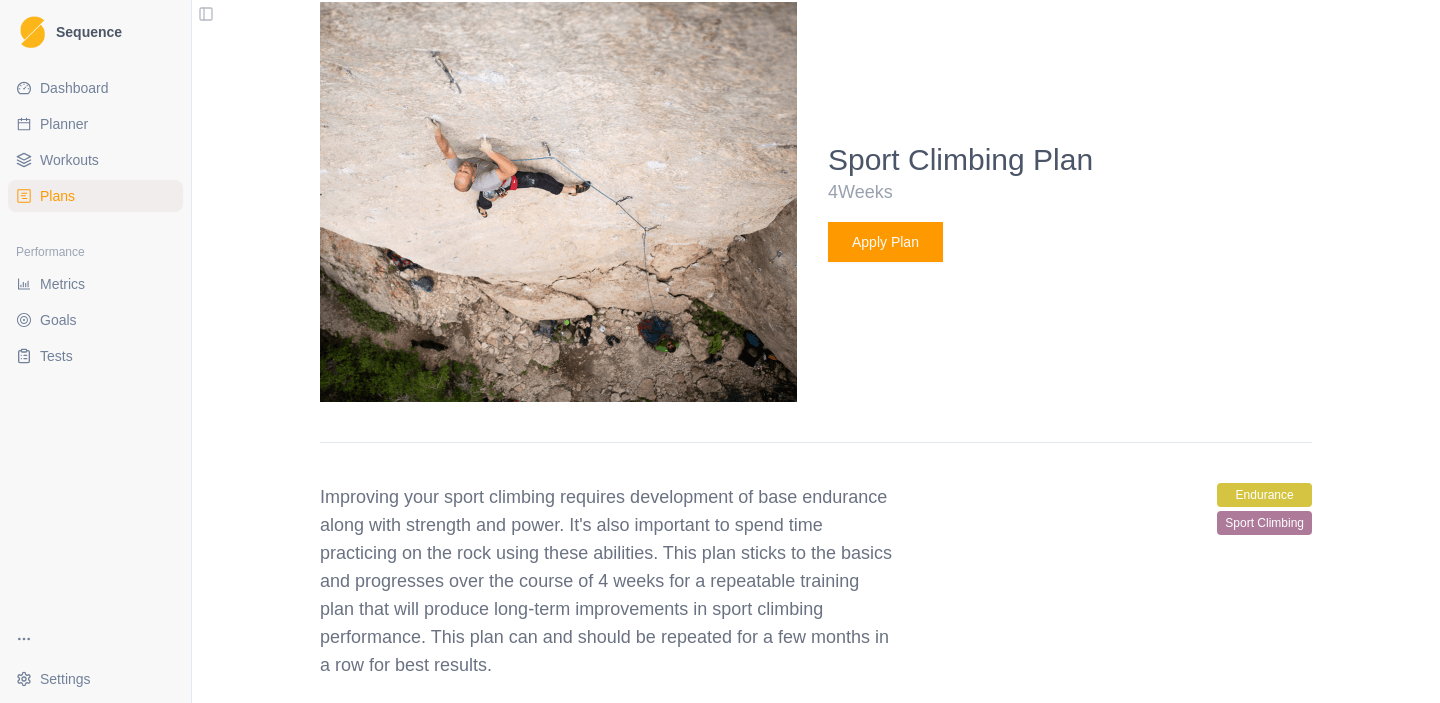 scroll, scrollTop: 595, scrollLeft: 0, axis: vertical 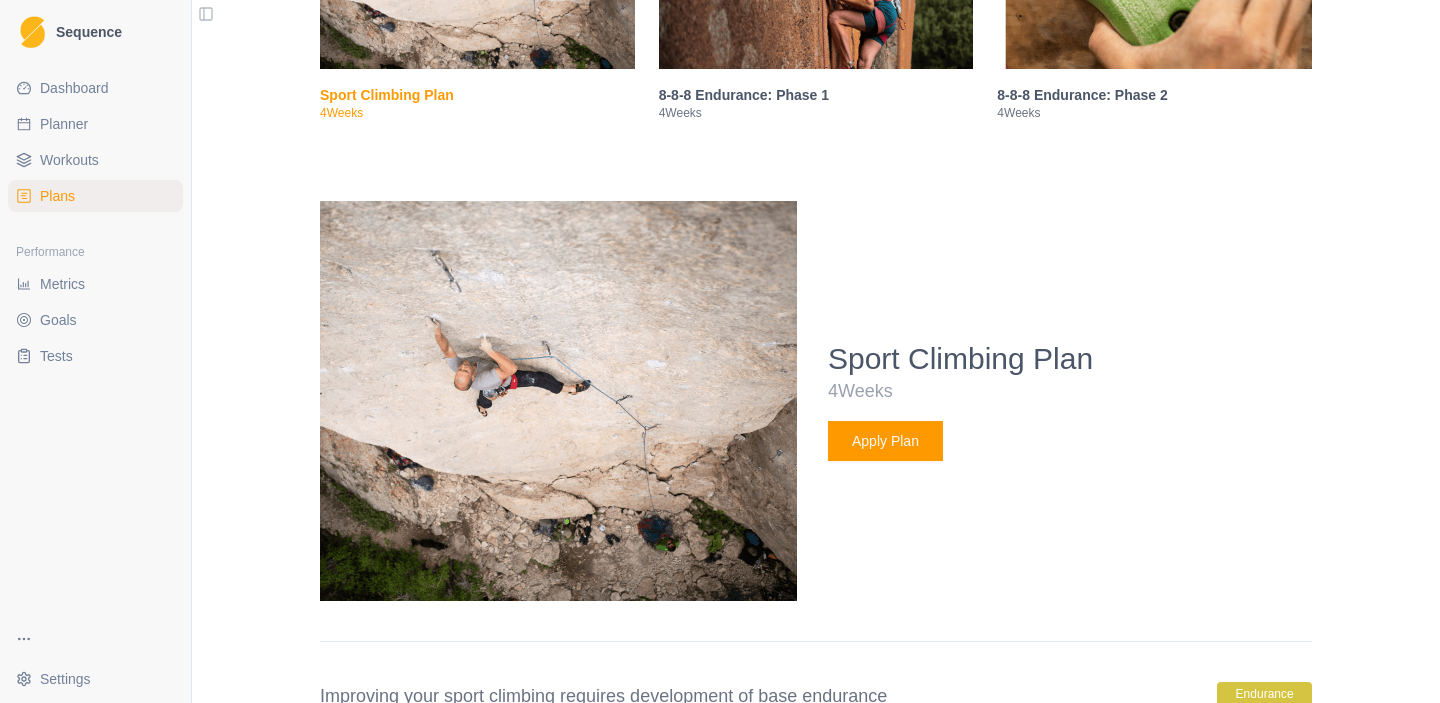 click on "8-8-8 Endurance: Phase 2" at bounding box center (1154, 95) 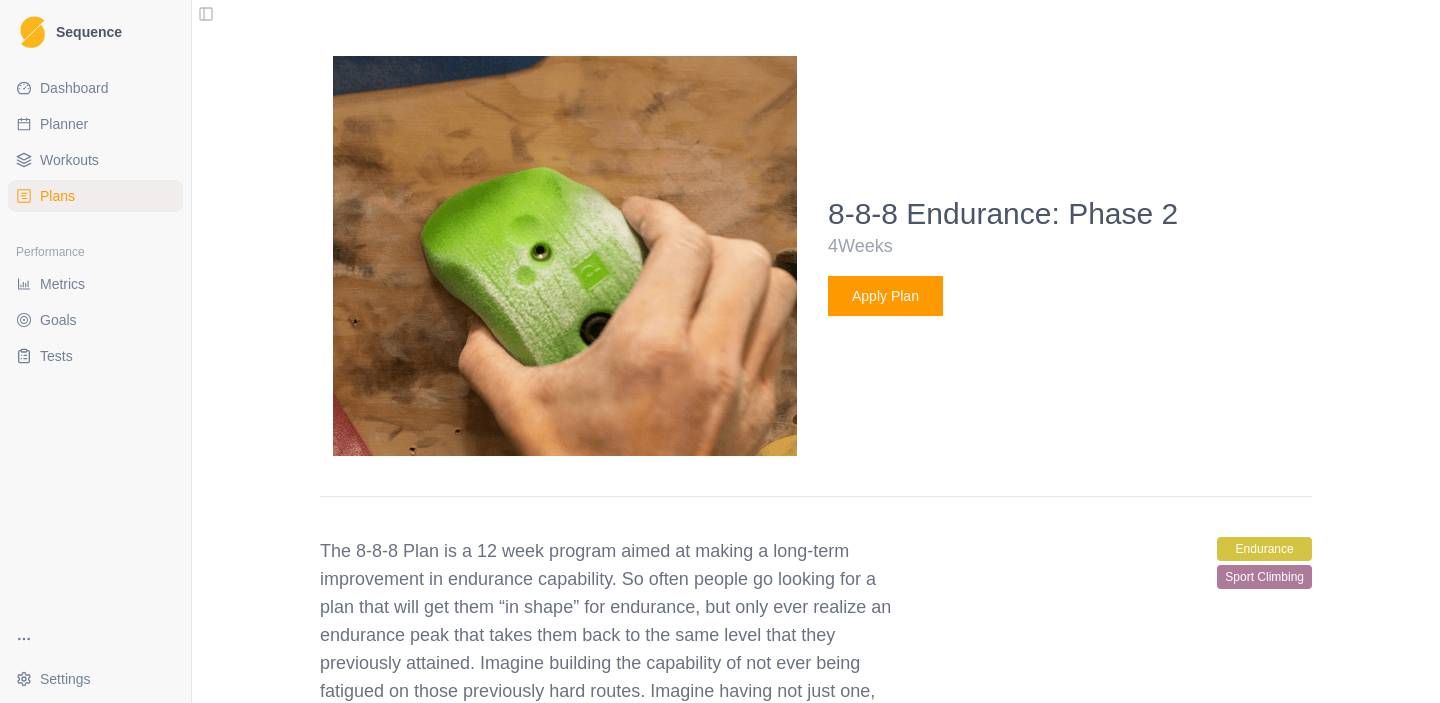 scroll, scrollTop: 780, scrollLeft: 0, axis: vertical 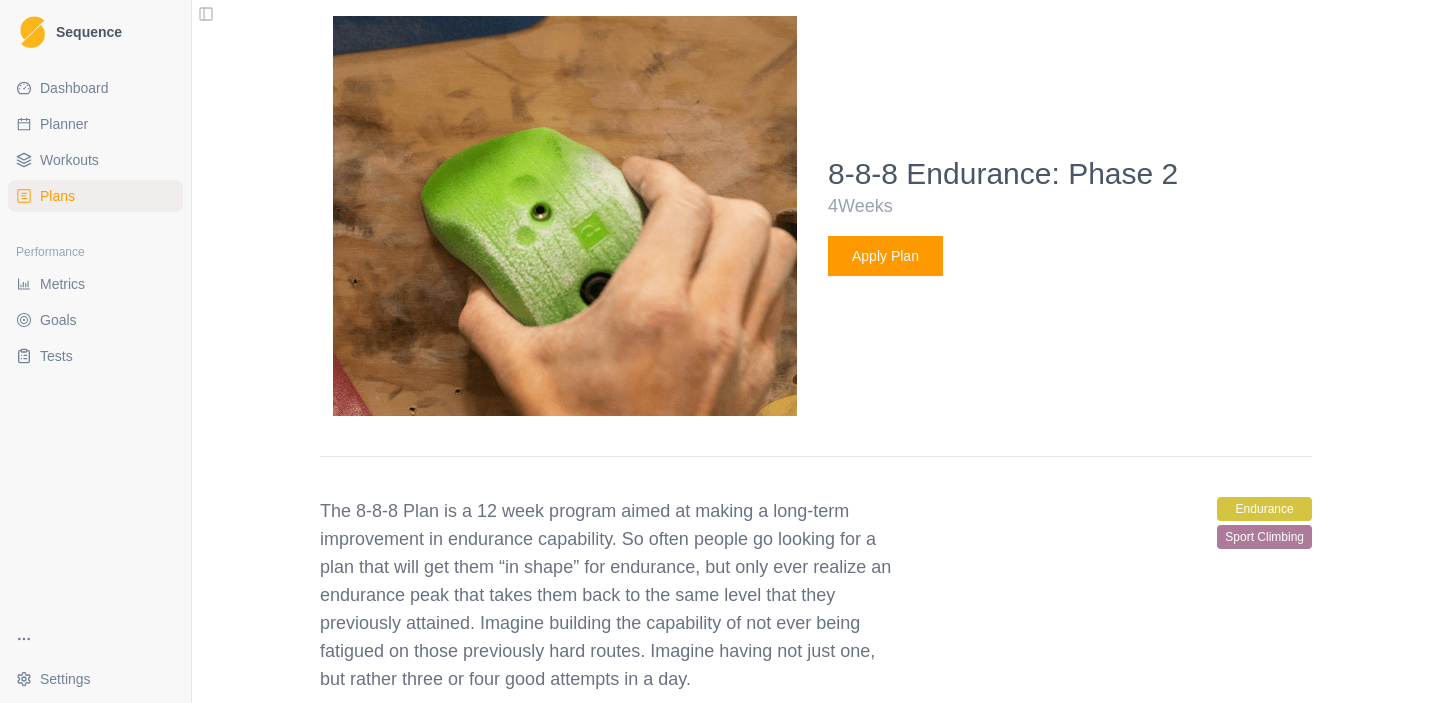 click on "Apply Plan" at bounding box center [885, 256] 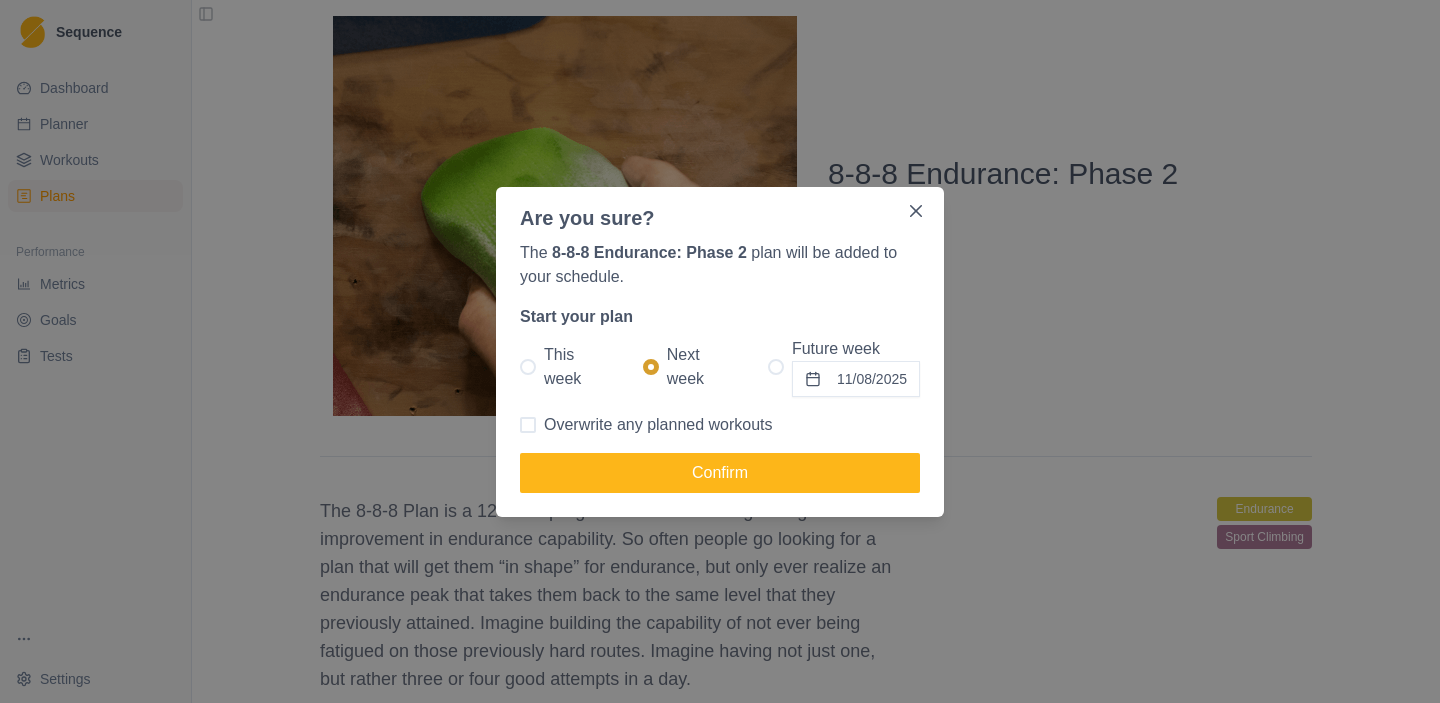 click at bounding box center (528, 425) 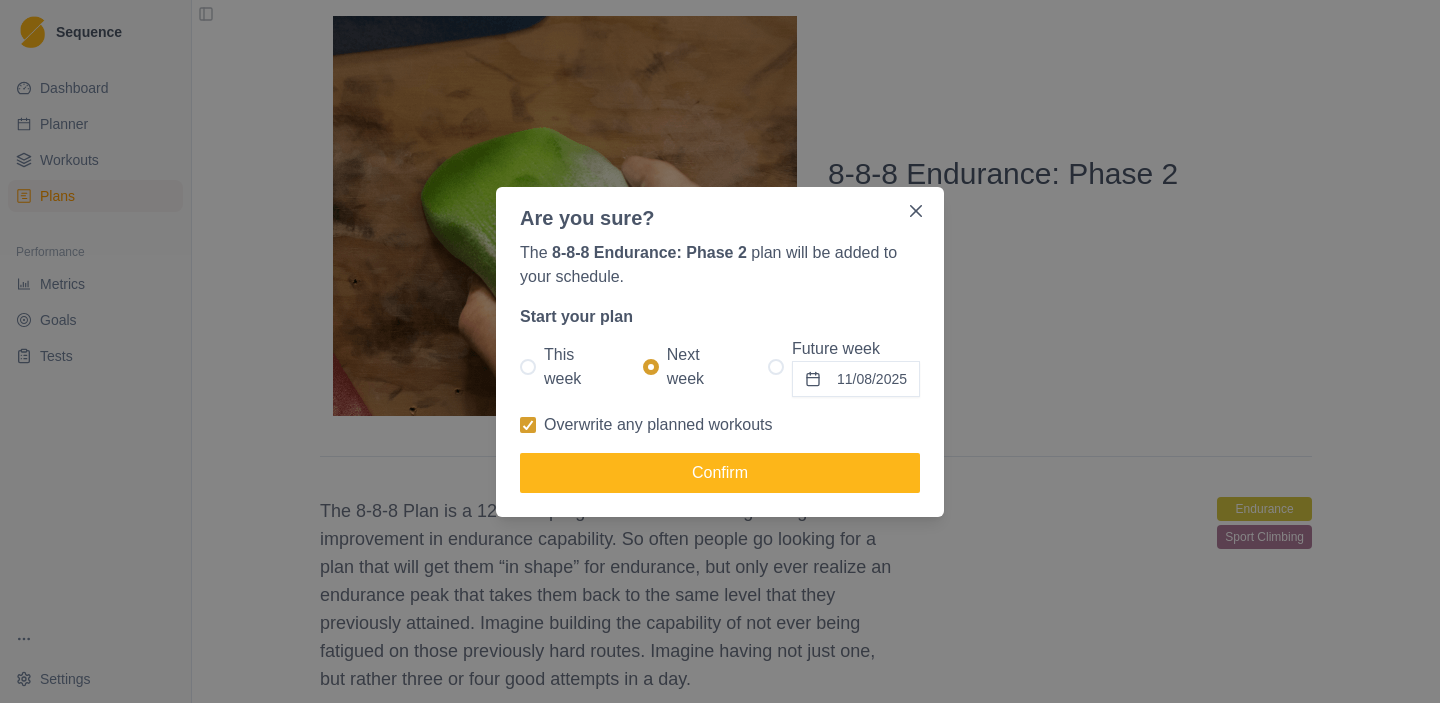 click on "This week" at bounding box center [577, 367] 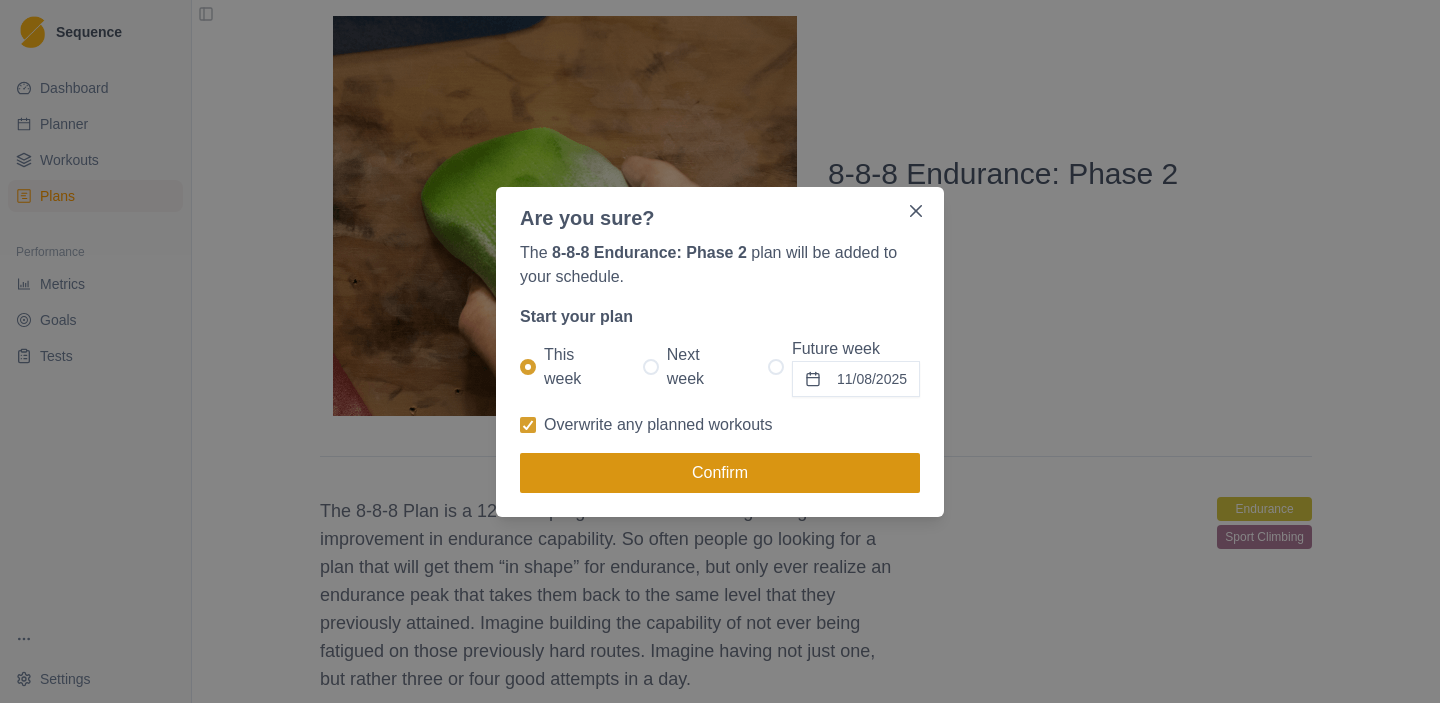 click on "Confirm" at bounding box center (720, 473) 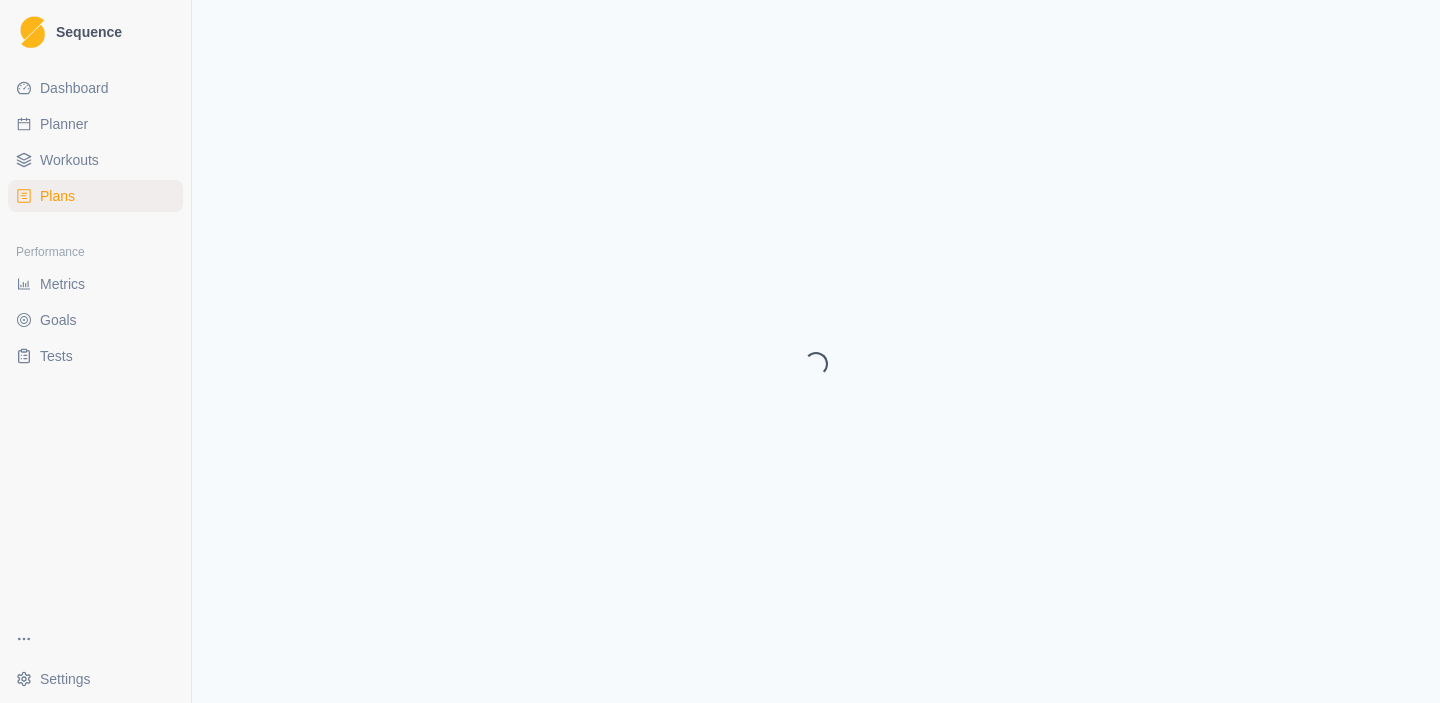 select on "month" 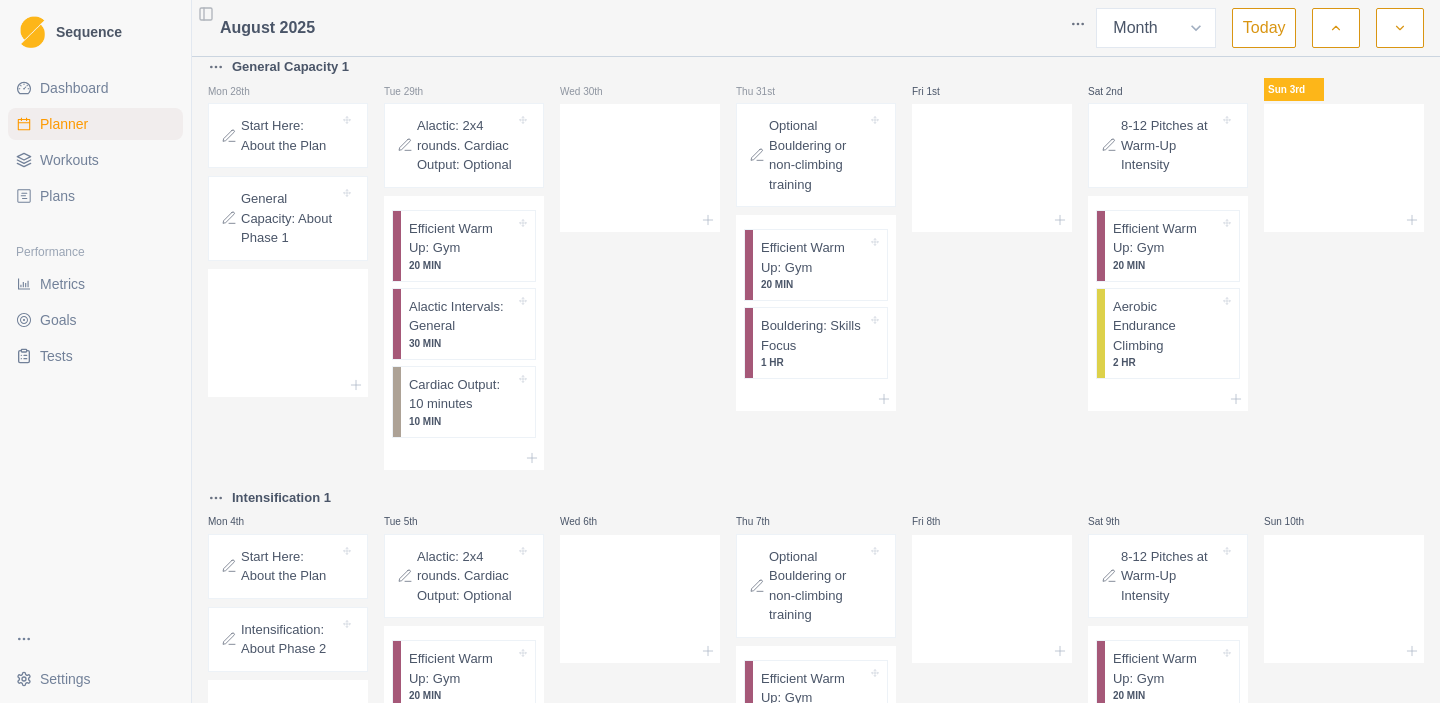 scroll, scrollTop: 0, scrollLeft: 0, axis: both 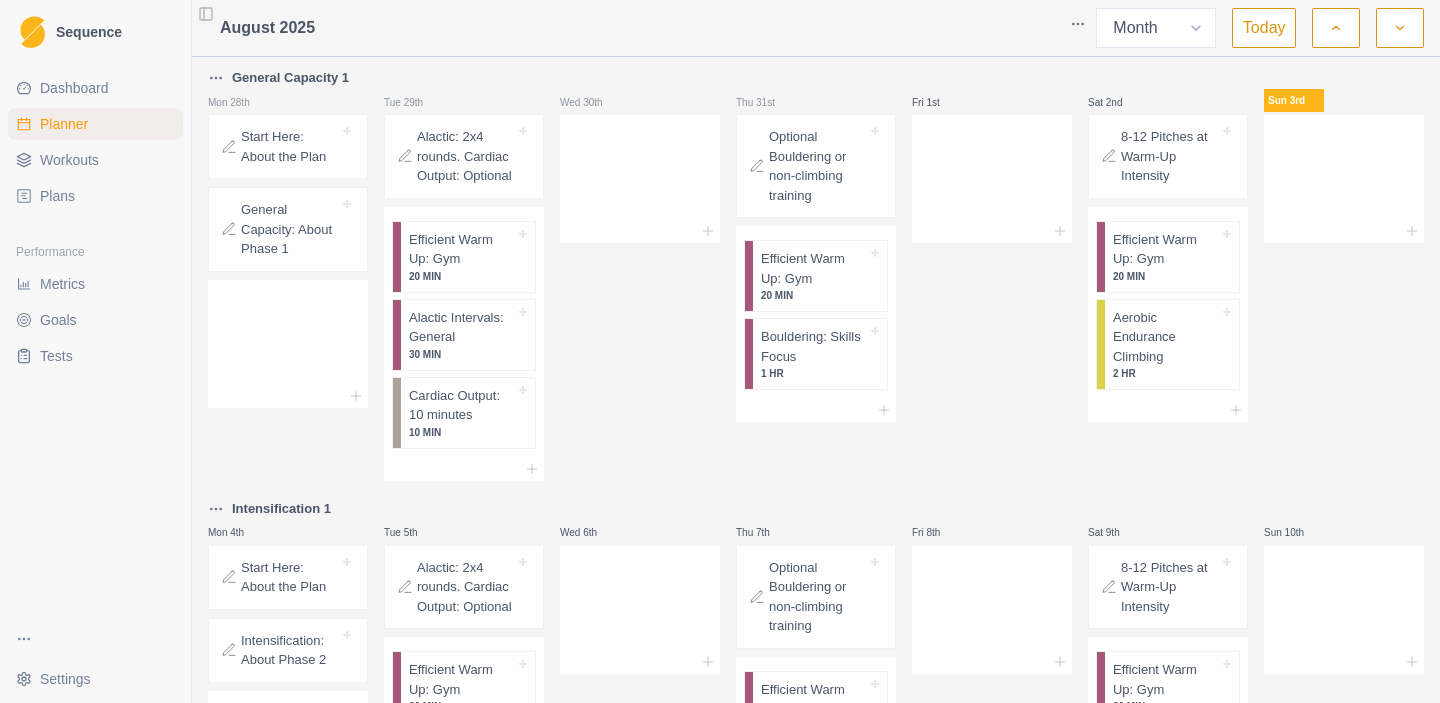 click on "Start Here: About the Plan" at bounding box center (290, 146) 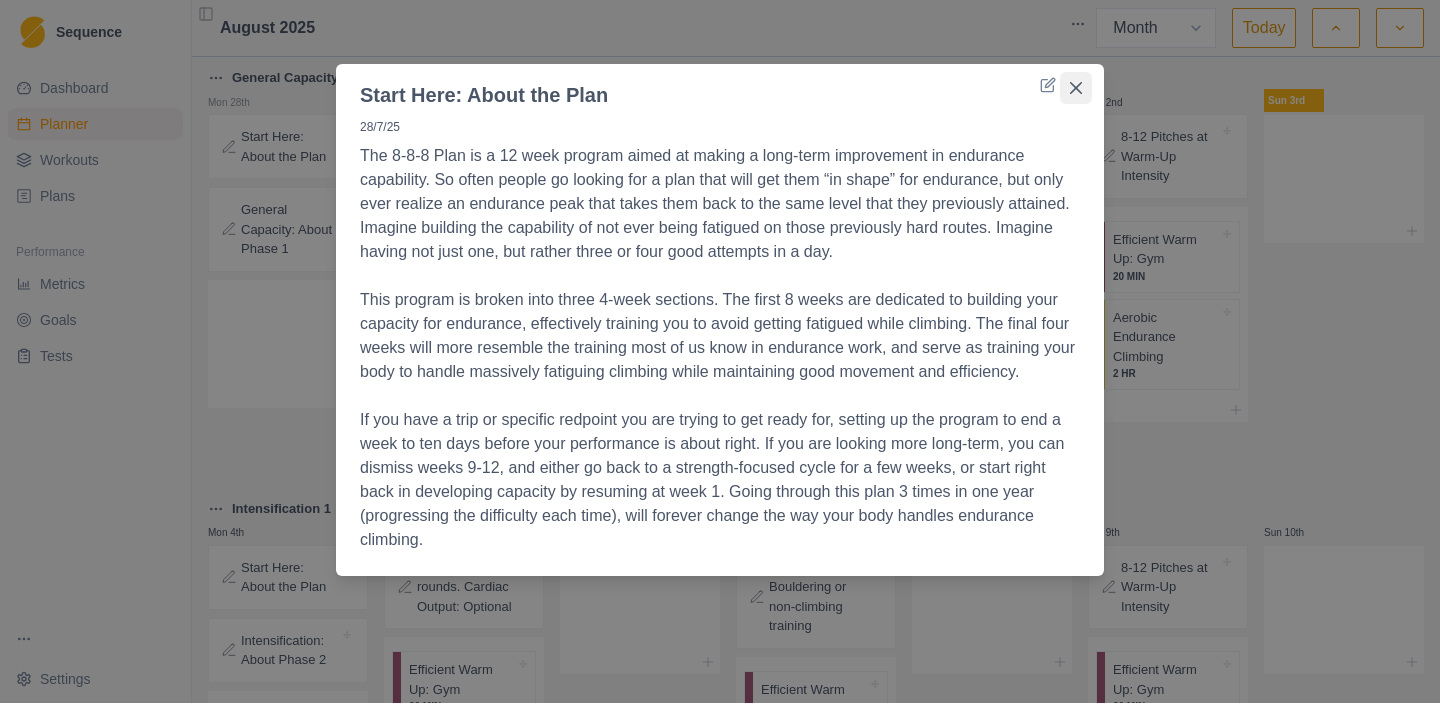 click 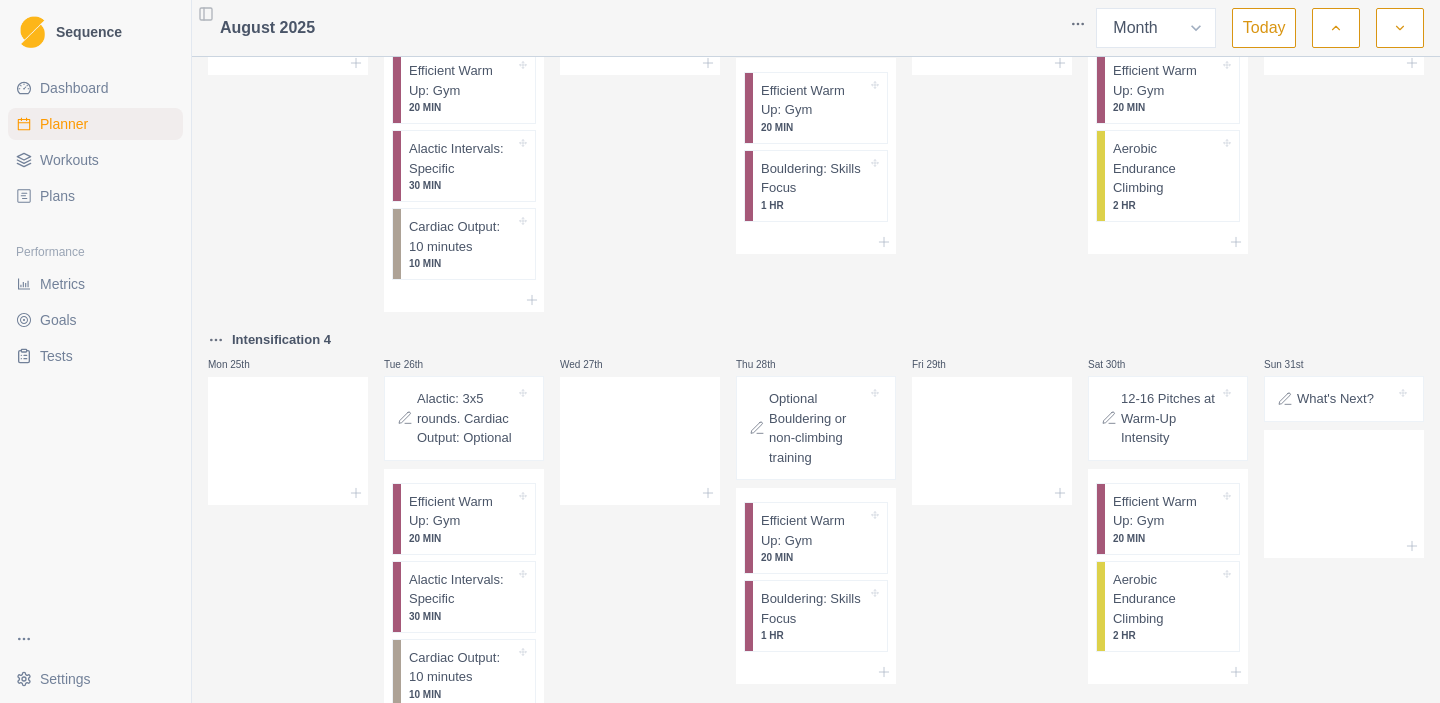 scroll, scrollTop: 1653, scrollLeft: 0, axis: vertical 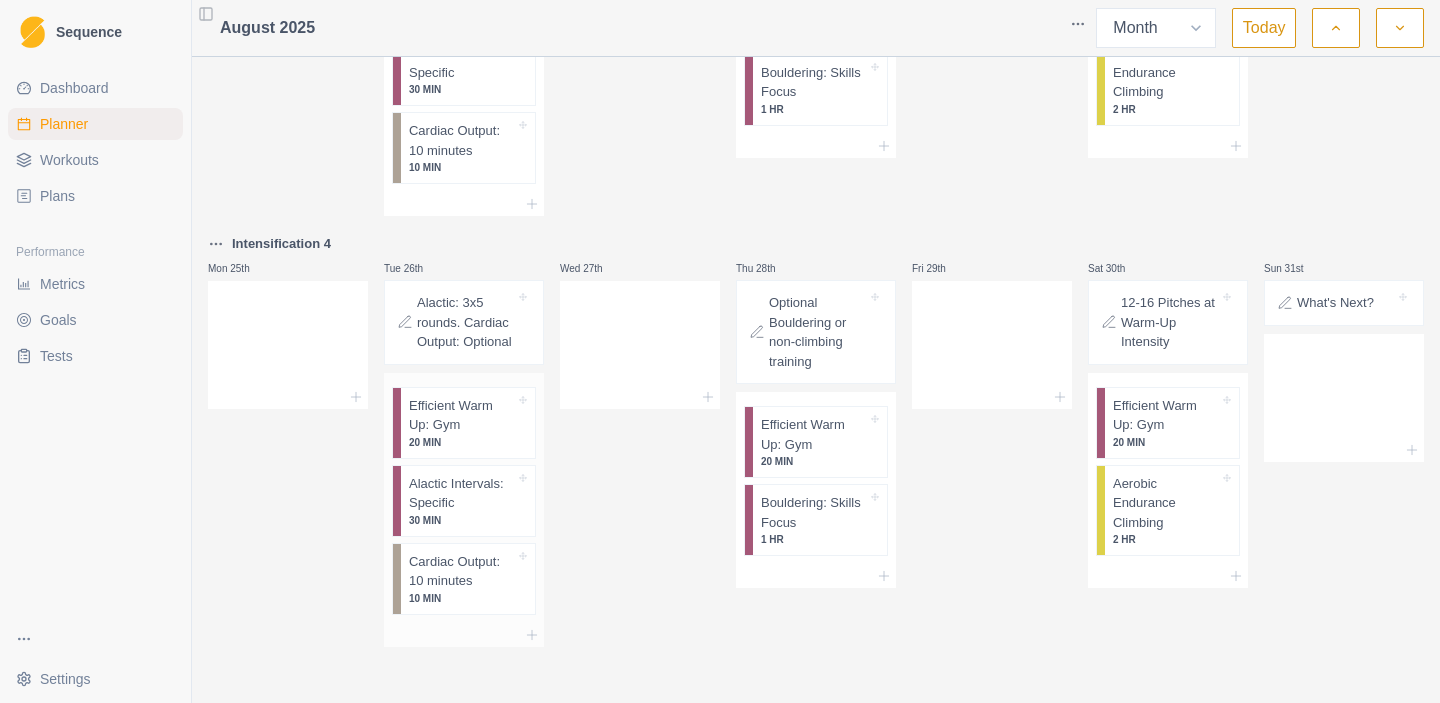 click on "Alactic Intervals: Specific" at bounding box center [462, 493] 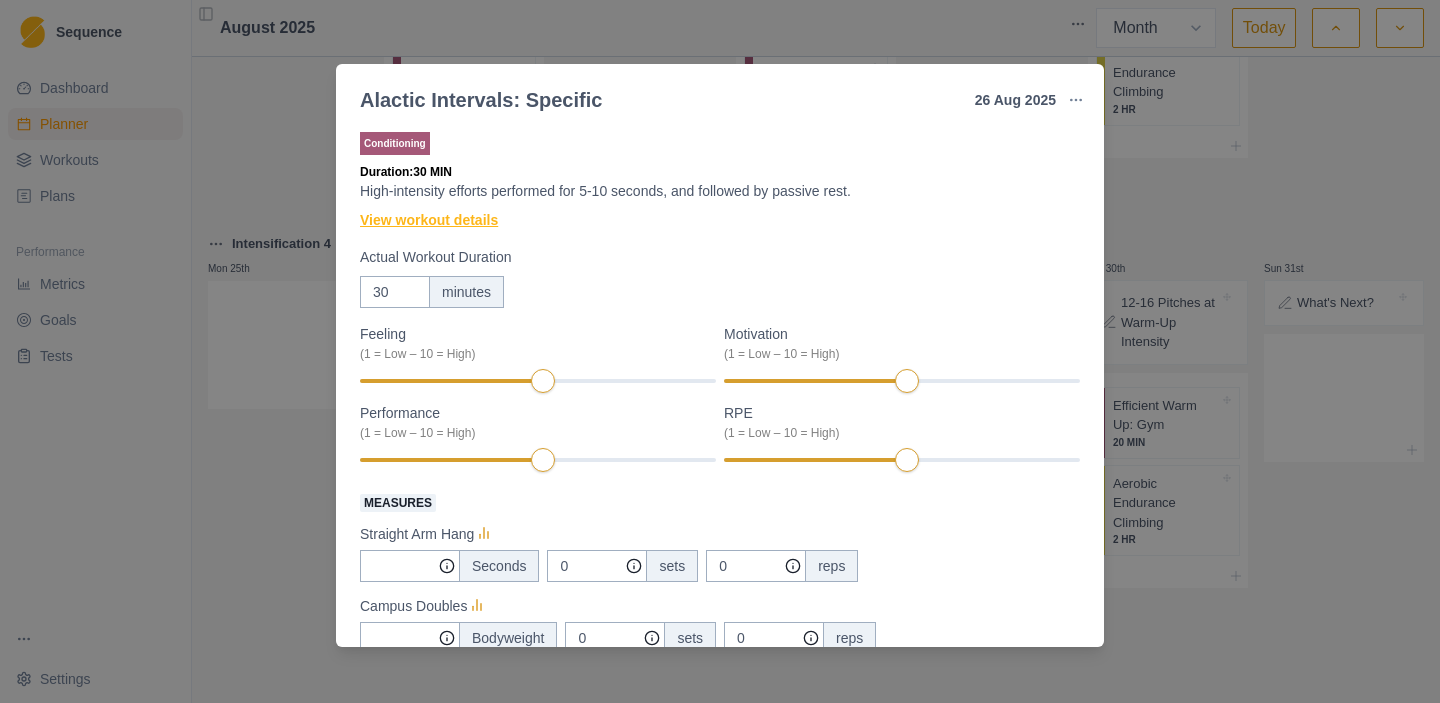 click on "View workout details" at bounding box center (429, 220) 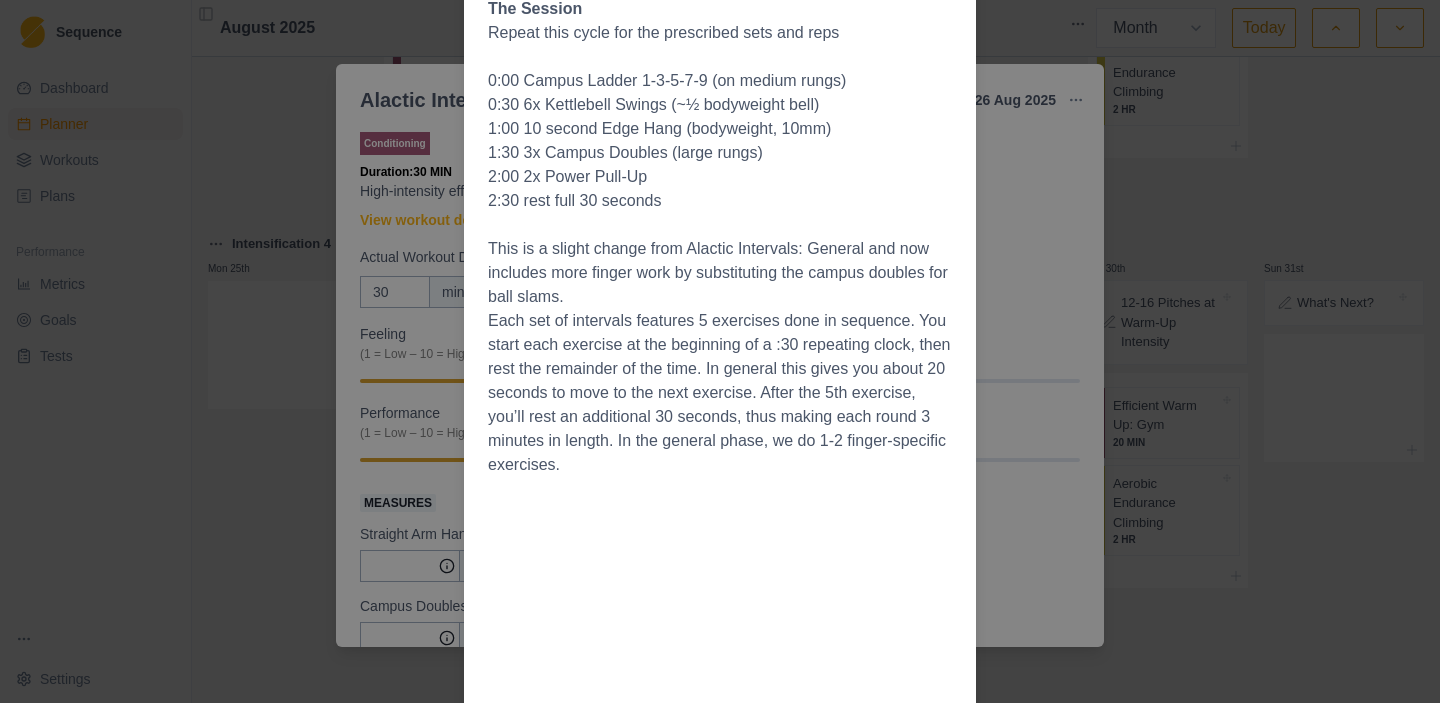 scroll, scrollTop: 0, scrollLeft: 0, axis: both 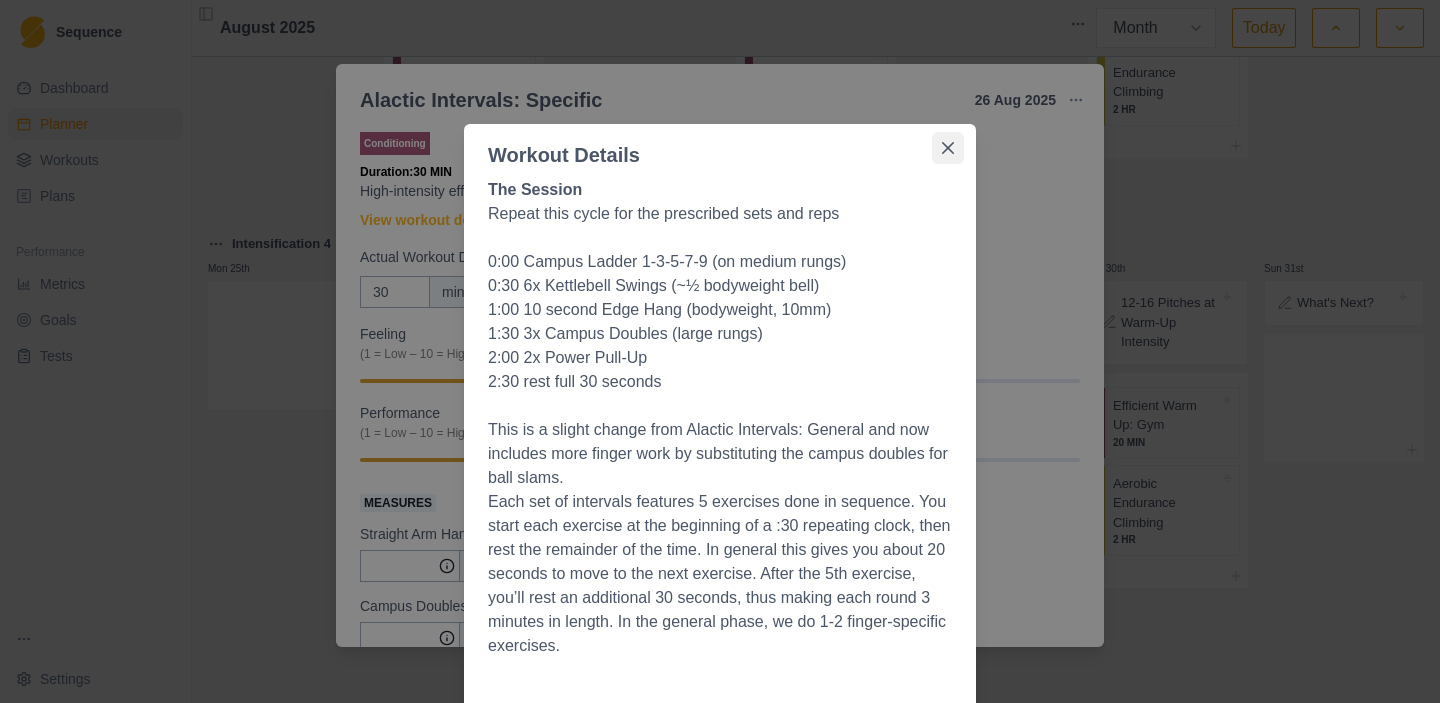 click 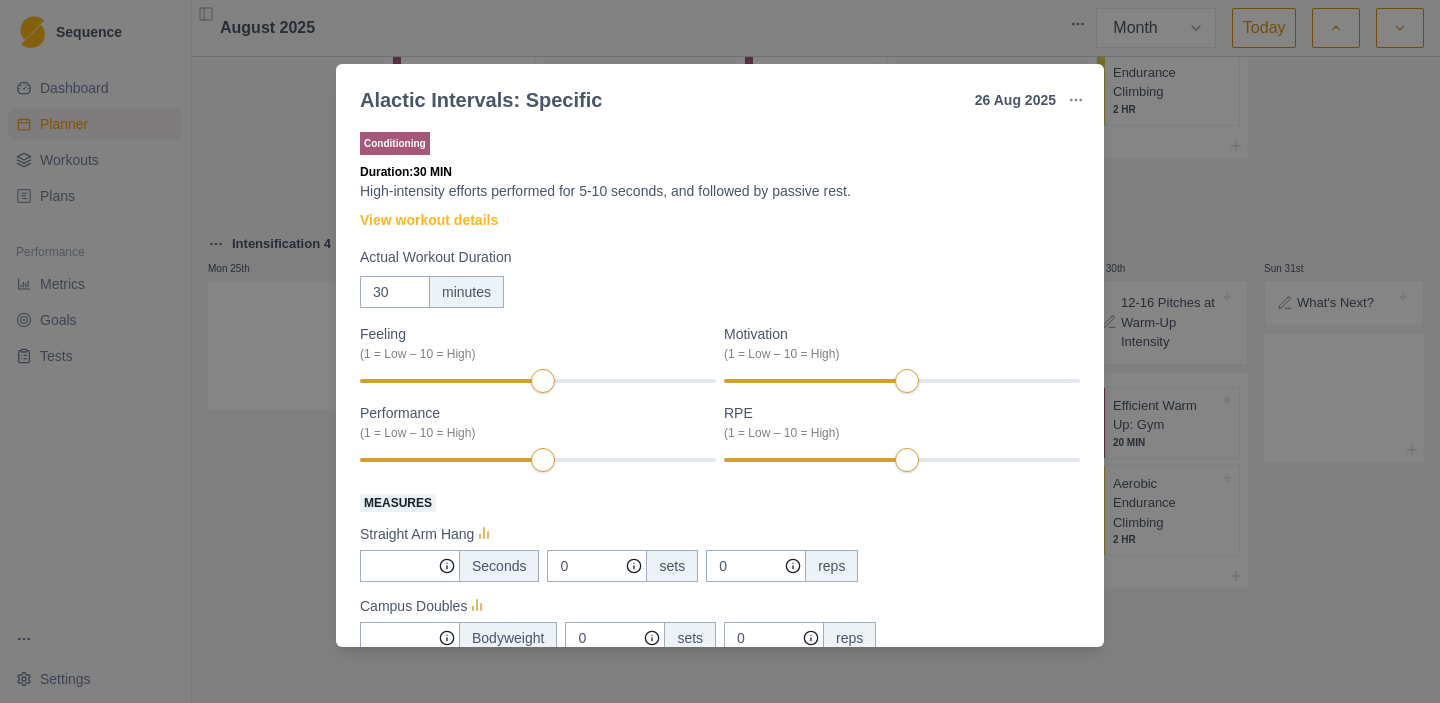 click on "Alactic Intervals: Specific [DATE] Link To Goal View Workout Metrics Edit Original Workout Reschedule Workout Remove From Schedule Conditioning Duration: 30 MIN High-intensity efforts performed for 5-10 seconds, and followed by passive rest. View workout details Actual Workout Duration 30 minutes Feeling (1 = Low – 10 = High) Motivation (1 = Low – 10 = High) Performance (1 = Low – 10 = High) RPE (1 = Low – 10 = High) Measures Straight Arm Hang Seconds 0 sets 0 reps Campus Doubles Bodyweight 0 sets 0 reps Campus Ladder (1-3-5-7-9) Bodyweight 0 sets 0 reps Kettlebell Swing 2-hand lb 0 sets 0 reps Power Pullup Bodyweight 0 sets 0 reps Training Notes View previous training notes Mark as Incomplete Complete Workout" at bounding box center [720, 351] 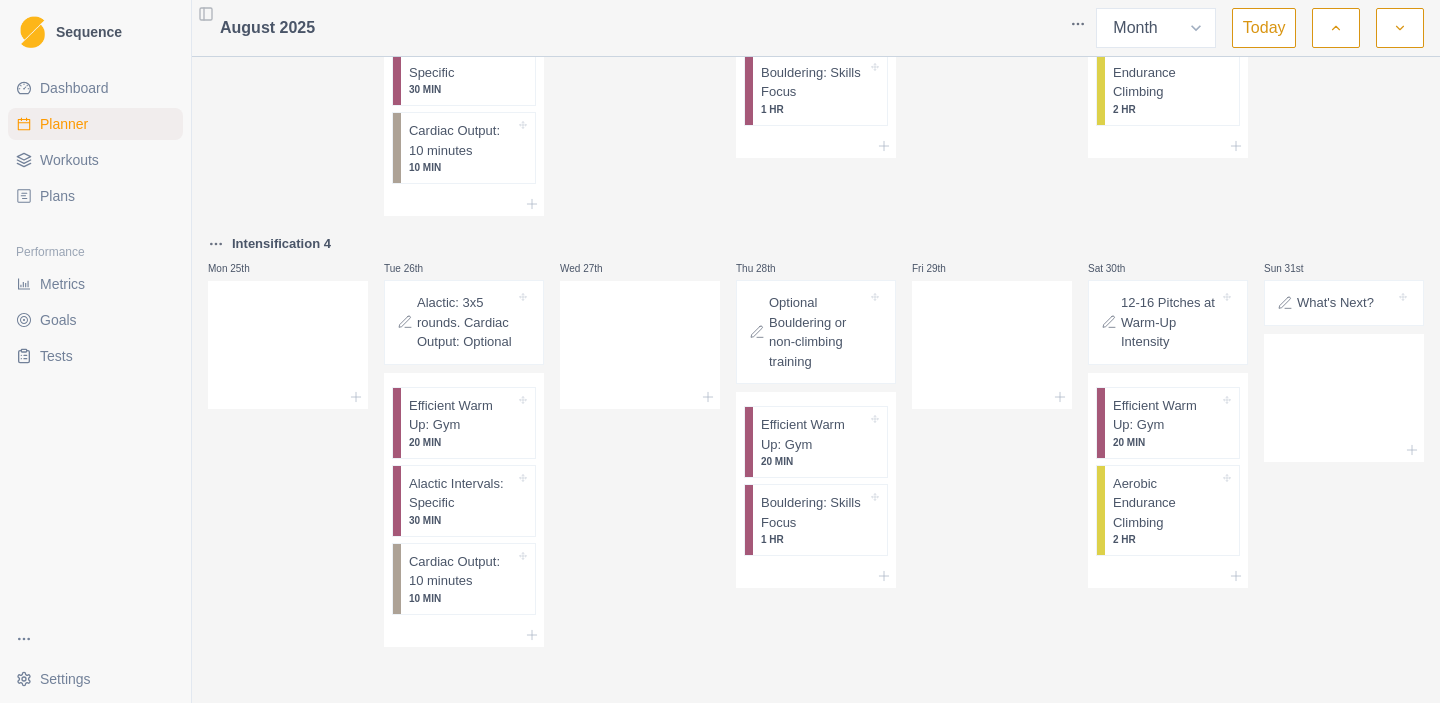click on "Sequence Dashboard Planner Workouts Plans Performance Metrics Goals Tests Settings Toggle Sidebar August 2025 Week Month Today General Capacity 1 Mon 28th Start Here: About the Plan General Capacity: About Phase 1 Tue 29th Alactic: 2x4 rounds. Cardiac Output: Optional Efficient Warm Up: Gym 20 MIN Alactic Intervals: General 30 MIN Cardiac Output: 10 minutes 10 MIN Wed 30th Thu 31st Optional Bouldering or non-climbing training Efficient Warm Up: Gym 20 MIN Bouldering: Skills Focus 1 HR Fri 1st Sat 2nd 8-12 Pitches at Warm-Up Intensity Efficient Warm Up: Gym 20 MIN Aerobic Endurance Climbing 2 HR Sun 3rd Intensification 1 Mon 4th Start Here: About the Plan Intensification: About Phase 2 Tue 5th Alactic: 2x4 rounds. Cardiac Output: Optional Efficient Warm Up: Gym 20 MIN Alactic Intervals: Specific 30 MIN Cardiac Output: 10 minutes 10 MIN Wed 6th Thu 7th Optional Bouldering or non-climbing training Efficient Warm Up: Gym 20 MIN Bouldering: Skills Focus 1 HR Fri 8th Sat 9th Efficient Warm Up: Gym" at bounding box center [720, 351] 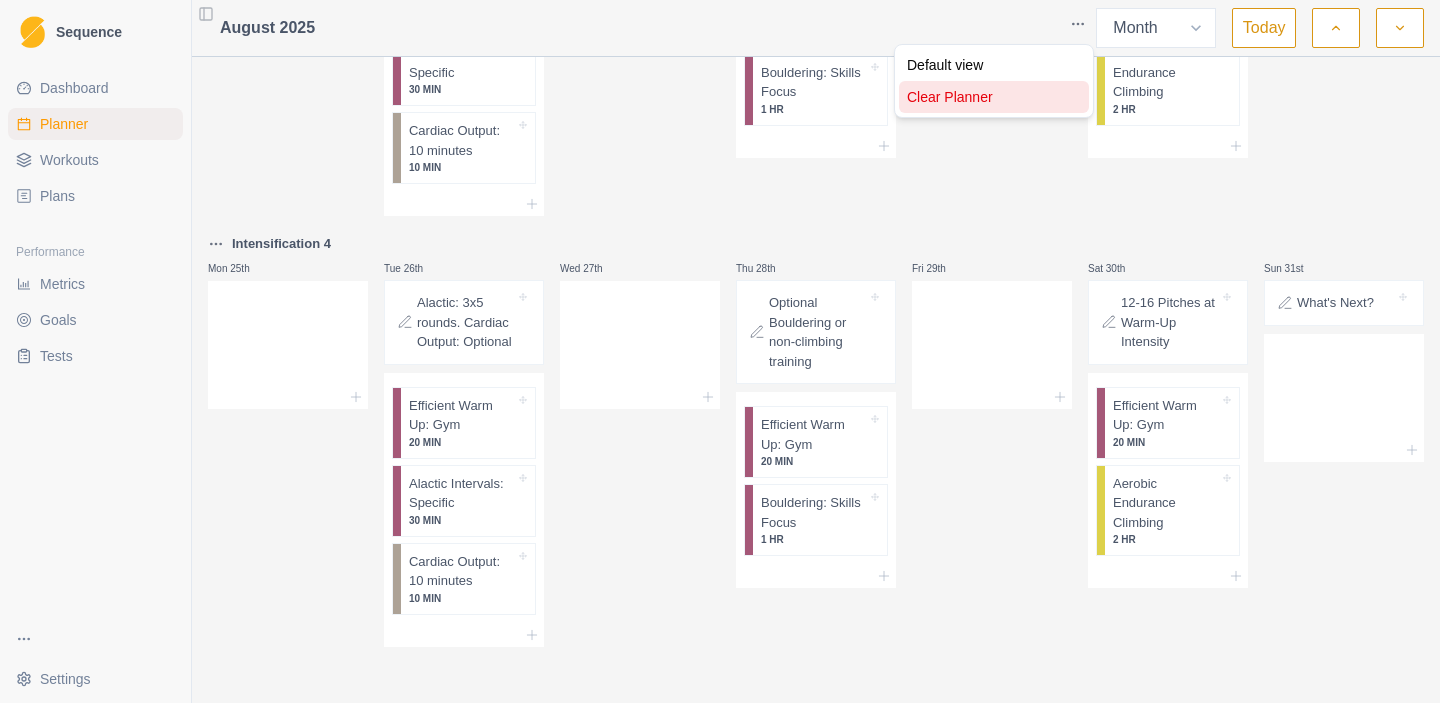 click on "Clear Planner" at bounding box center [994, 97] 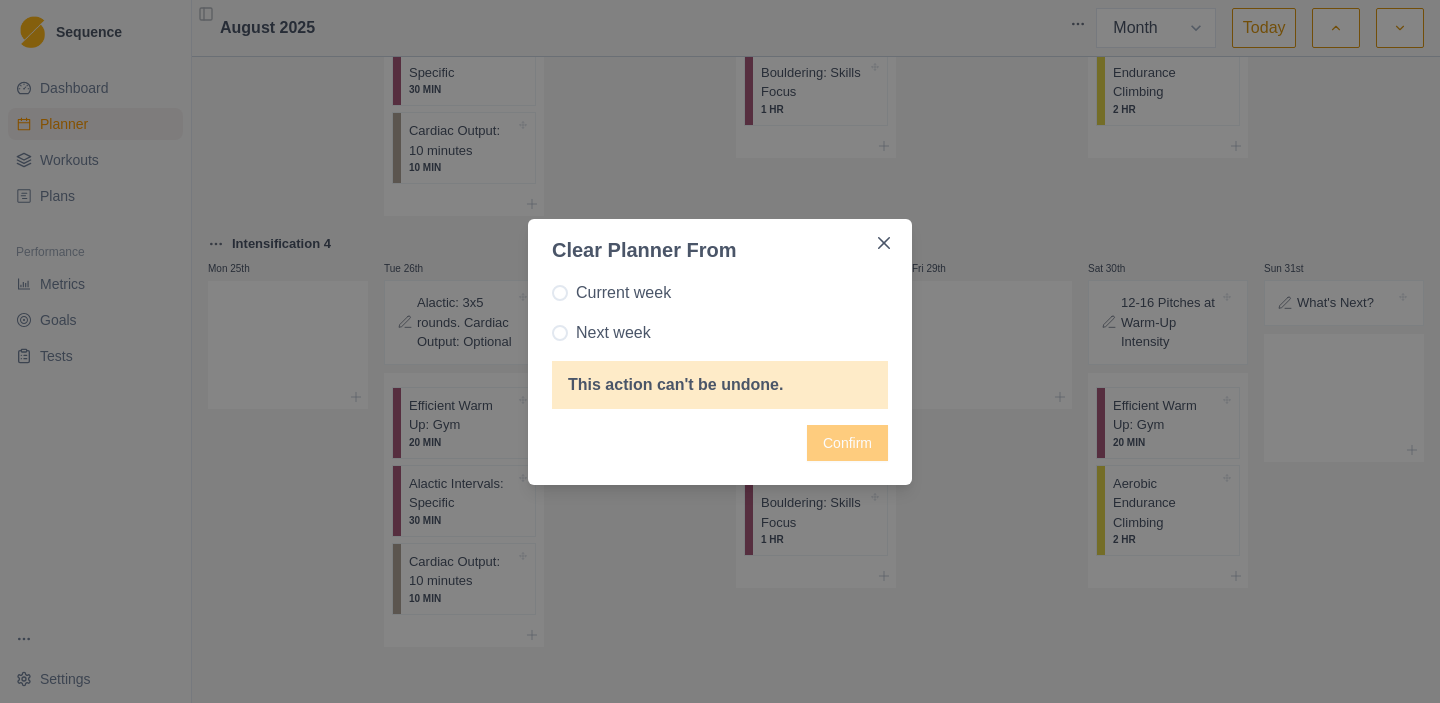 click on "Current week" at bounding box center (623, 293) 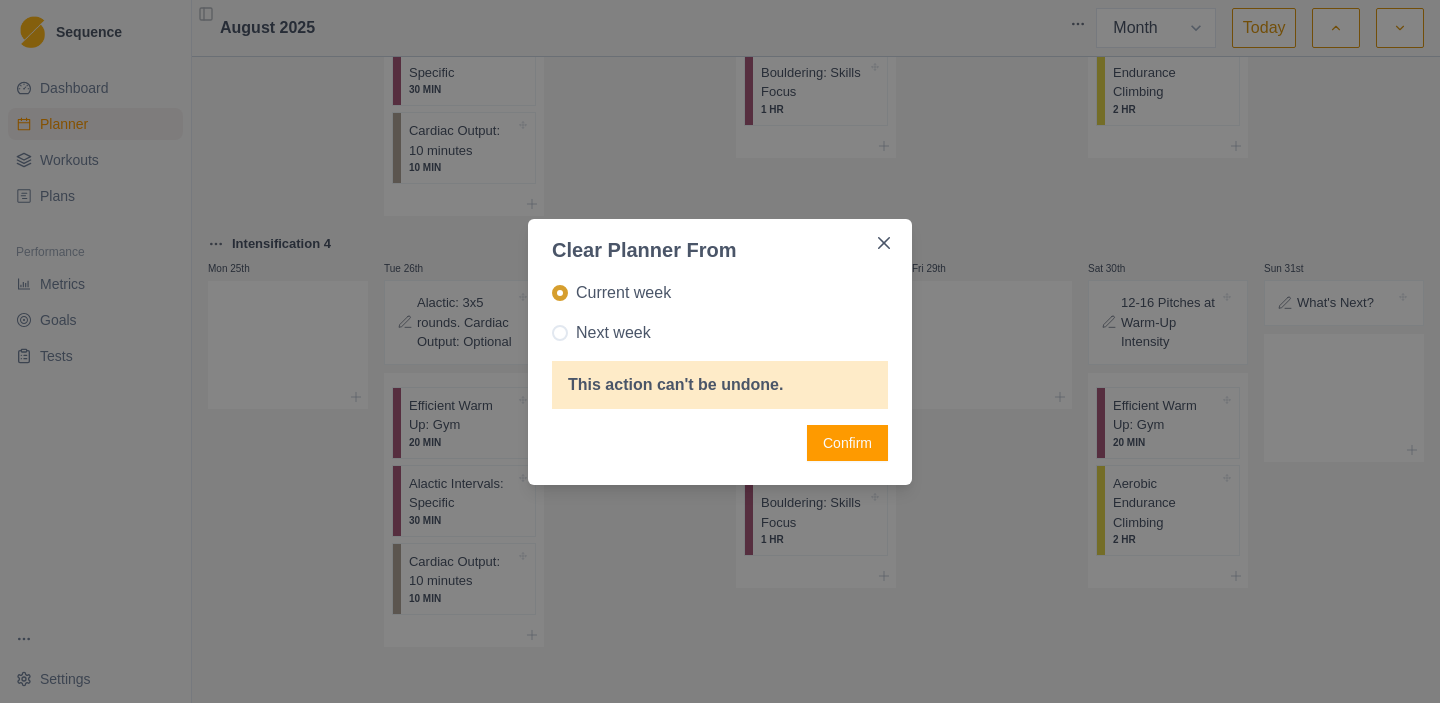 click on "Confirm" at bounding box center [847, 443] 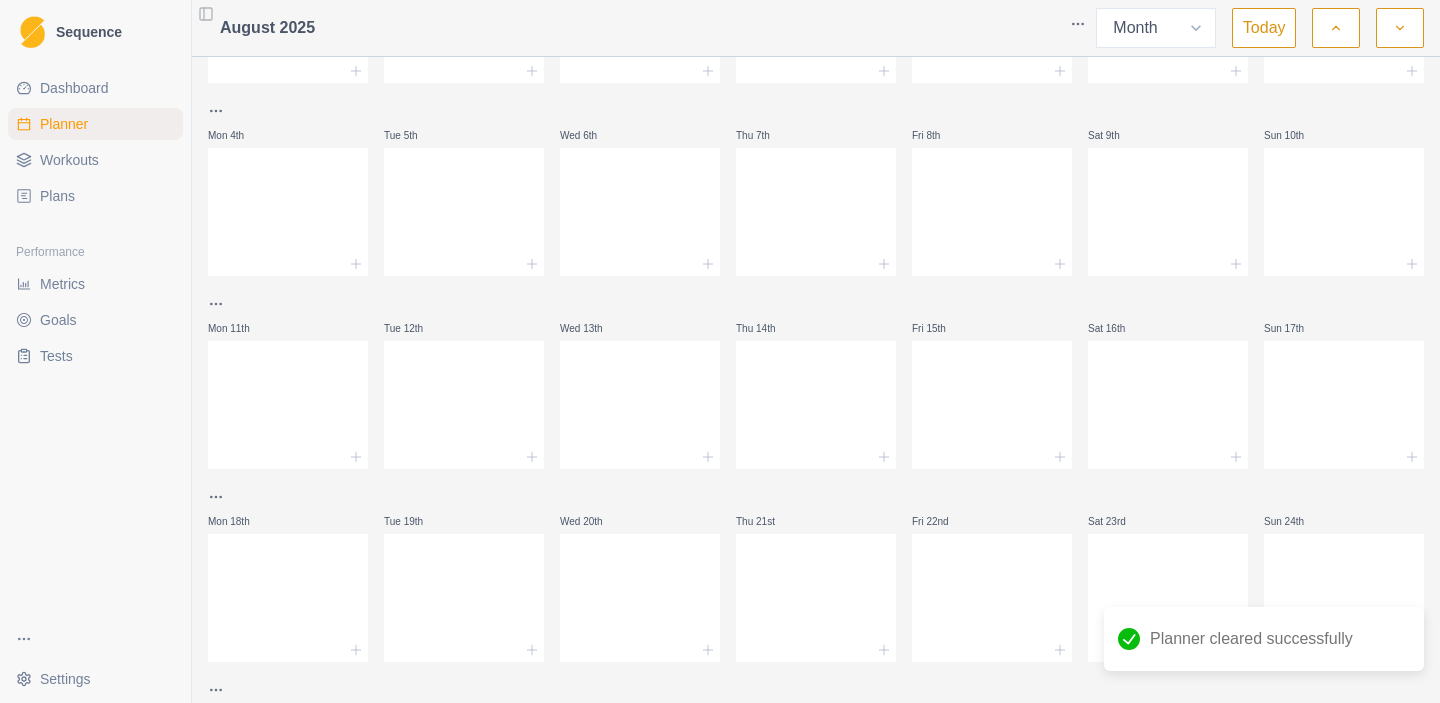 scroll, scrollTop: 0, scrollLeft: 0, axis: both 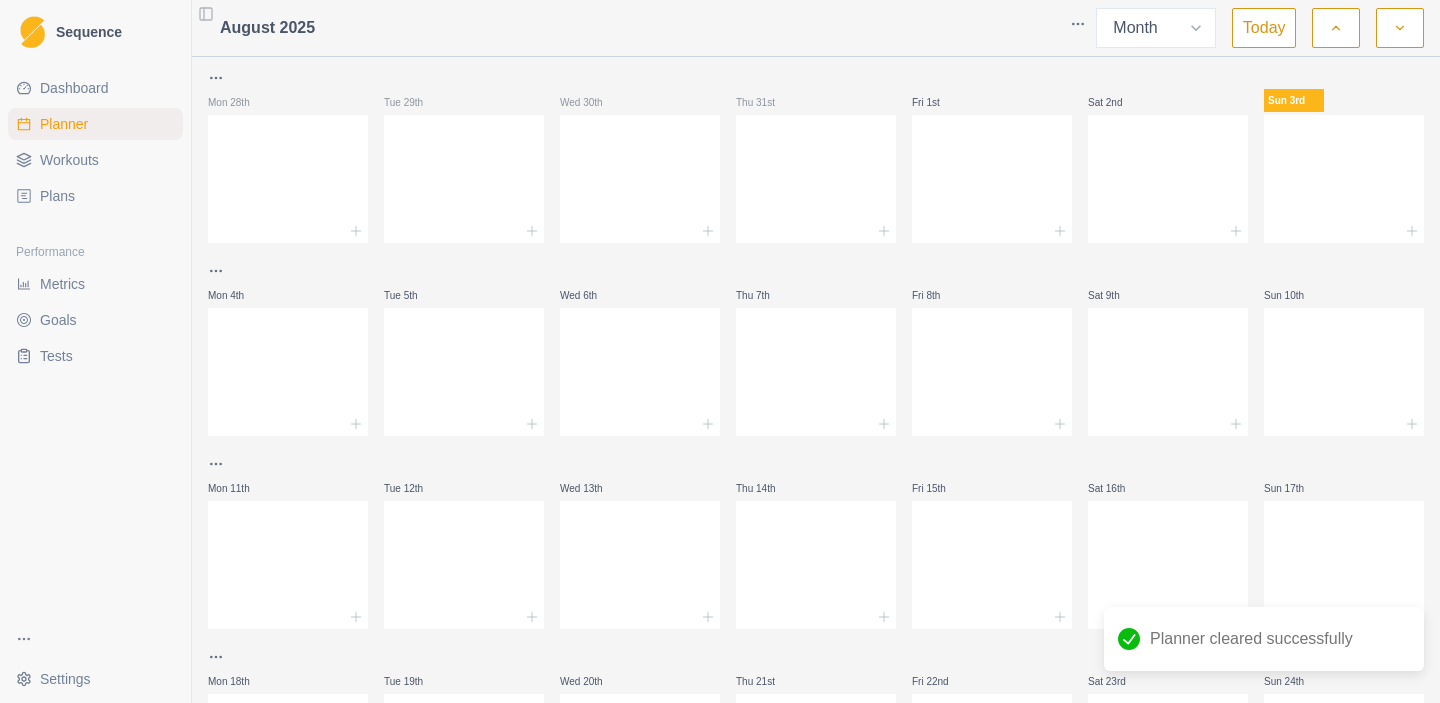 click on "Workouts" at bounding box center [69, 160] 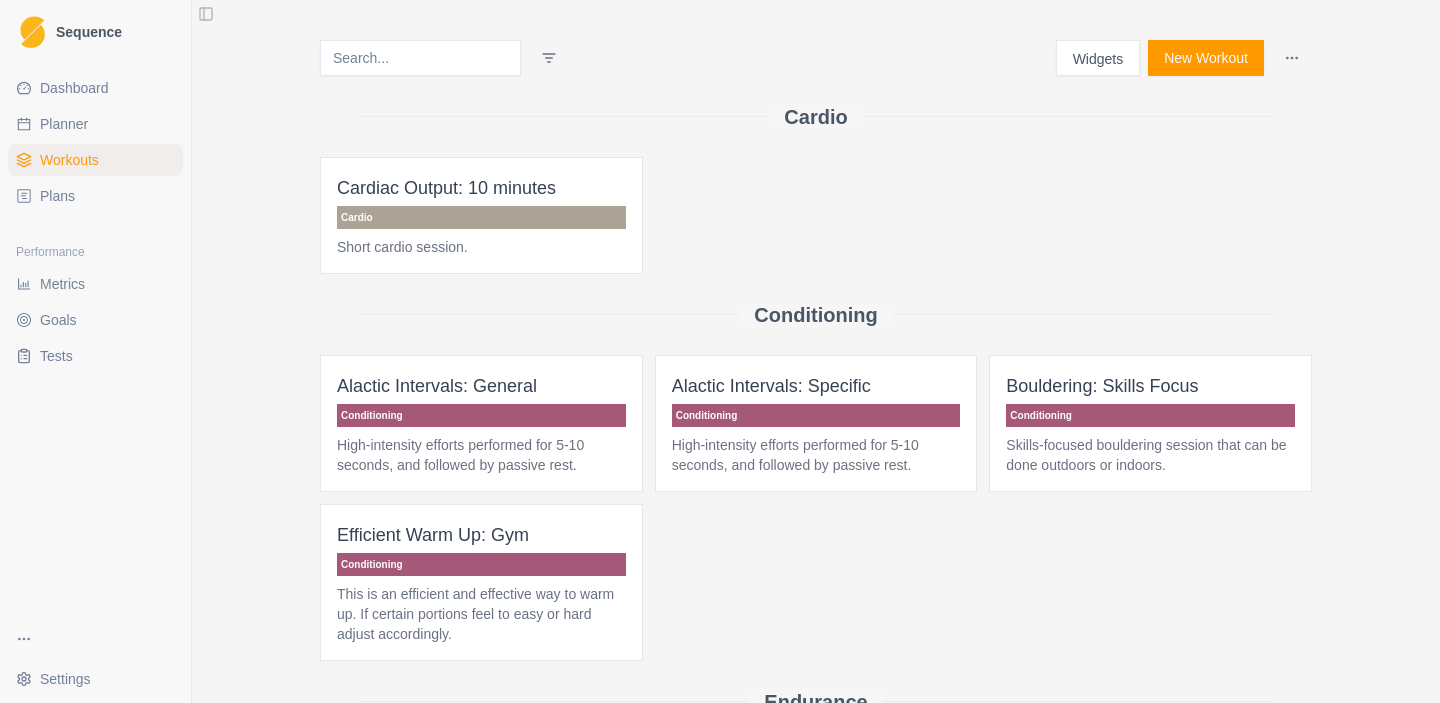 click on "Plans" at bounding box center [57, 196] 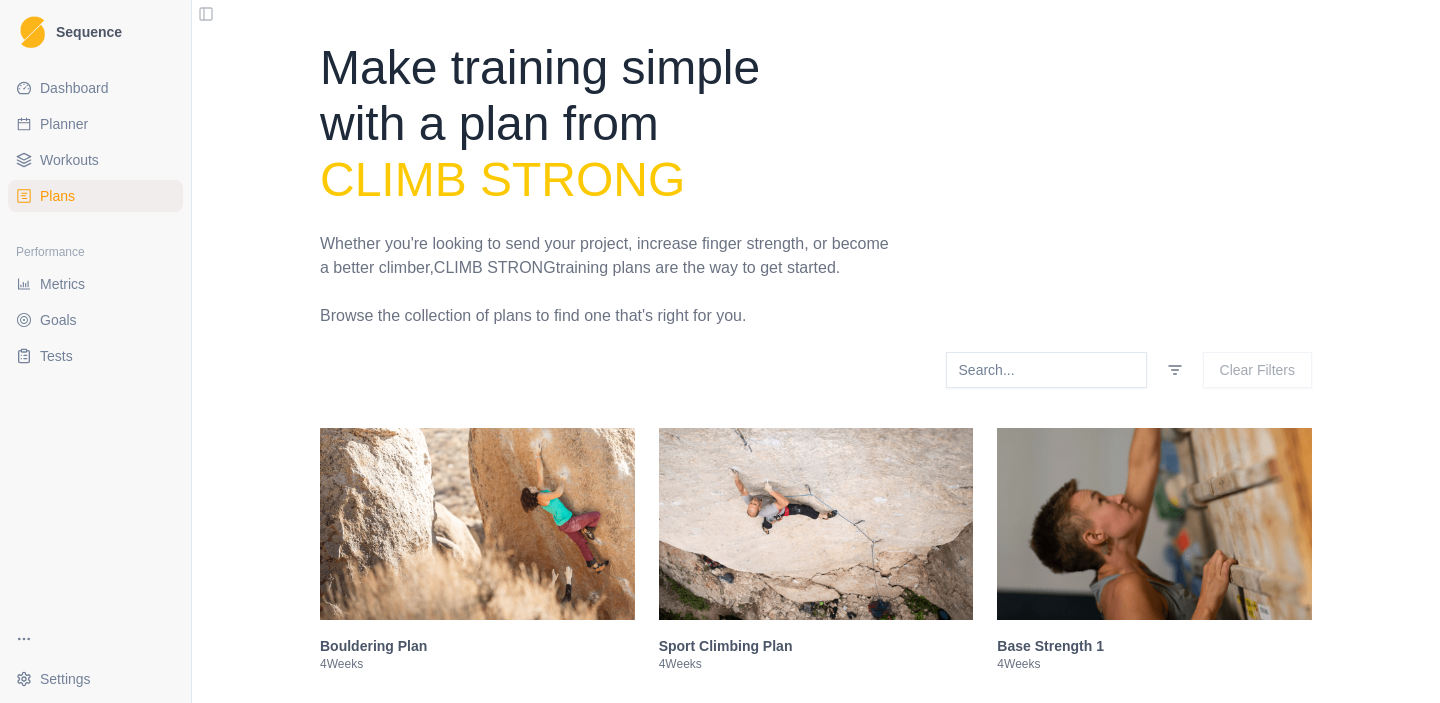 click on "Workouts" at bounding box center (69, 160) 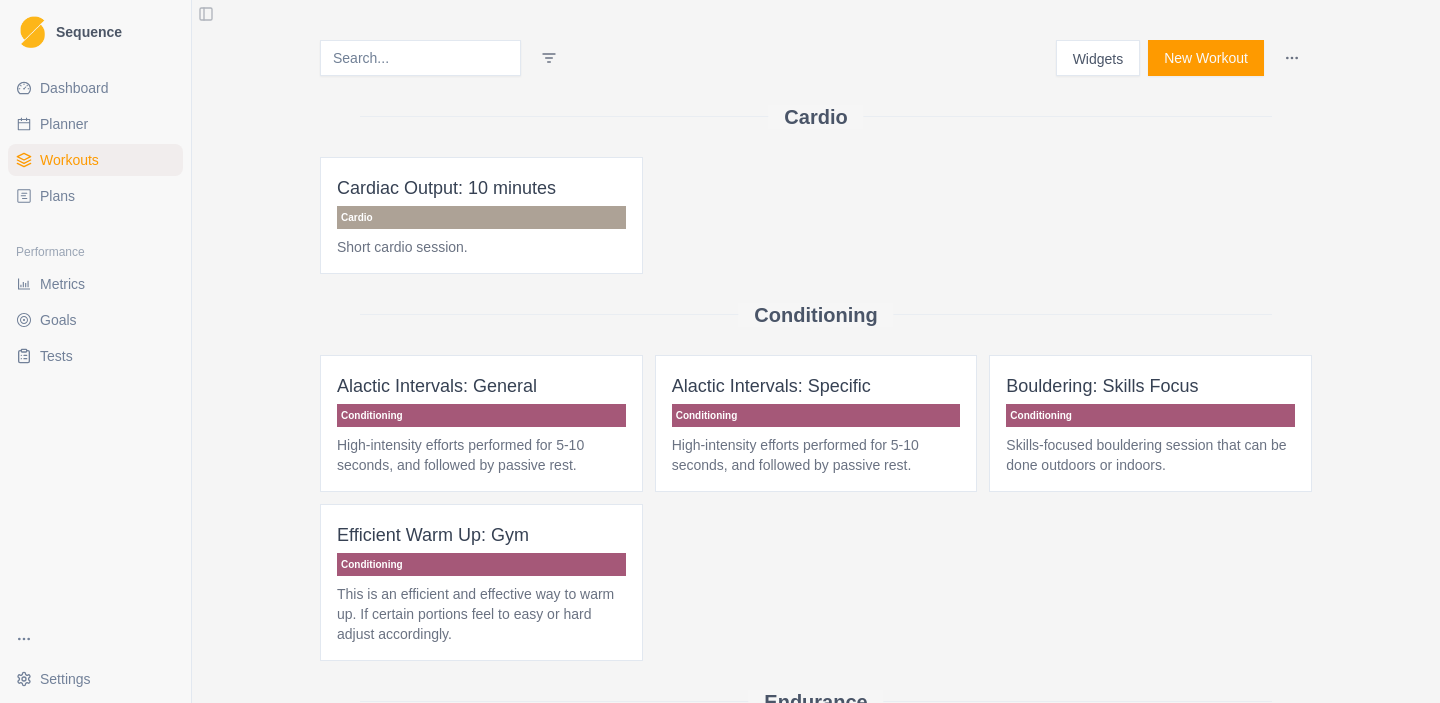 click on "Widgets New Workout Cardio Cardiac Output: 10 minutes Cardio Short cardio session. Conditioning Alactic Intervals: General Conditioning High-intensity efforts performed for 5-10 seconds, and followed by passive rest. Alactic Intervals: Specific Conditioning High-intensity efforts performed for 5-10 seconds, and followed by passive rest.   Bouldering: Skills Focus Conditioning Skills-focused bouldering session that can be done outdoors or indoors.   Efficient Warm Up: Gym Conditioning This is an efficient and effective way to warm up. If certain portions feel to easy or hard adjust accordingly. Endurance Aerobic Endurance Climbing Endurance The goal of this day is to climb pitches in the "aerobic" zone. Completing the goal number of pitches is more important than the difficulty of the pitches, so start easier than you think." at bounding box center [816, 479] 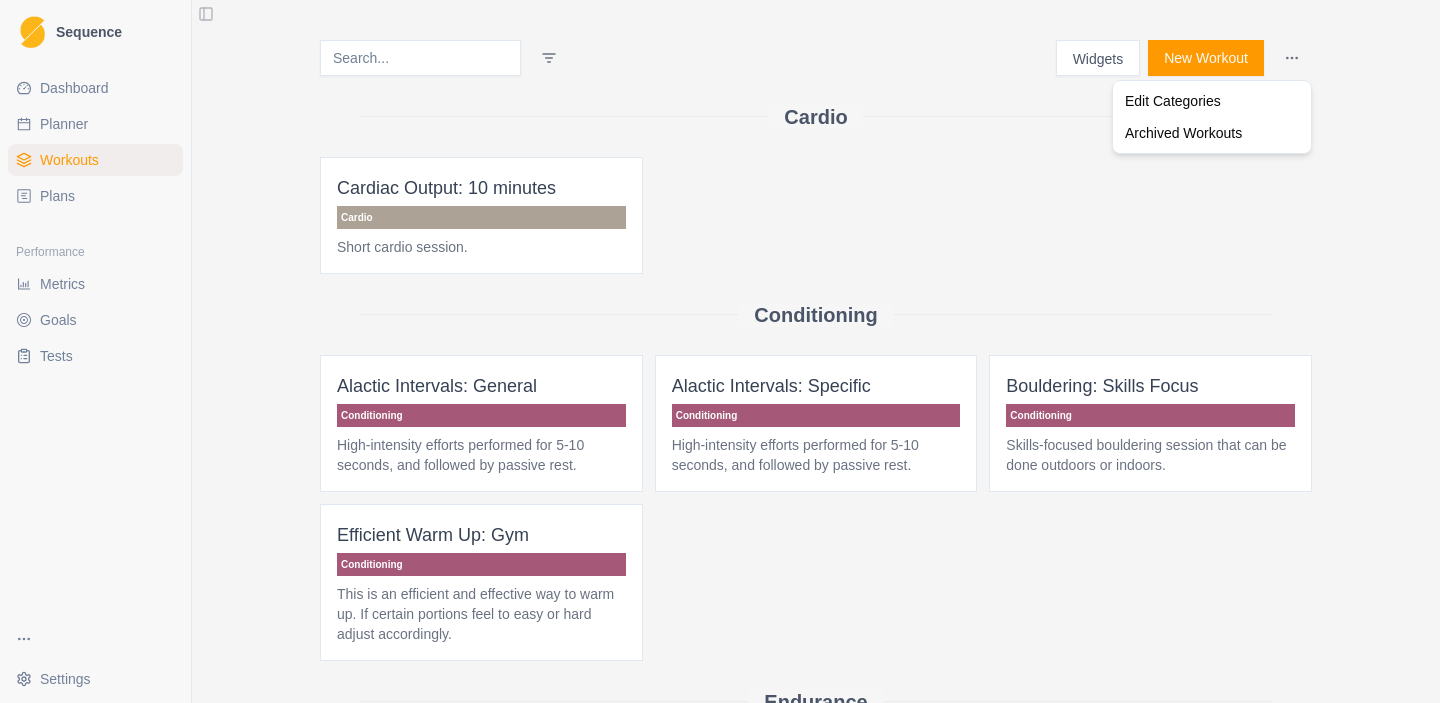 click on "Sequence Dashboard Planner Workouts Plans Performance Metrics Goals Tests Settings Toggle Sidebar Widgets New Workout Cardio Cardiac Output: 10 minutes Cardio Short cardio session. Conditioning Alactic Intervals: General Conditioning High-intensity efforts performed for 5-10 seconds, and followed by passive rest. Alactic Intervals: Specific Conditioning High-intensity efforts performed for 5-10 seconds, and followed by passive rest. Bouldering: Skills Focus Conditioning Skills-focused bouldering session that can be done outdoors or indoors. Efficient Warm Up: Gym Conditioning This is an efficient and effective way to warm up. If certain portions feel to easy or hard adjust accordingly. Endurance Aerobic Endurance Climbing Endurance The goal of this day is to climb pitches in the "aerobic" zone. Completing the goal number of pitches is more important than the difficulty of the pitches, so start easier than you think. Strength / Power Widgets Edit Categories Archived Workouts" at bounding box center (720, 351) 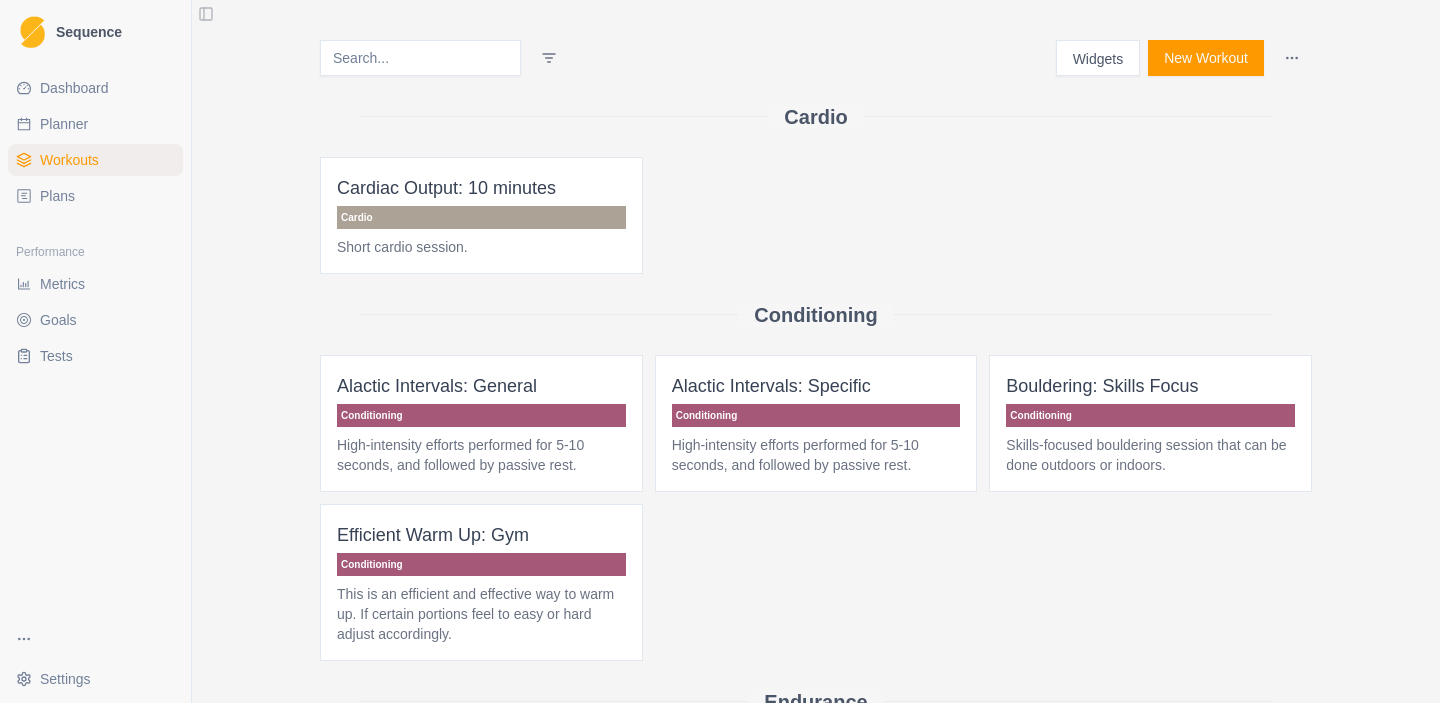 click on "New Workout" at bounding box center (1206, 58) 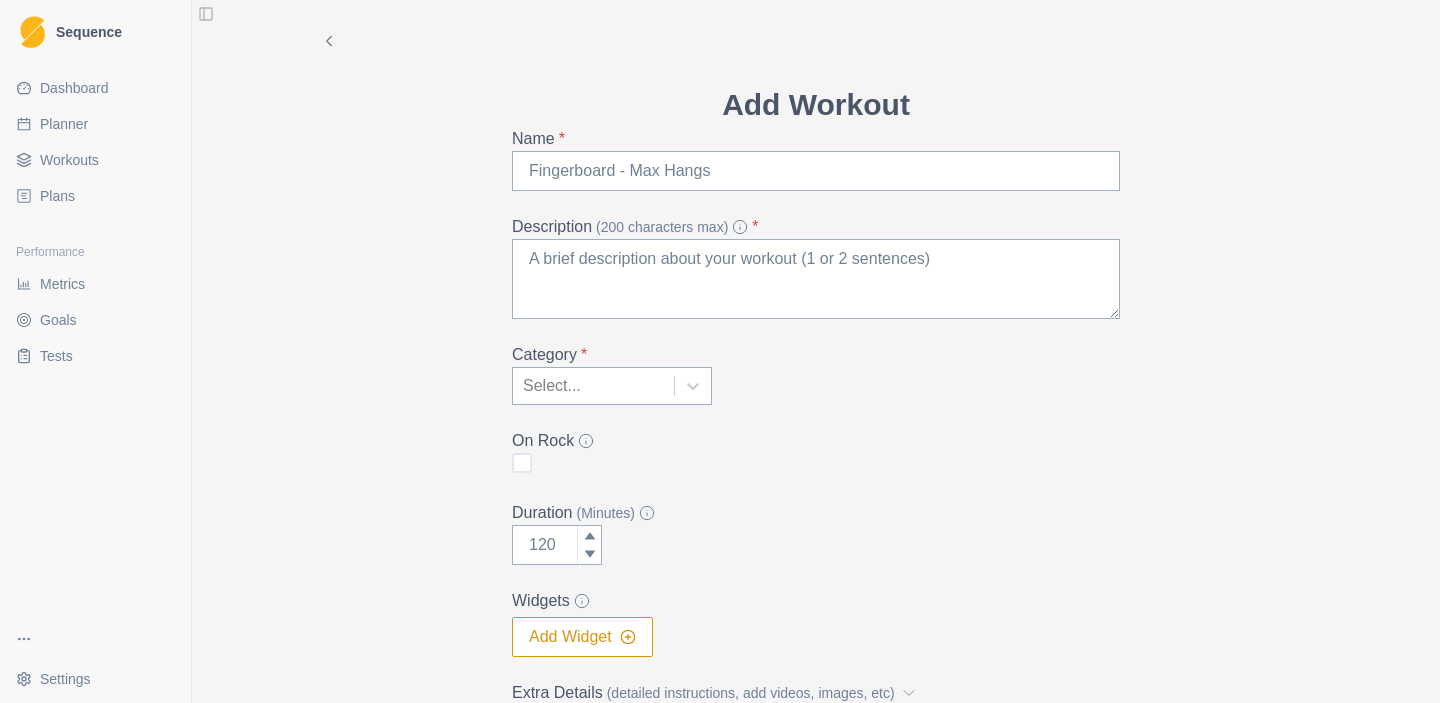 click on "Plans" at bounding box center [57, 196] 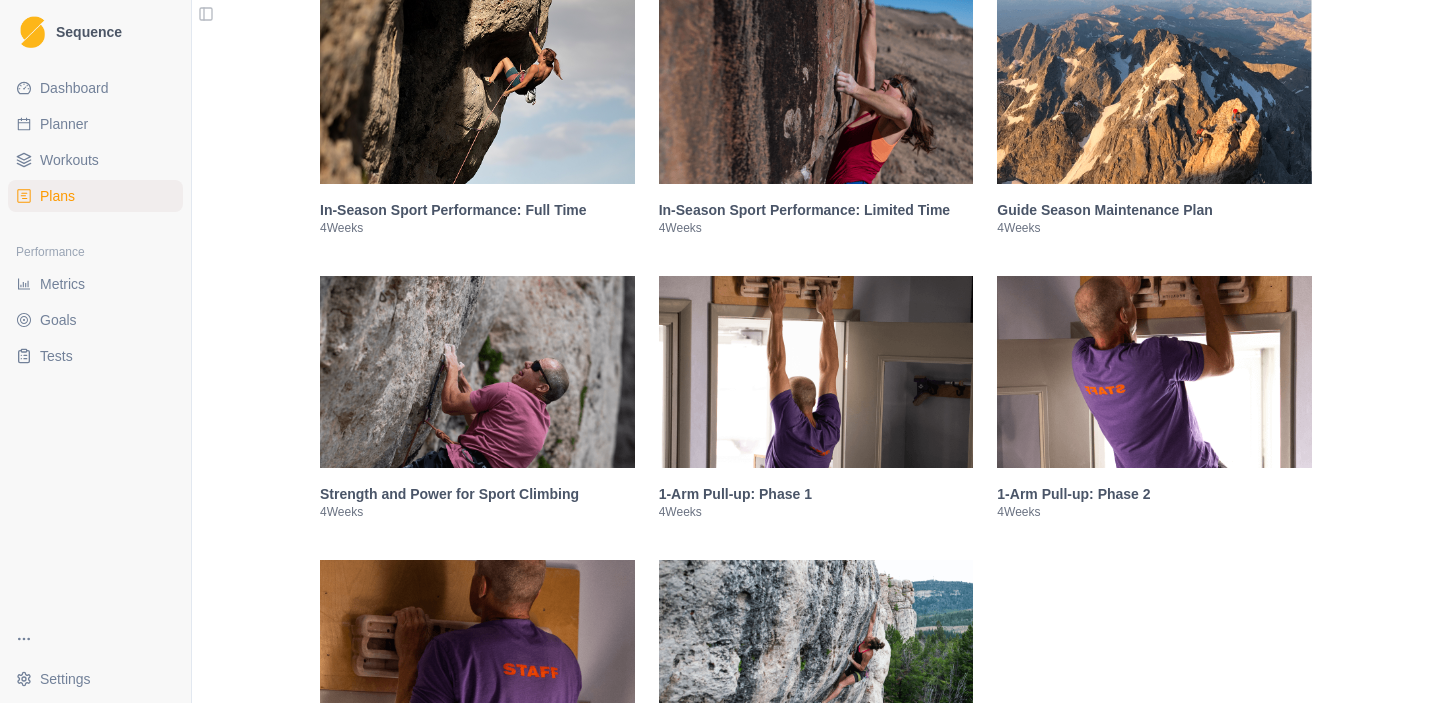 scroll, scrollTop: 2714, scrollLeft: 0, axis: vertical 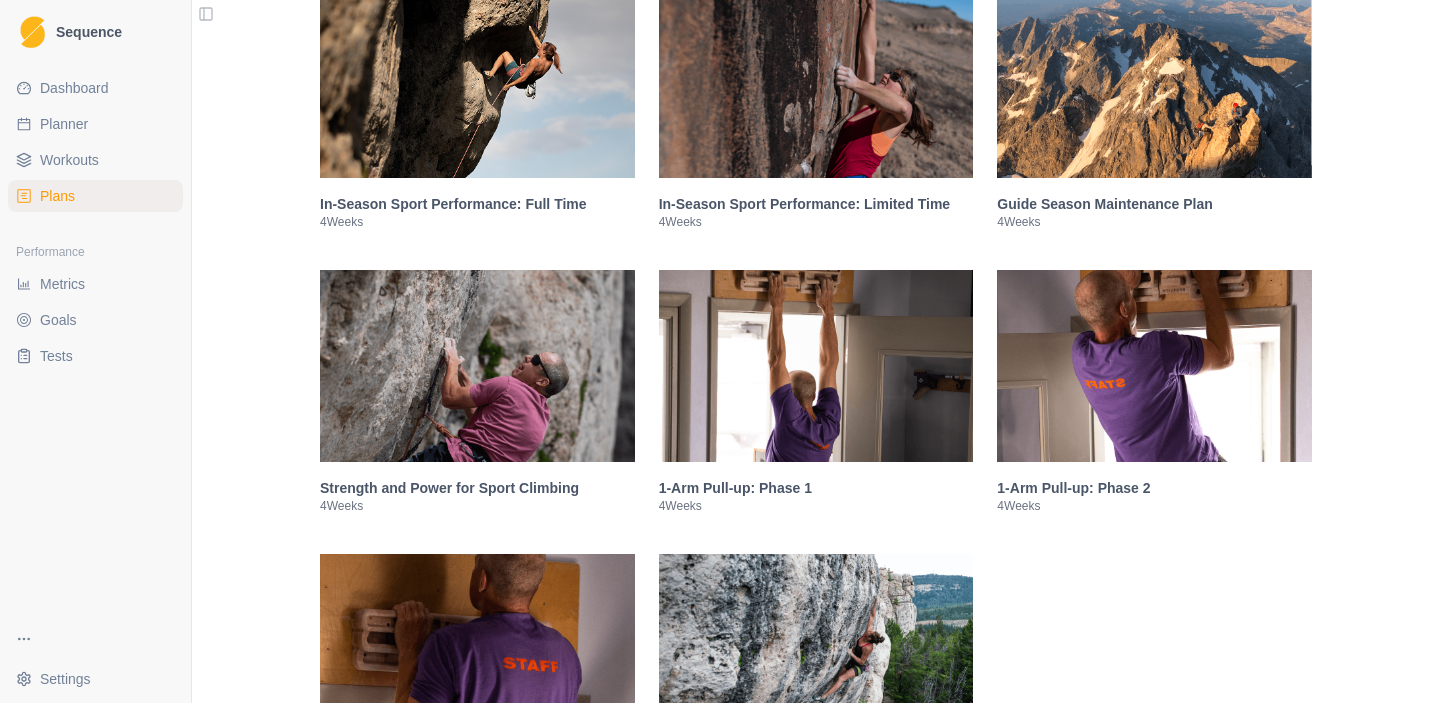click on "In-Season Sport Performance: Limited Time" at bounding box center (816, 204) 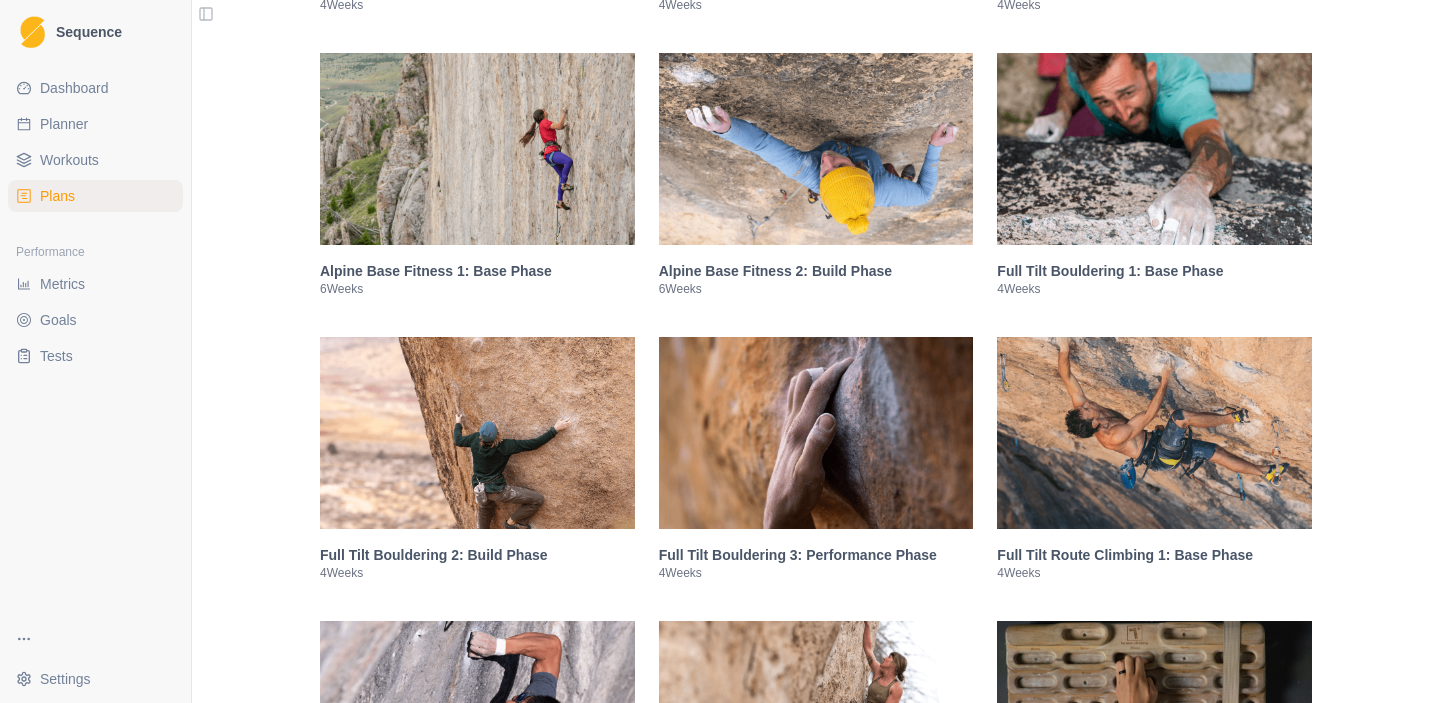 scroll, scrollTop: 1497, scrollLeft: 0, axis: vertical 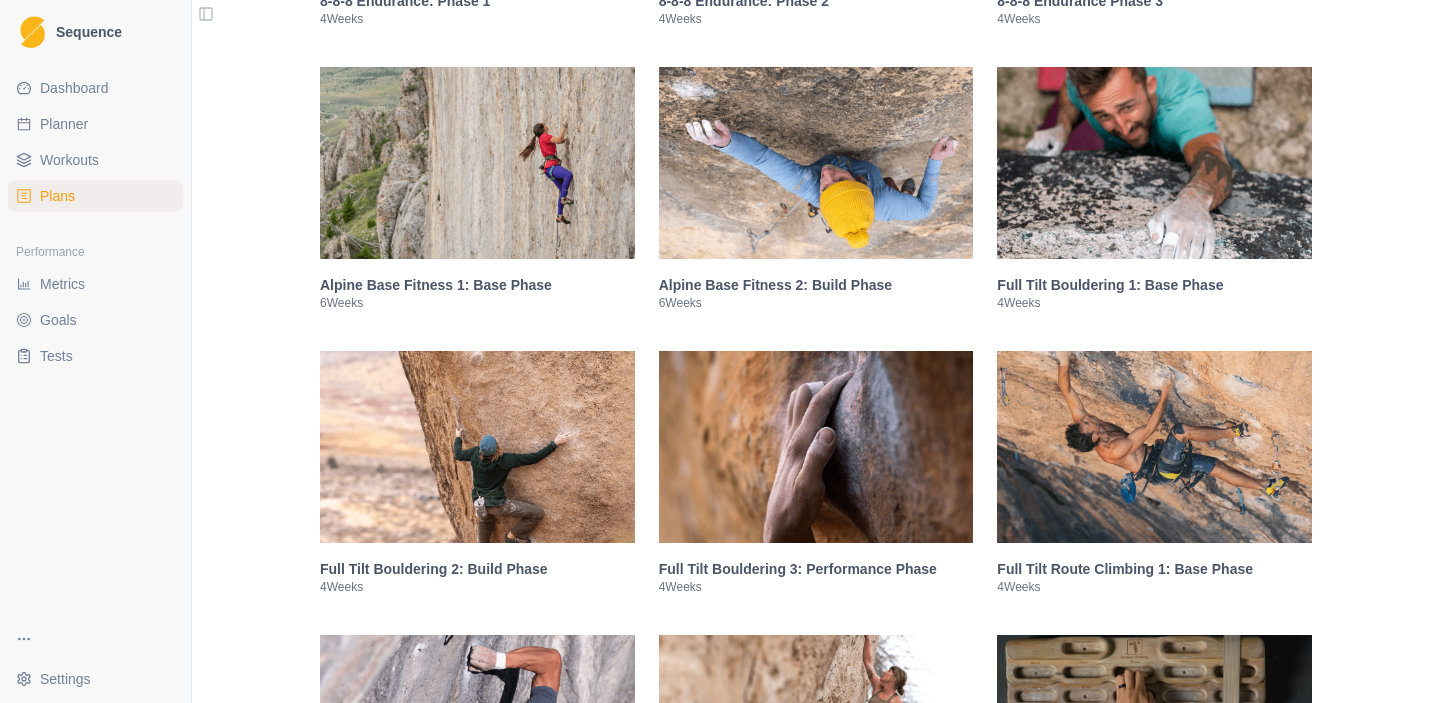 click on "Full Tilt Route Climbing 1: Base Phase" at bounding box center (1154, 569) 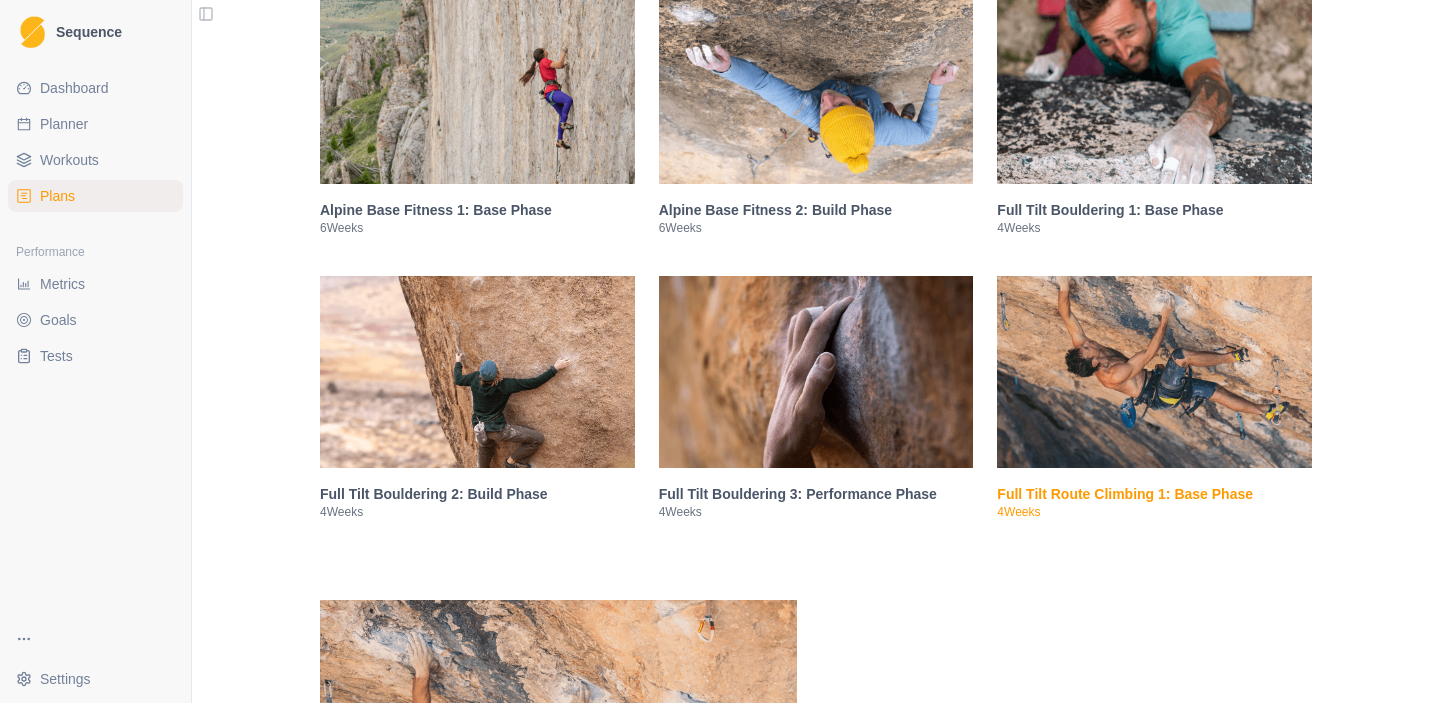 scroll, scrollTop: 1588, scrollLeft: 0, axis: vertical 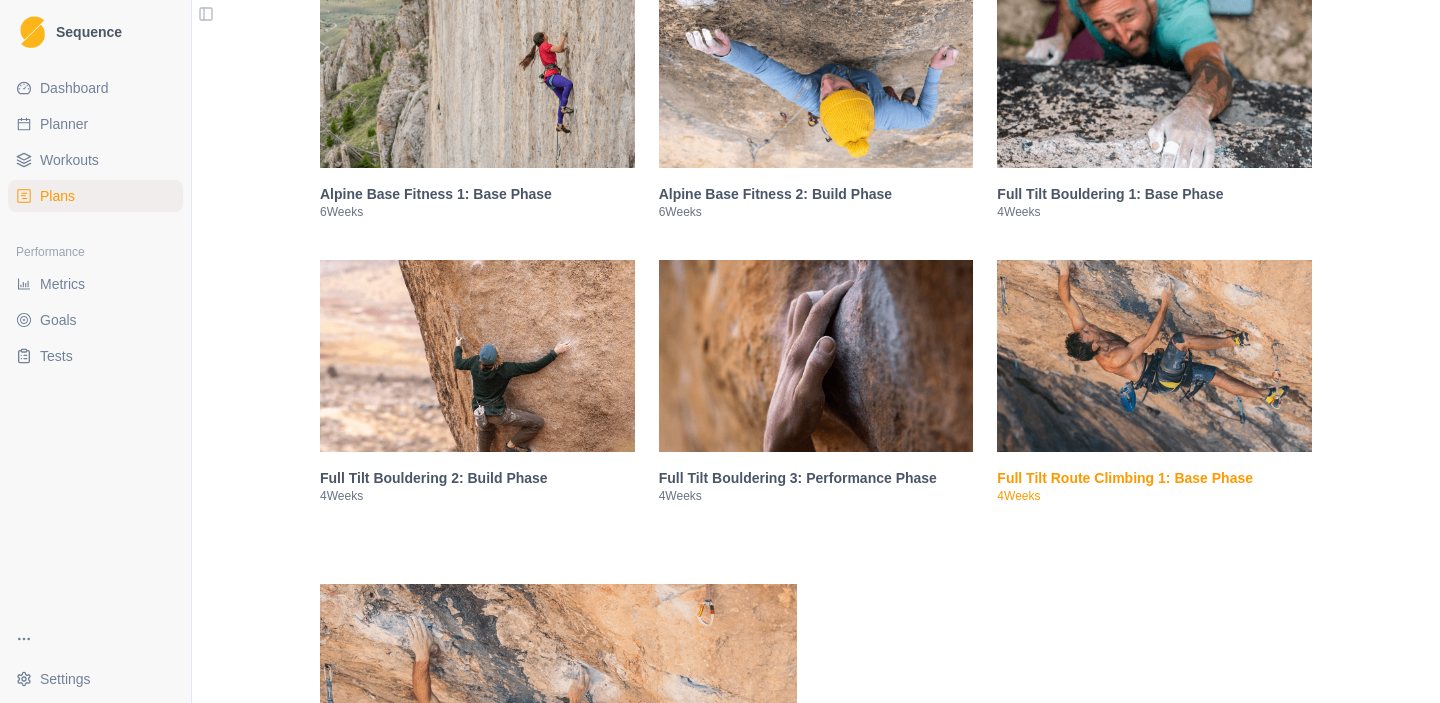 click on "Full Tilt Bouldering 2: Build Phase" at bounding box center [477, 478] 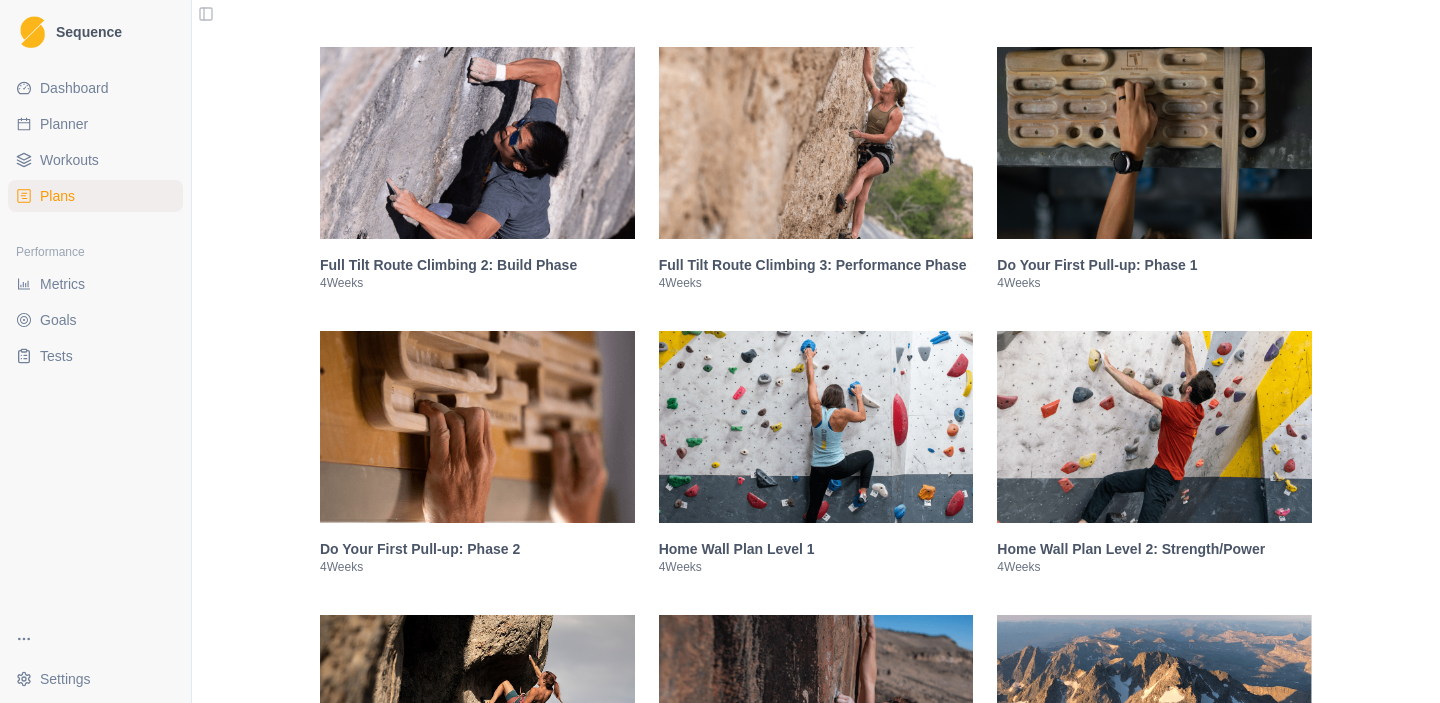scroll, scrollTop: 3770, scrollLeft: 0, axis: vertical 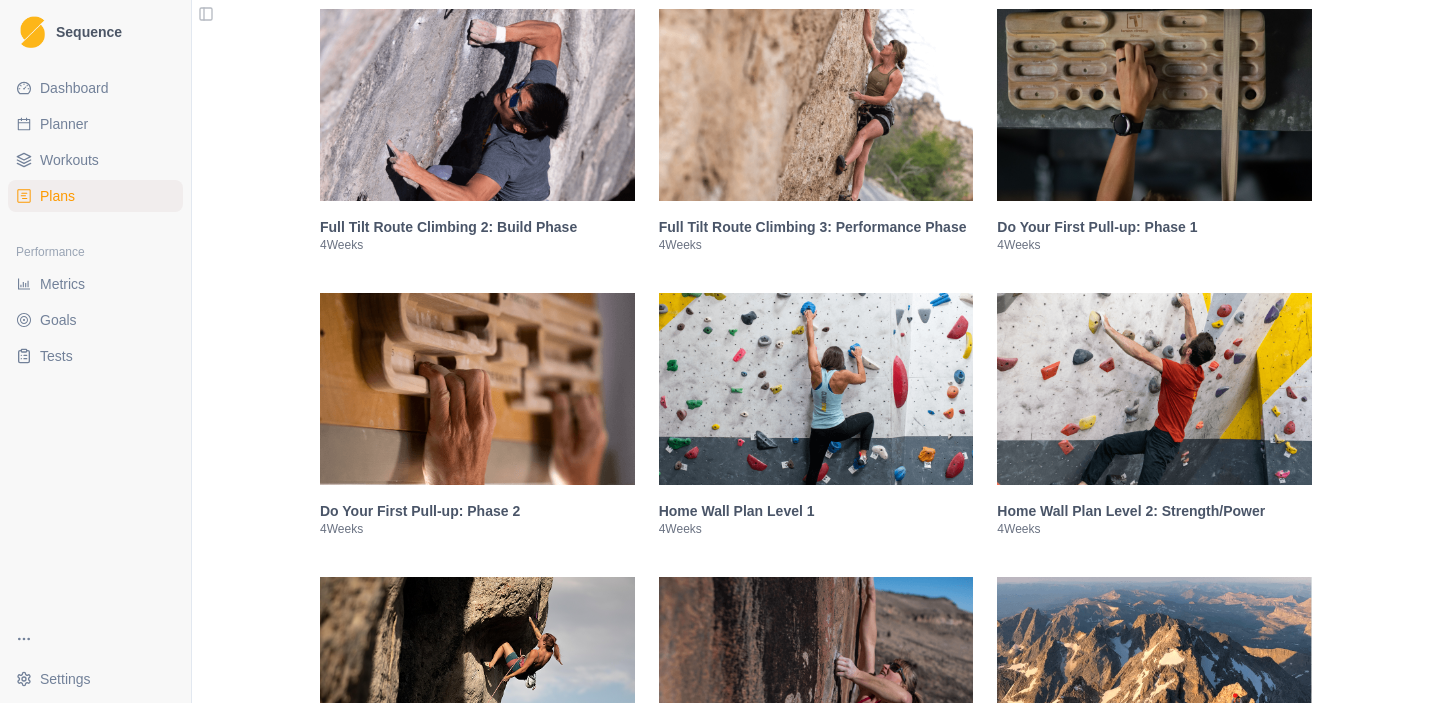 click on "Full Tilt Route Climbing 2: Build Phase" at bounding box center [477, 227] 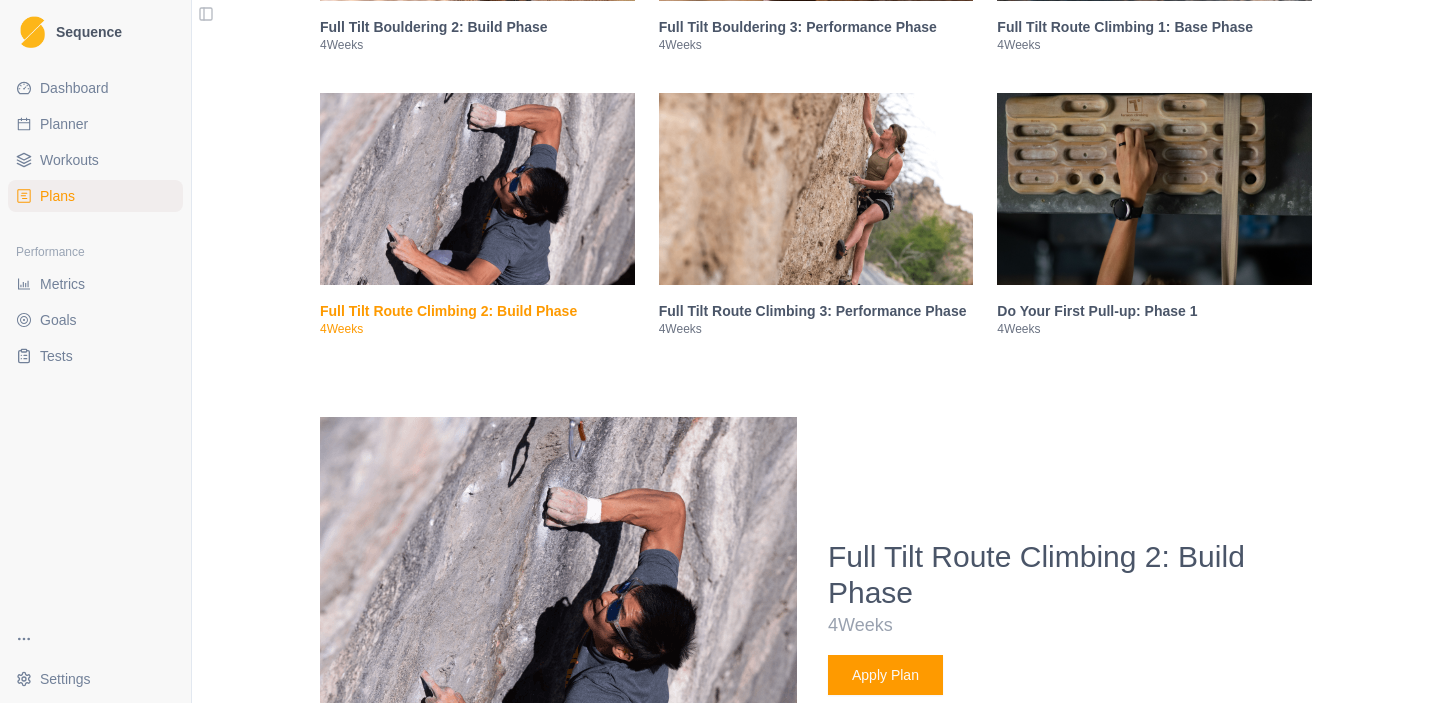 scroll, scrollTop: 2007, scrollLeft: 0, axis: vertical 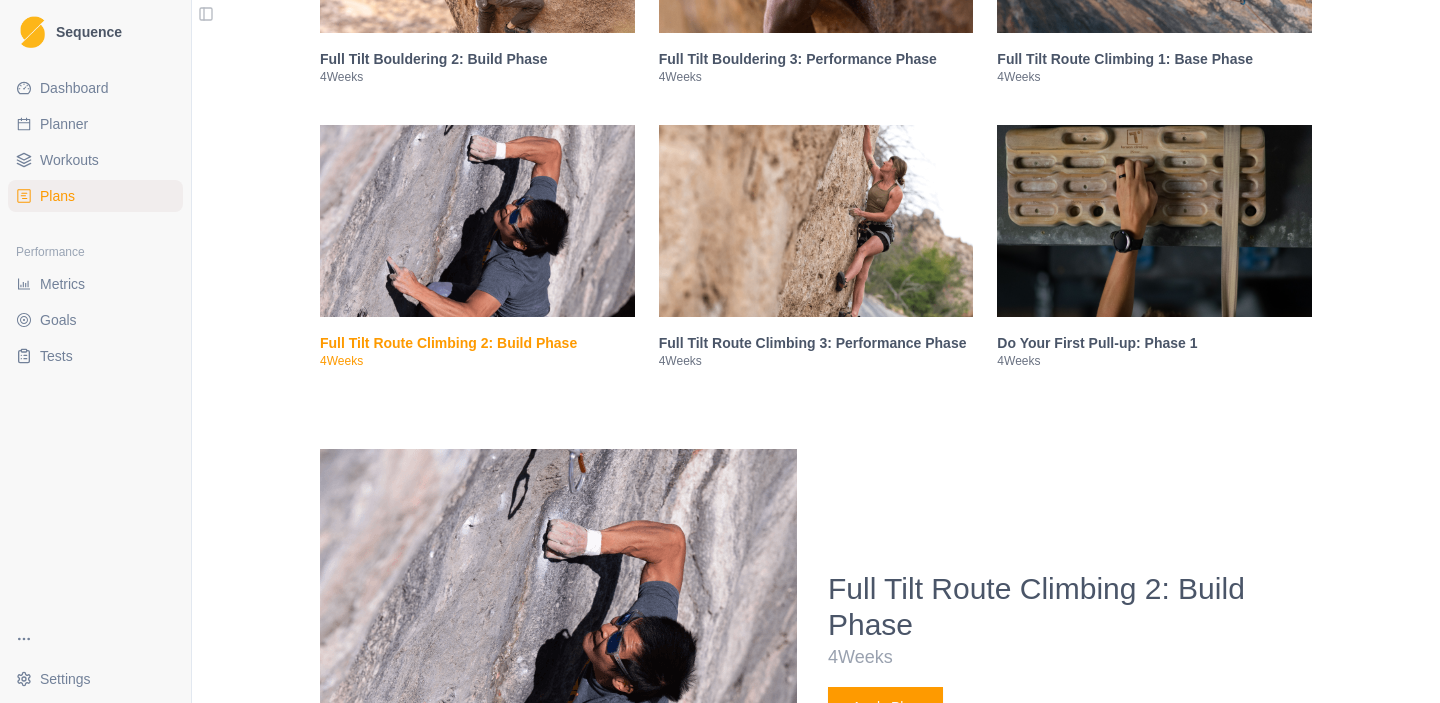 click on "Full Tilt Route Climbing 3: Performance Phase" at bounding box center (816, 343) 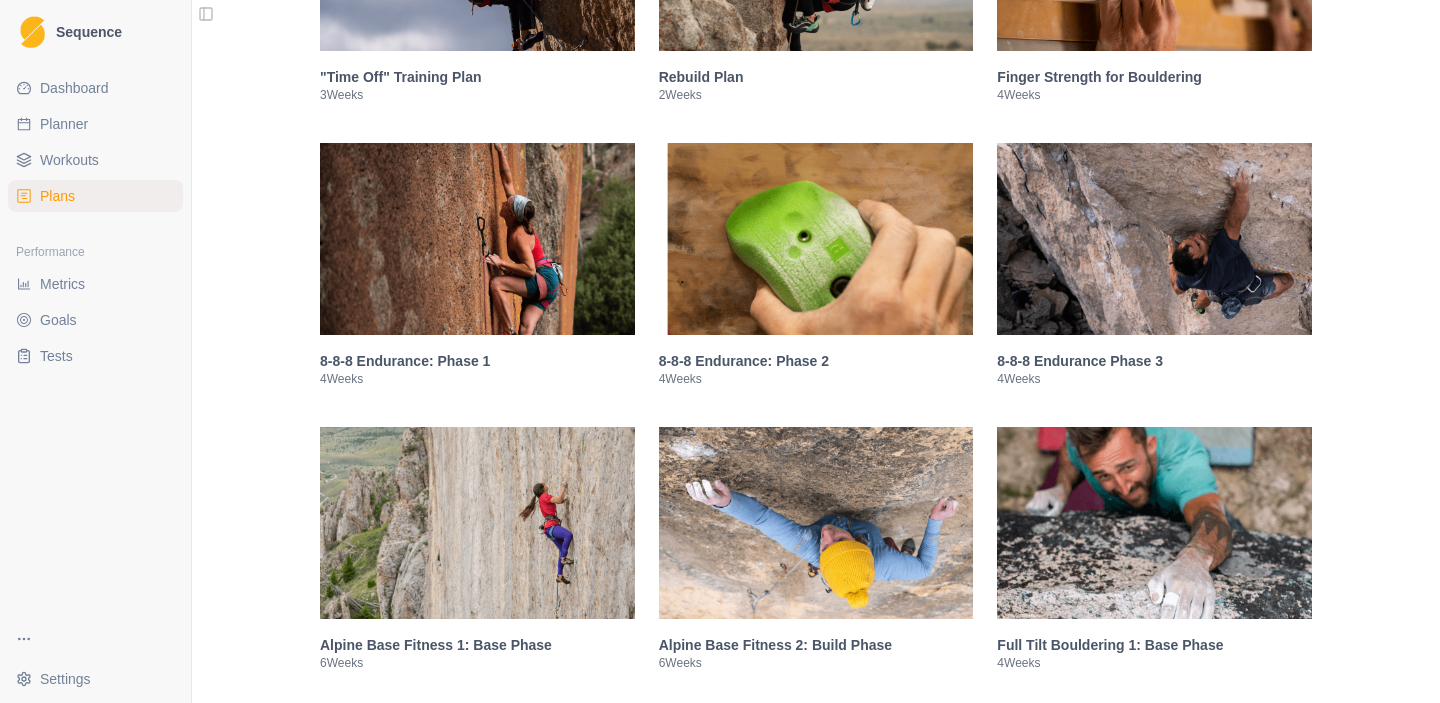 scroll, scrollTop: 1095, scrollLeft: 0, axis: vertical 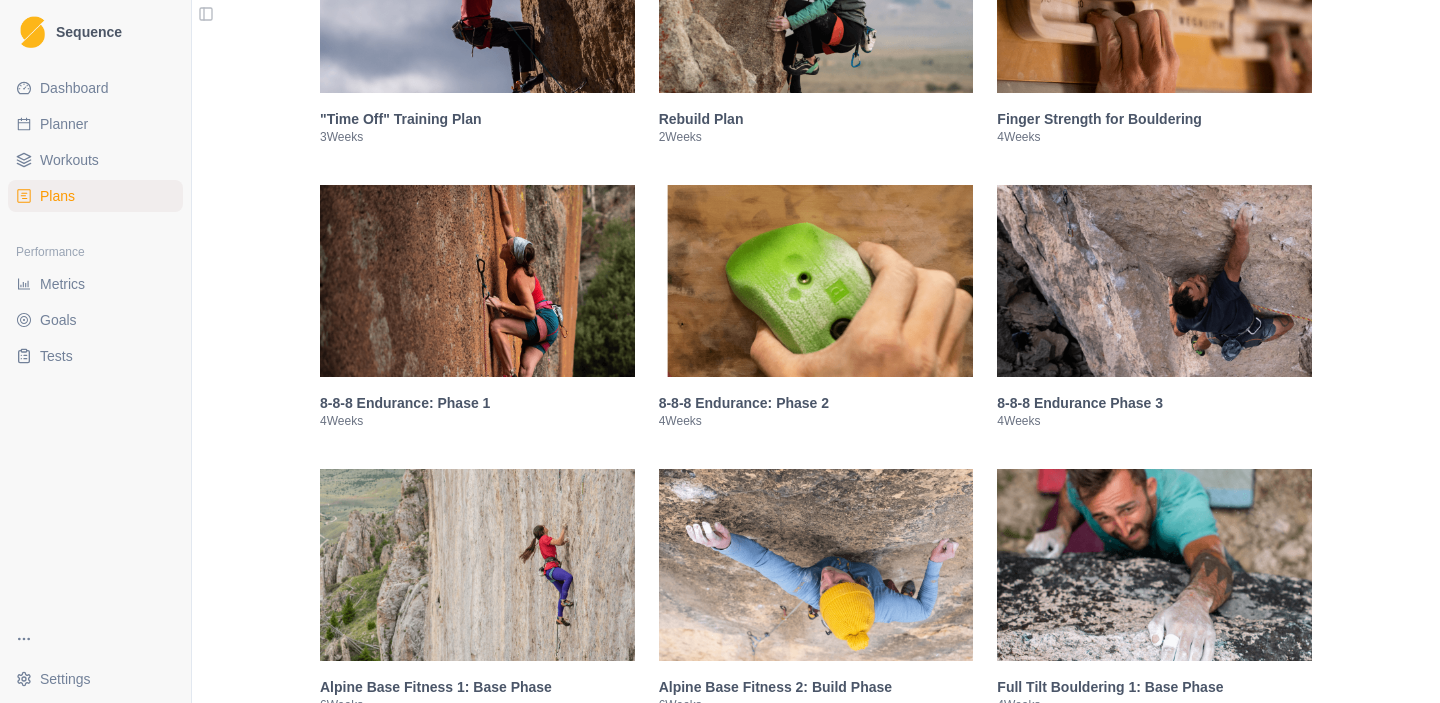 click on "8-8-8 Endurance: Phase 2" at bounding box center (816, 403) 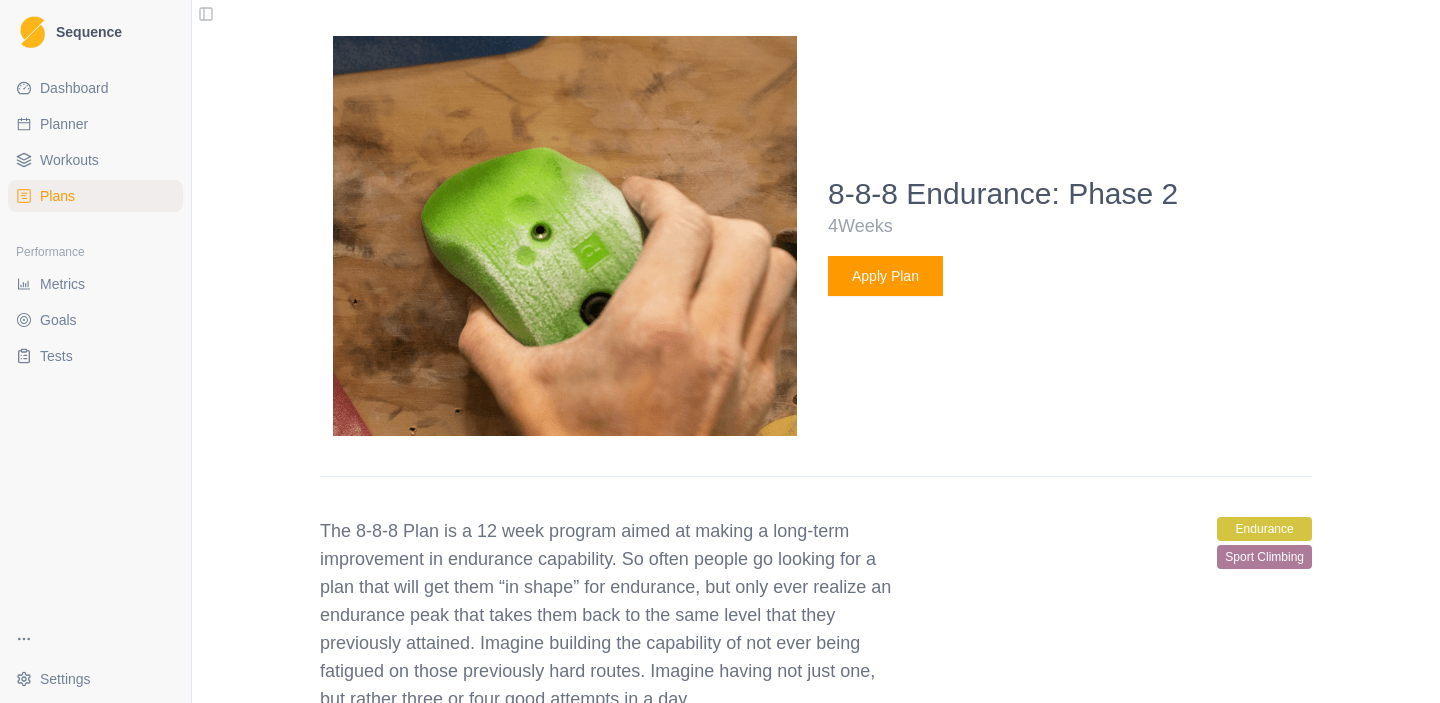scroll, scrollTop: 1588, scrollLeft: 0, axis: vertical 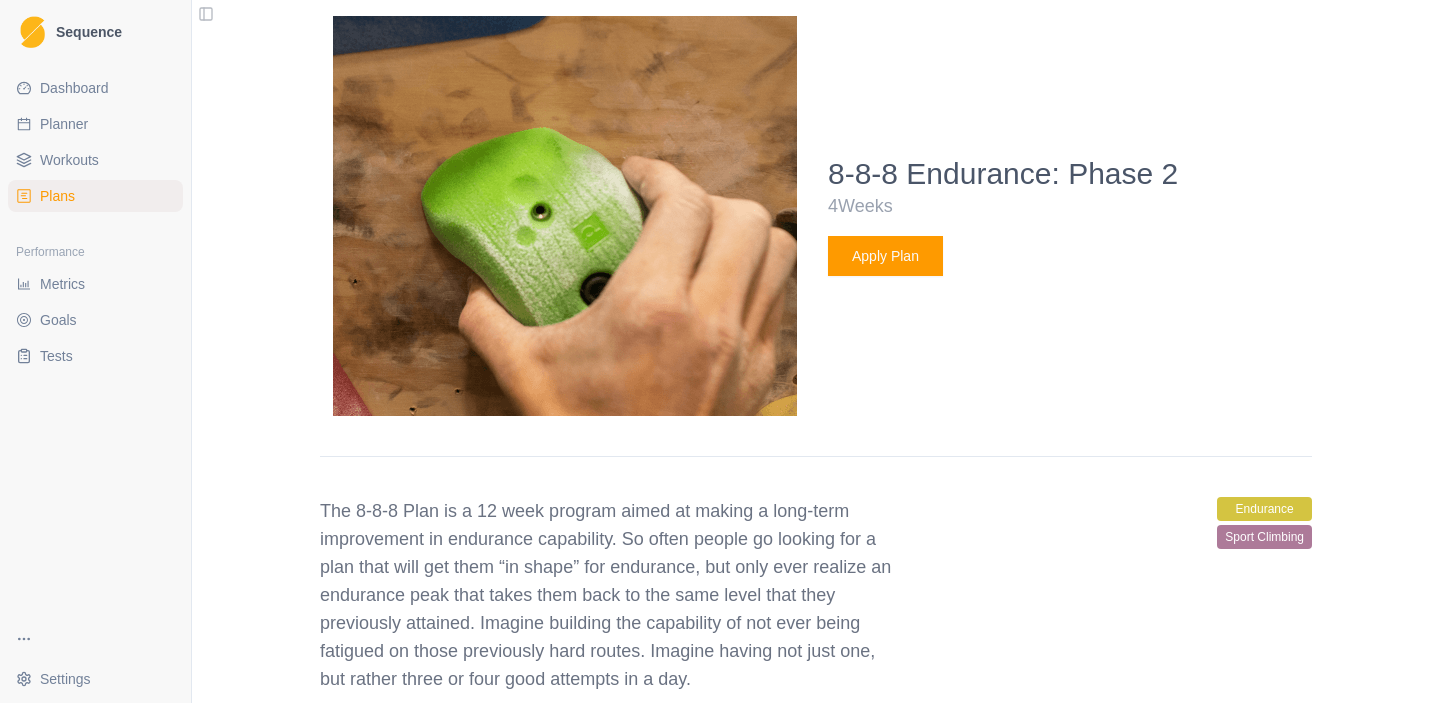 click on "Apply Plan" at bounding box center (885, 256) 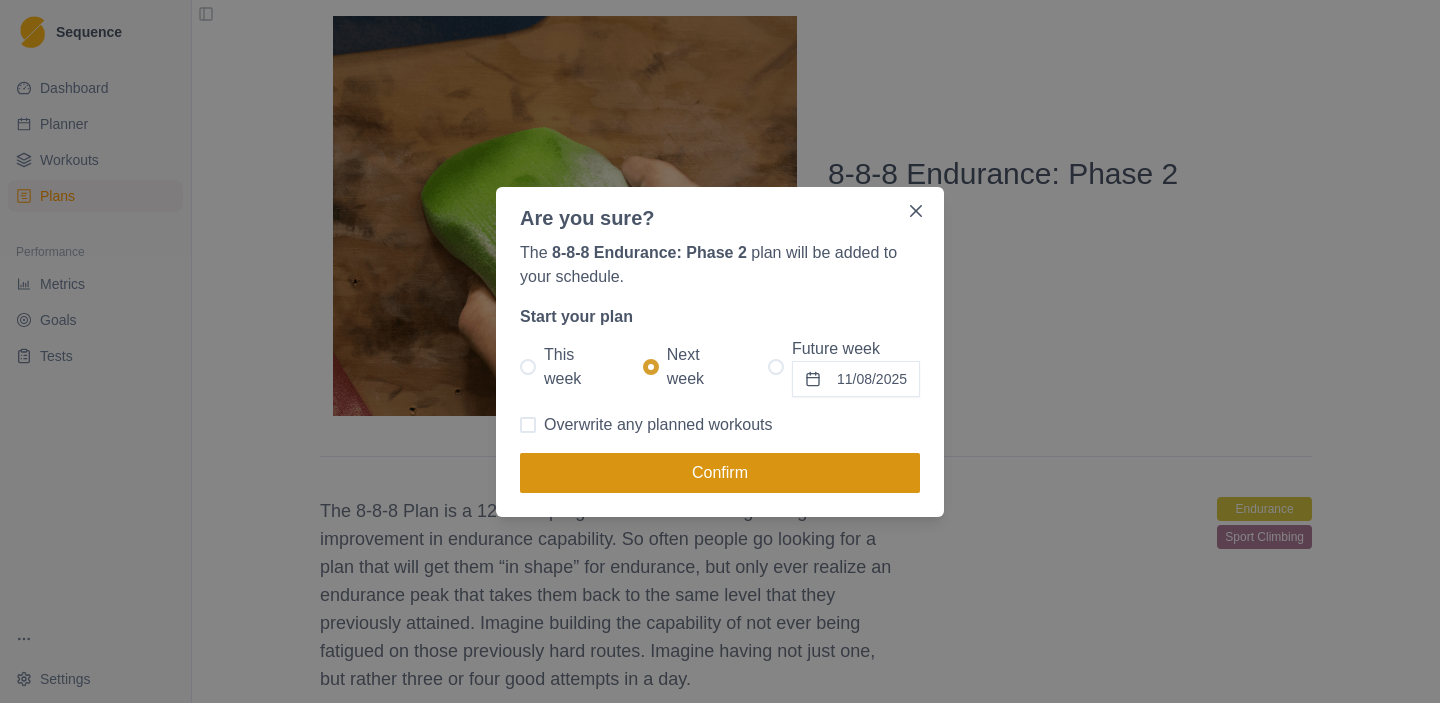 click on "Confirm" at bounding box center [720, 473] 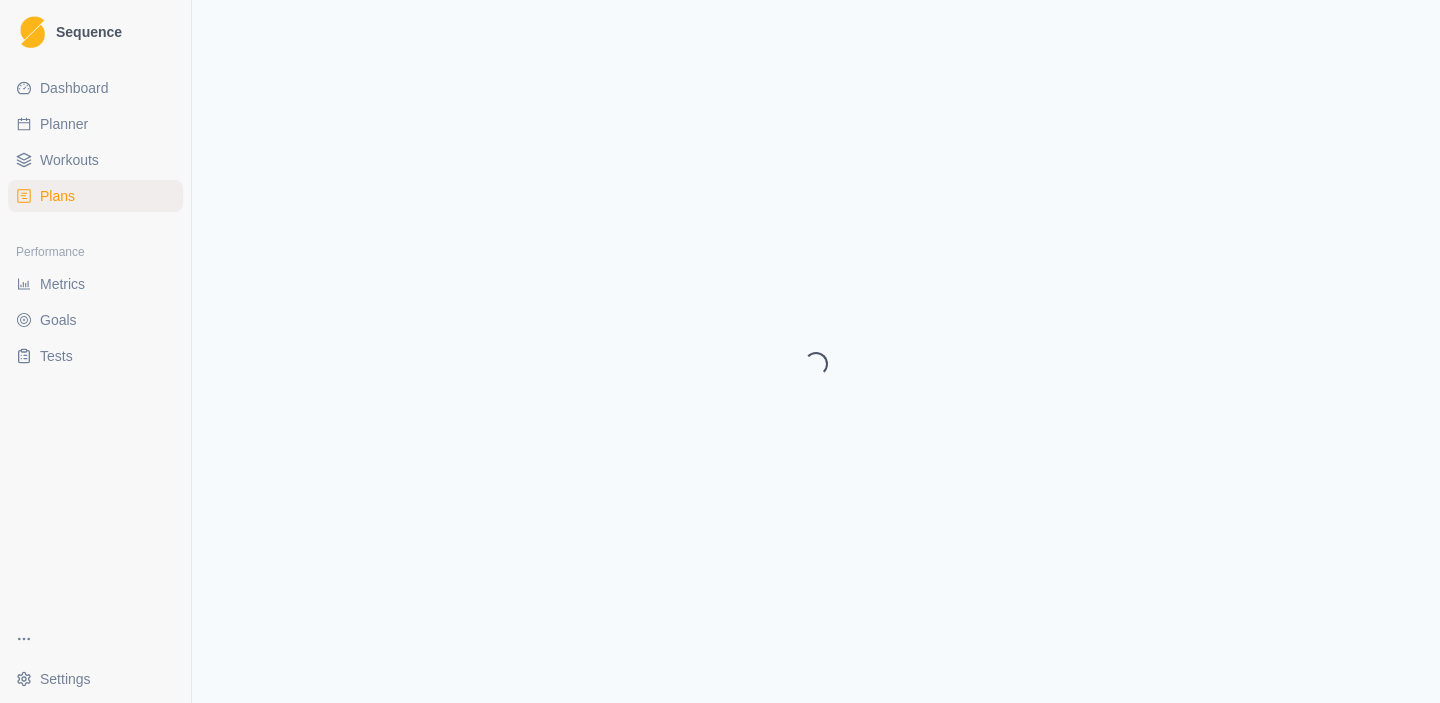 select on "month" 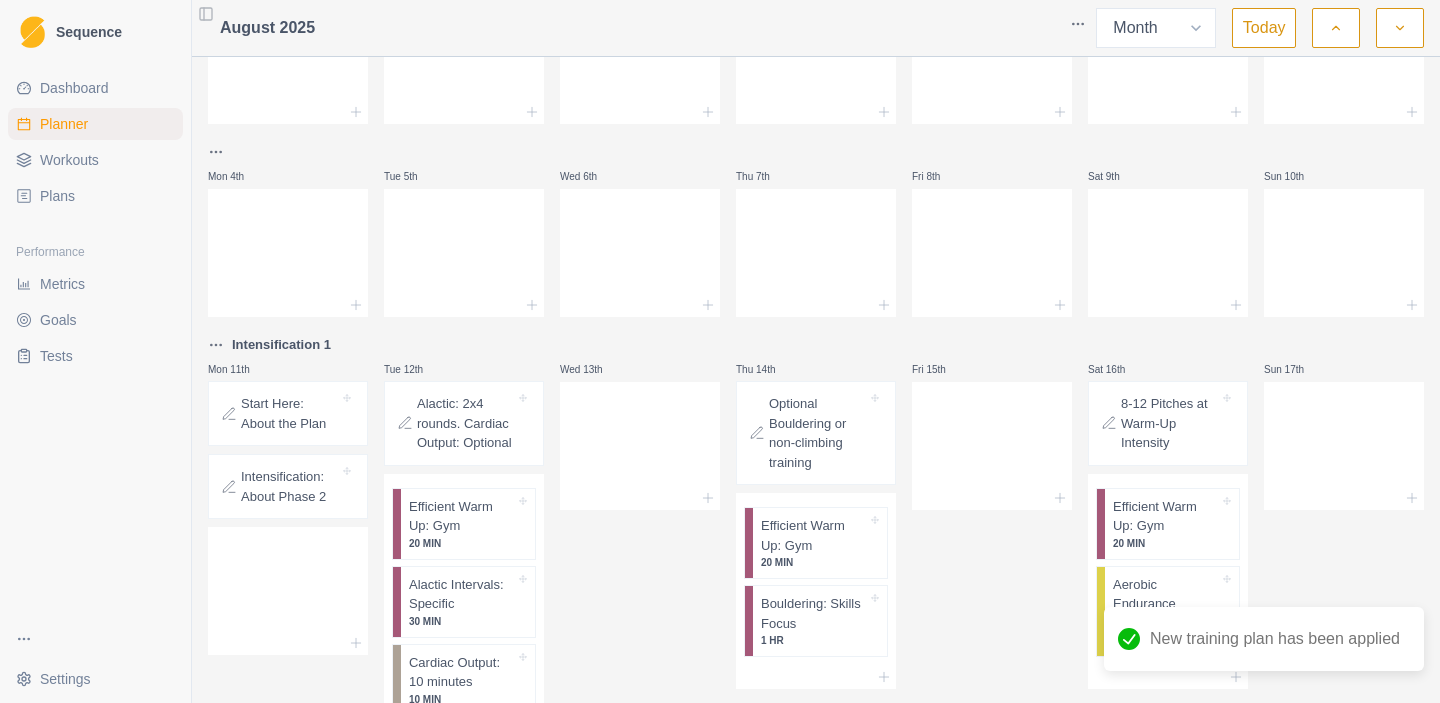 scroll, scrollTop: 164, scrollLeft: 0, axis: vertical 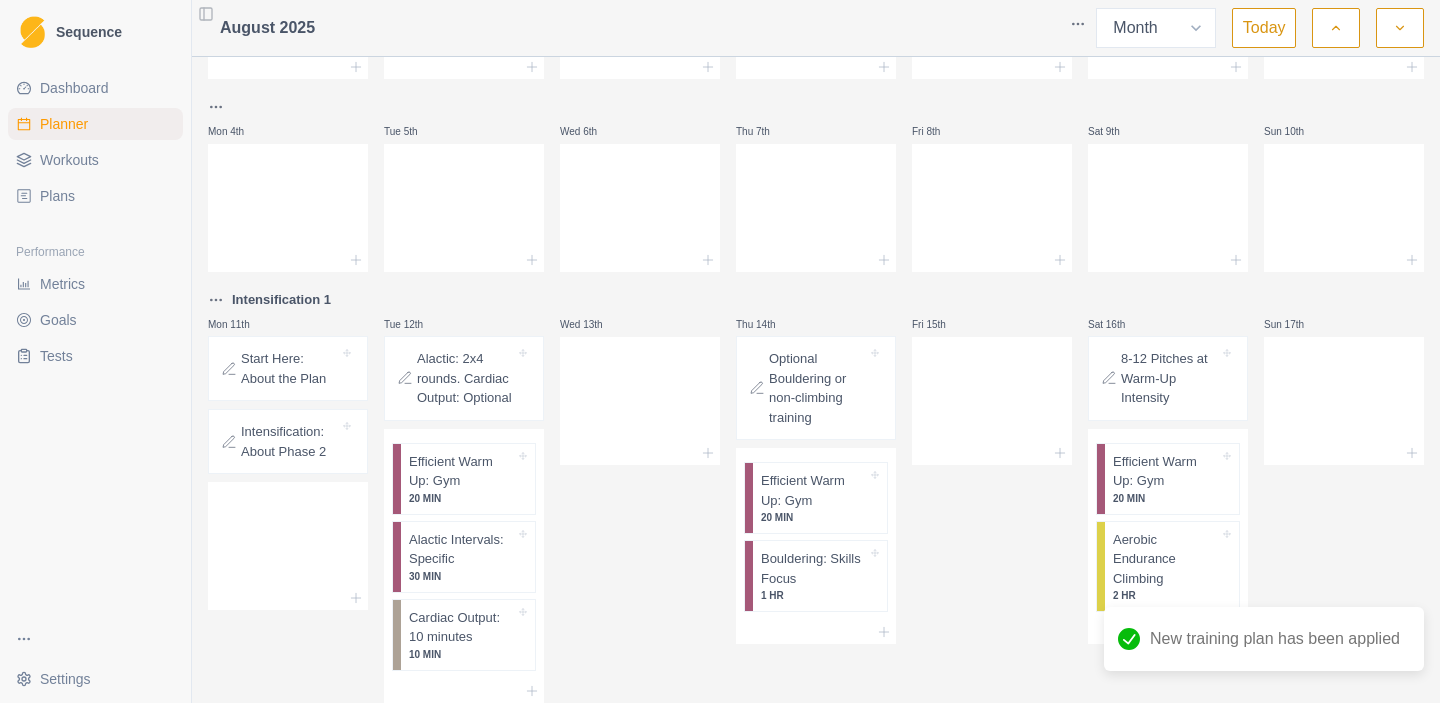 click on "Start Here: About the Plan" at bounding box center (290, 368) 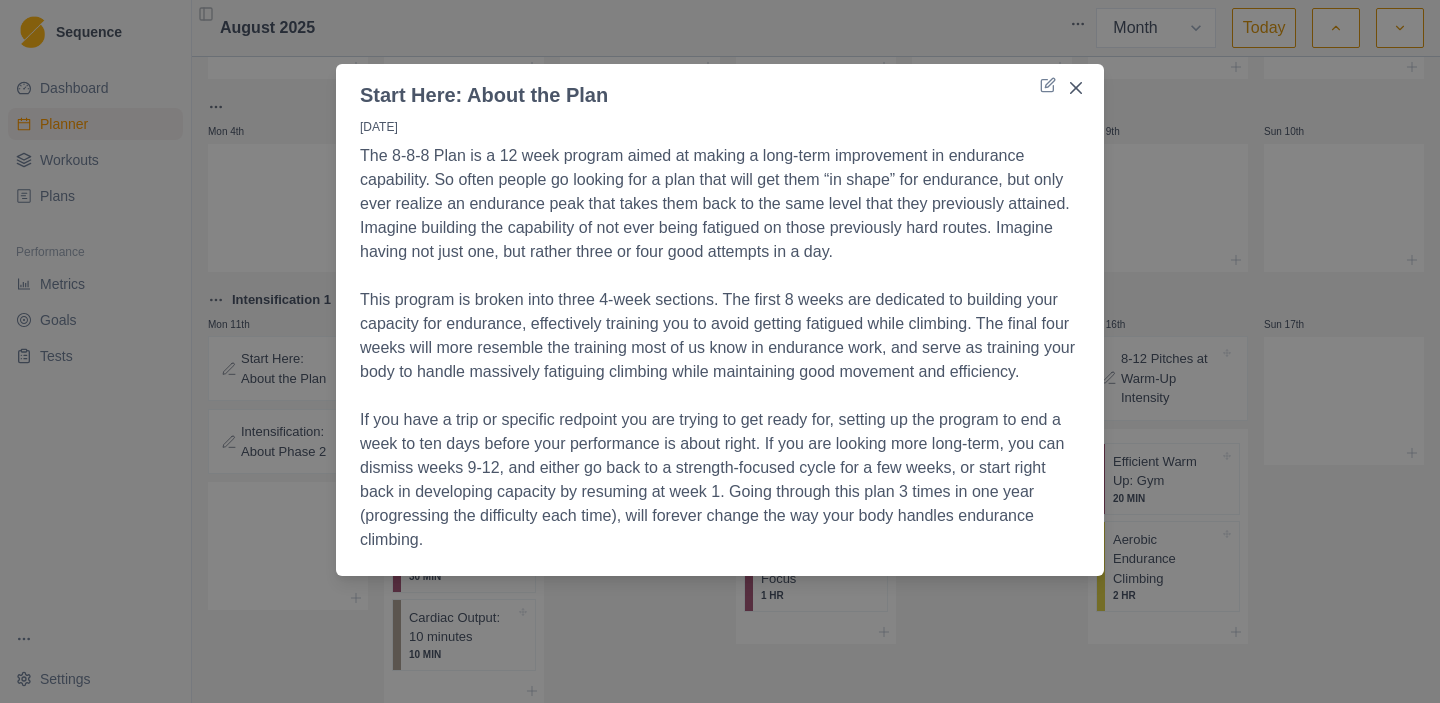click on "Start Here: About the Plan [DATE] The 8-8-8 Plan is a [NUMBER] week program aimed at making a long-term improvement in endurance capability. So often people go looking for a plan that will get them “in shape” for endurance, but only ever realize an endurance peak that takes them back to the same level that they previously attained. Imagine building the capability of not ever being fatigued on those previously hard routes. Imagine having not just one, but rather three or four good attempts in a day. This program is broken into three [NUMBER]-week sections. The first [NUMBER] weeks are dedicated to building your capacity for endurance, effectively training you to avoid getting fatigued while climbing. The final [NUMBER] weeks will more resemble the training most of us know in endurance work, and serve as training your body to handle massively fatiguing climbing while maintaining good movement and efficiency." at bounding box center [720, 351] 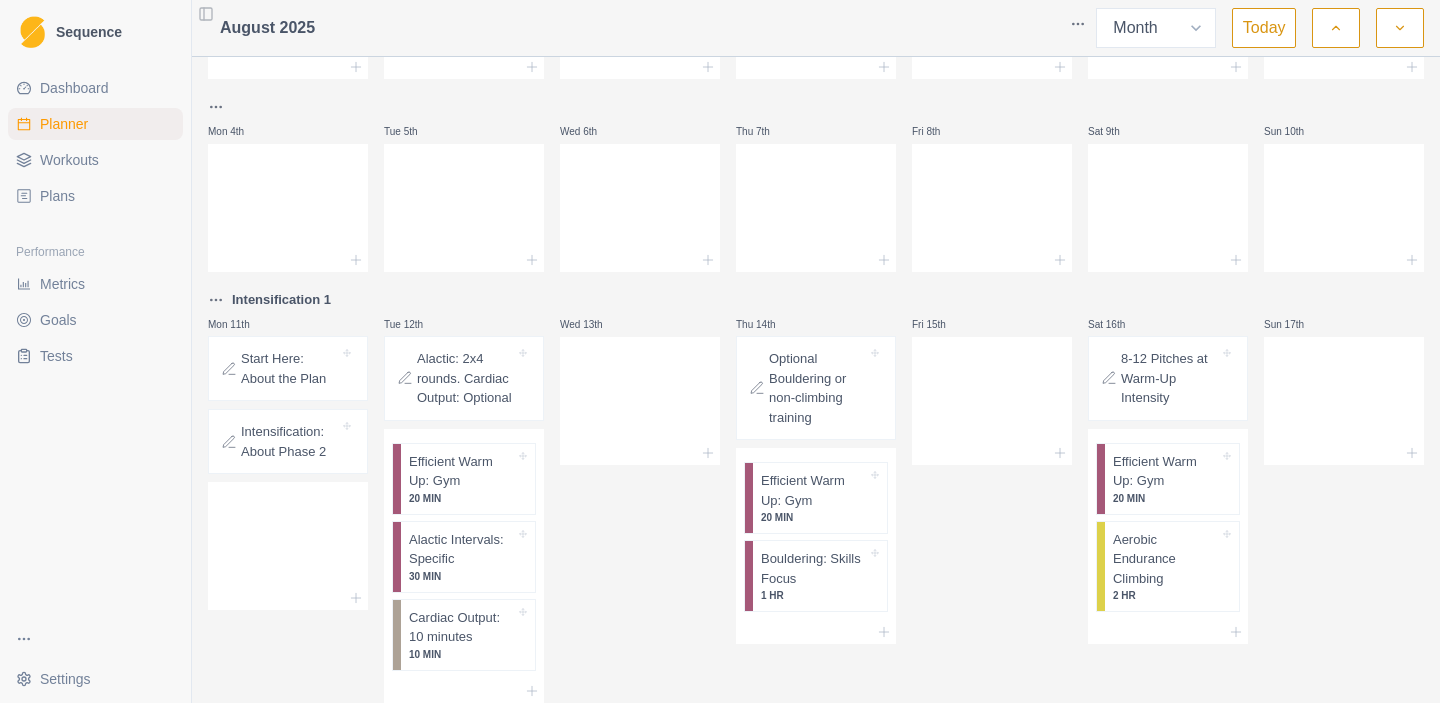 click on "Intensification: About Phase 2" at bounding box center (290, 441) 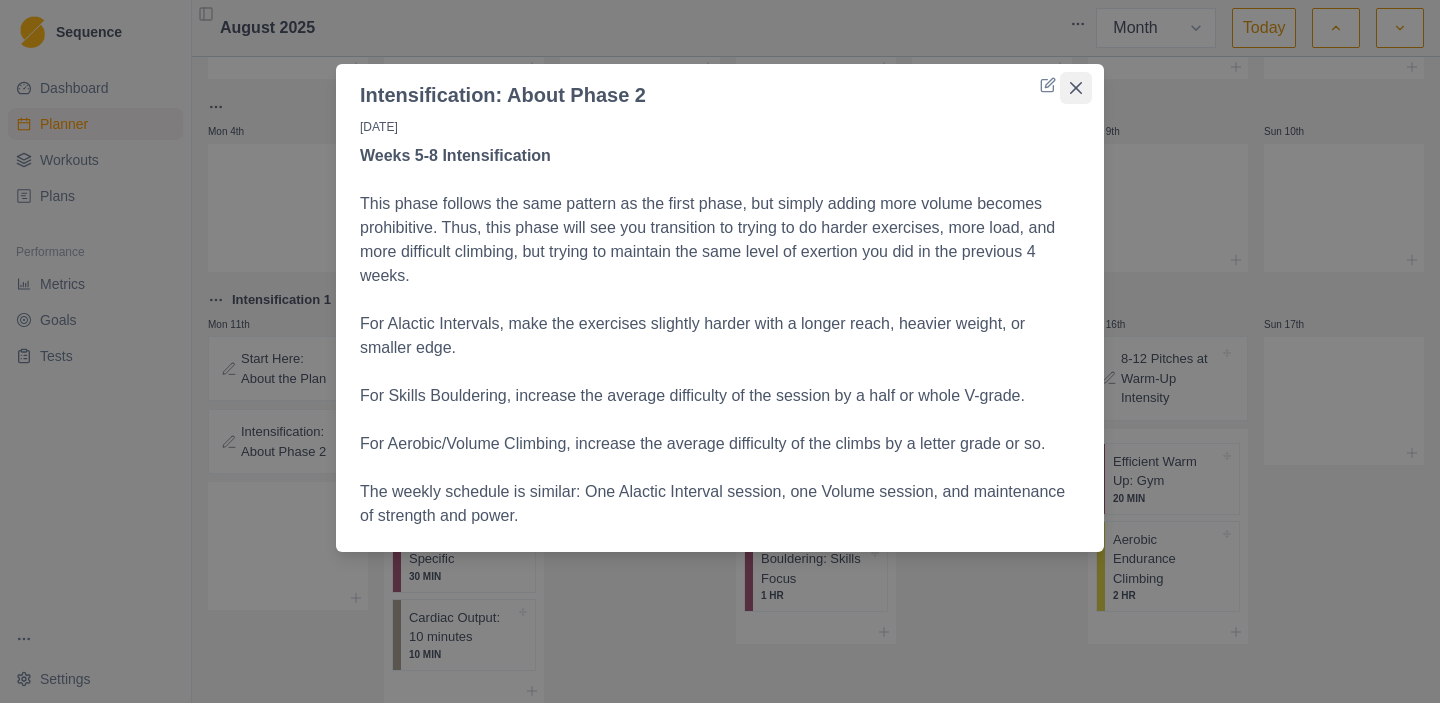 click 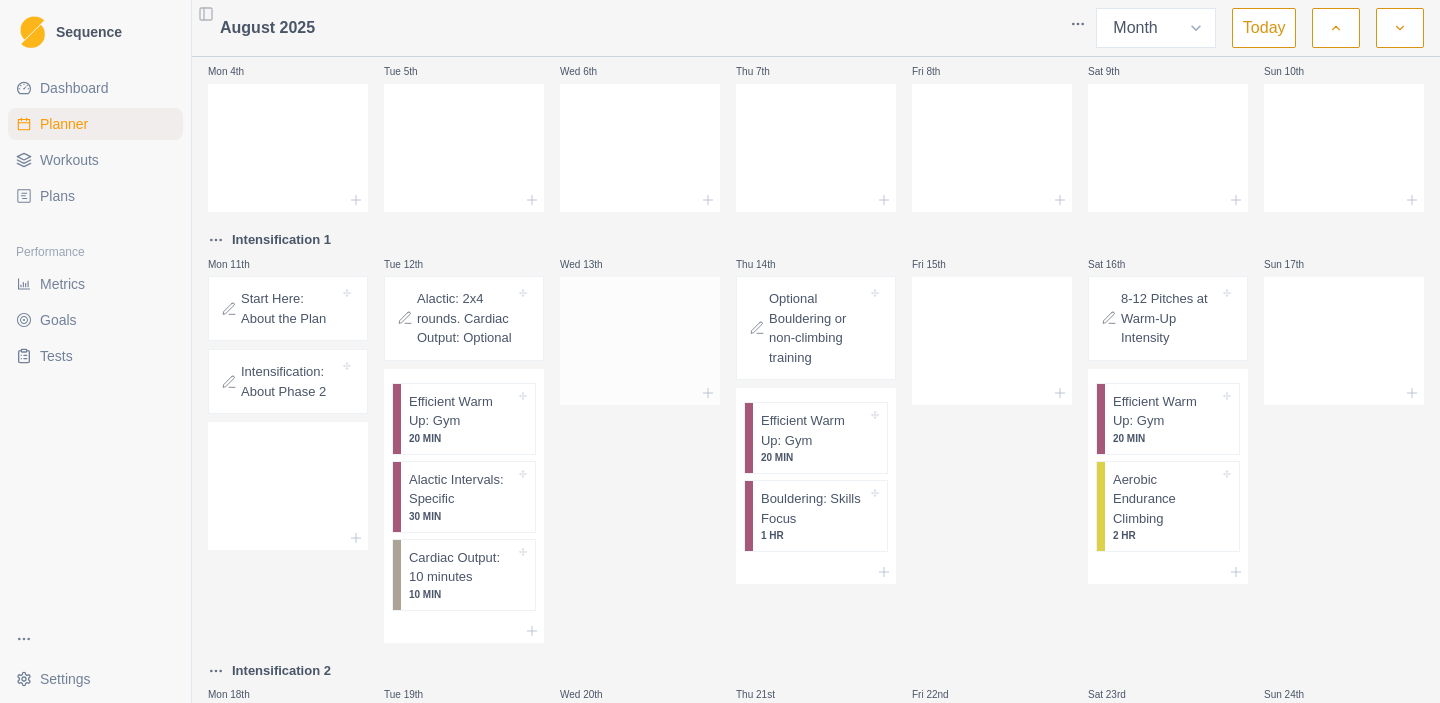 scroll, scrollTop: 263, scrollLeft: 0, axis: vertical 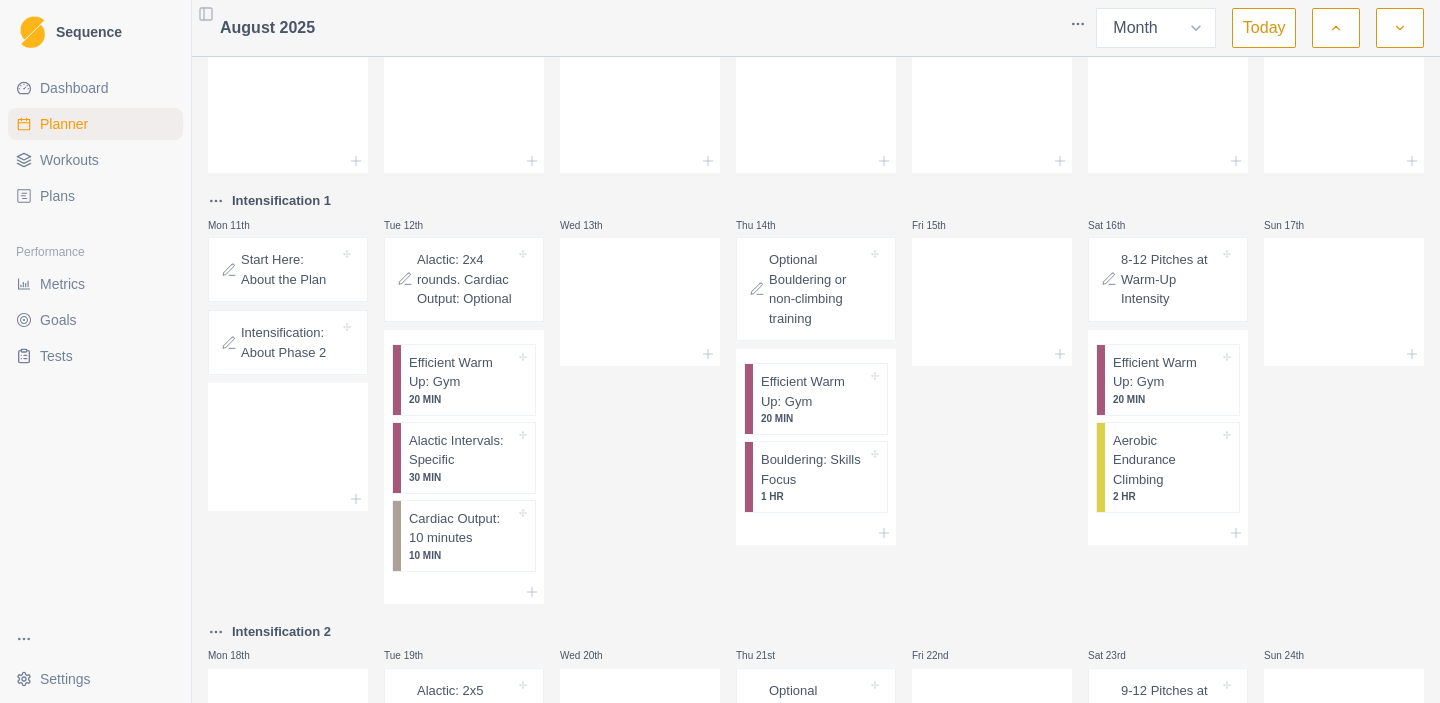 click on "Alactic: 2x4 rounds. Cardiac Output: Optional" at bounding box center [466, 279] 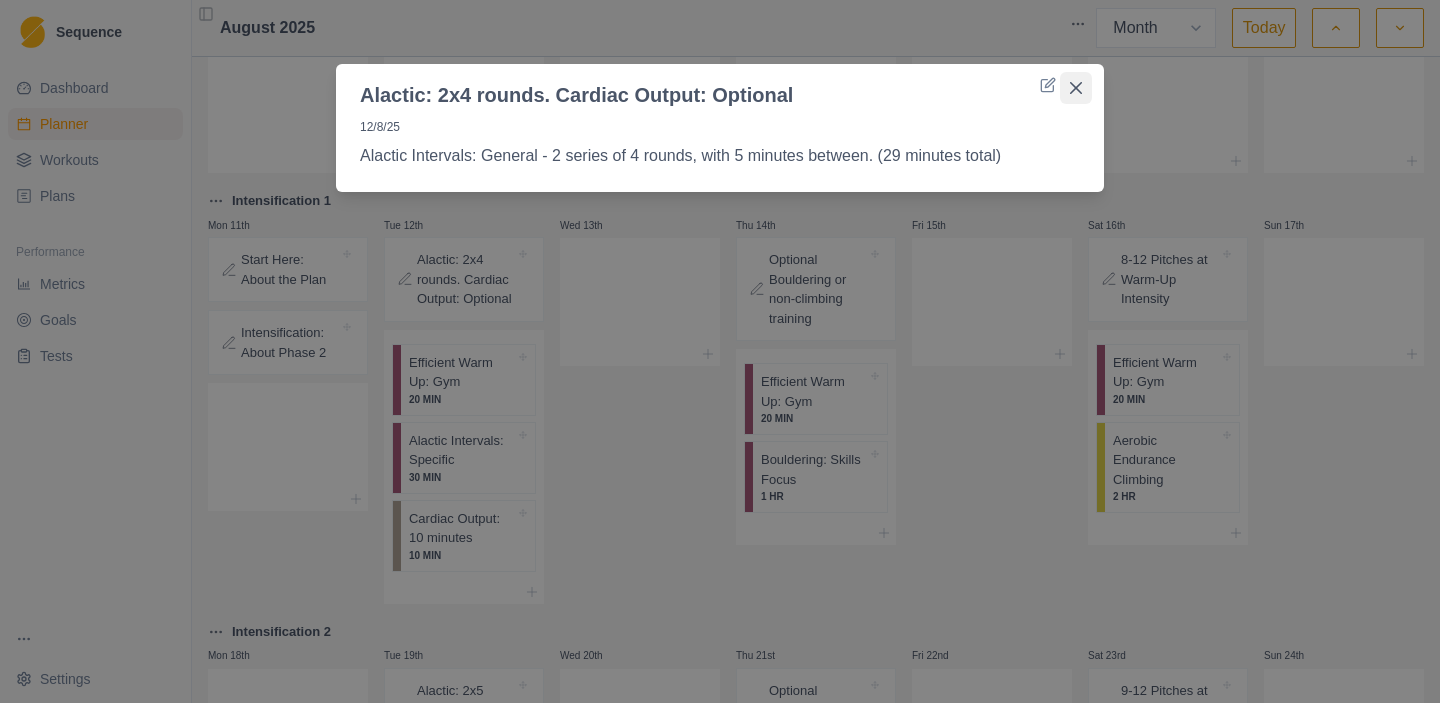 click at bounding box center [1076, 88] 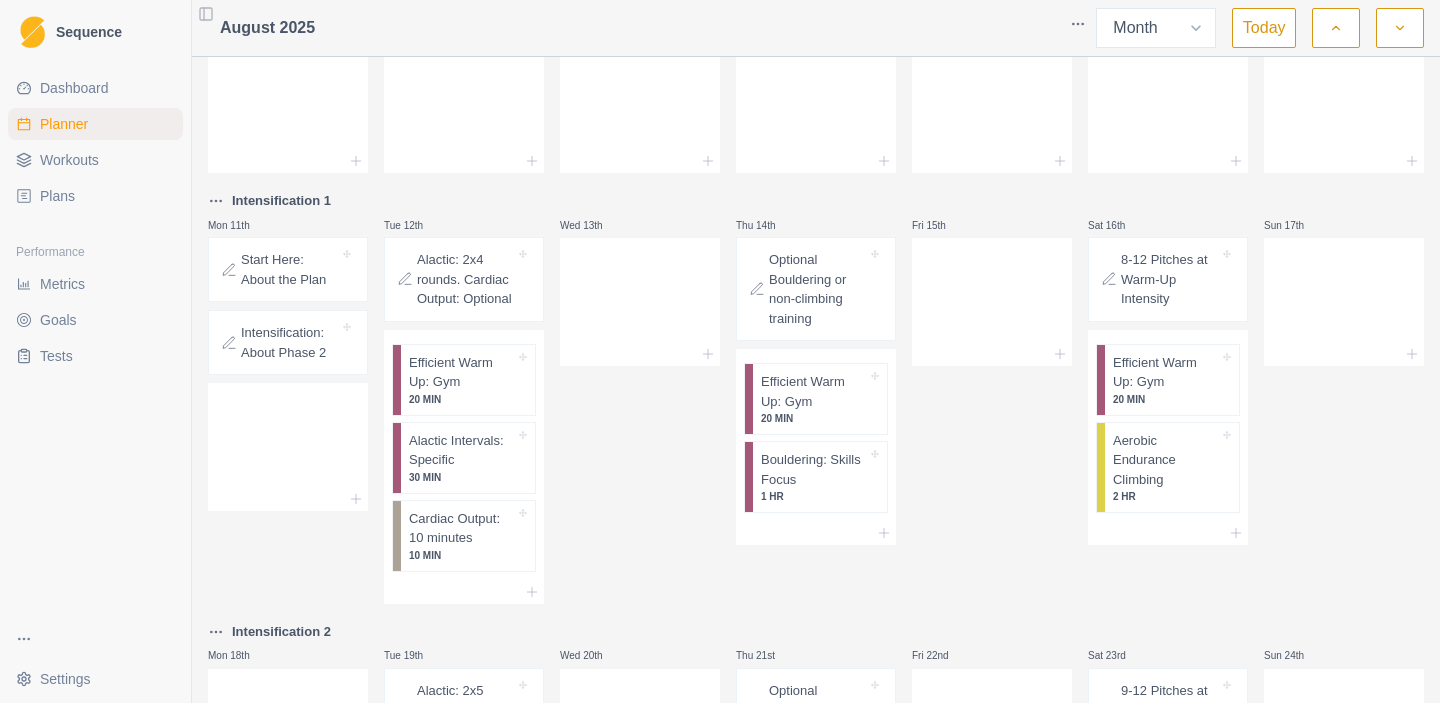 click on "30 MIN" at bounding box center (462, 477) 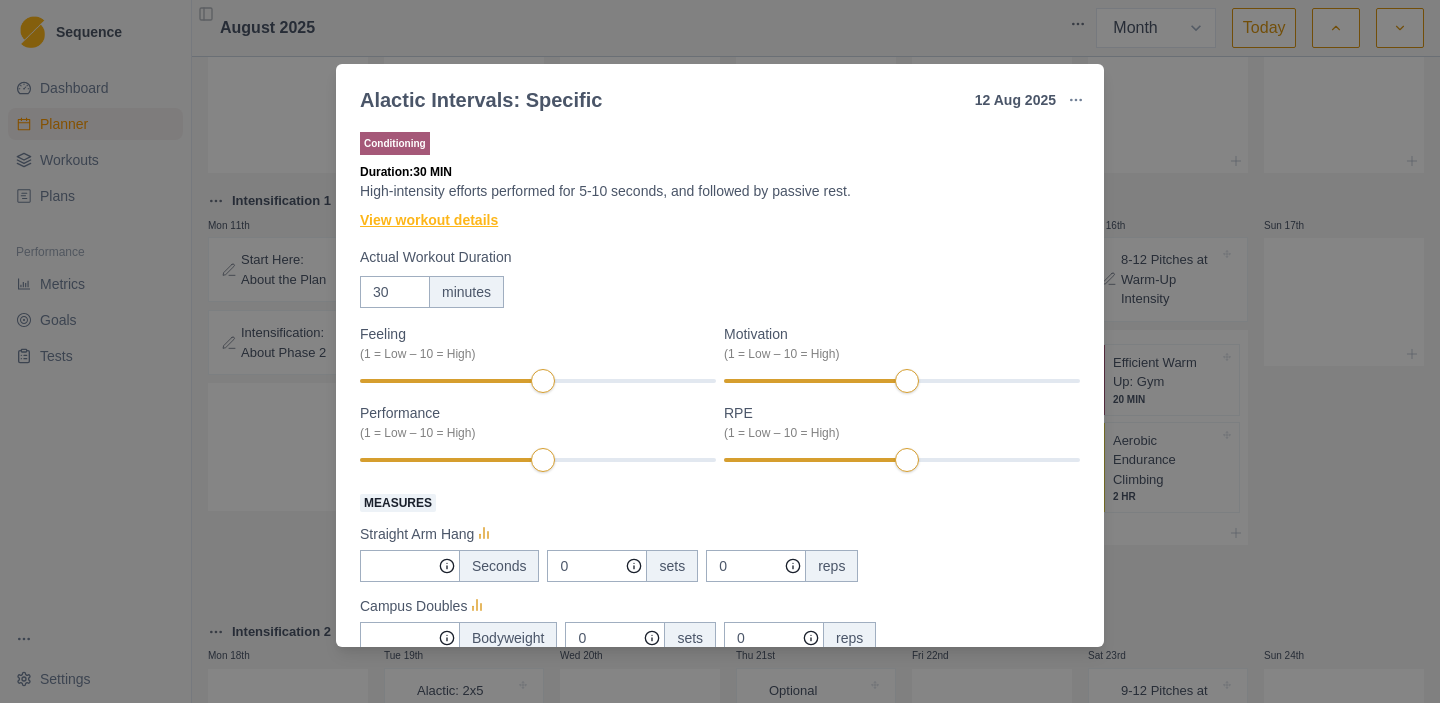 click on "View workout details" at bounding box center (429, 220) 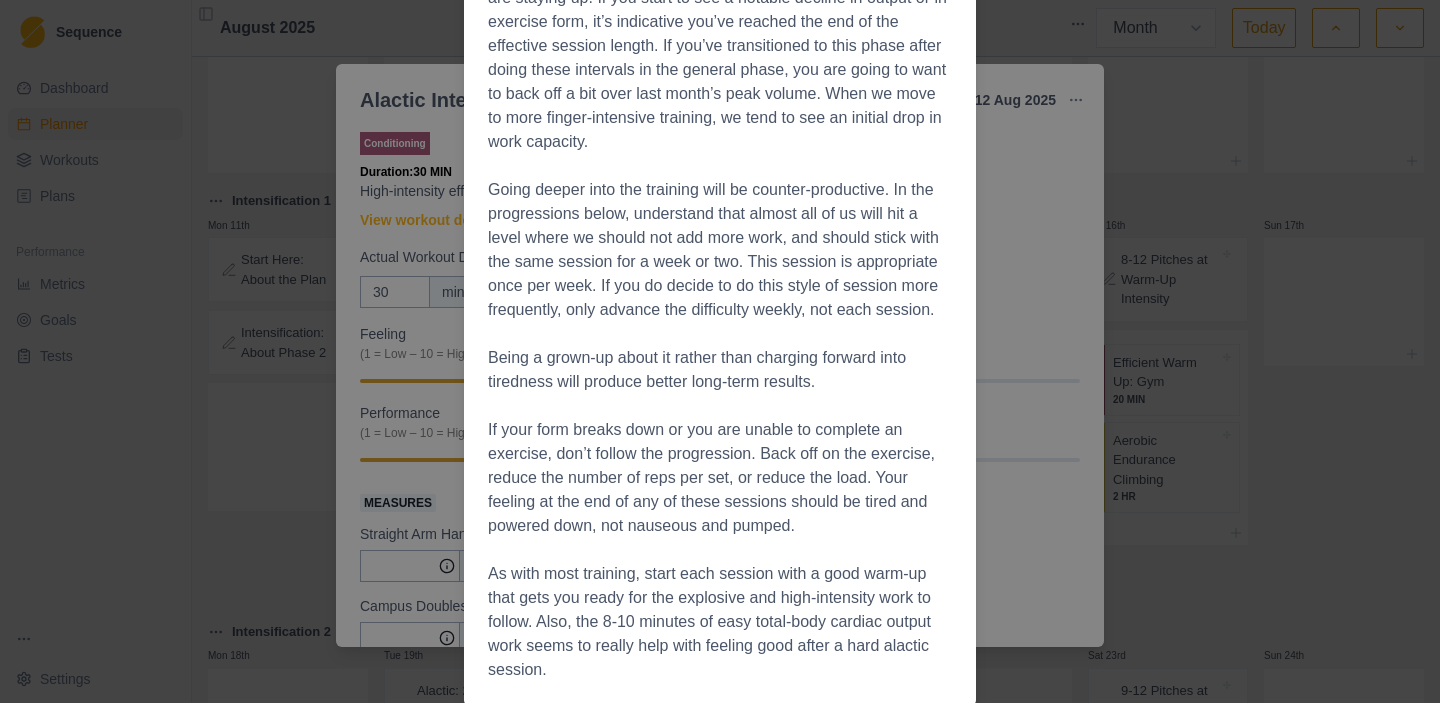 scroll, scrollTop: 2879, scrollLeft: 0, axis: vertical 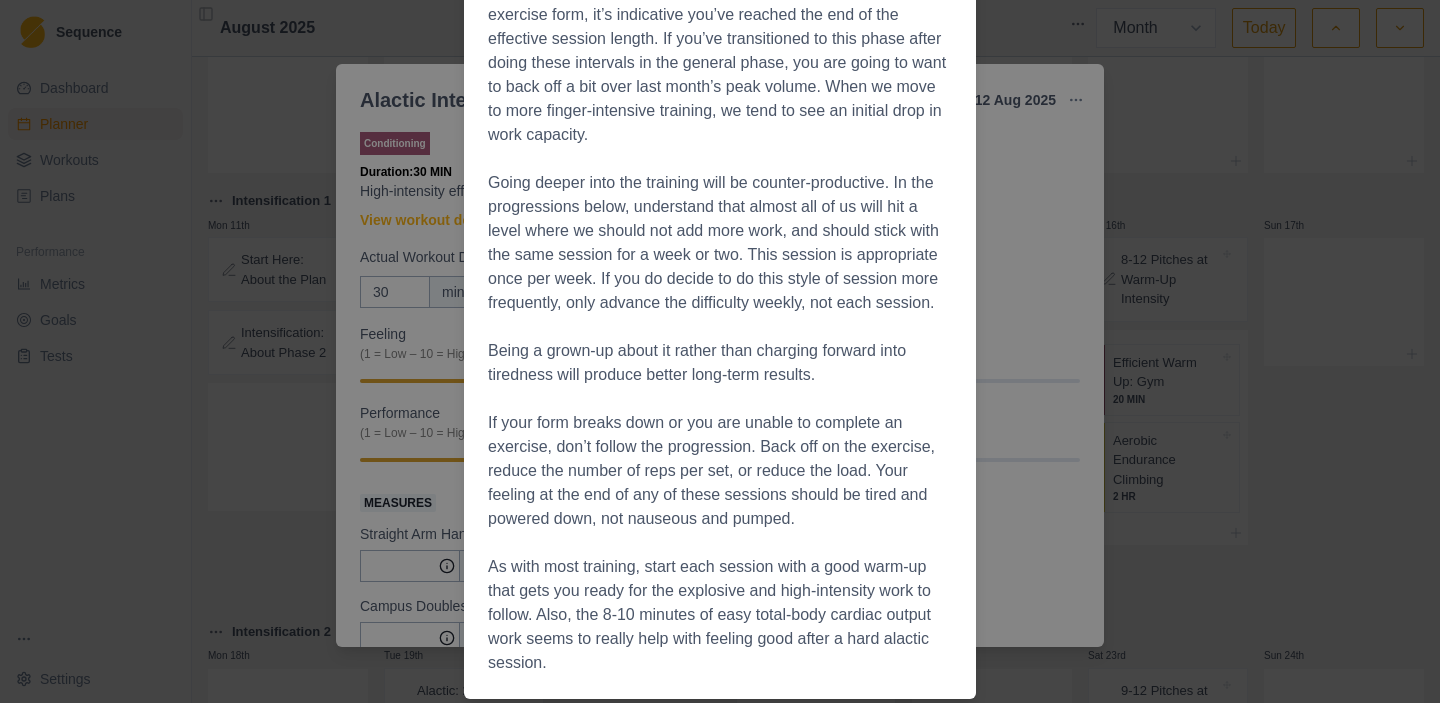 click on "Workout Details The Session Repeat this cycle for the prescribed sets and reps 0:00 Campus Ladder 1-3-5-7-9 (on medium rungs) 0:30 6x Kettlebell Swings (~½ bodyweight bell) 1:00 10 second Edge Hang (bodyweight, 10mm) 1:30 3x Campus Doubles (large rungs) 2:00 2x Power Pull-Up 2:30 rest full 30 seconds This is a slight change from Alactic Intervals: General and now includes more finger work by substituting the campus doubles for ball slams. Each set of intervals features 5 exercises done in sequence. You start each exercise at the beginning of a :30 repeating clock, then rest the remainder of the time. In general this gives you about 20 seconds to move to the next exercise. After the 5th exercise, you’ll rest an additional 30 seconds, thus making each round 3 minutes in length. In the general phase, we do 1-2 finger-specific exercises. Substitutions The Specific template is as follows: 0:00 >10 seconds Upper Body Explosive or Edge Hang 0:30 >10 seconds Lower Body / Total Body Explosive The Theory" at bounding box center (720, 351) 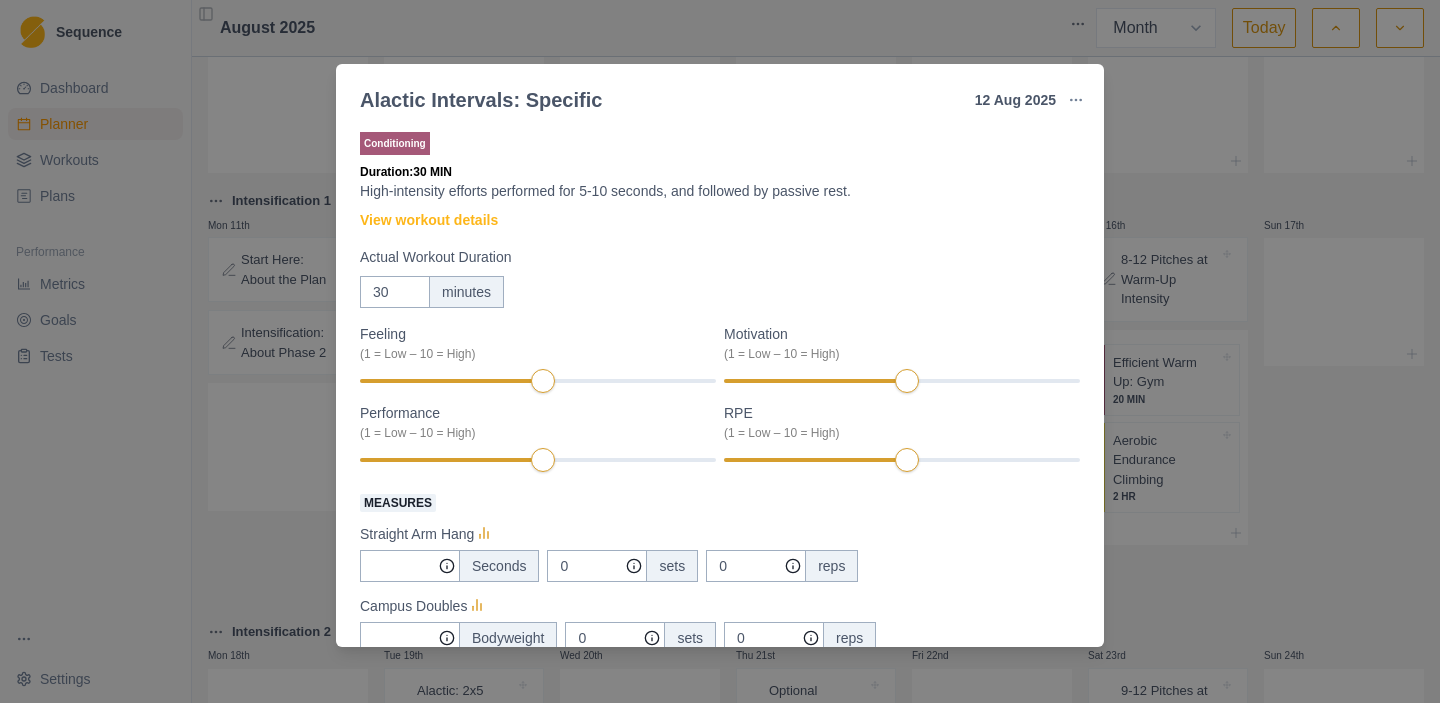 click on "Alactic Intervals: Specific [DATE] Link To Goal View Workout Metrics Edit Original Workout Reschedule Workout Remove From Schedule Conditioning Duration: 30 MIN High-intensity efforts performed for 5-10 seconds, and followed by passive rest. View workout details Actual Workout Duration 30 minutes Feeling (1 = Low – 10 = High) Motivation (1 = Low – 10 = High) Performance (1 = Low – 10 = High) RPE (1 = Low – 10 = High) Measures Straight Arm Hang Seconds 0 sets 0 reps Campus Doubles Bodyweight 0 sets 0 reps Campus Ladder (1-3-5-7-9) Bodyweight 0 sets 0 reps Kettlebell Swing 2-hand lb 0 sets 0 reps Power Pullup Bodyweight 0 sets 0 reps Training Notes View previous training notes Mark as Incomplete Complete Workout" at bounding box center (720, 351) 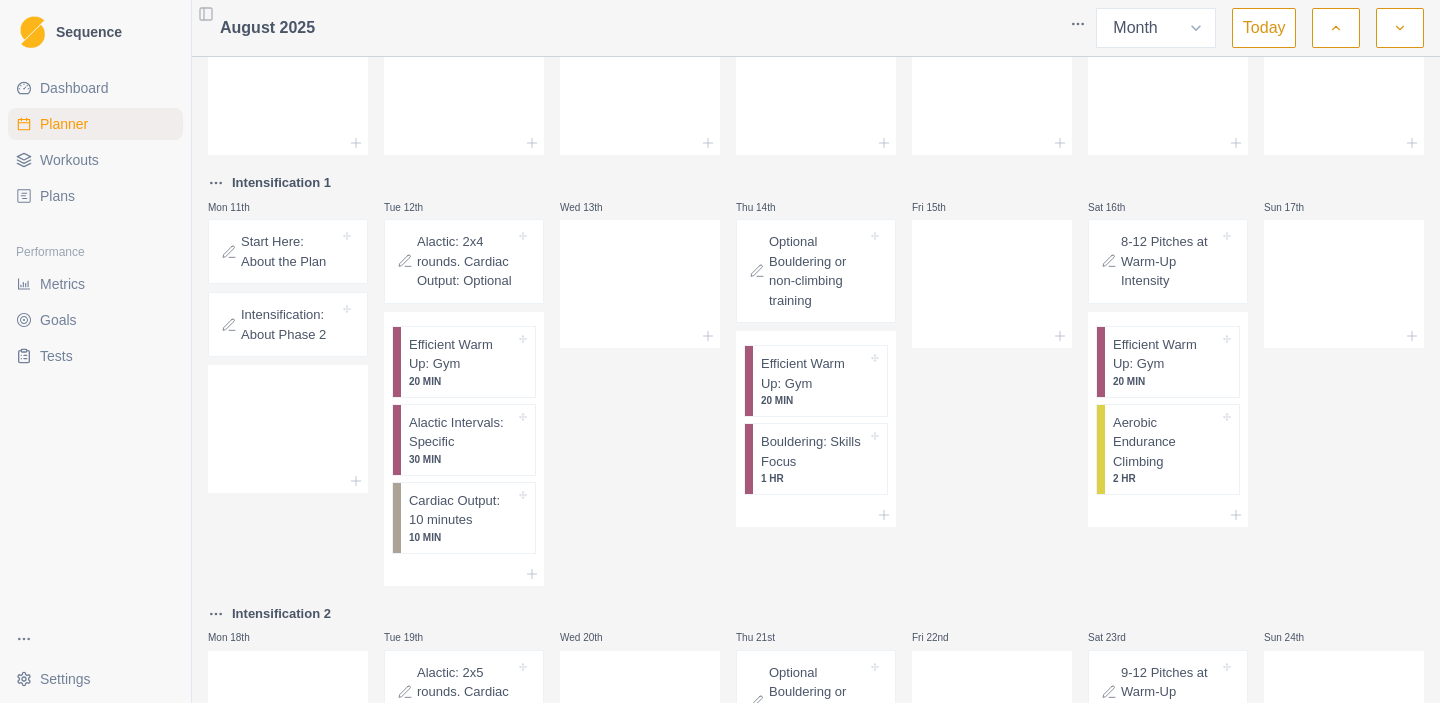 scroll, scrollTop: 284, scrollLeft: 0, axis: vertical 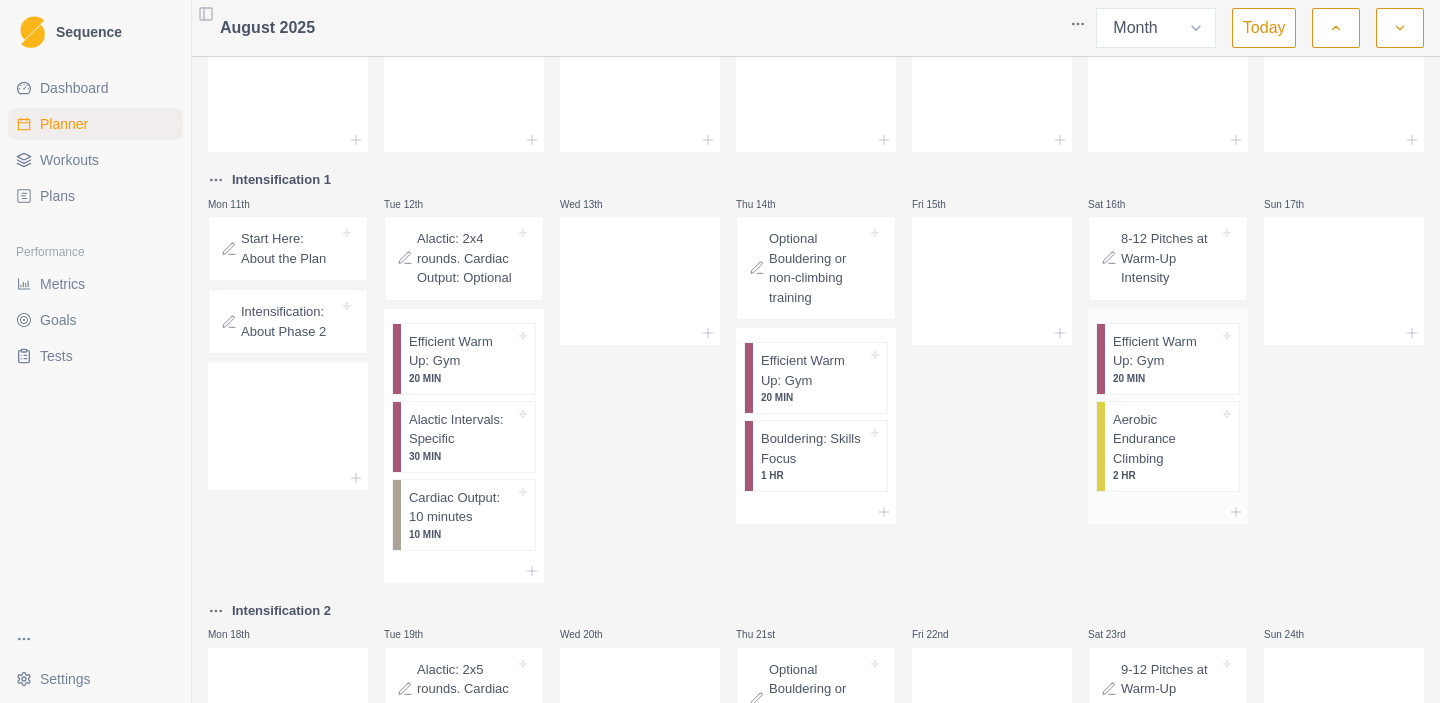 click on "Aerobic Endurance Climbing" at bounding box center [1166, 439] 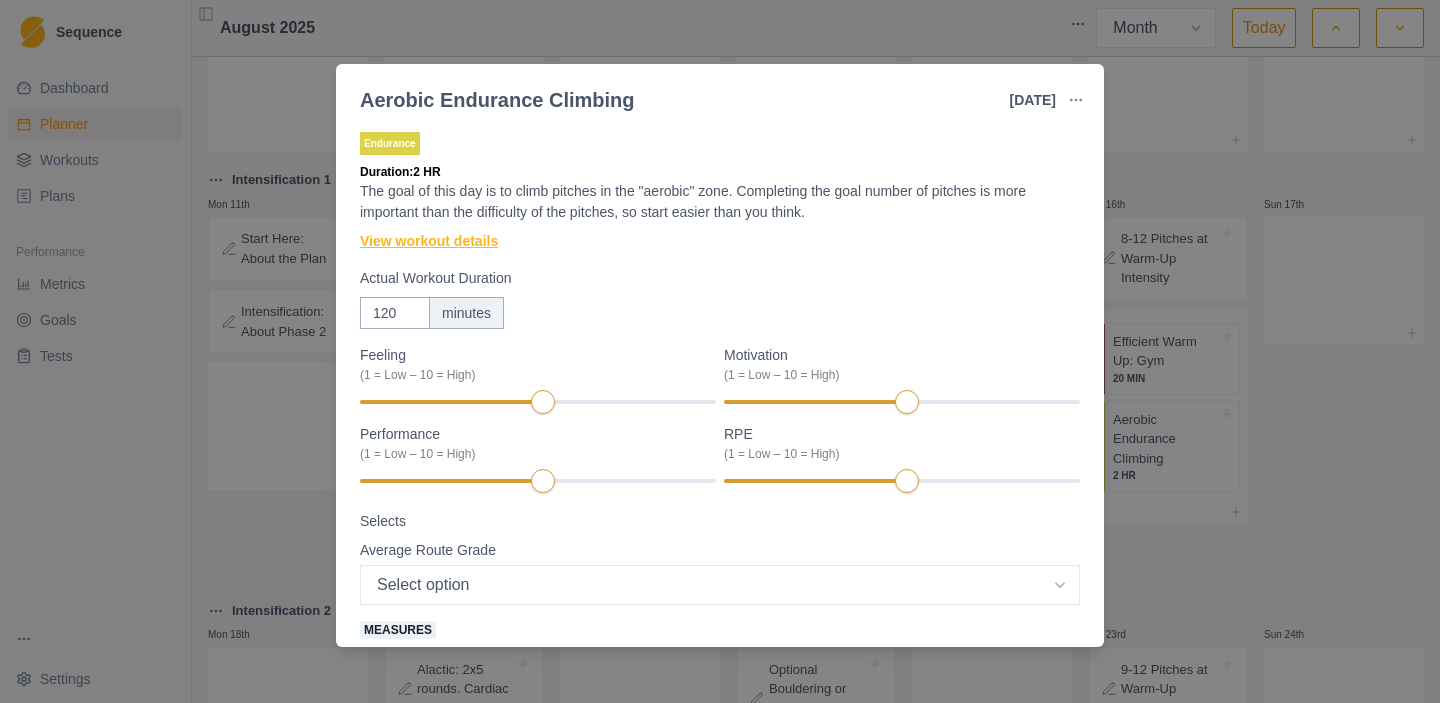 click on "View workout details" at bounding box center [429, 241] 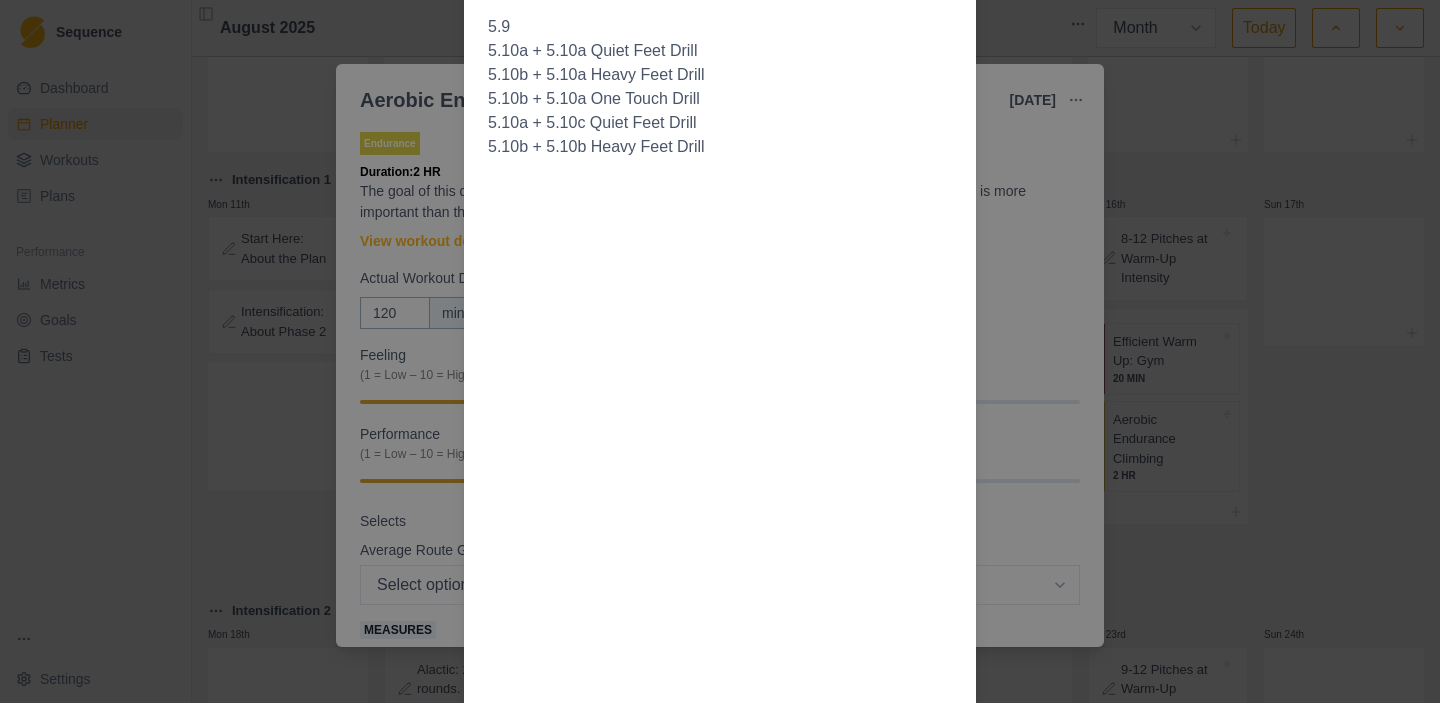 scroll, scrollTop: 1041, scrollLeft: 0, axis: vertical 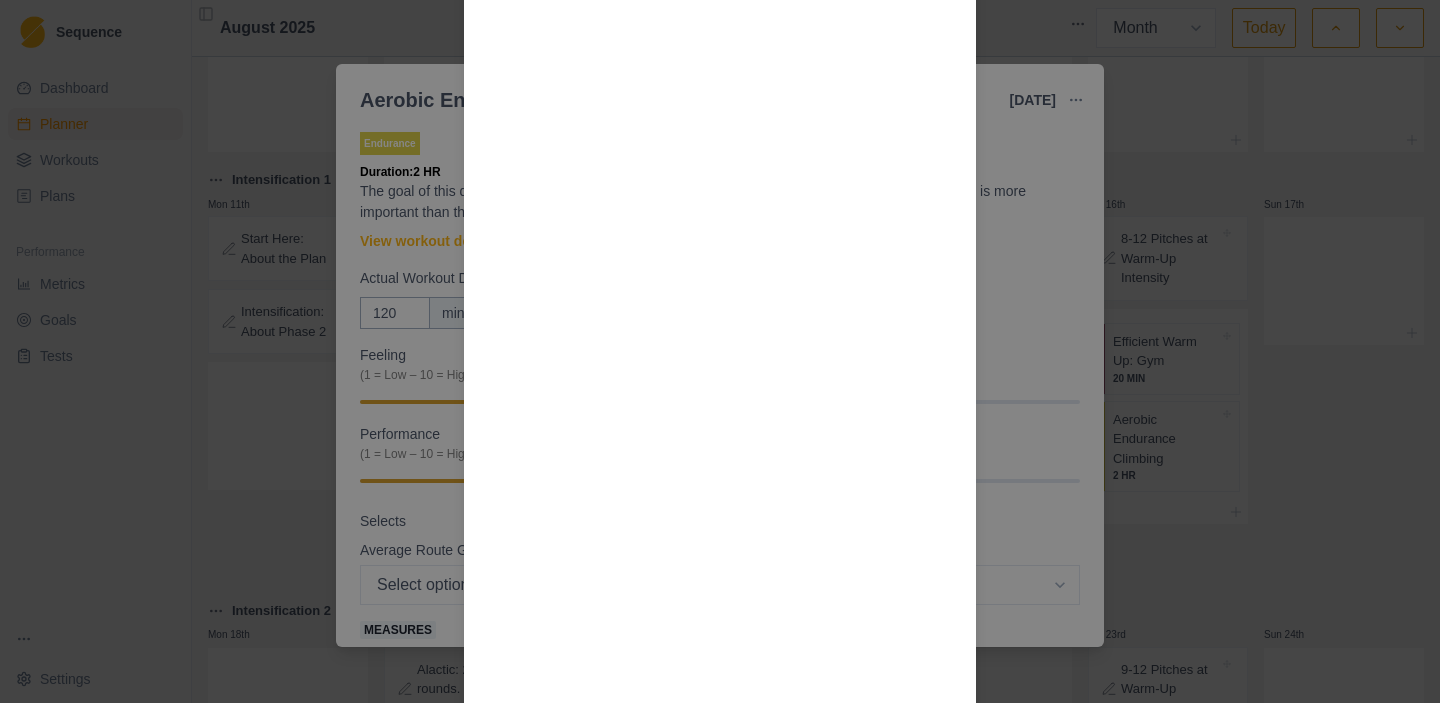 click on "Workout Details The goal of this day is to climb pitches in the "aerobic" zone which is similar to warmup intensity. Completing the goal number of pitches is more important than the difficulty of the pitches, so start easier than you think. Keep the difficulty around the same for the whole session after a warmup pitch or two. This session is set up to do with a partner in a rope climbing gym, but you could do the same thing on autobelay, outdoors with a partner, or outdoor rope soloing depending on your facilities and skill set. Each set will have an optional, but recommended, skills drill to practice during the climbing. For the first session, only do the skills drill on the toprope laps, and for following sessions, do the skills drills on every pitch. Here's a few guidelines to make sure you are getting the intensity right: If you are pumped more than a 4/10 at any point, its too hard. If you can't talk in full sentences to your belayer, it's too hard. If you can't perform the skills drill, it's too hard!" at bounding box center (720, 351) 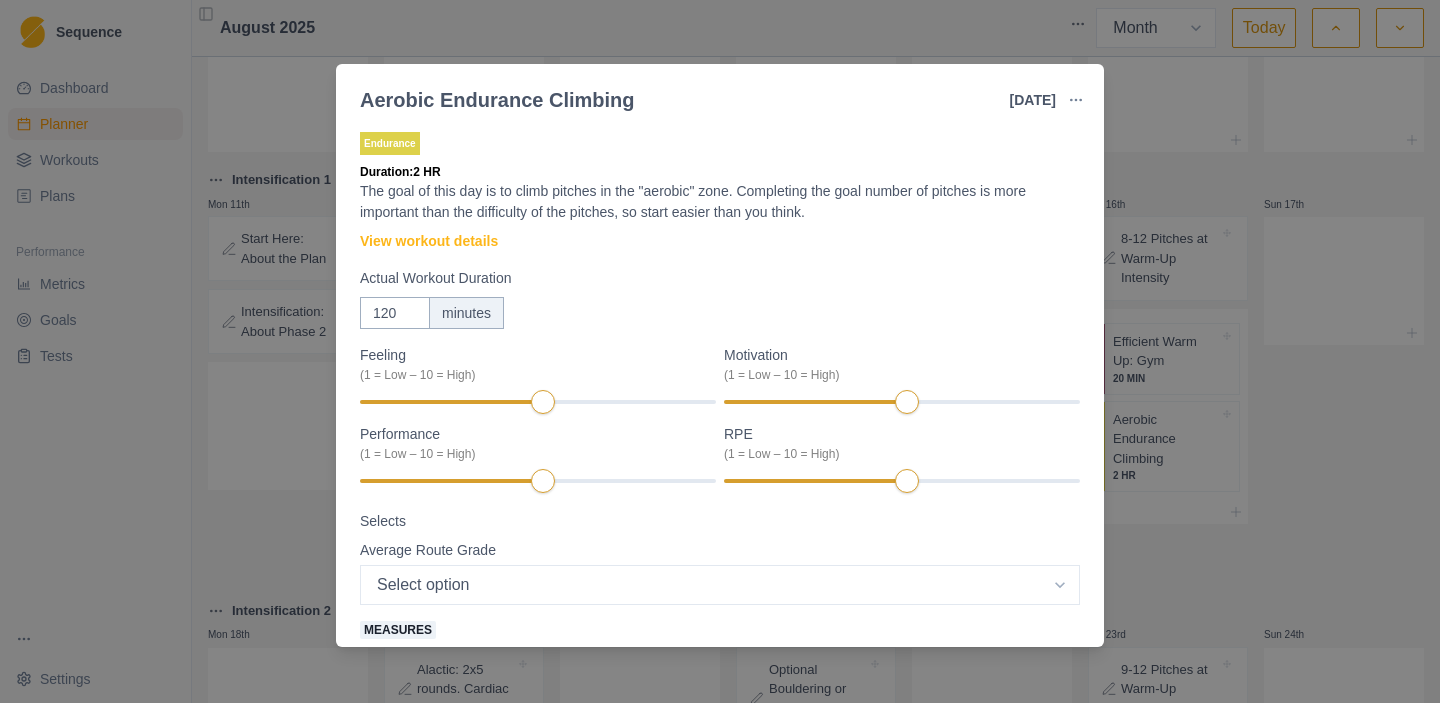 click on "Aerobic Endurance Climbing [DATE] Link To Goal View Workout Metrics Edit Original Workout Reschedule Workout Remove From Schedule Endurance Duration: 2 HR The goal of this day is to climb pitches in the "aerobic" zone. Completing the goal number of pitches is more important than the difficulty of the pitches, so start easier than you think. View workout details Actual Workout Duration 120 minutes Feeling (1 = Low – 10 = High) Motivation (1 = Low – 10 = High) Performance (1 = Low – 10 = High) RPE (1 = Low – 10 = High) Selects Average Route Grade Select option 5.6 5.7 5.8 5.9 5.10a 5.10b 5.10c 5.10d 5.11a 5.11b 5.11c 5.11d 5.12a 5.12b 5.12c 5.12d 5.13a 5.13b 5.13c 5.13d 5.14a Measures Number of Pitches pitches Training Notes View previous training notes Mark as Incomplete Complete Workout" at bounding box center (720, 351) 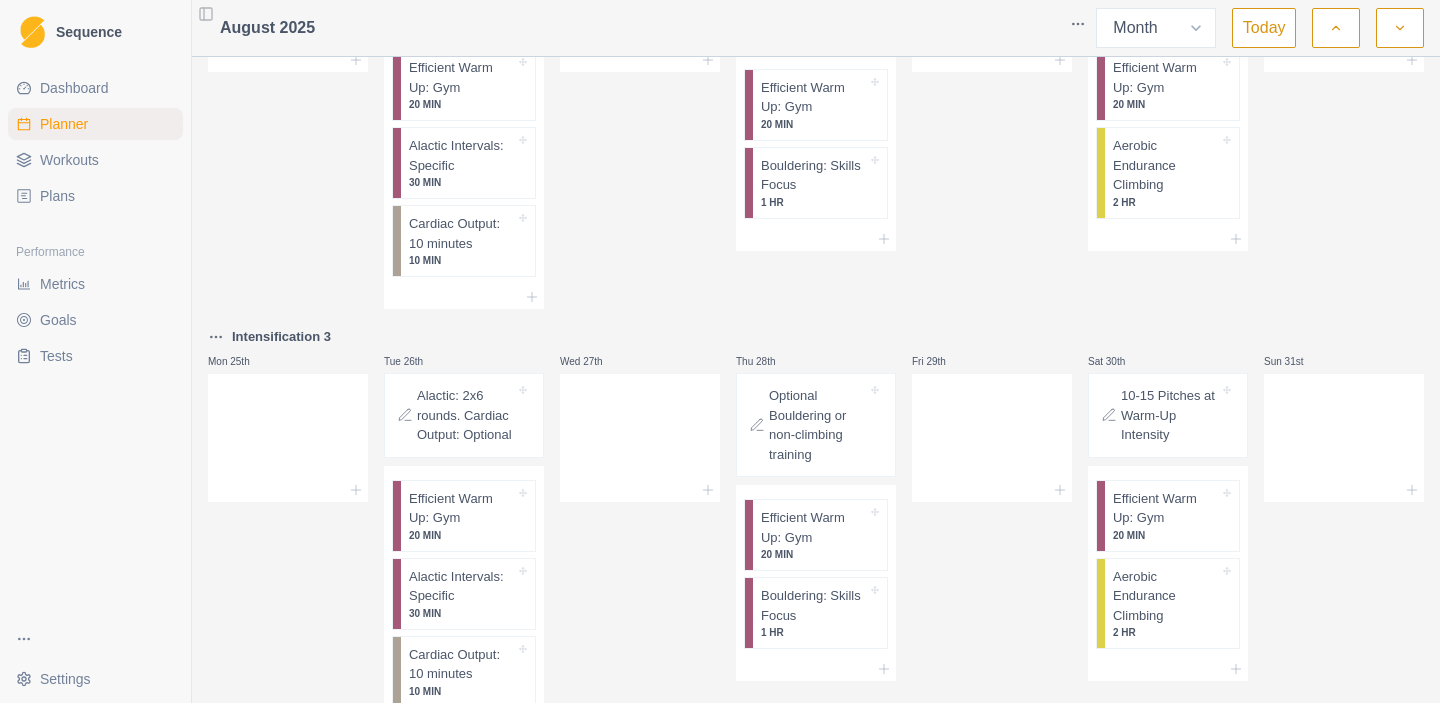 scroll, scrollTop: 1139, scrollLeft: 0, axis: vertical 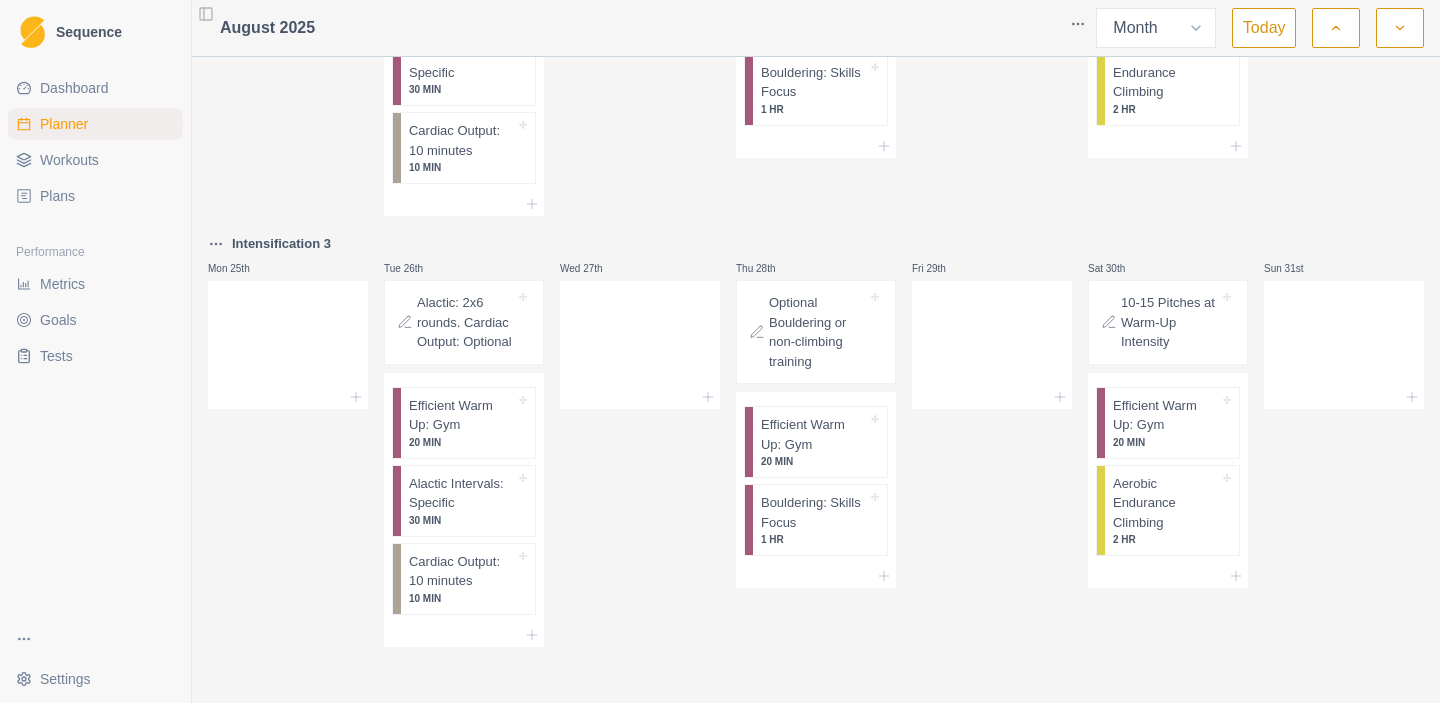click on "Optional Bouldering or non-climbing training" at bounding box center (818, 332) 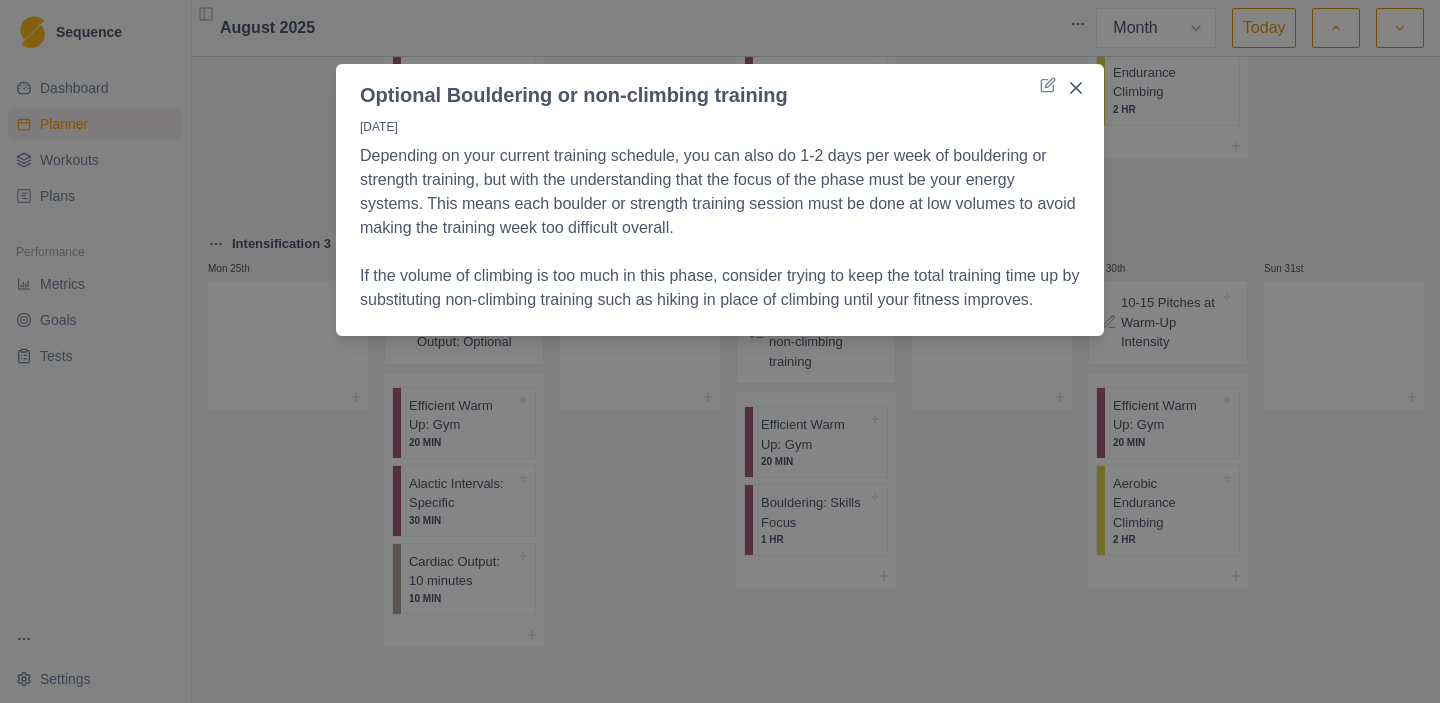 click on "Optional Bouldering or non-climbing training [DATE] Depending on your current training schedule, you can also do [NUMBER]-[NUMBER] days per week of bouldering or strength training, but with the understanding that the focus of the phase must be your energy systems. This means each boulder or strength training session must be done at low volumes to avoid making the training week too difficult overall. If the volume of climbing is too much in this phase, consider trying to keep the total training time up by substituting non-climbing training such as hiking in place of climbing until your fitness improves." at bounding box center (720, 351) 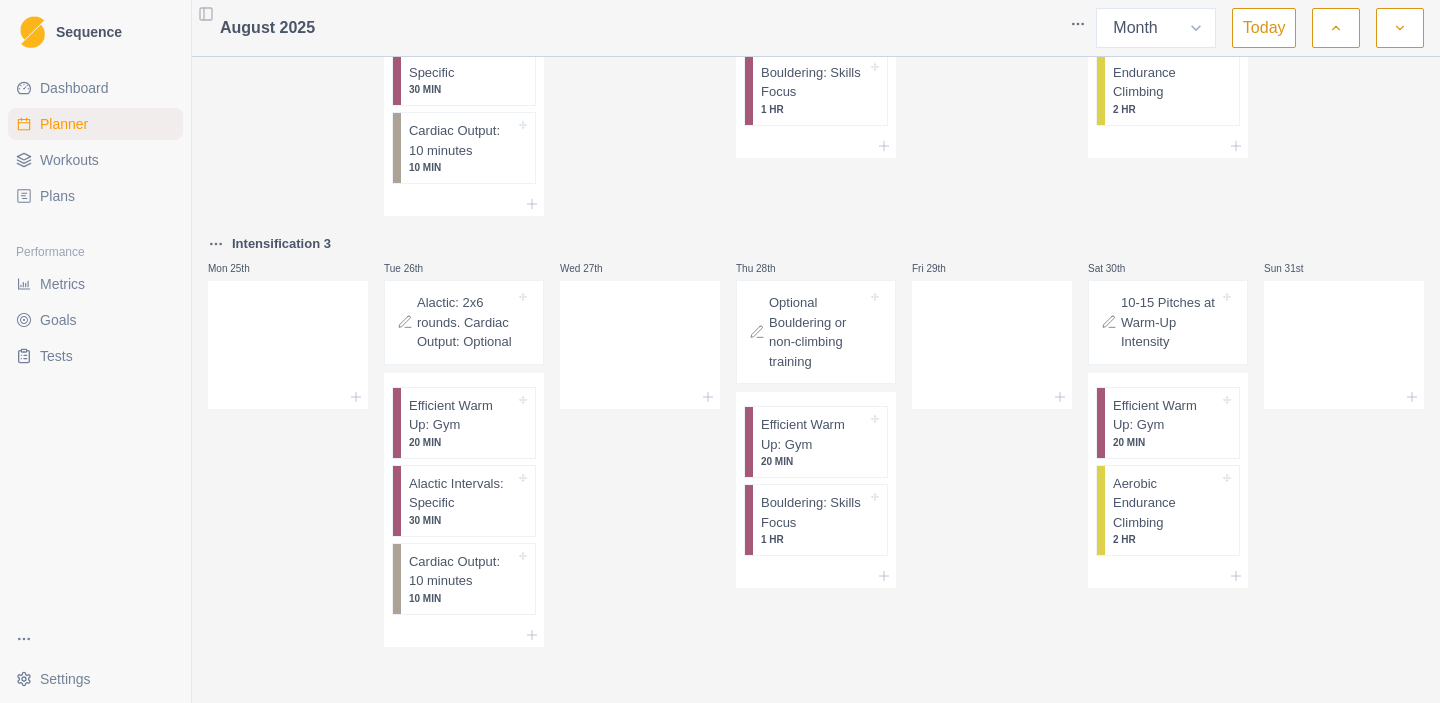 click on "Sequence Dashboard Planner Workouts Plans Performance Metrics Goals Tests Settings Toggle Sidebar August [DATE] Week Month Today Mon 28th Start Here: About the Plan Intensification: About Phase 2 Tue 29th Alactic: 2x4 rounds. Cardiac Output: Optional Efficient Warm Up: Gym 20 MIN Alactic Intervals: Specific 30 MIN Cardiac Output: 10 minutes 10 MIN Wed 30th Thu 31st Optional Bouldering or non-climbing training Efficient Warm Up: Gym 20 MIN Bouldering: Skills Focus 1 HR Fri 1st Sat 2nd 8-12 Pitches at Warm-Up Intensity Efficient Warm Up: Gym 20 MIN Aerobic Endurance Climbing 2 HR Sun 3rd Intensification 2 Mon 4th Tue 5th Alactic: 2x5 rounds. Cardiac Output: Optional Efficient Warm Up: Gym 20 MIN Alactic Intervals: Specific 30 MIN Cardiac Output: 10 minutes 10 MIN Wed 6th Thu 7th Optional Bouldering or non-climbing training Efficient Warm Up: Gym 20 MIN Bouldering: Skills Focus 1 HR Fri 8th Sat 9th 9-12 Pitches at Warm-Up Intensity Efficient Warm Up: Gym 20 MIN 2 HR Sun 10th" at bounding box center [720, 351] 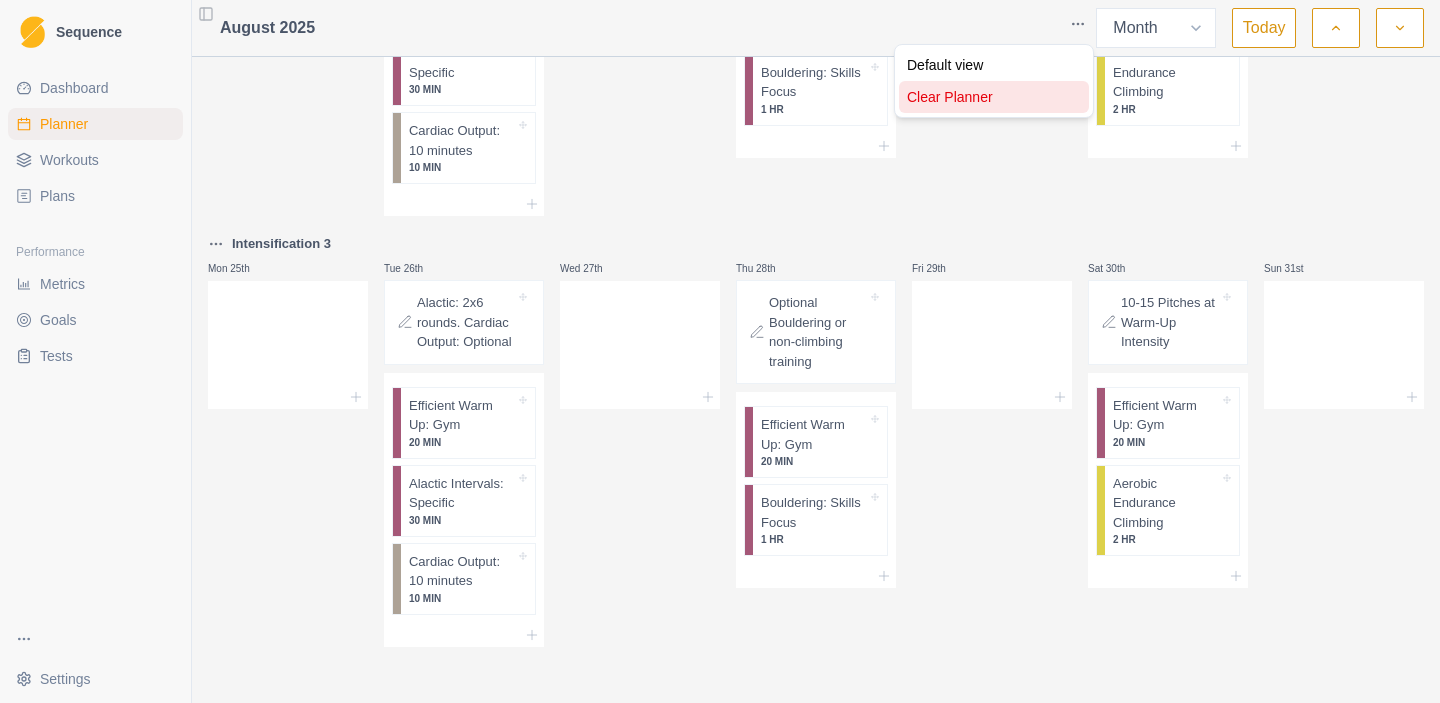 click on "Clear Planner" at bounding box center (994, 97) 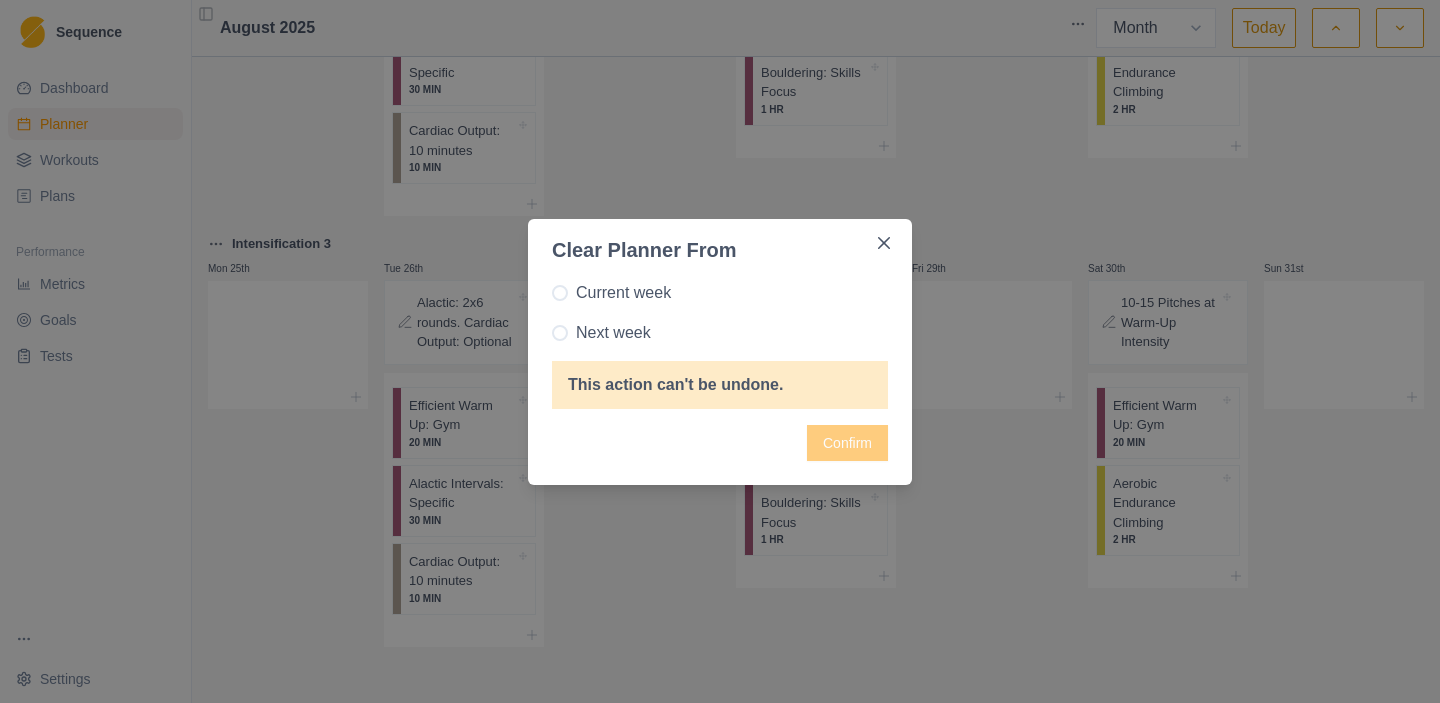 click on "Current week" at bounding box center [623, 293] 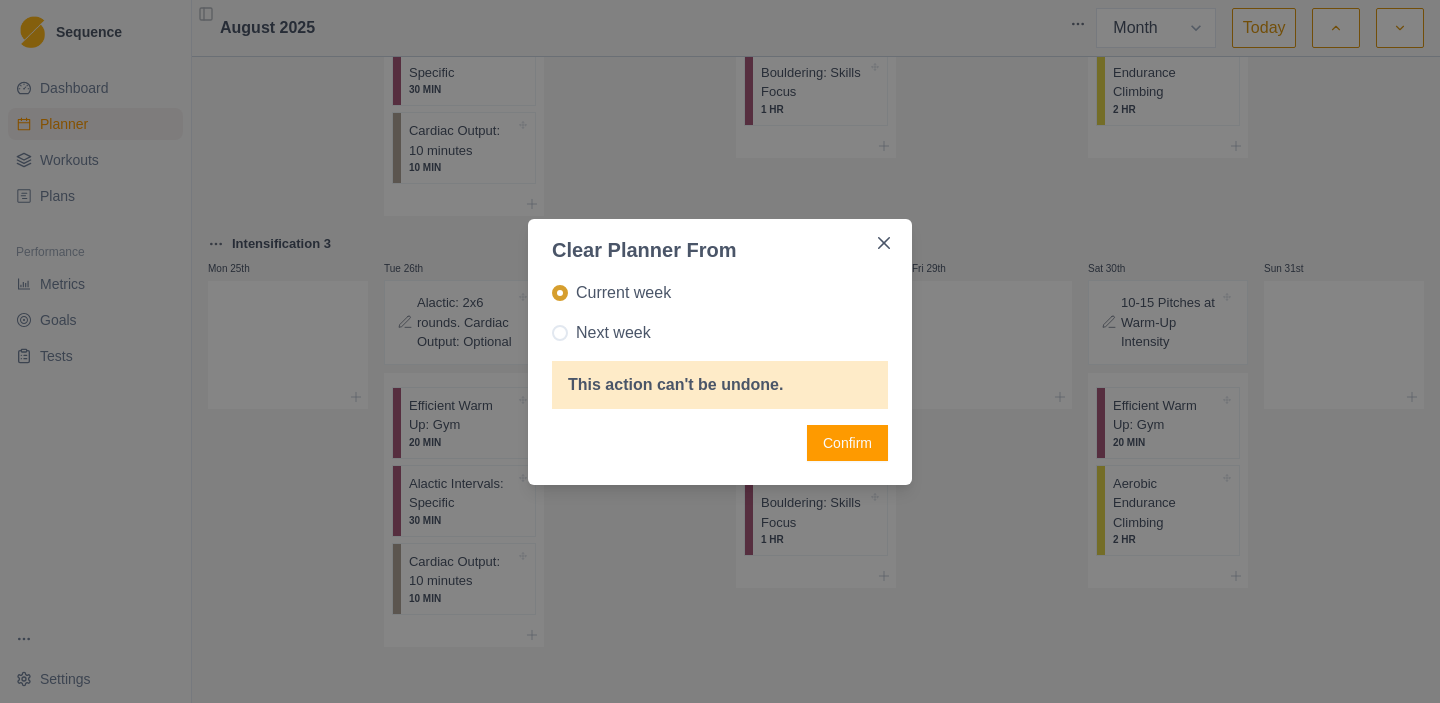 click on "Confirm" at bounding box center [847, 443] 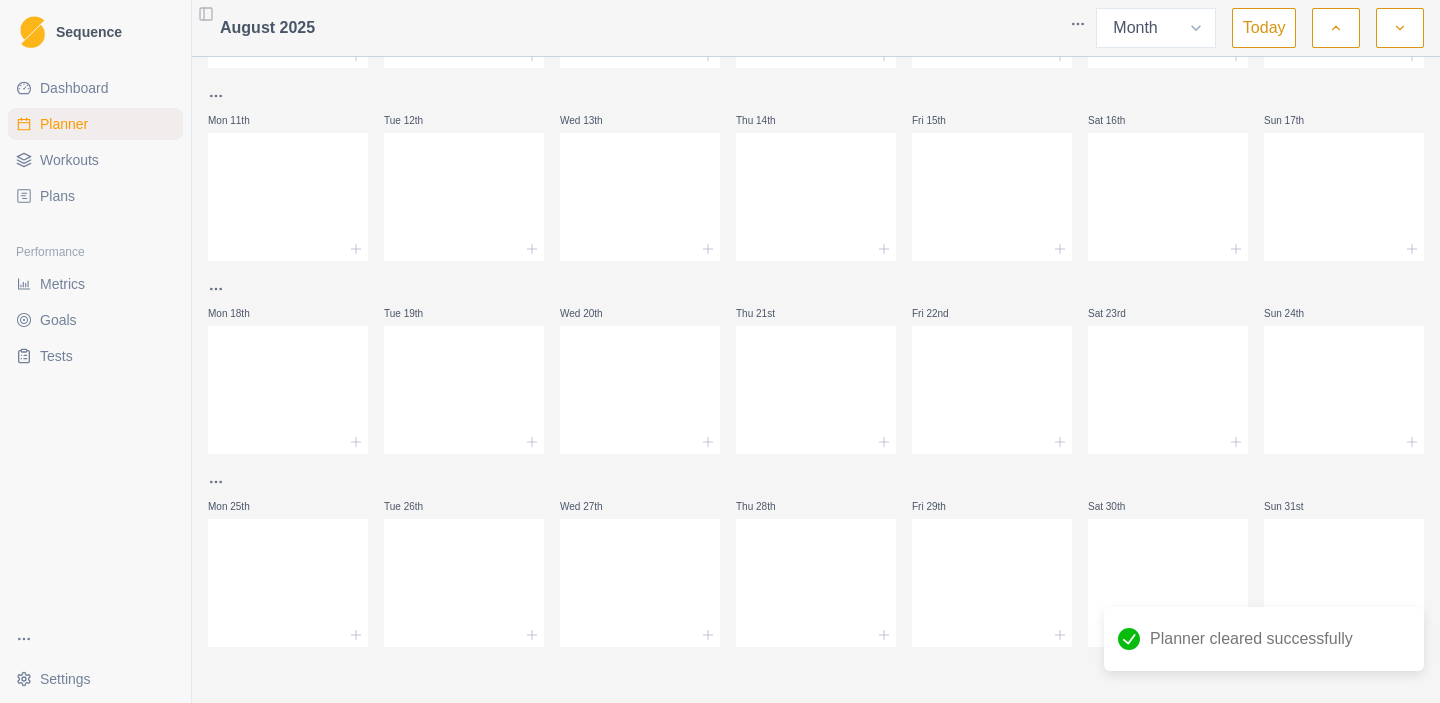 scroll, scrollTop: 368, scrollLeft: 0, axis: vertical 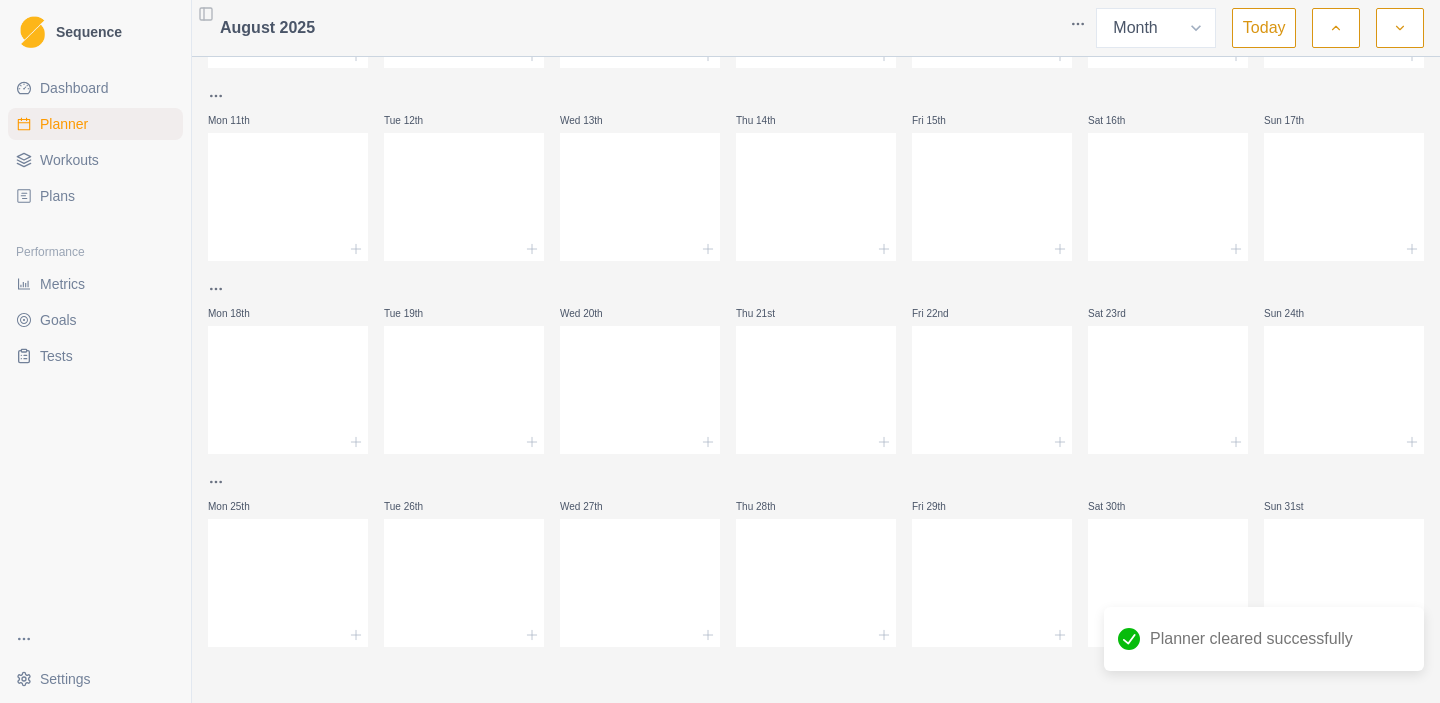 click on "Plans" at bounding box center [95, 196] 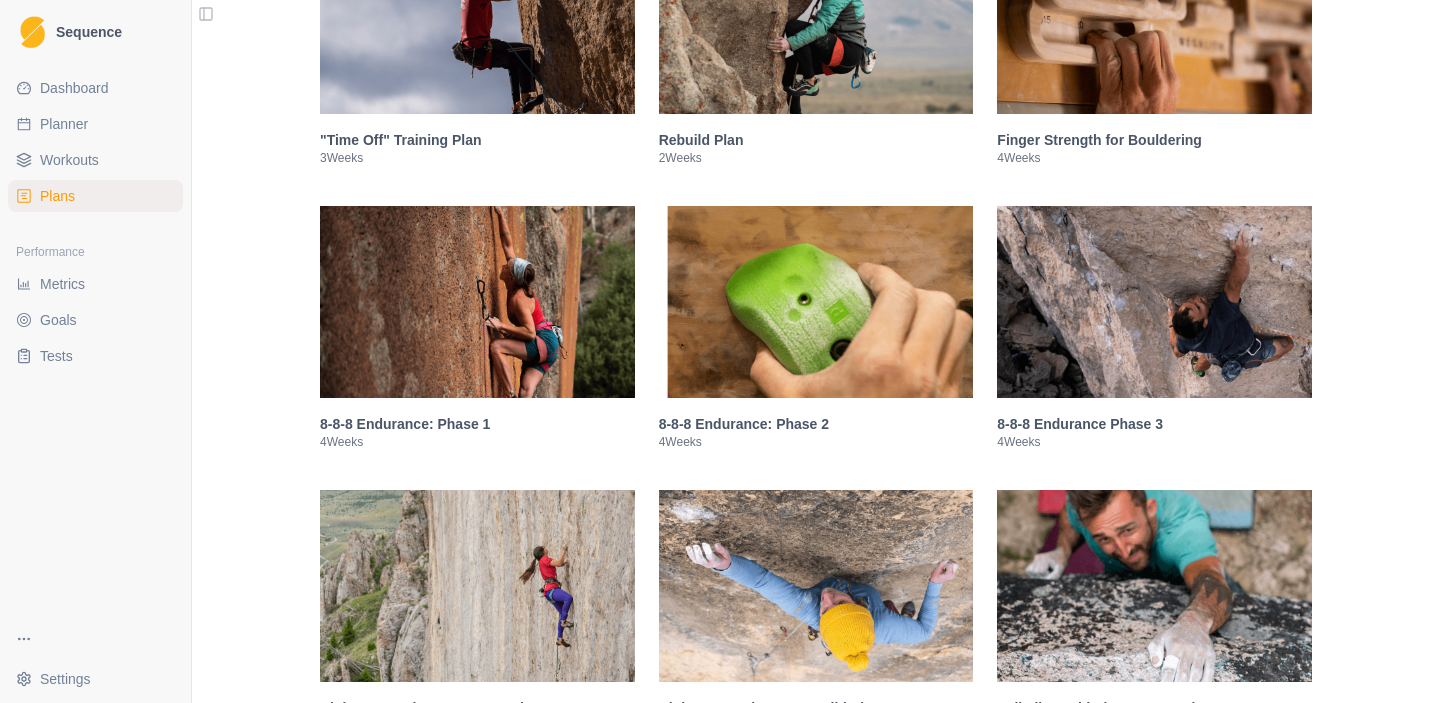 scroll, scrollTop: 1088, scrollLeft: 0, axis: vertical 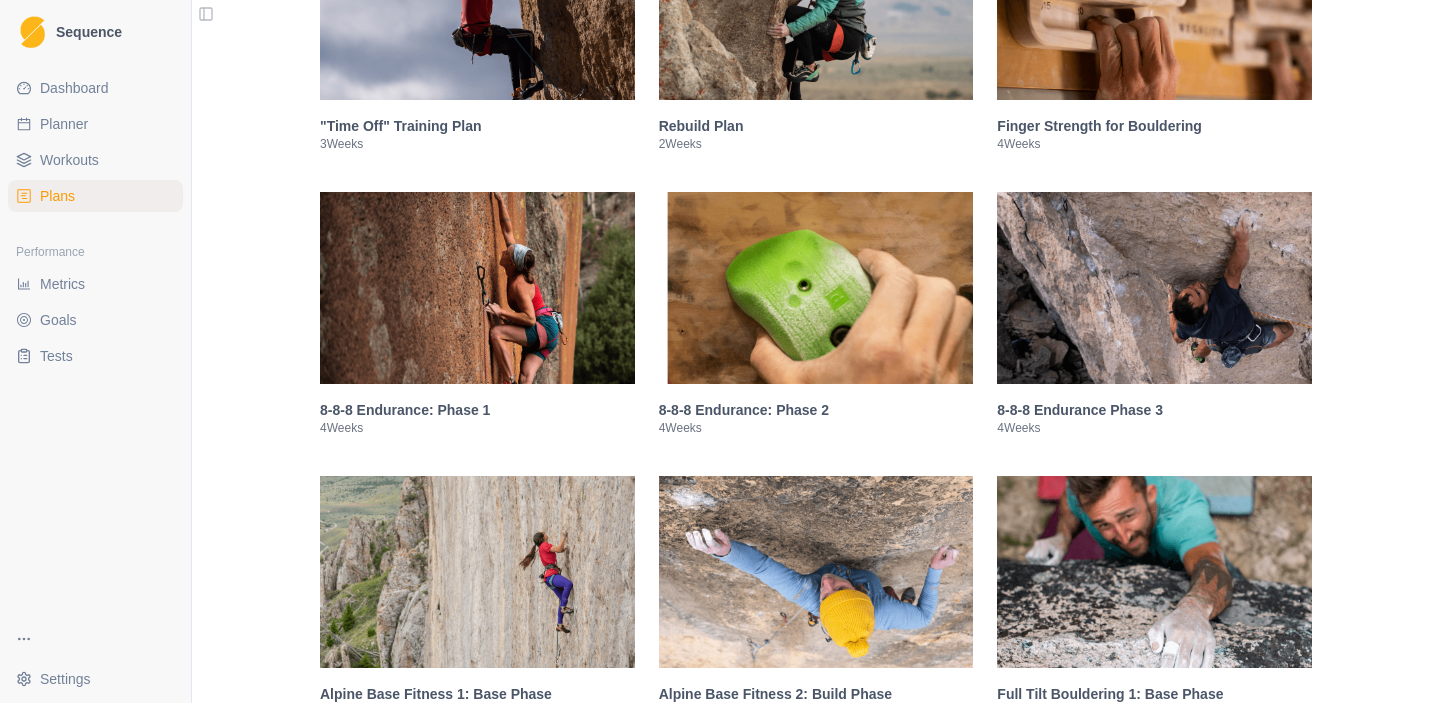 click on "8-8-8 Endurance Phase 3" at bounding box center (1154, 410) 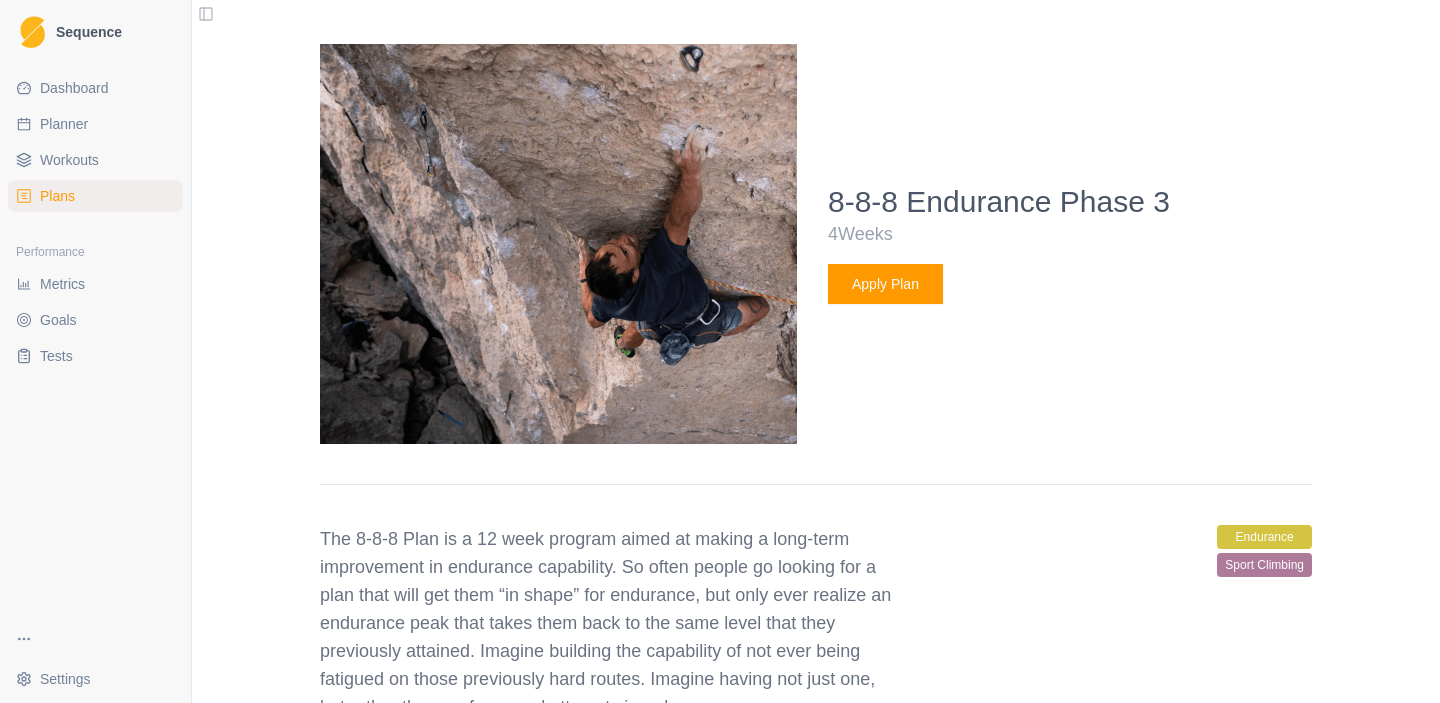 scroll, scrollTop: 1588, scrollLeft: 0, axis: vertical 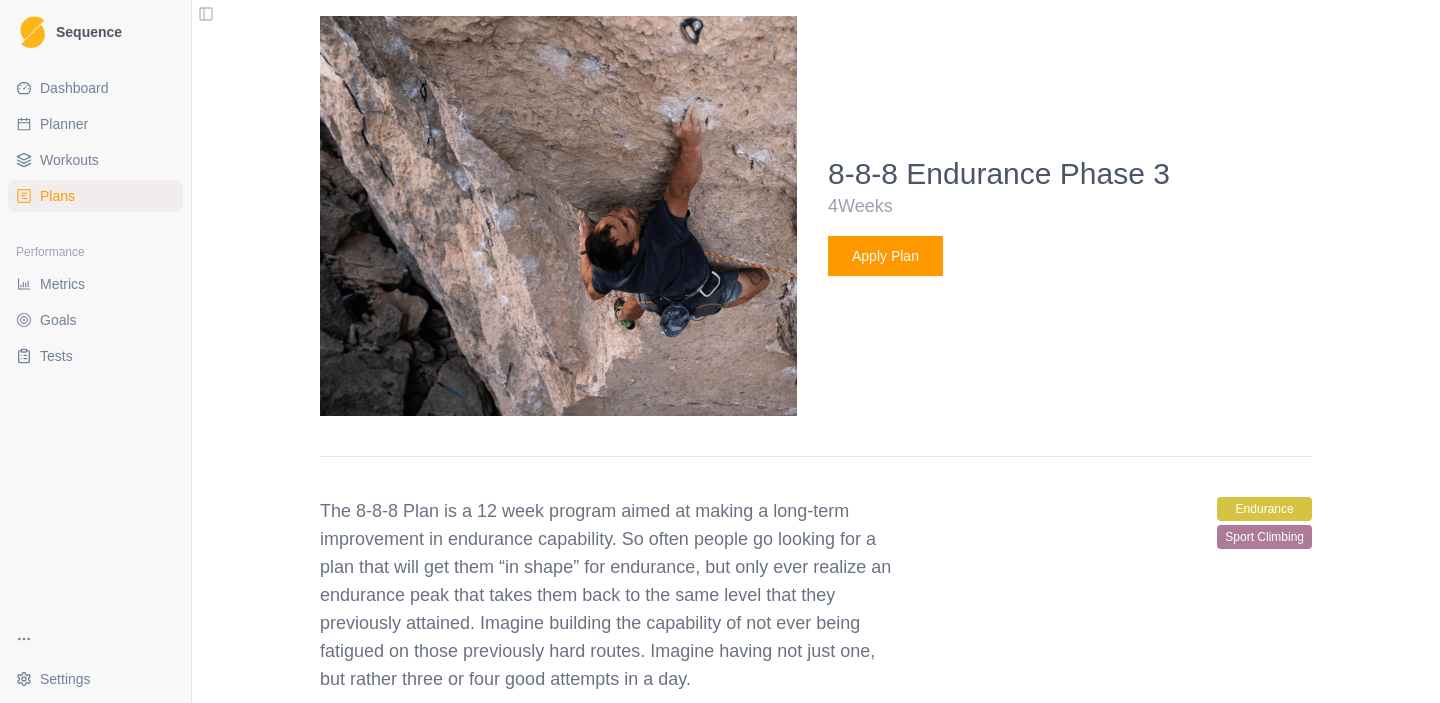click on "Apply Plan" at bounding box center [885, 256] 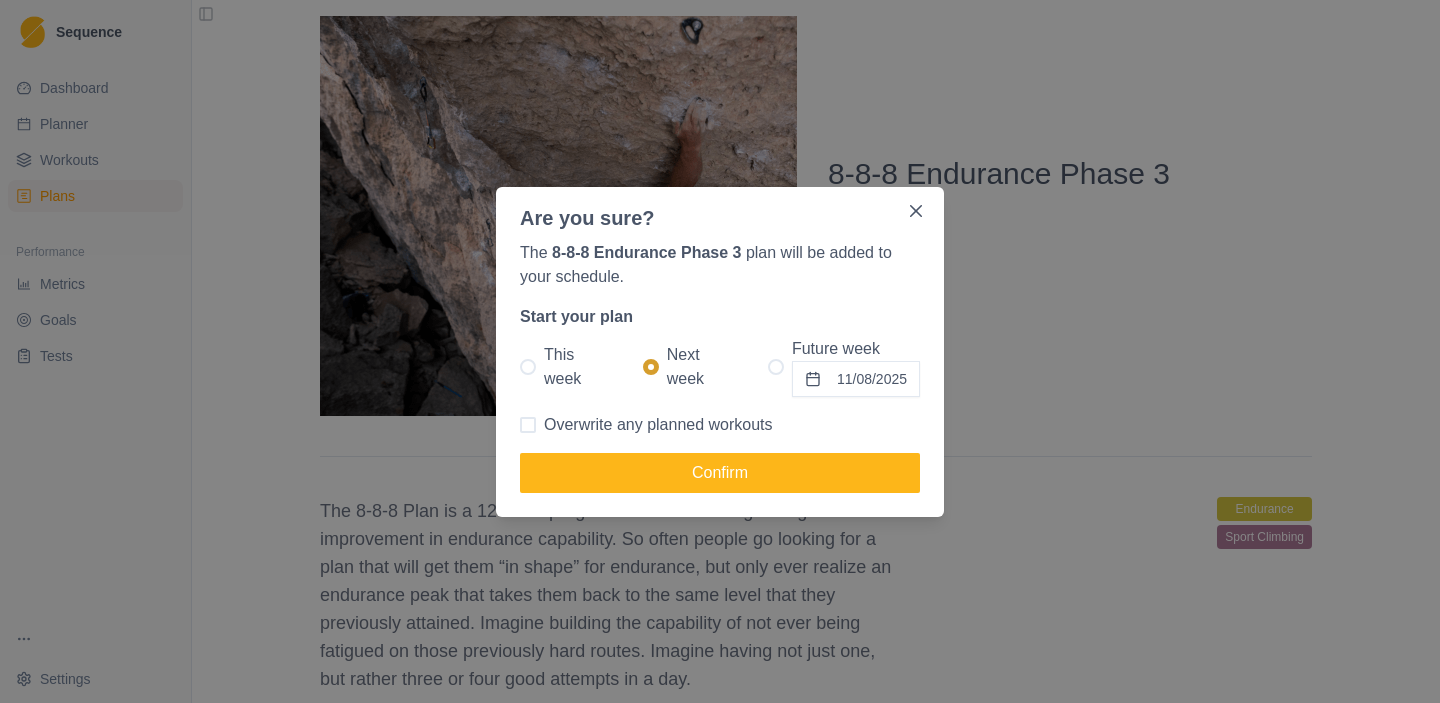 click on "This week" at bounding box center [577, 367] 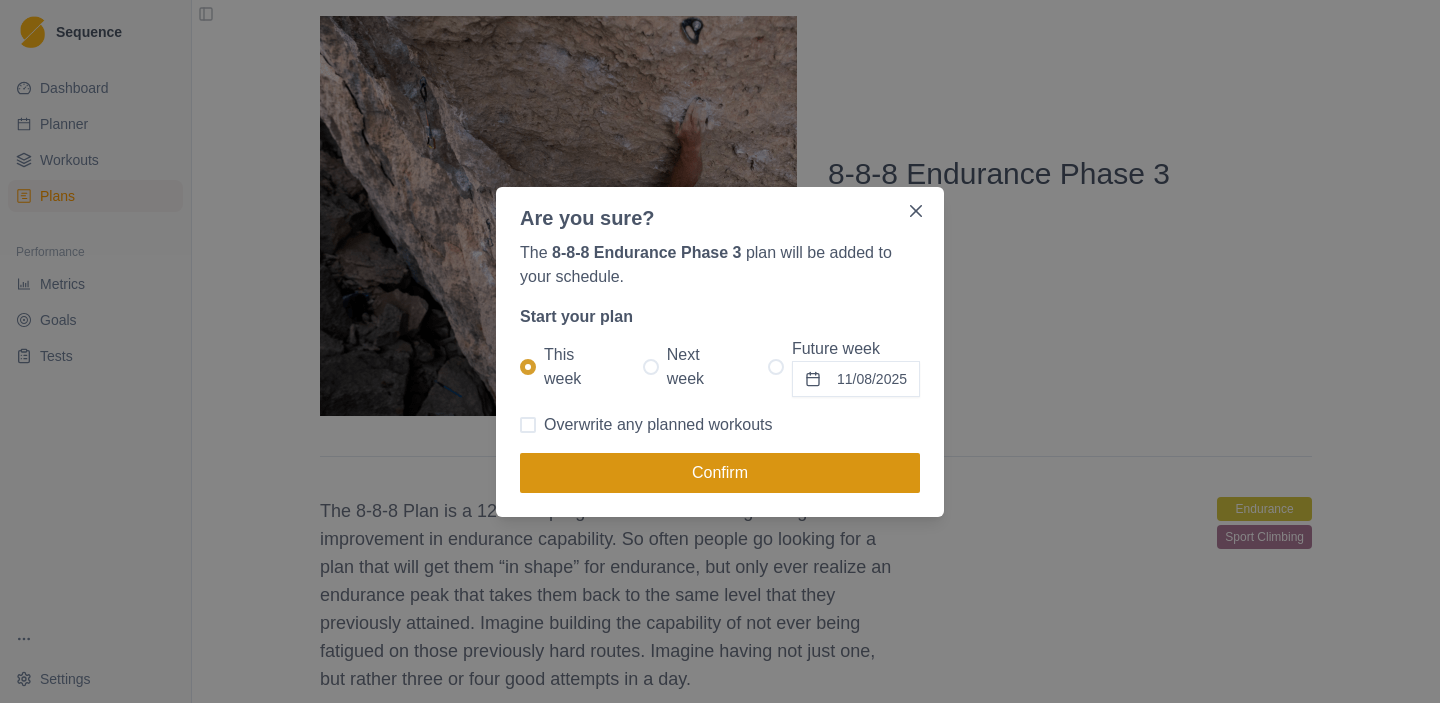 click on "Confirm" at bounding box center (720, 473) 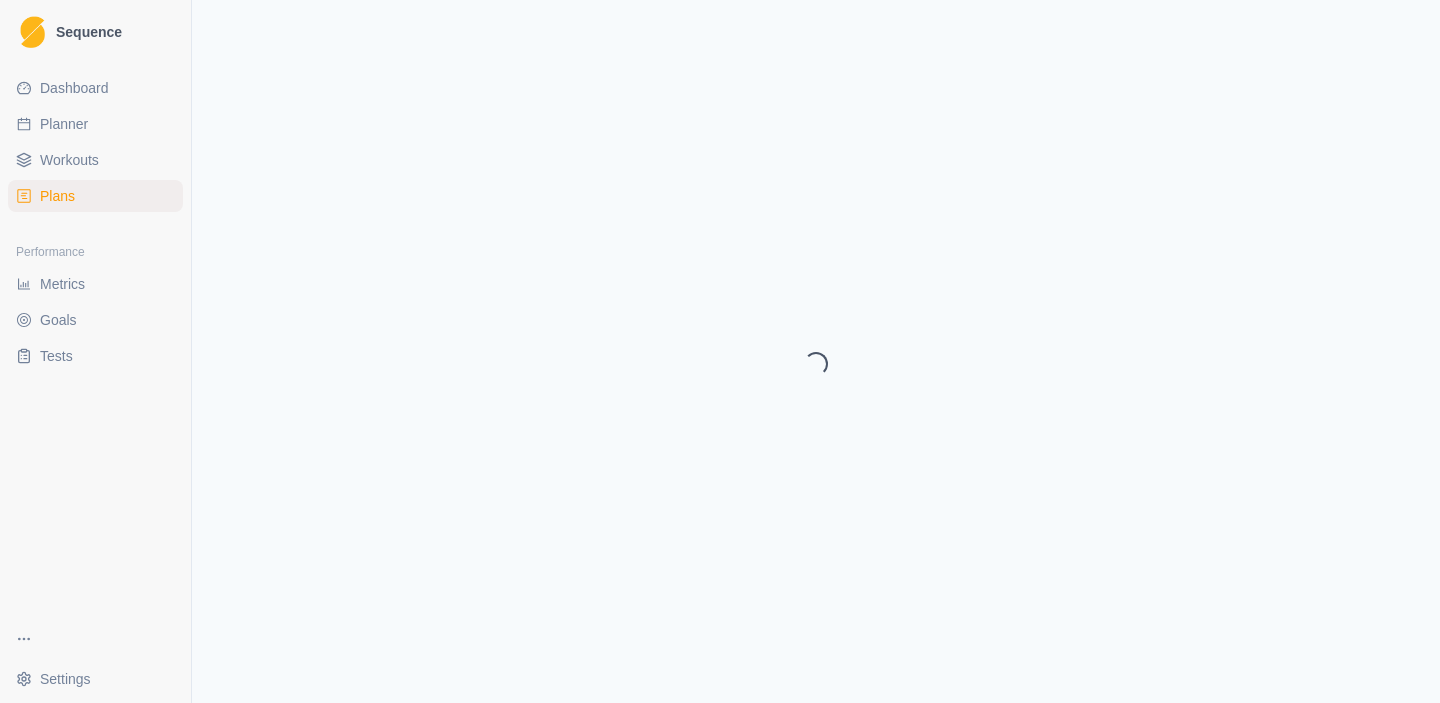 select on "month" 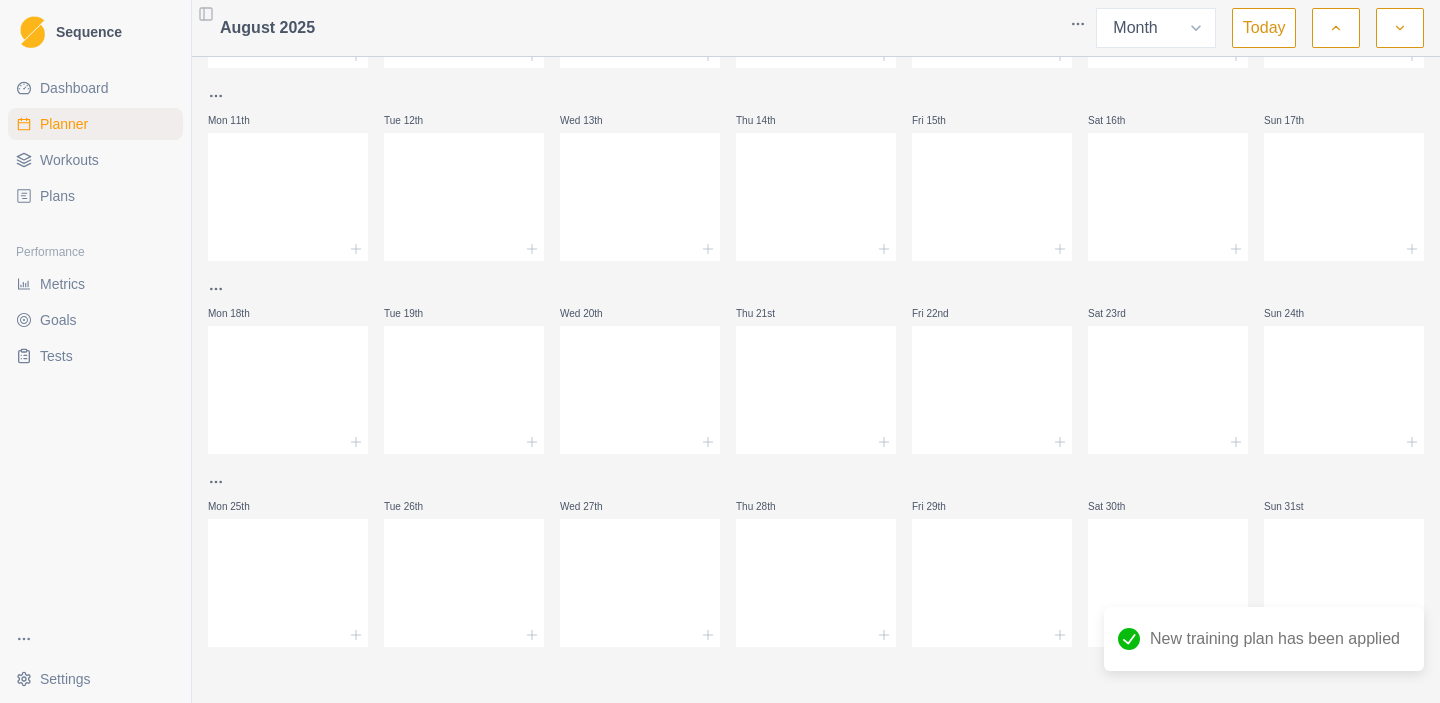 scroll, scrollTop: 0, scrollLeft: 0, axis: both 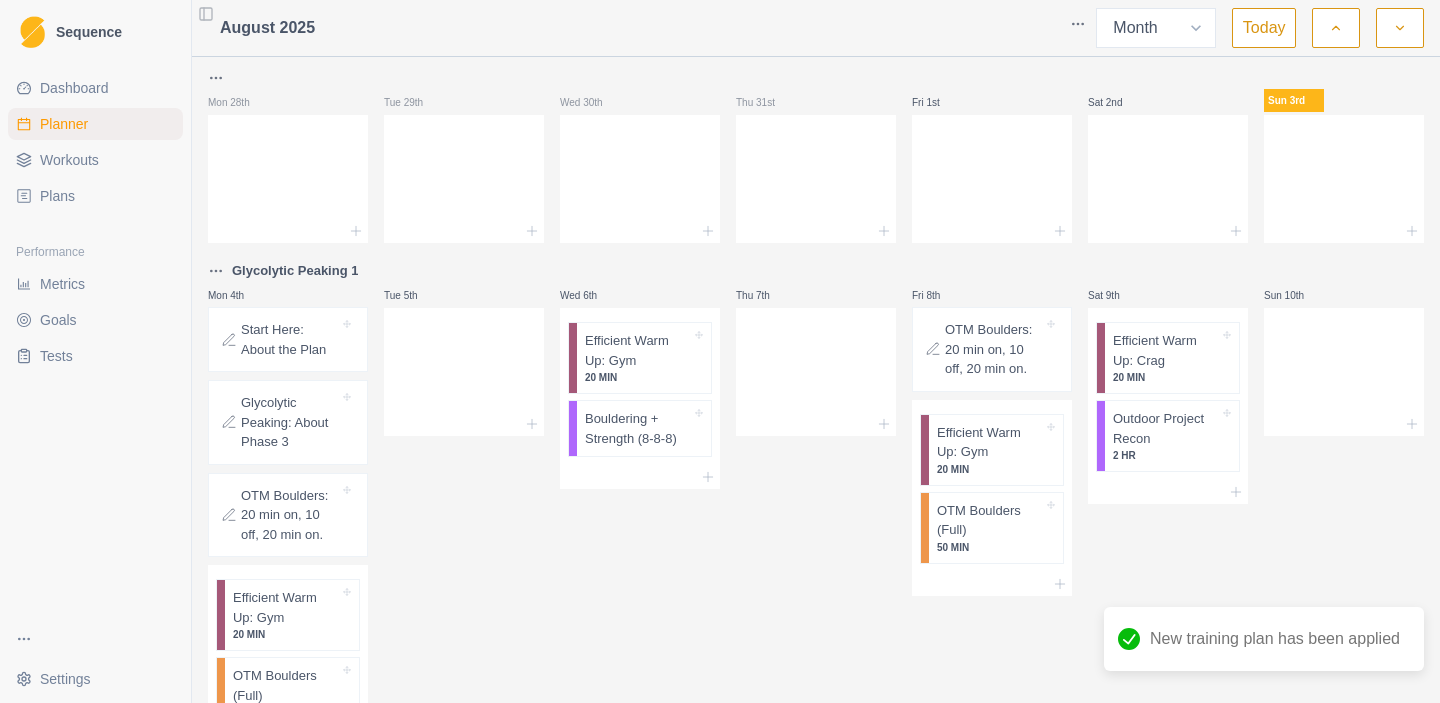 click on "Glycolytic Peaking: About Phase 3" at bounding box center [290, 422] 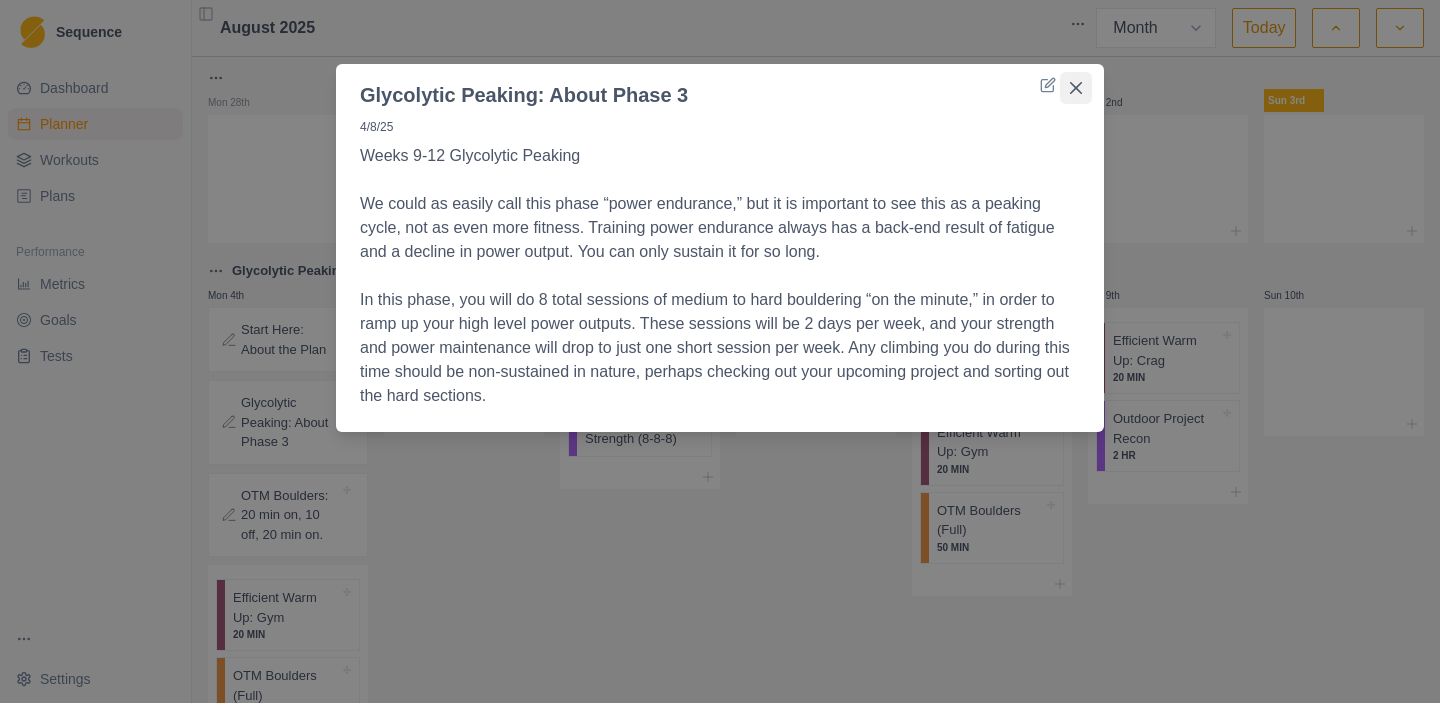 click 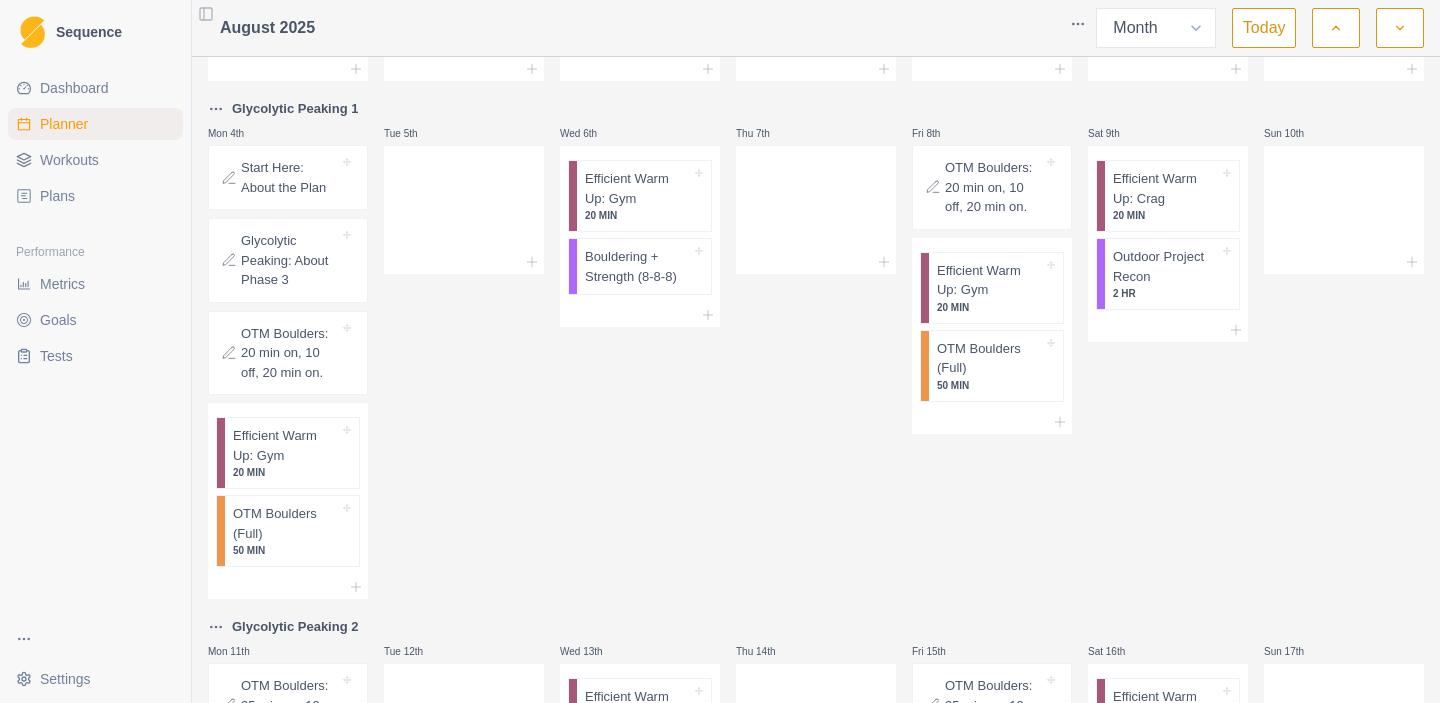 scroll, scrollTop: 83, scrollLeft: 0, axis: vertical 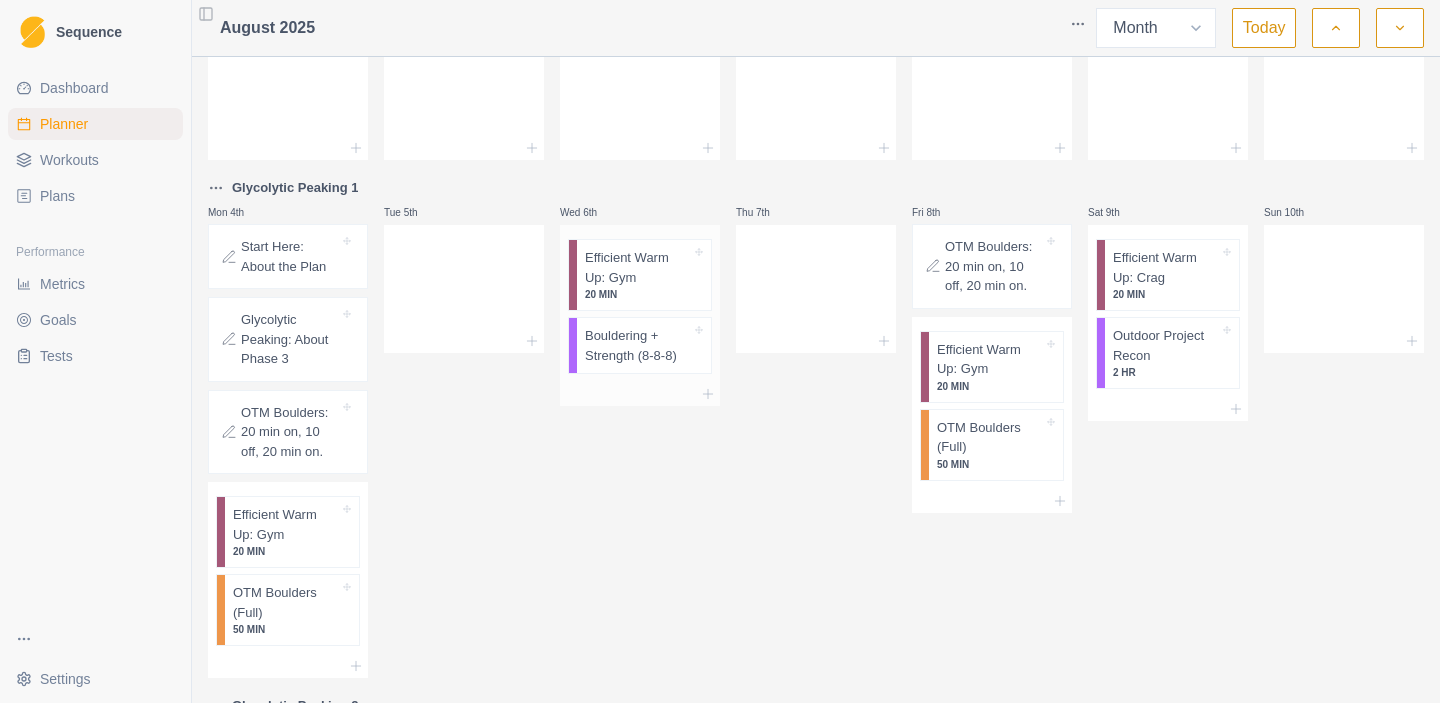 click on "Bouldering + Strength (8-8-8)" at bounding box center [638, 345] 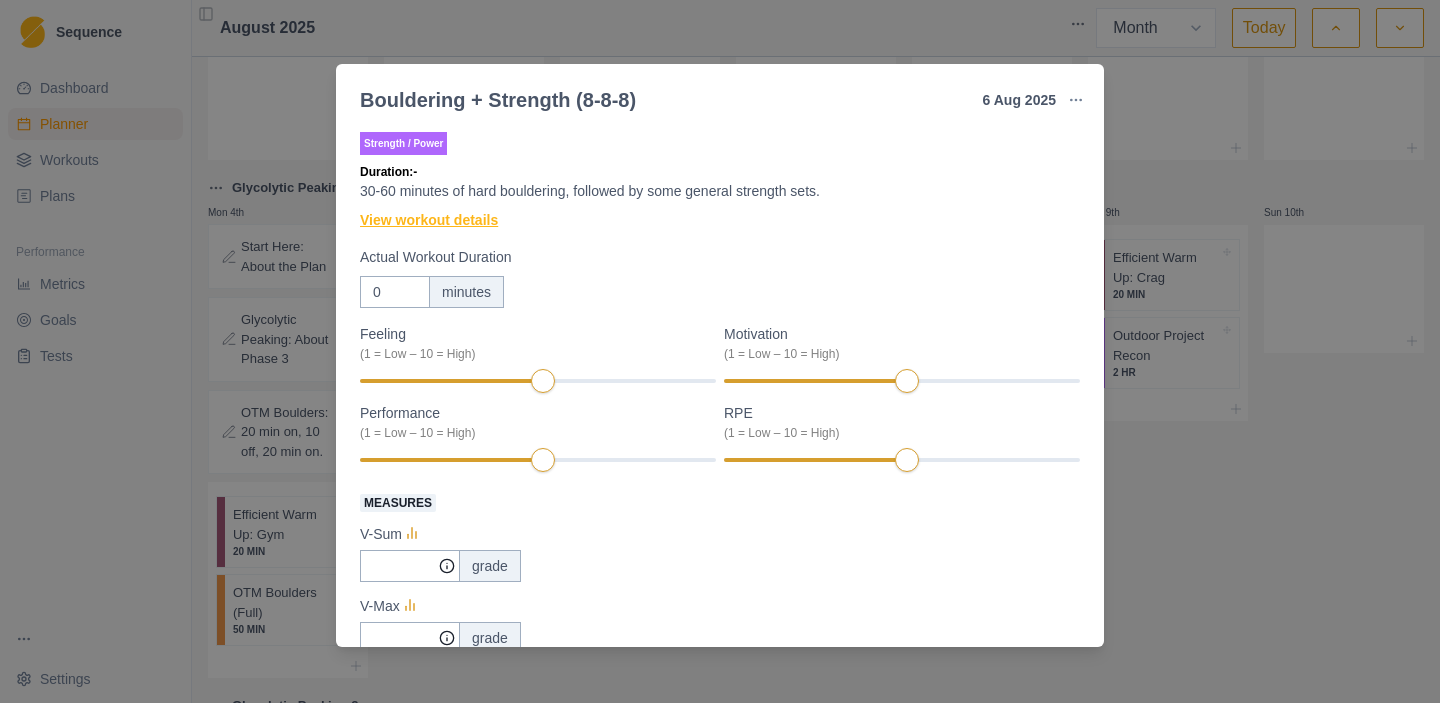 click on "View workout details" at bounding box center (429, 220) 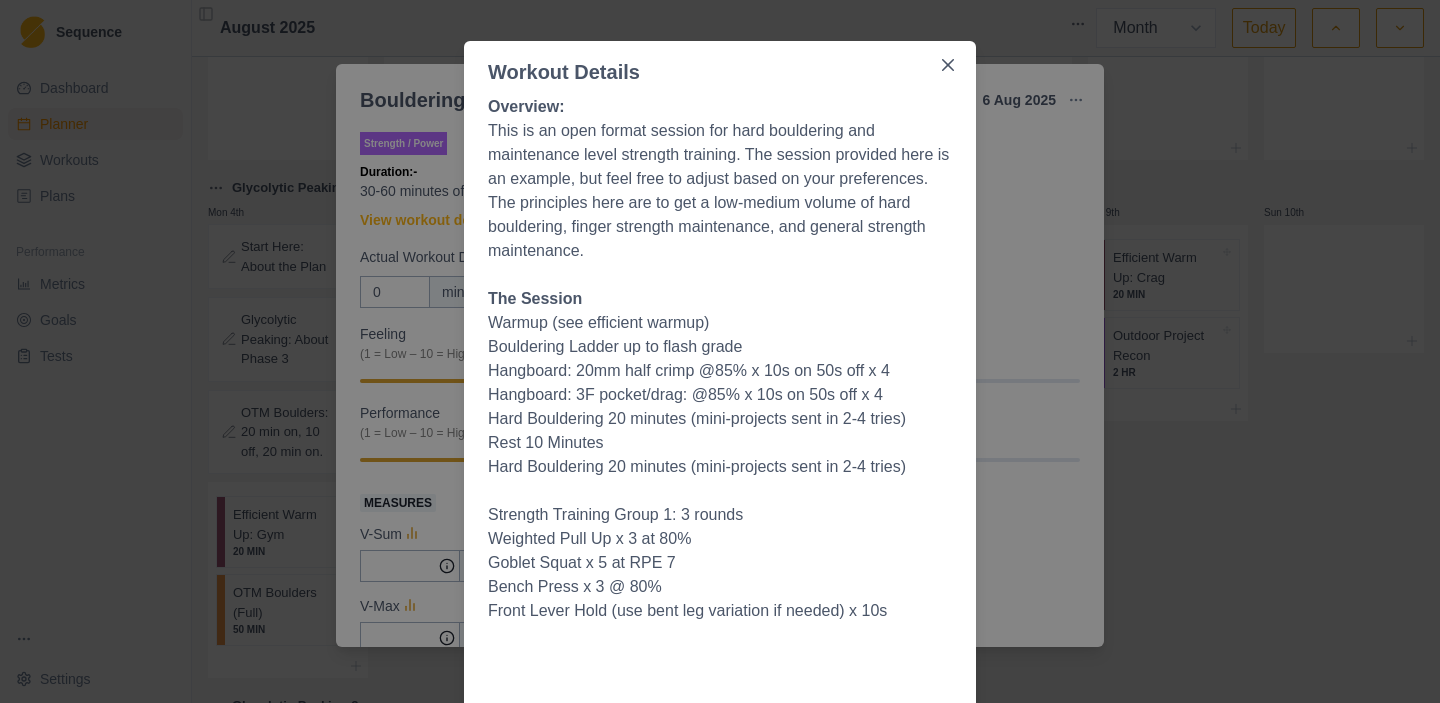 scroll, scrollTop: 0, scrollLeft: 0, axis: both 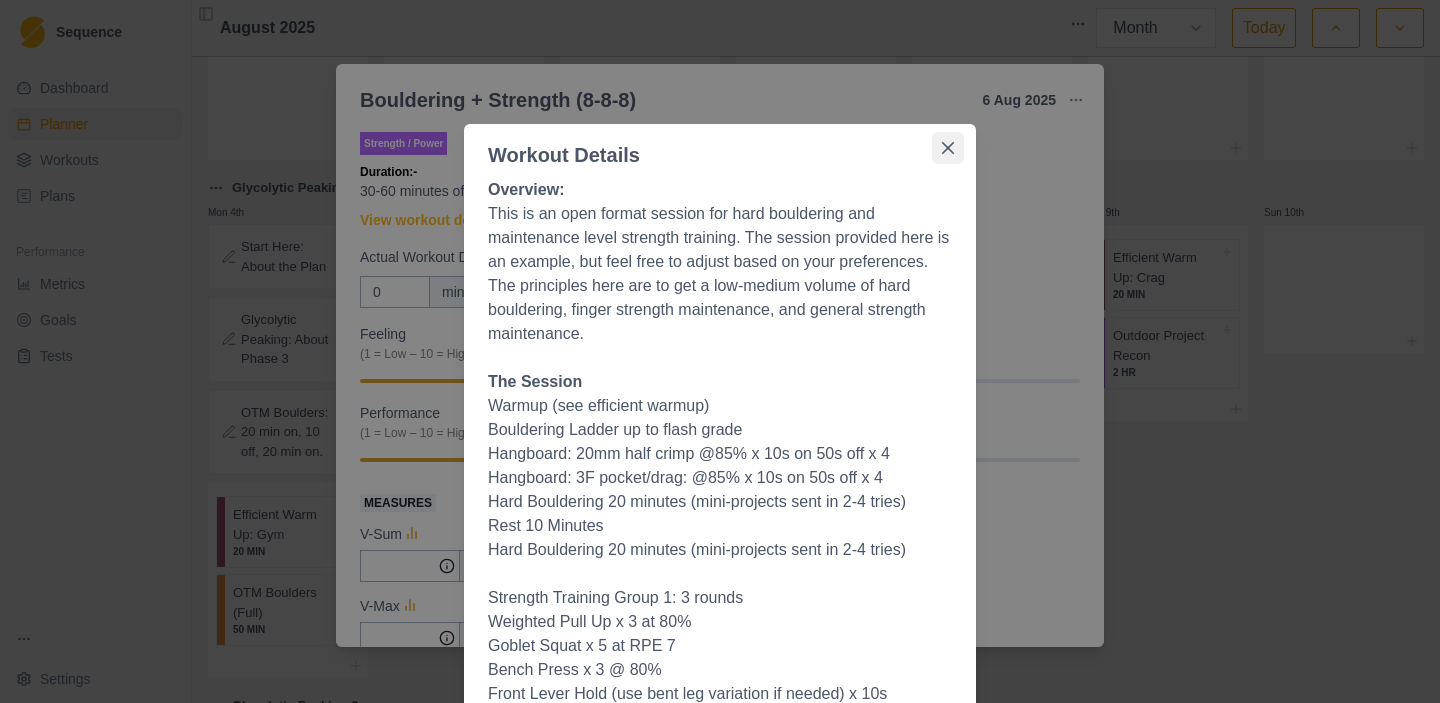 click at bounding box center (948, 148) 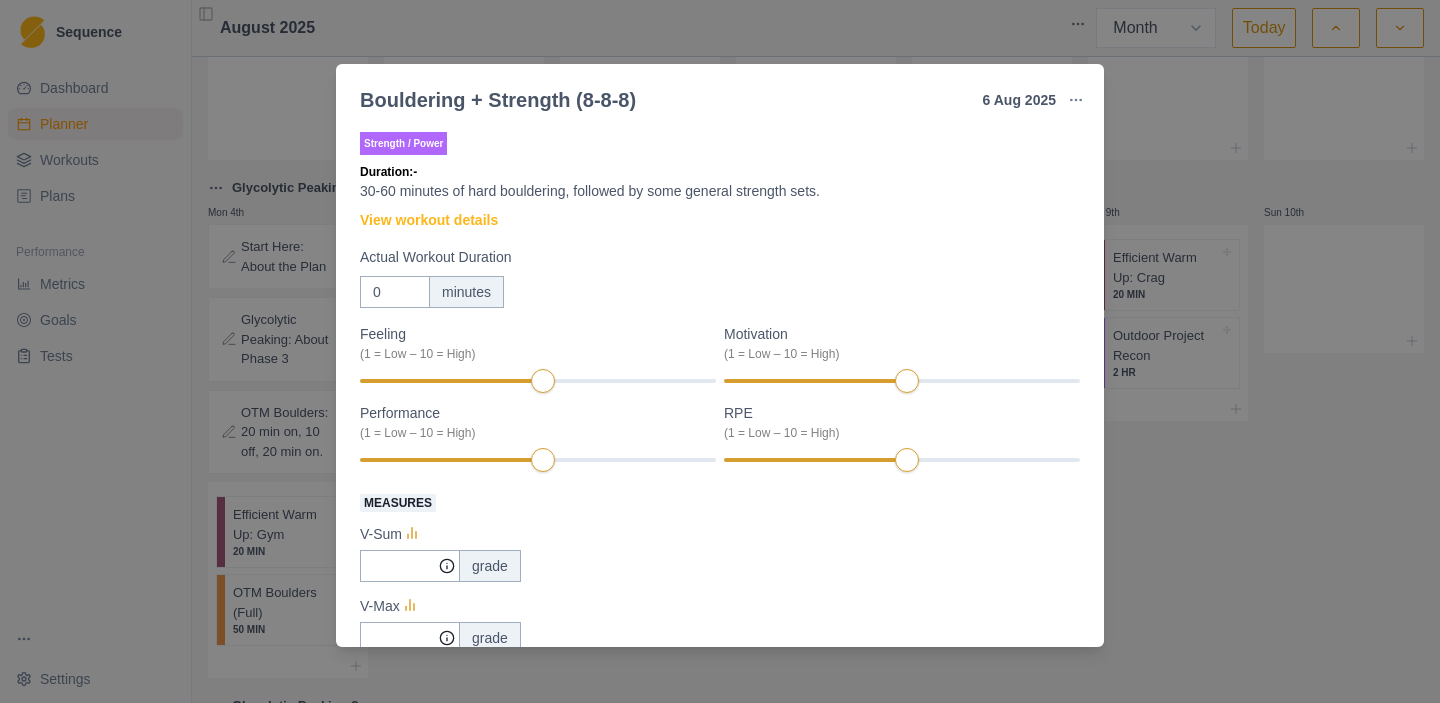 click on "Bouldering + Strength (8-8-8) [DATE] Link To Goal View Workout Metrics Edit Original Workout Reschedule Workout Remove From Schedule Strength / Power Duration: - [NUMBER]-[NUMBER] minutes of hard bouldering, followed by some general strength sets. View workout details Actual Workout Duration 0 minutes Feeling (1 = Low – 10 = High) Motivation (1 = Low – 10 = High) Performance (1 = Low – 10 = High) RPE (1 = Low – 10 = High) Measures V-Sum grade V-Max grade [NUMBER]mm Half Crimp kg 1 sets 5 reps 3 Finger Pocket kg Weighted Pullup 0 lb added 3 sets 5 reps Goblet Squat lb 0 sets 0 reps Front Lever (assist with band if necessary) bodyweight 0 sets 0 reps Bench Press 0 lb 3 sets 5 reps Training Notes View previous training notes Mark as Incomplete Complete Workout" at bounding box center (720, 351) 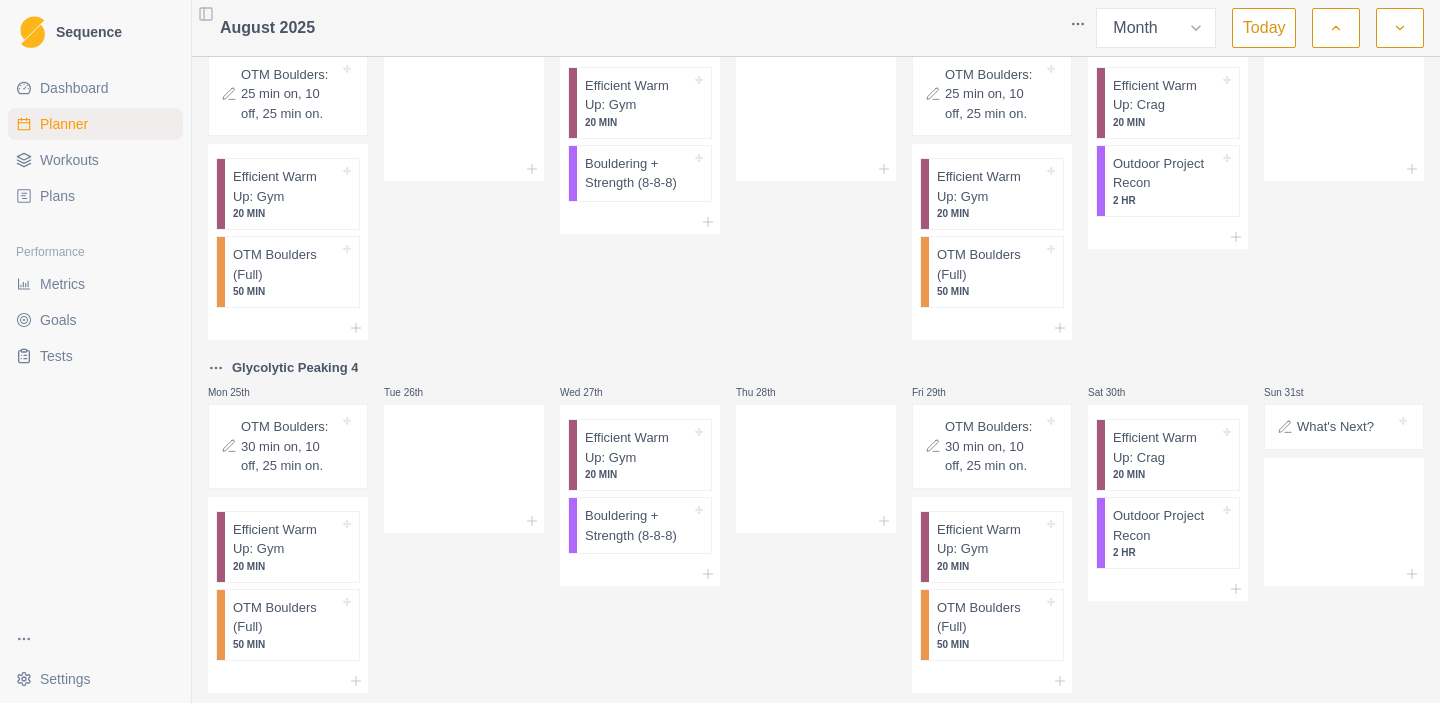 scroll, scrollTop: 1128, scrollLeft: 0, axis: vertical 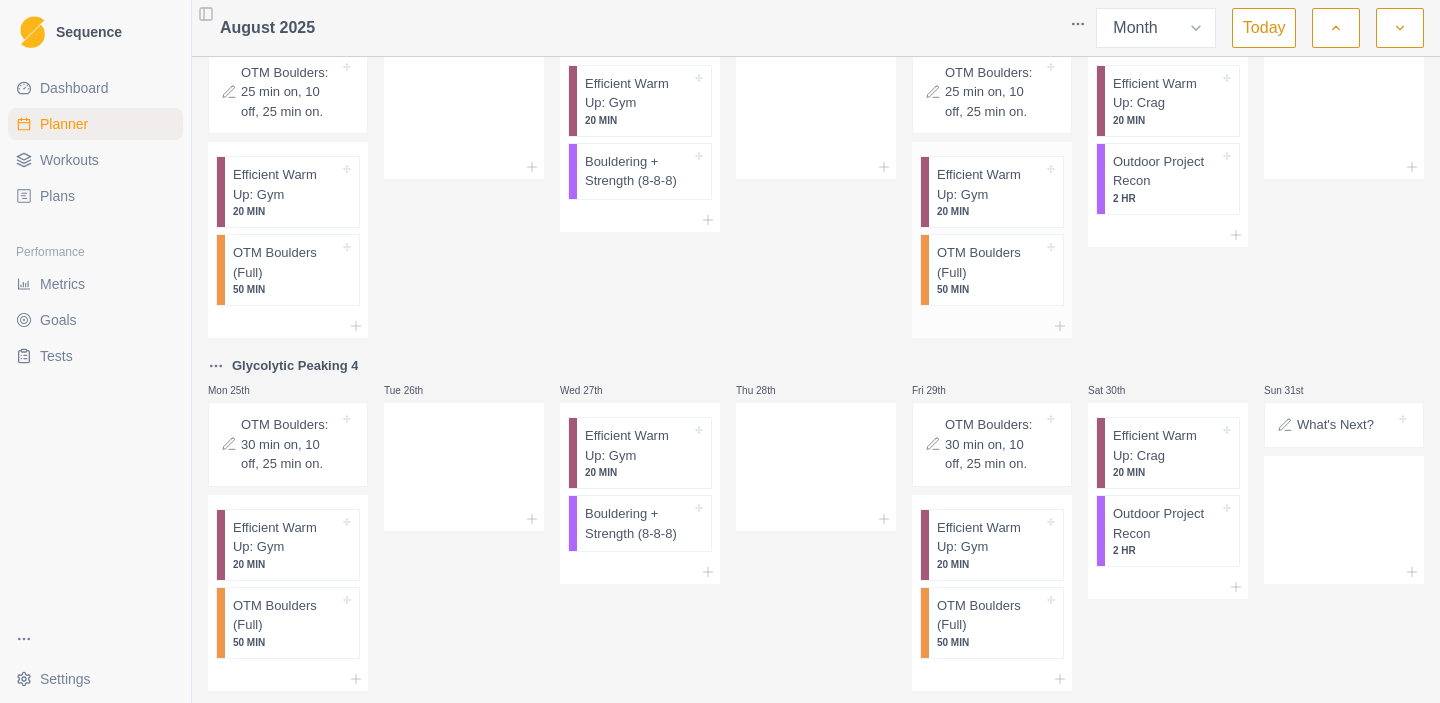 click on "Efficient Warm Up: Gym" at bounding box center (990, 184) 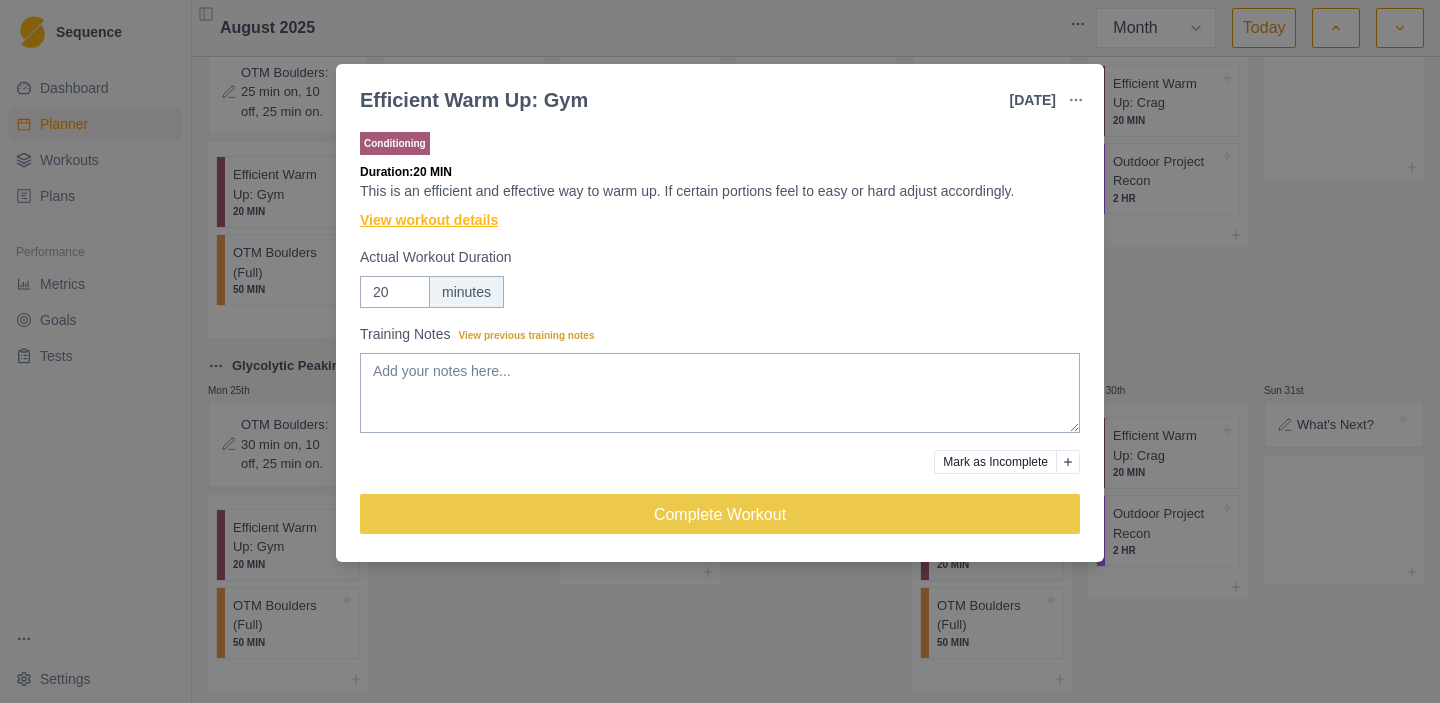 click on "View workout details" at bounding box center (429, 220) 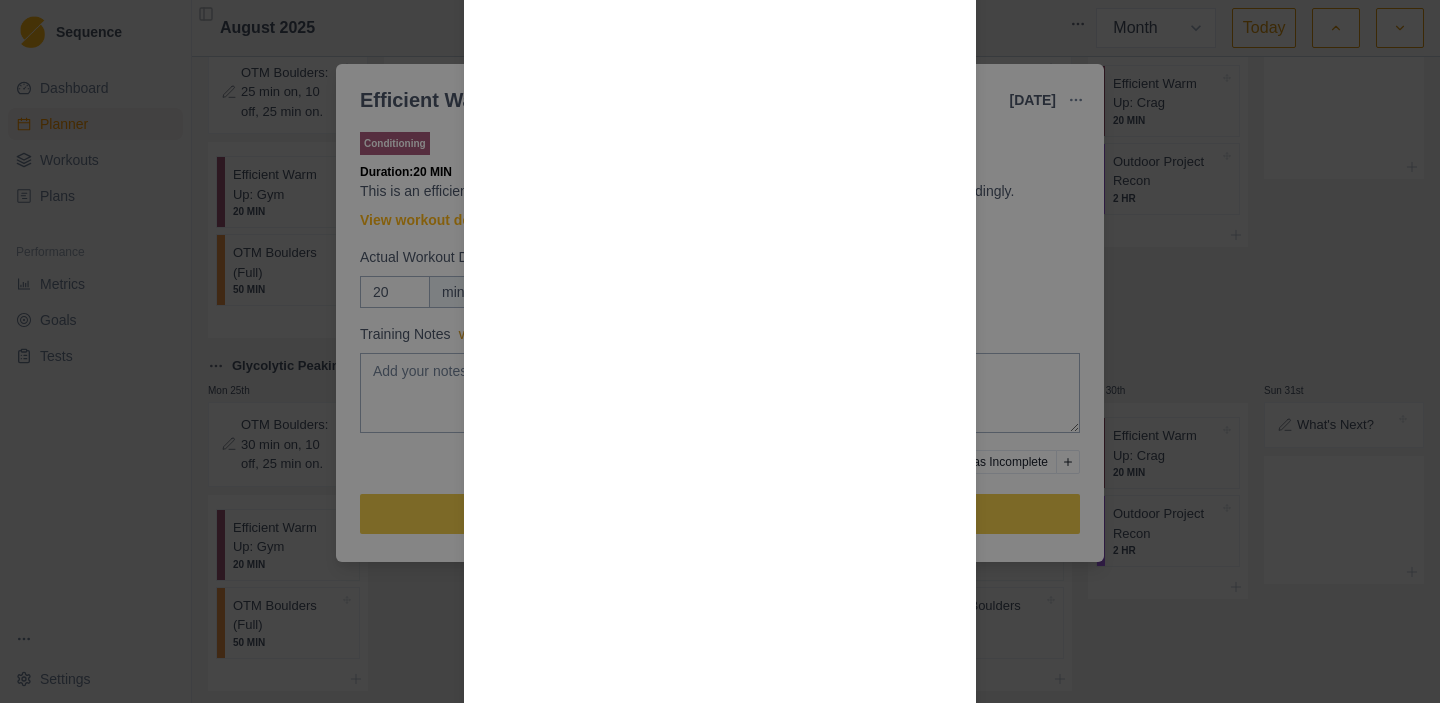 scroll, scrollTop: 2031, scrollLeft: 0, axis: vertical 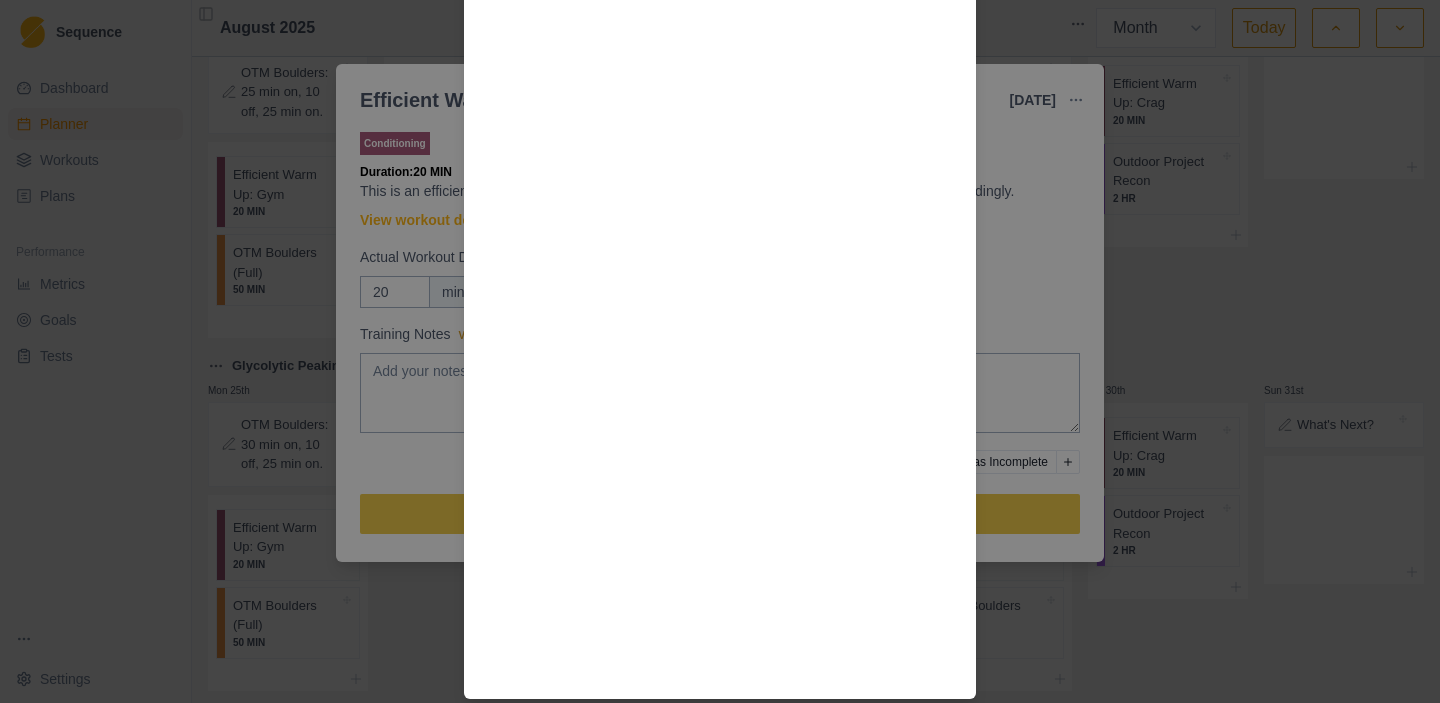 click on "Workout Details Step 1 : Large Rung hang, 10 sec on 10 sec off x4 (no need to use an app just count it out) Step 2 : Rear Foot Elevated Split Squat - 5 reps on each side Step 3 : Wide Push Up Isometric 10 sec on 20 sec off x 3 Step 4 : Single leg glute bridge - 8 reps on each side Step 5 : Climb 3 easy boulders on slightly overhanging terrain holding static positions for 5 secs or by taking 5 secs to complete a move. Step 6 : Medium Edge Hang, 6 sec on 10 sec off x 5 (adjust edge size accordingly, remember, this is a warm up) Step 7 : Isometric Box Step Up holding for 20 sec each side (try pressing through the step up foot as hard as possible)" at bounding box center [720, 351] 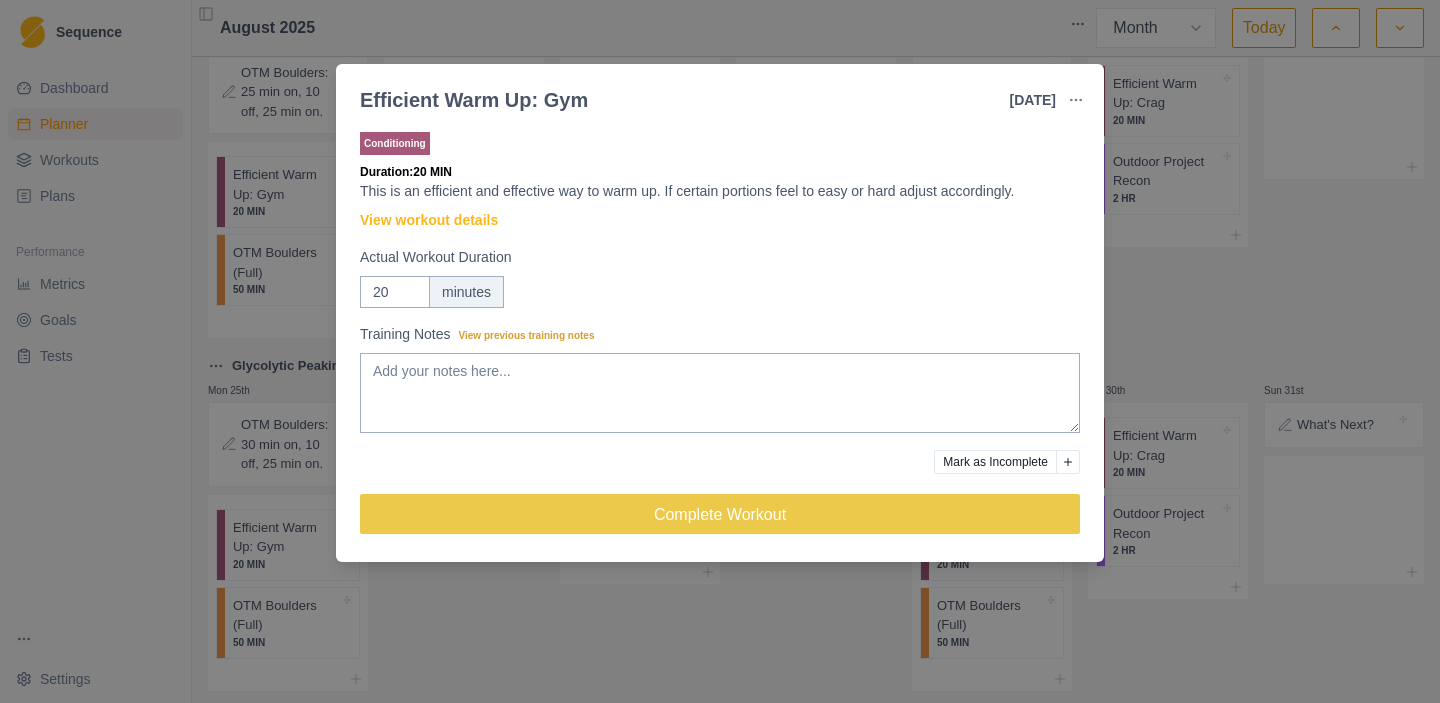 click on "Efficient Warm Up: Gym [DATE] Link To Goal View Workout Metrics Edit Original Workout Reschedule Workout Remove From Schedule Conditioning Duration: 20 MIN This is an efficient and effective way to warm up. If certain portions feel to easy or hard adjust accordingly. View workout details Actual Workout Duration 20 minutes Training Notes View previous training notes Mark as Incomplete Complete Workout" at bounding box center [720, 351] 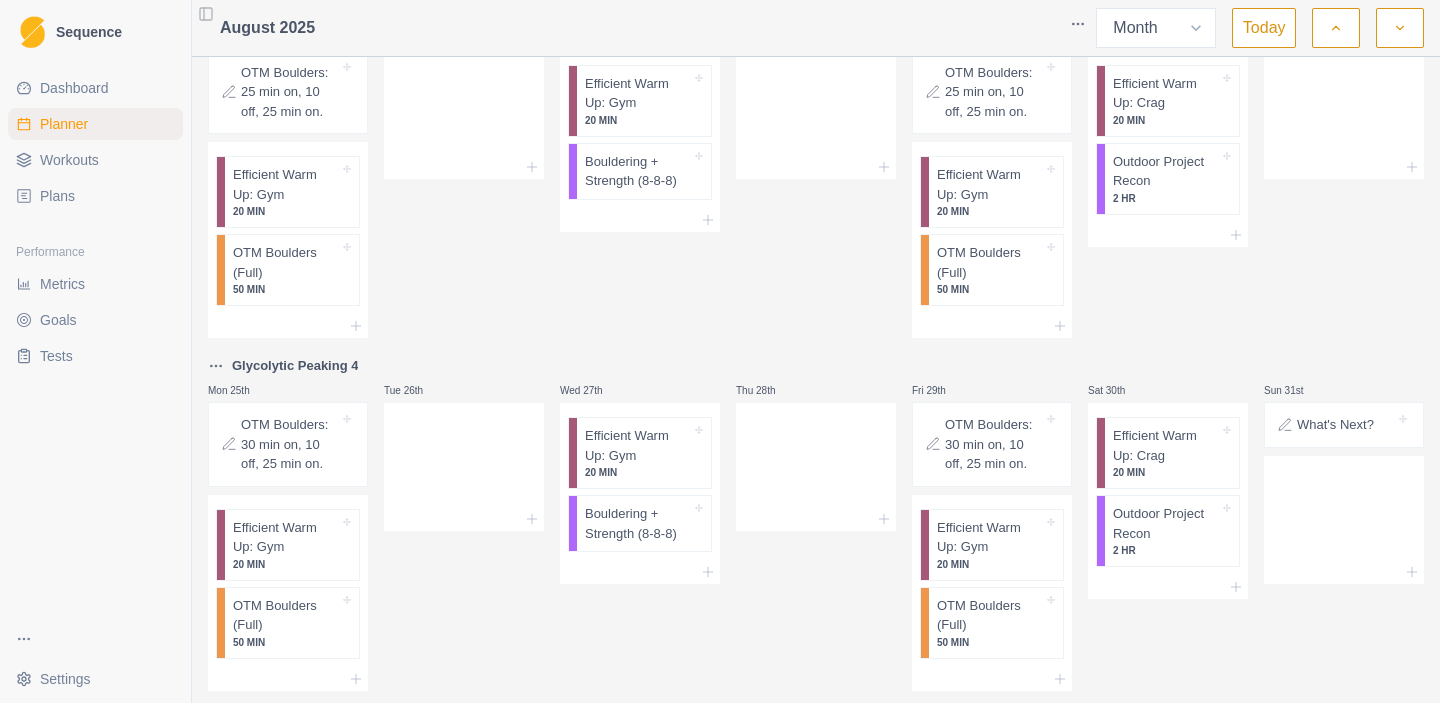 click on "Sequence Dashboard Planner Workouts Plans Performance Metrics Goals Tests Settings Toggle Sidebar August 2025 Week Month Today Mon 28th Tue 29th Wed 30th Thu 31st Fri 1st Sat 2nd Sun 3rd Glycolytic Peaking 1 Mon 4th Start Here: About the Plan Glycolytic Peaking: About Phase 3 OTM Boulders: 20 min on, 10 off, 20 min on. Efficient Warm Up: Gym 20 MIN OTM Boulders (Full) 50 MIN Tue 5th Wed 6th Efficient Warm Up: Gym 20 MIN Bouldering + Strength (8-8-8) Thu 7th Fri 8th OTM Boulders: 20 min on, 10 off, 20 min on. Efficient Warm Up: Gym 20 MIN OTM Boulders (Full) 50 MIN Sat 9th Efficient Warm Up: Crag 20 MIN Outdoor Project Recon 2 HR Sun 10th Glycolytic Peaking 2 Mon 11th OTM Boulders: 25 min on, 10 off, 20 min on. Efficient Warm Up: Gym 20 MIN OTM Boulders (Full) 50 MIN Tue 12th Wed 13th Efficient Warm Up: Gym 20 MIN Bouldering + Strength (8-8-8) Thu 14th Fri 15th OTM Boulders: 25 min on, 10 off, 20 min on. Efficient Warm Up: Gym 20 MIN OTM Boulders (Full) 50 MIN Sat 16th Efficient Warm Up: Crag" at bounding box center [720, 351] 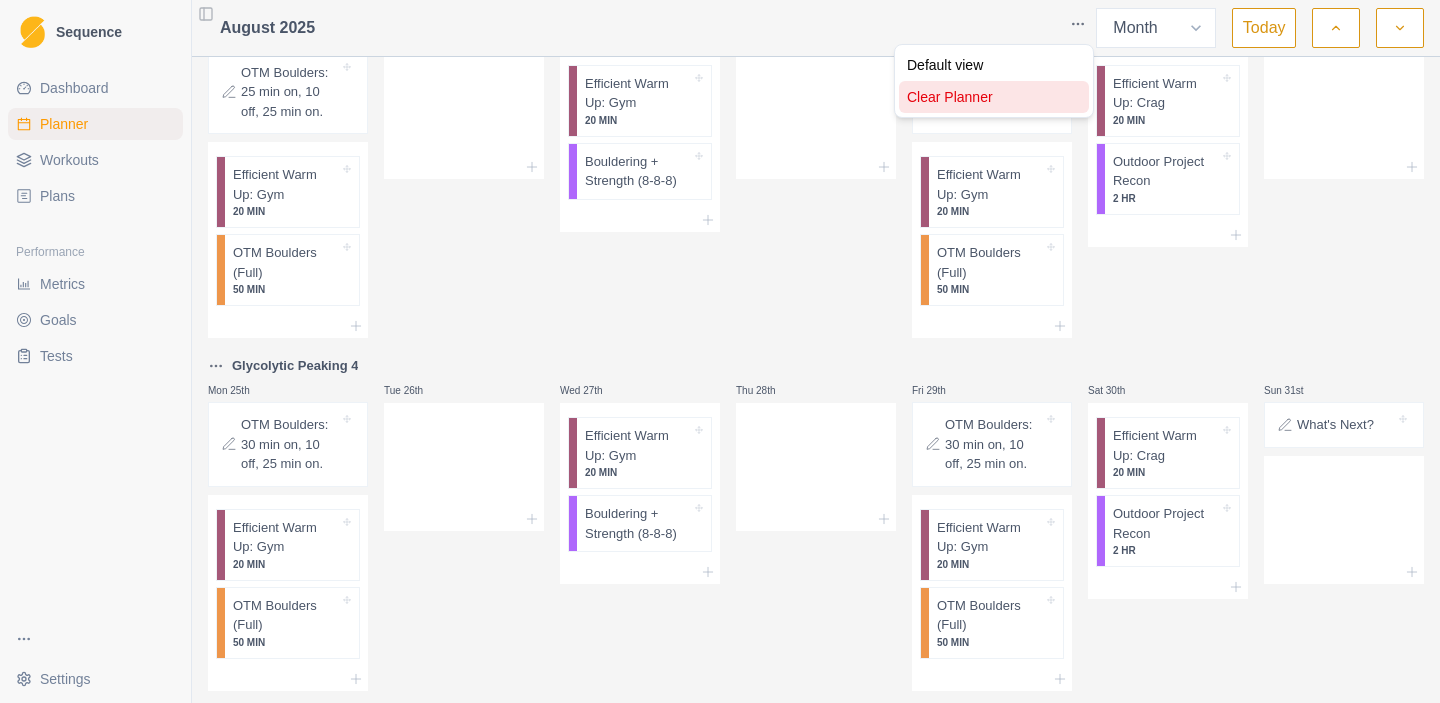 click on "Clear Planner" at bounding box center [994, 97] 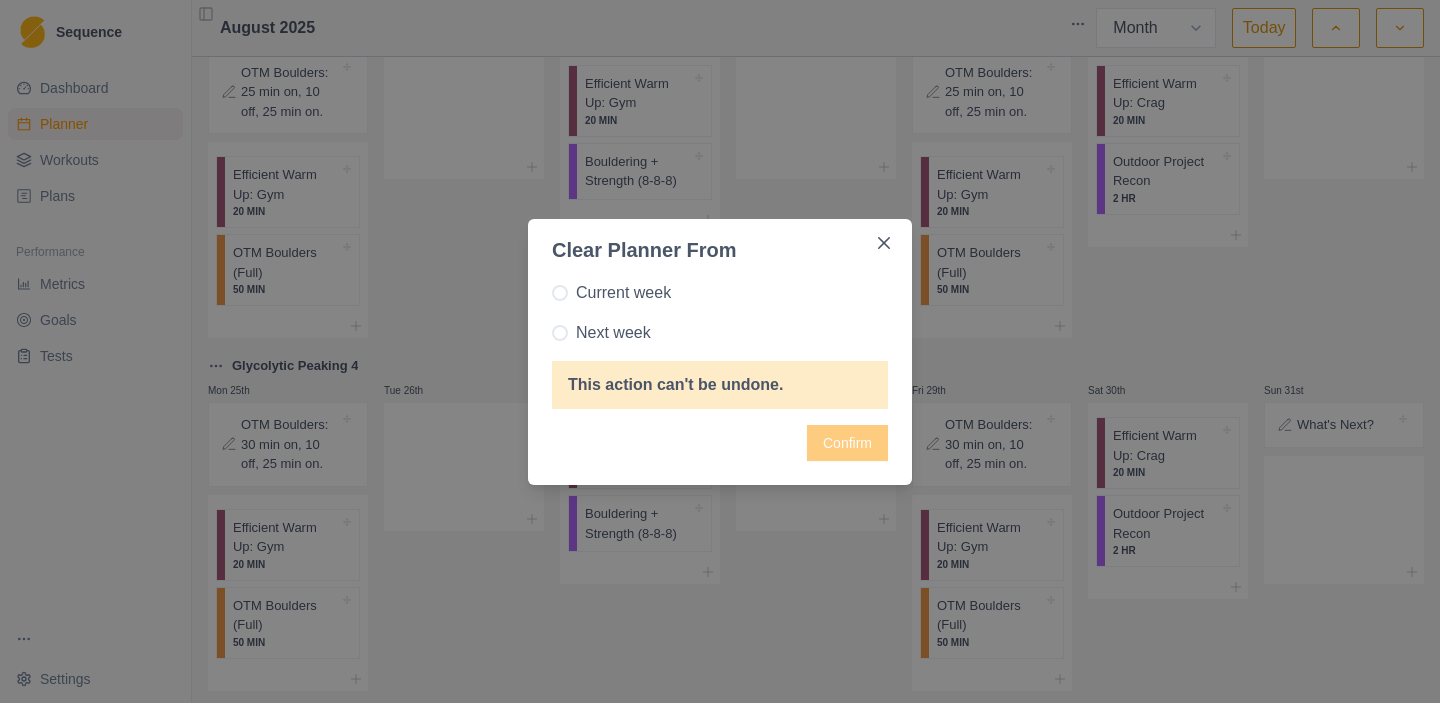 click on "Current week" at bounding box center (623, 293) 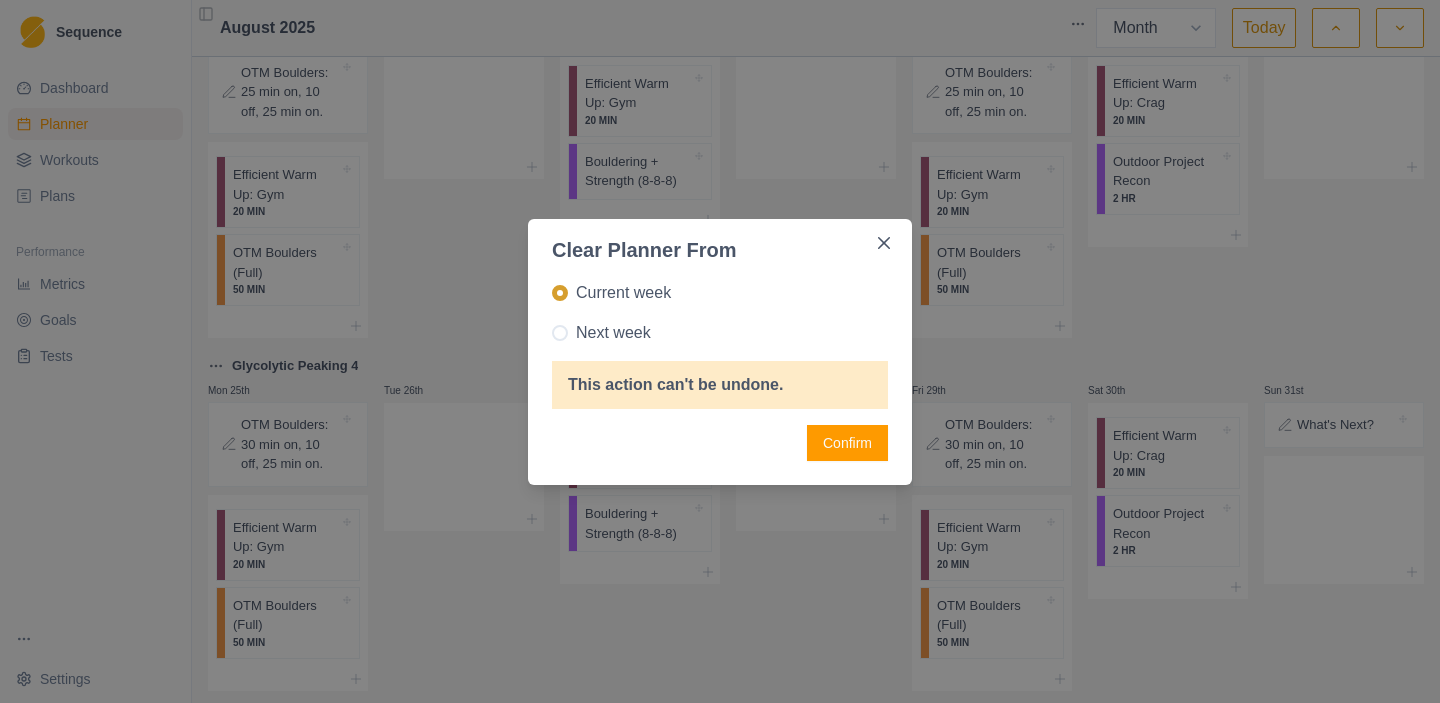 click on "Confirm" at bounding box center (847, 443) 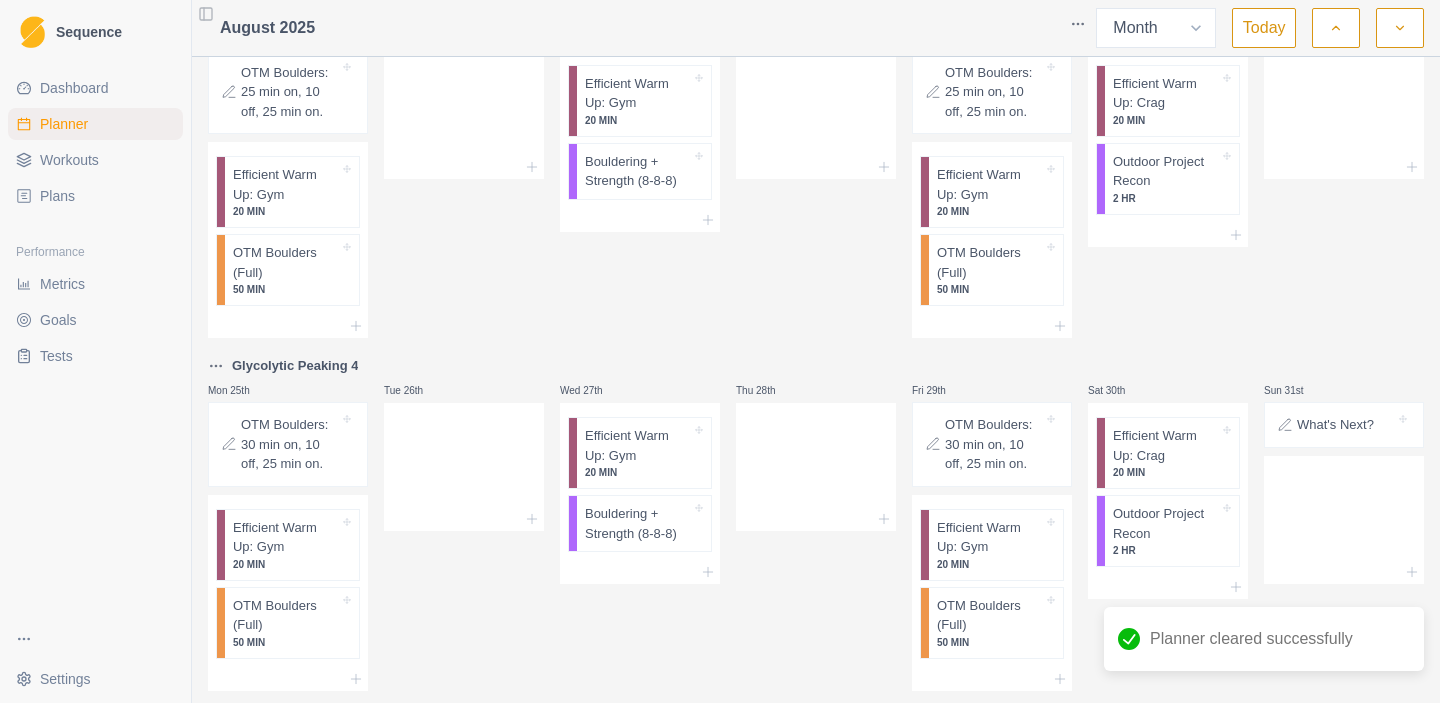 scroll, scrollTop: 368, scrollLeft: 0, axis: vertical 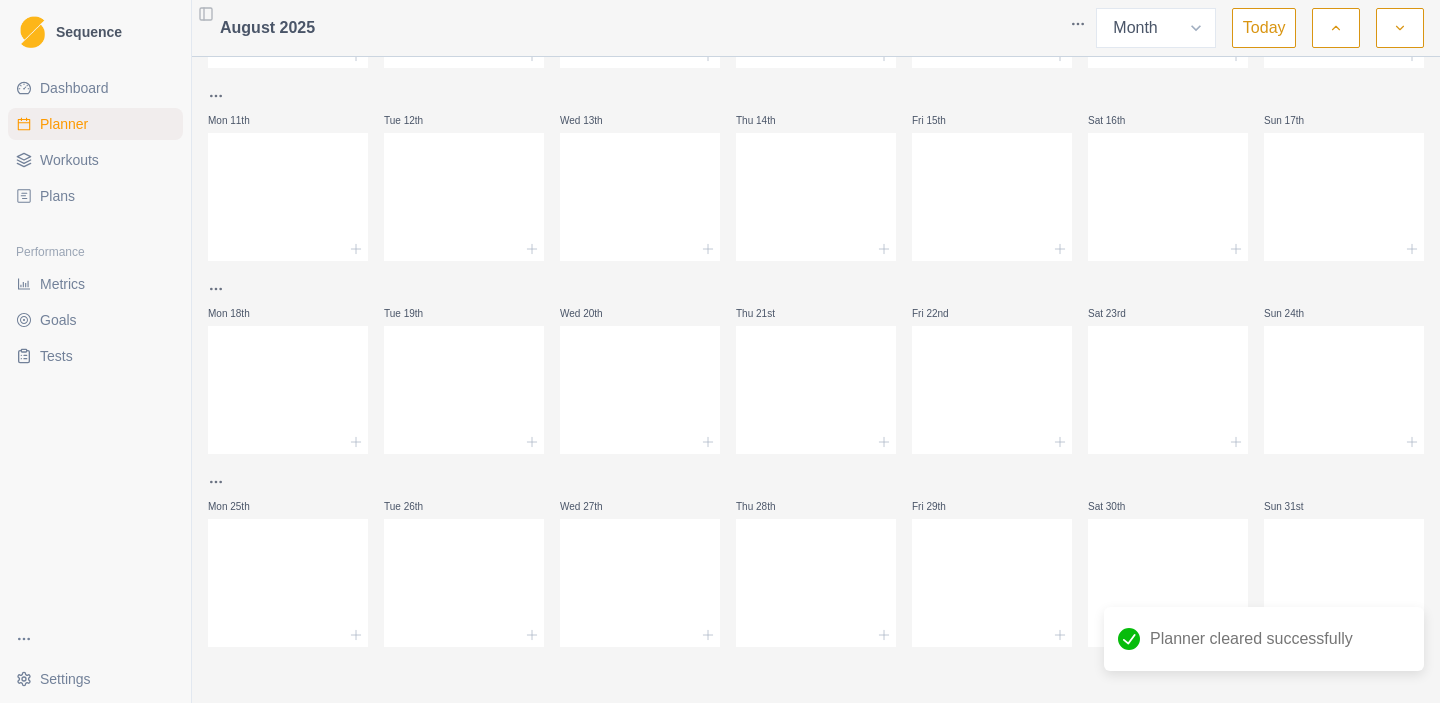 click on "Plans" at bounding box center (57, 196) 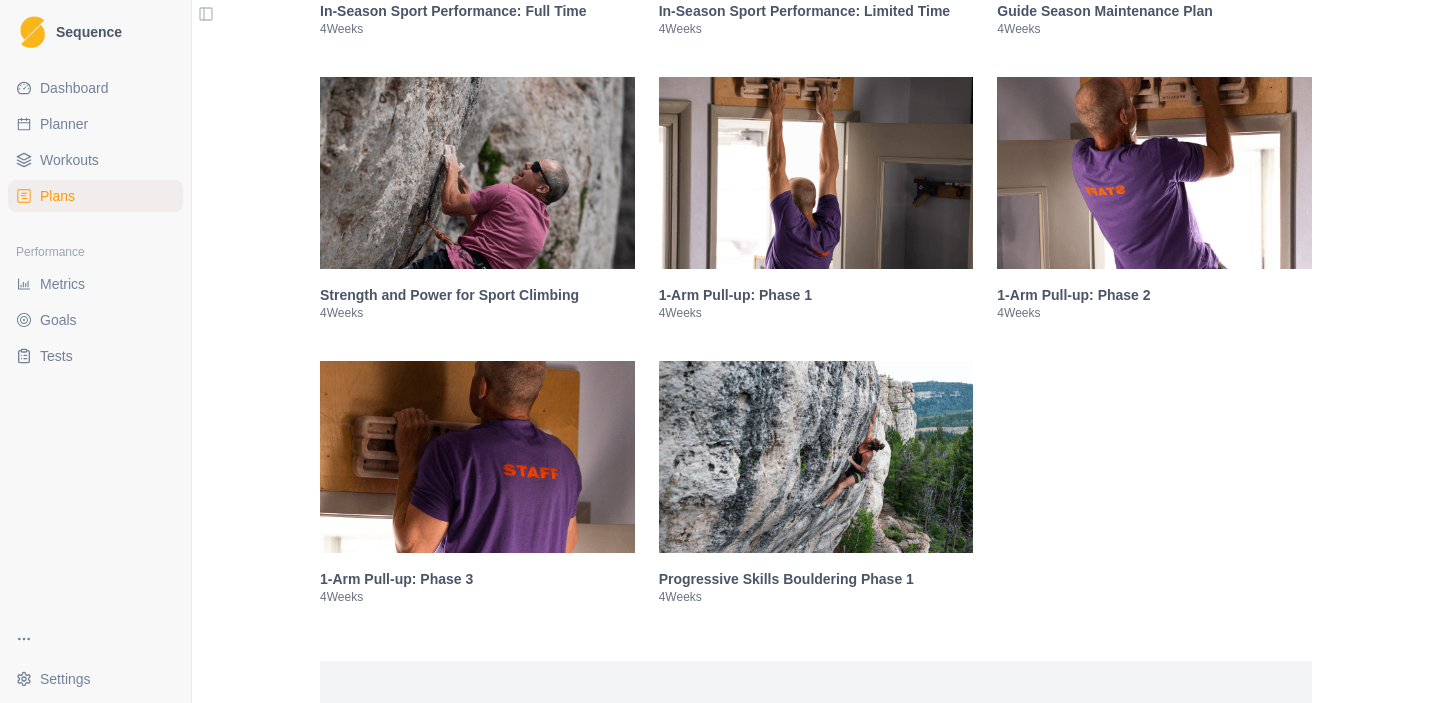 scroll, scrollTop: 2913, scrollLeft: 0, axis: vertical 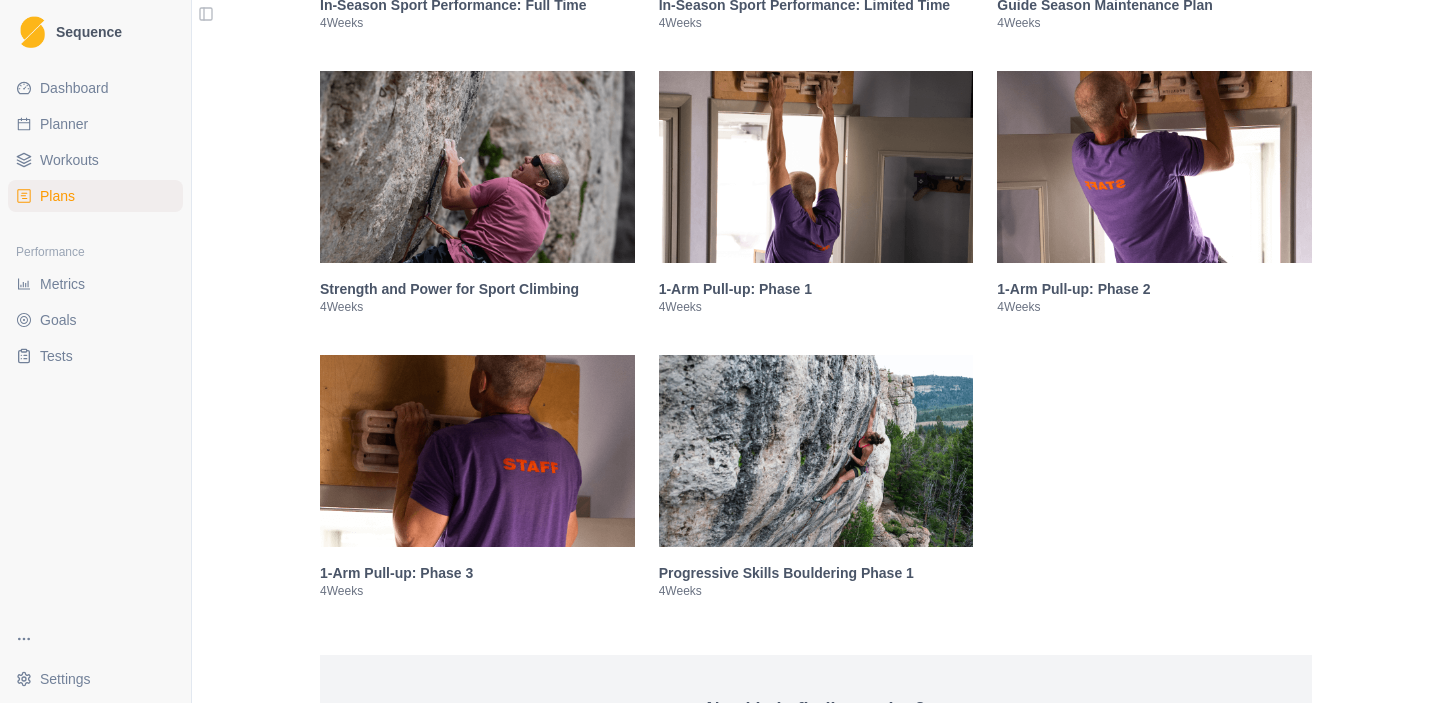 click on "Strength and Power for Sport Climbing" at bounding box center [477, 289] 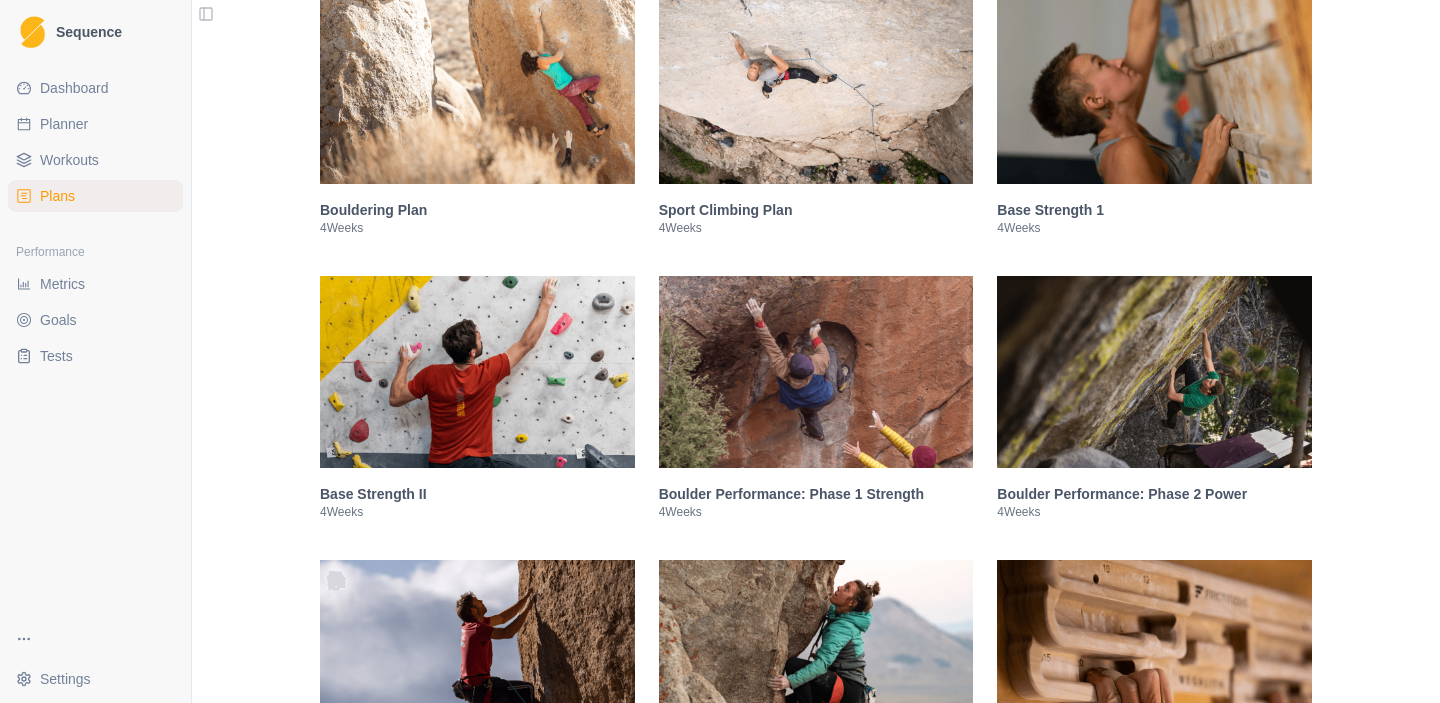 scroll, scrollTop: 389, scrollLeft: 0, axis: vertical 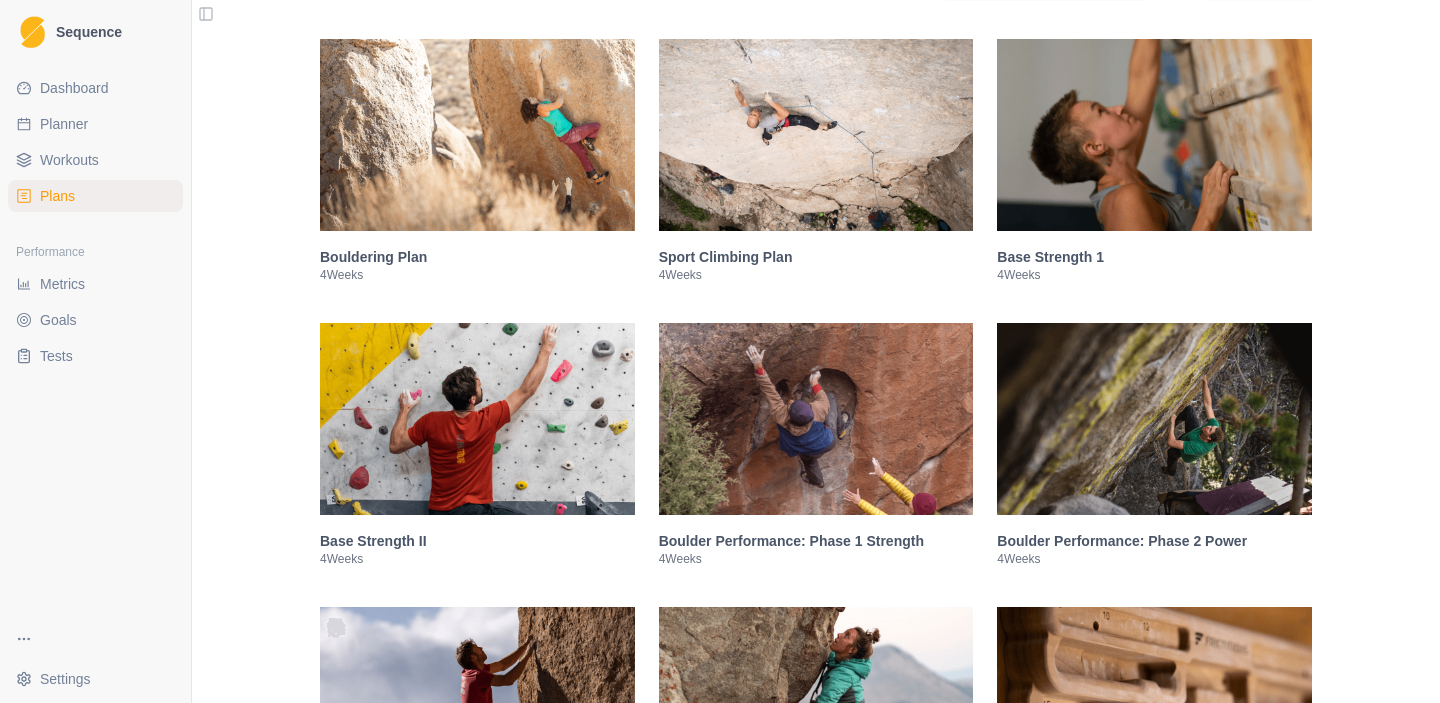 click at bounding box center (816, 135) 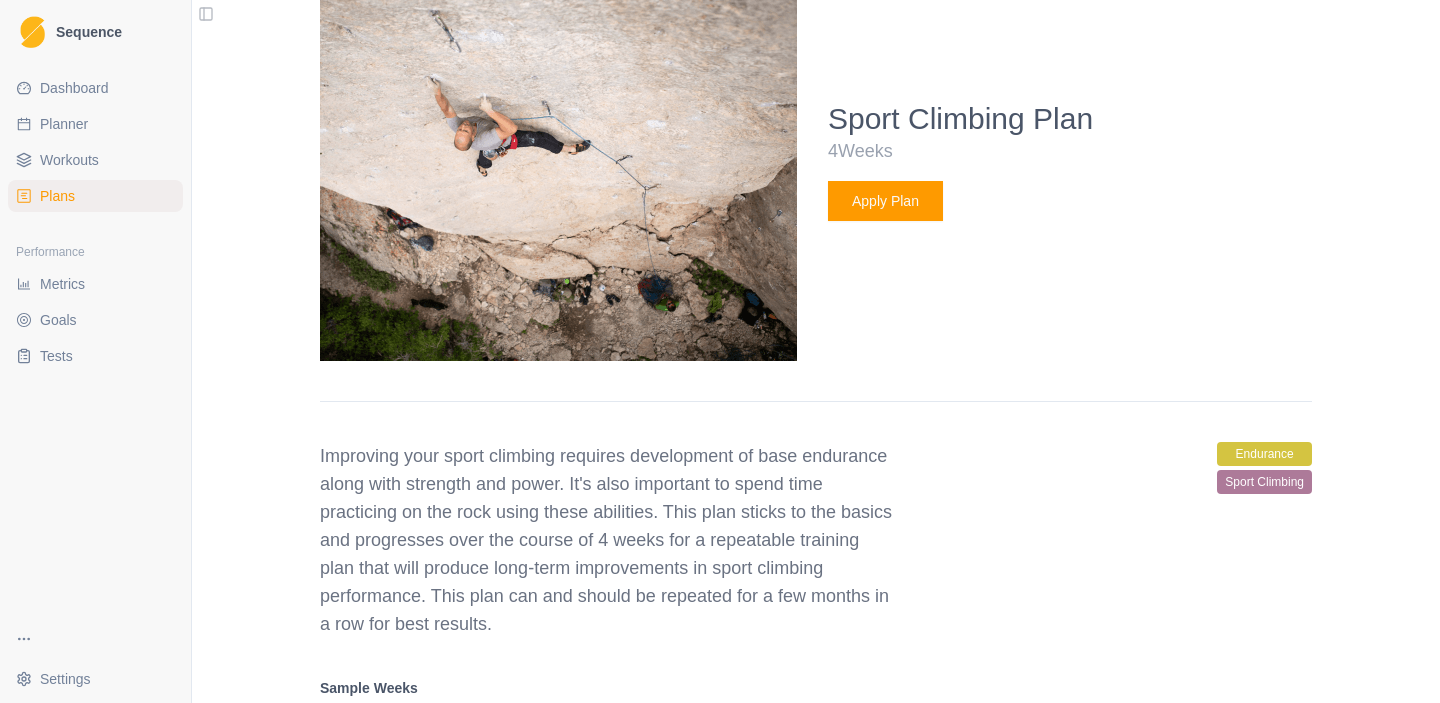 scroll, scrollTop: 795, scrollLeft: 0, axis: vertical 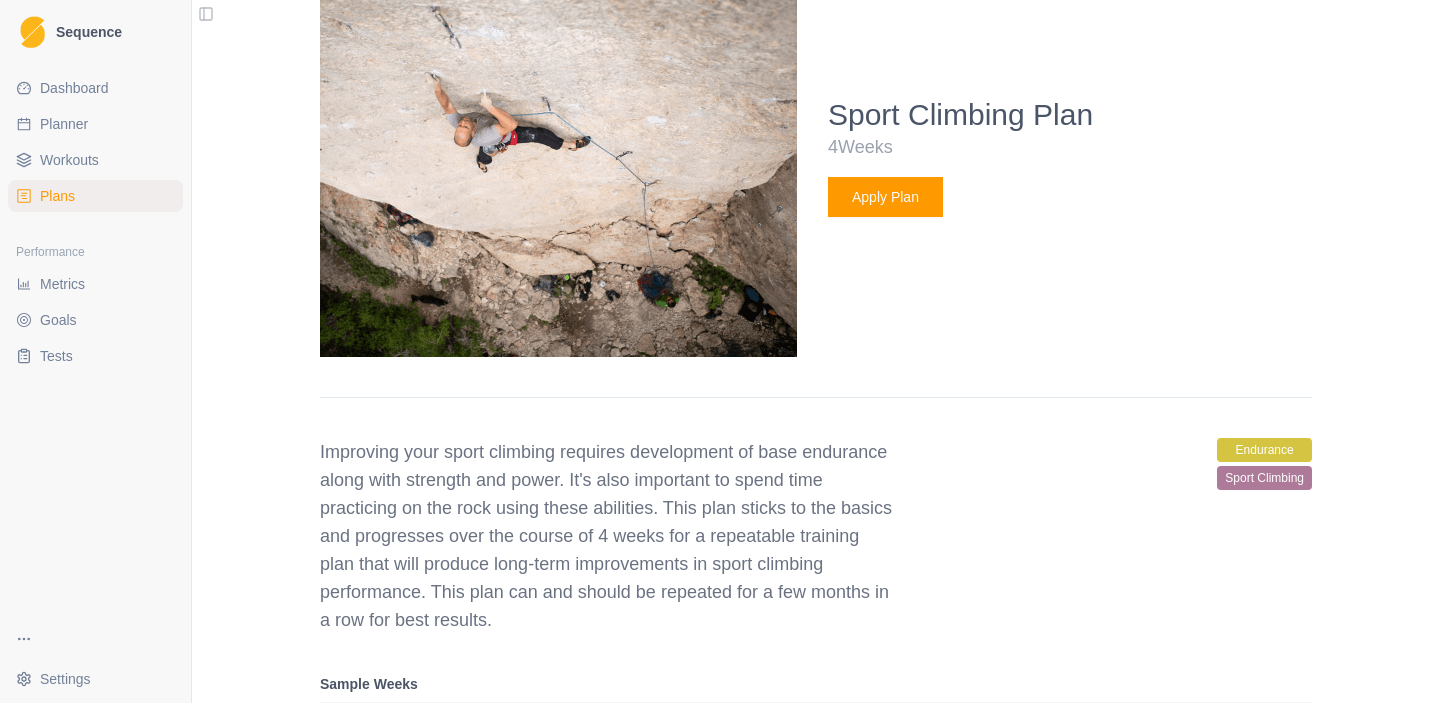click on "Apply Plan" at bounding box center (885, 197) 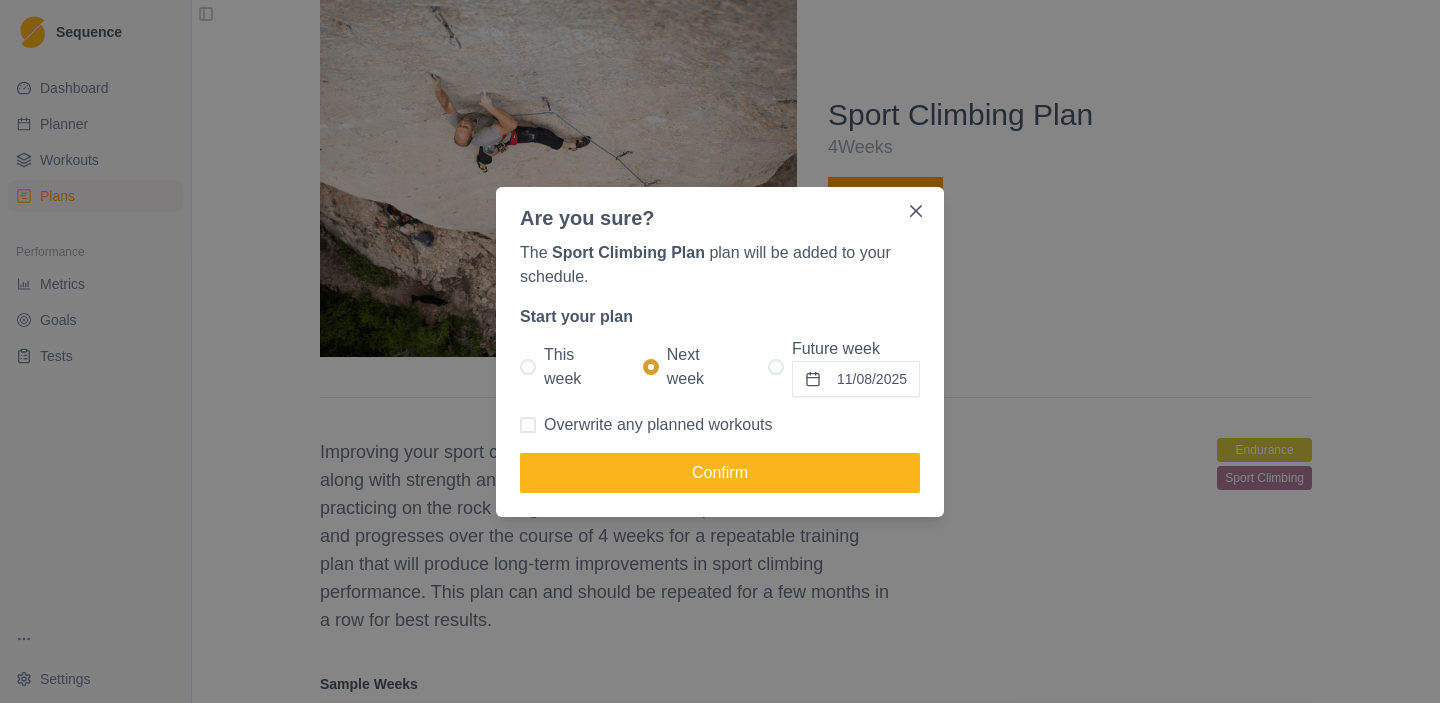 click on "This week" at bounding box center [577, 367] 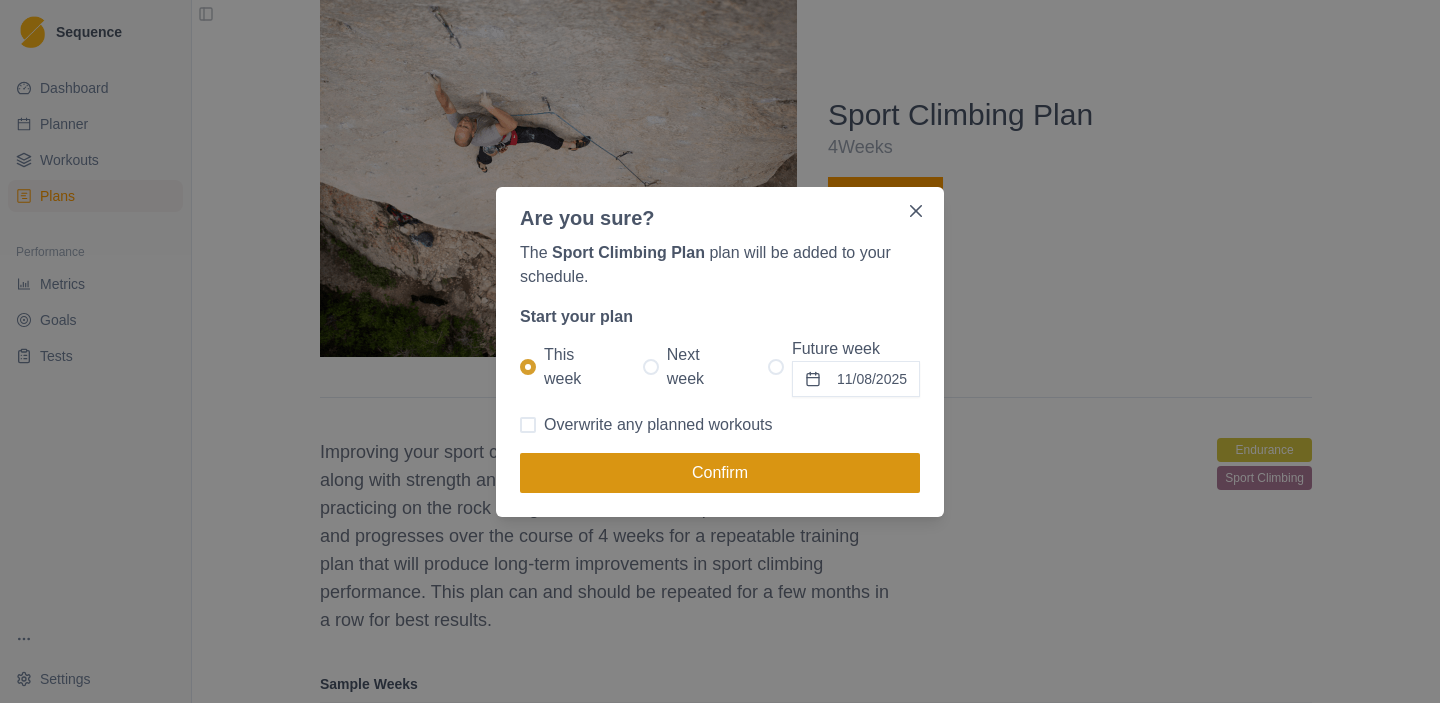 click on "Confirm" at bounding box center (720, 473) 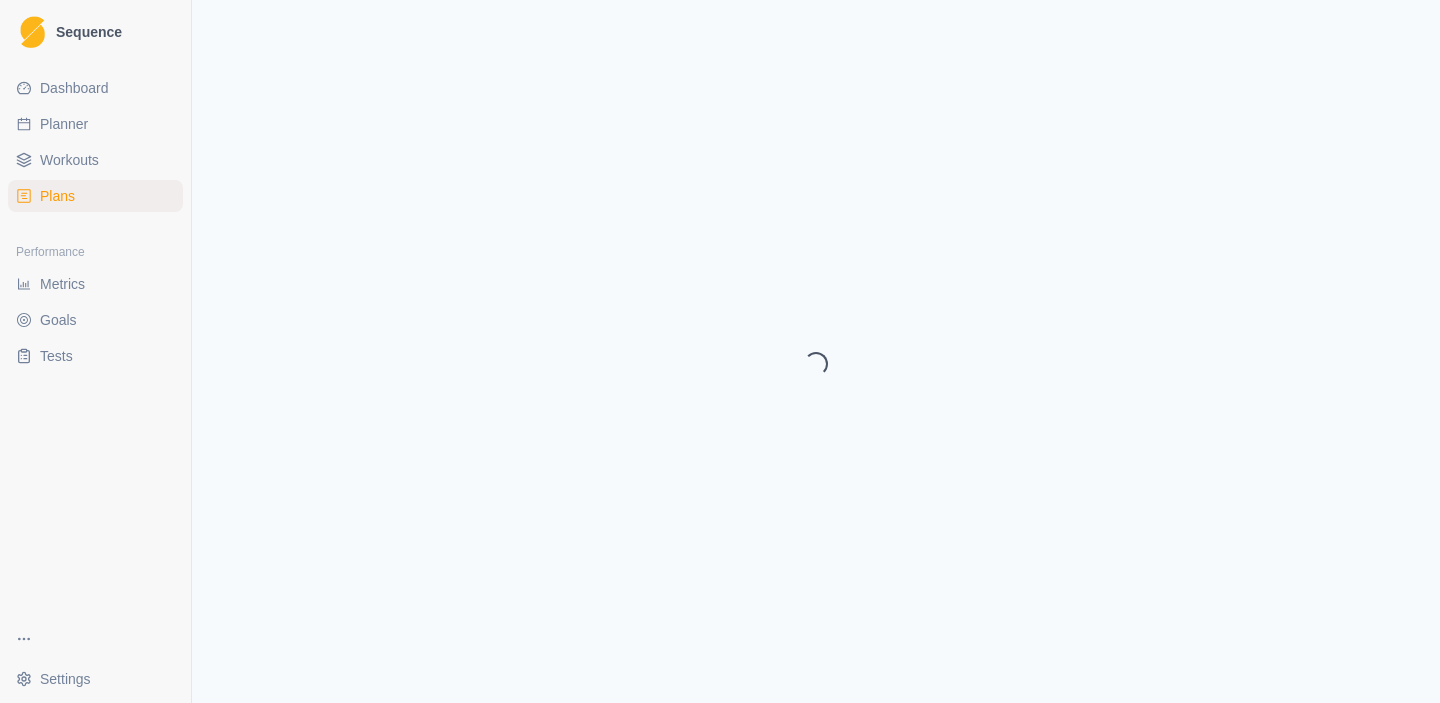 select on "month" 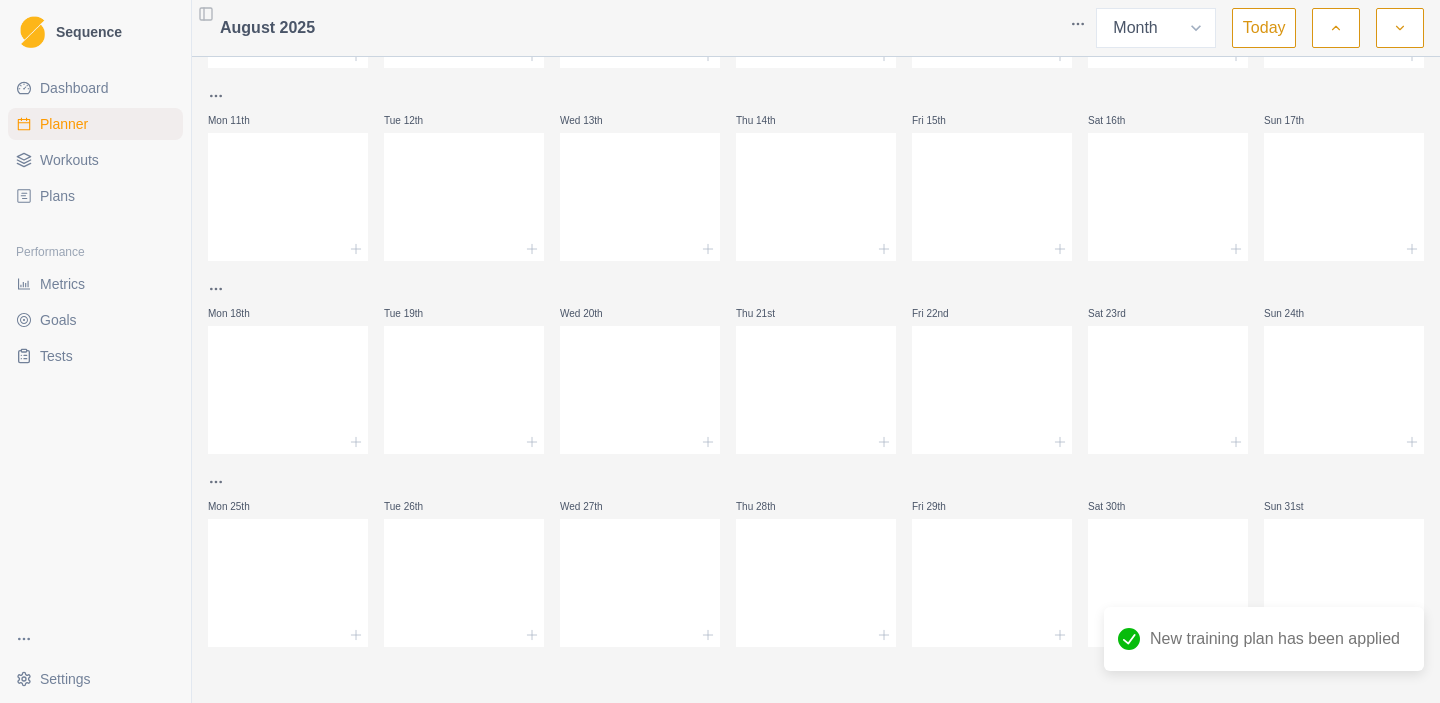 scroll, scrollTop: 0, scrollLeft: 0, axis: both 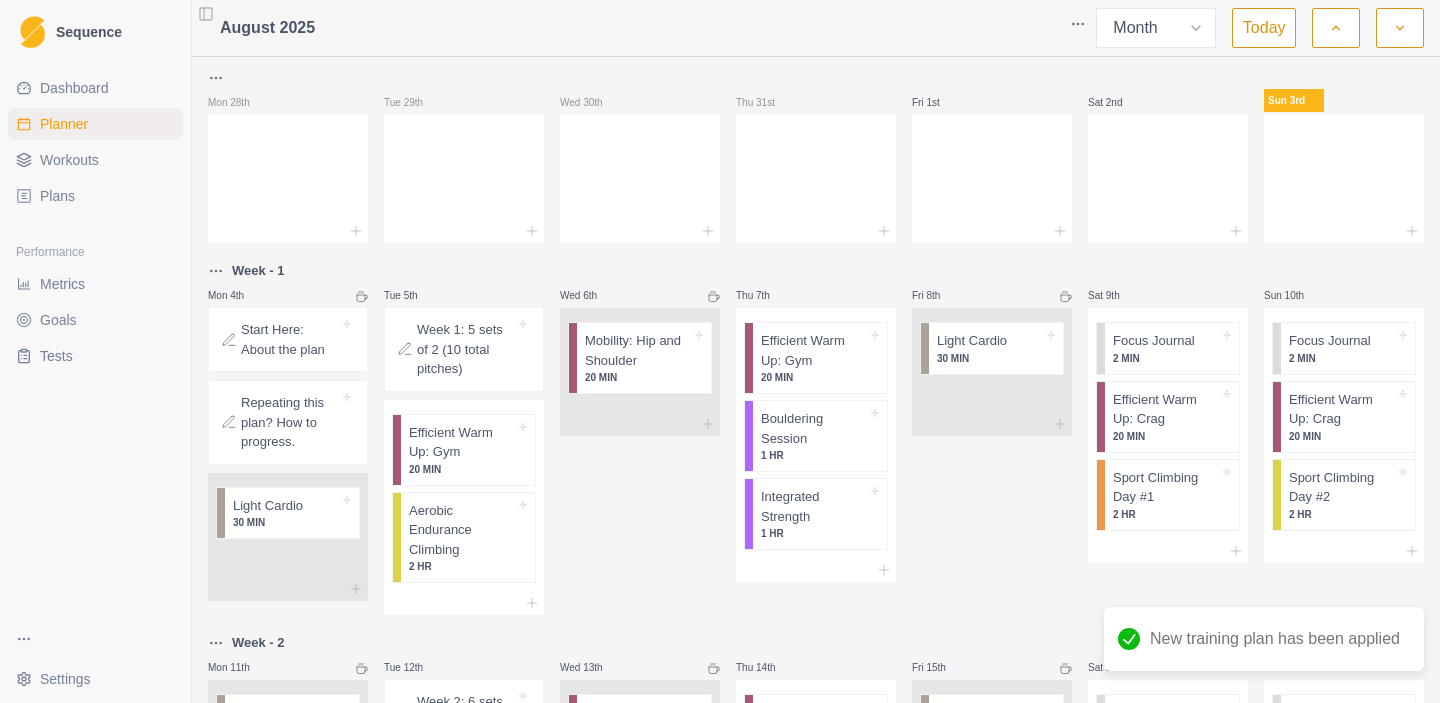 click on "Start Here: About the plan" at bounding box center [290, 339] 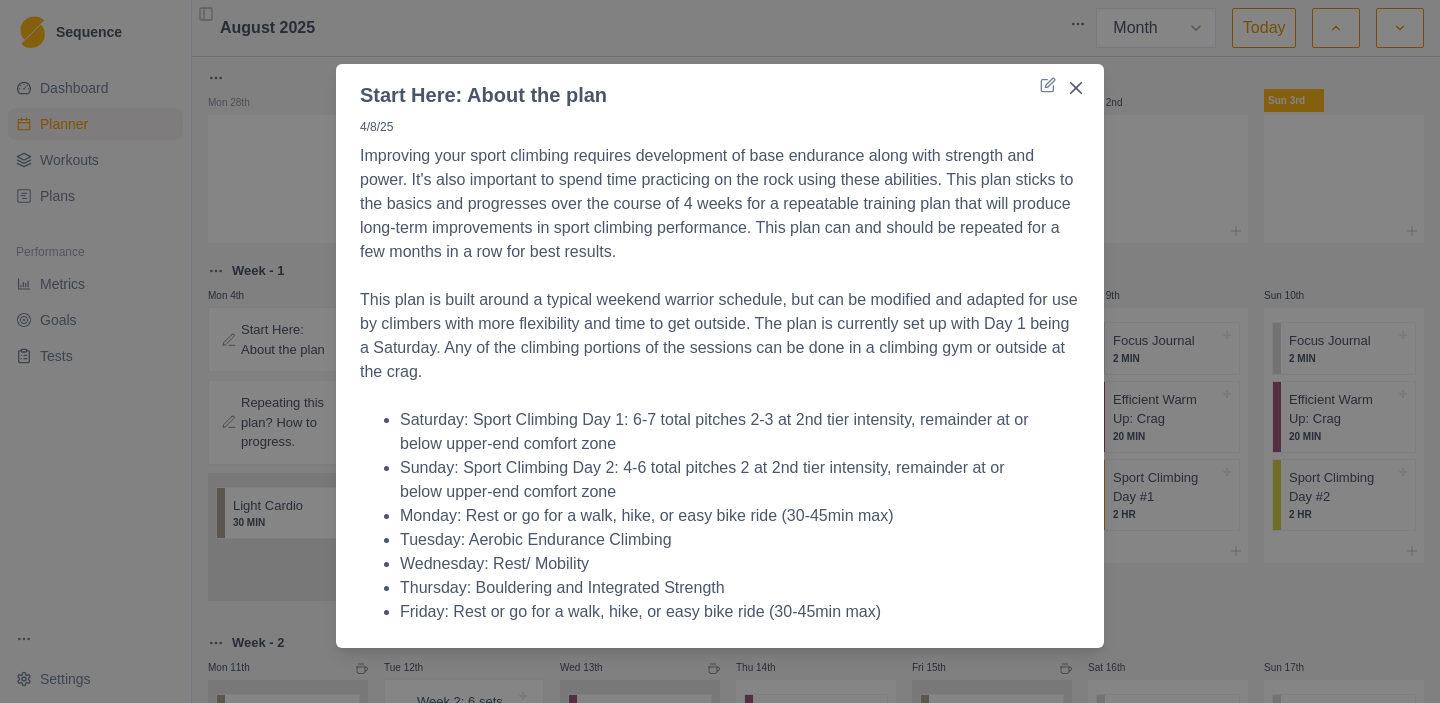 scroll, scrollTop: 9, scrollLeft: 0, axis: vertical 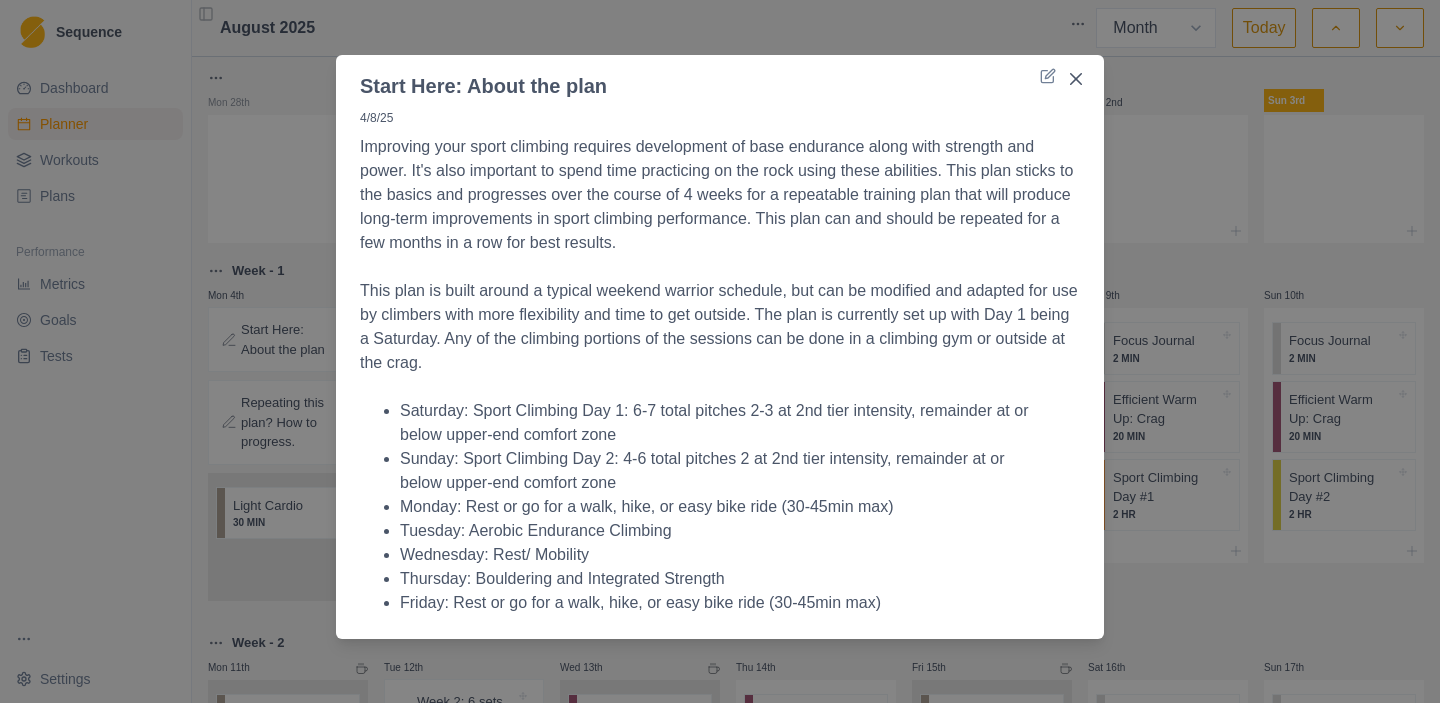 click on "Start Here: About the plan [DATE] Improving your sport climbing requires development of base endurance along with strength and power. It's also important to spend time practicing on the rock using these abilities. This plan sticks to the basics and progresses over the course of 4 weeks for a repeatable training plan that will produce long-term improvements in sport climbing performance. This plan can and should be repeated for a few months in a row for best results. This plan is built around a typical weekend warrior schedule, but can be modified and adapted for use by climbers with more flexibility and time to get outside. The plan is currently set up with Day 1 being a Saturday. Any of the climbing portions of the sessions can be done in a climbing gym or outside at the crag.  Saturday: Sport Climbing Day 1: 6-7 total pitches 2-3 at 2nd tier intensity, remainder at or below upper-end comfort zone Monday: Rest or go for a walk, hike, or easy bike ride (30-45min max) Tuesday: Aerobic Endurance Climbing" at bounding box center [720, 351] 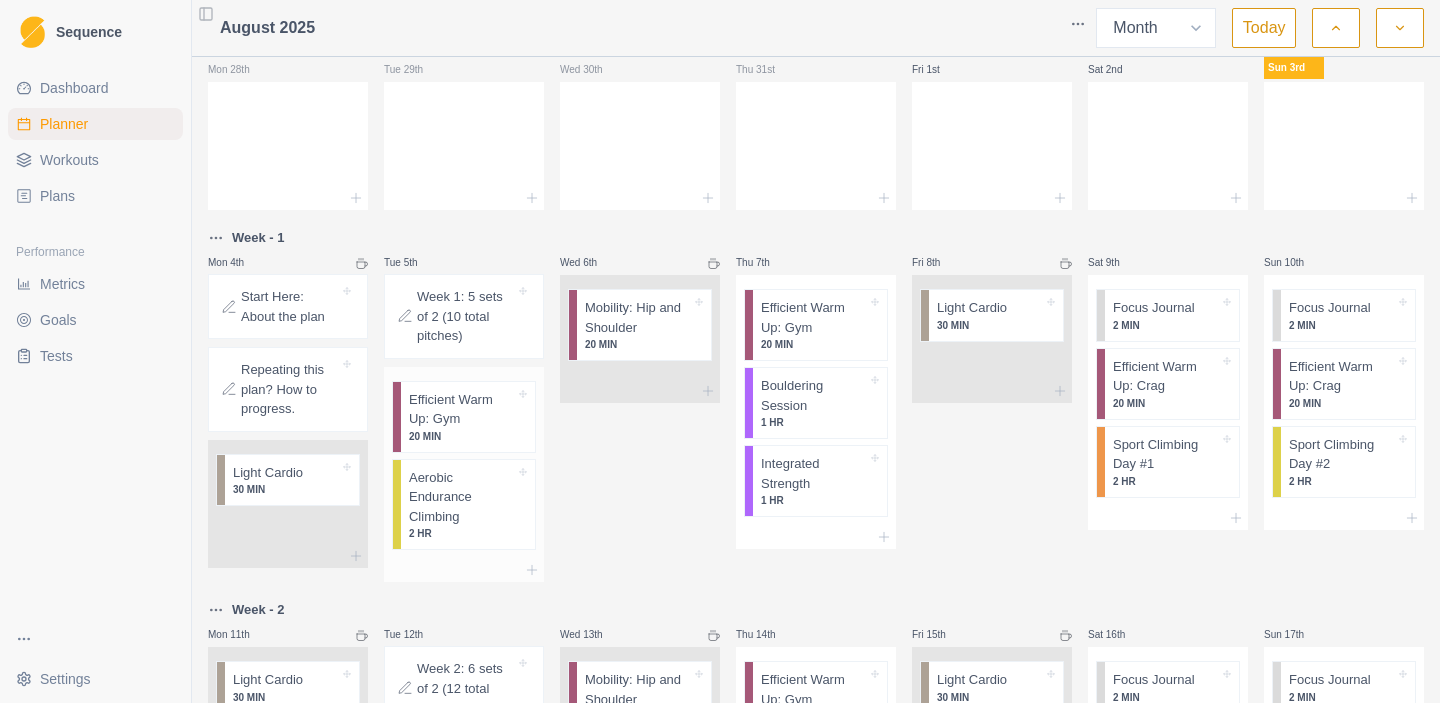 scroll, scrollTop: 46, scrollLeft: 0, axis: vertical 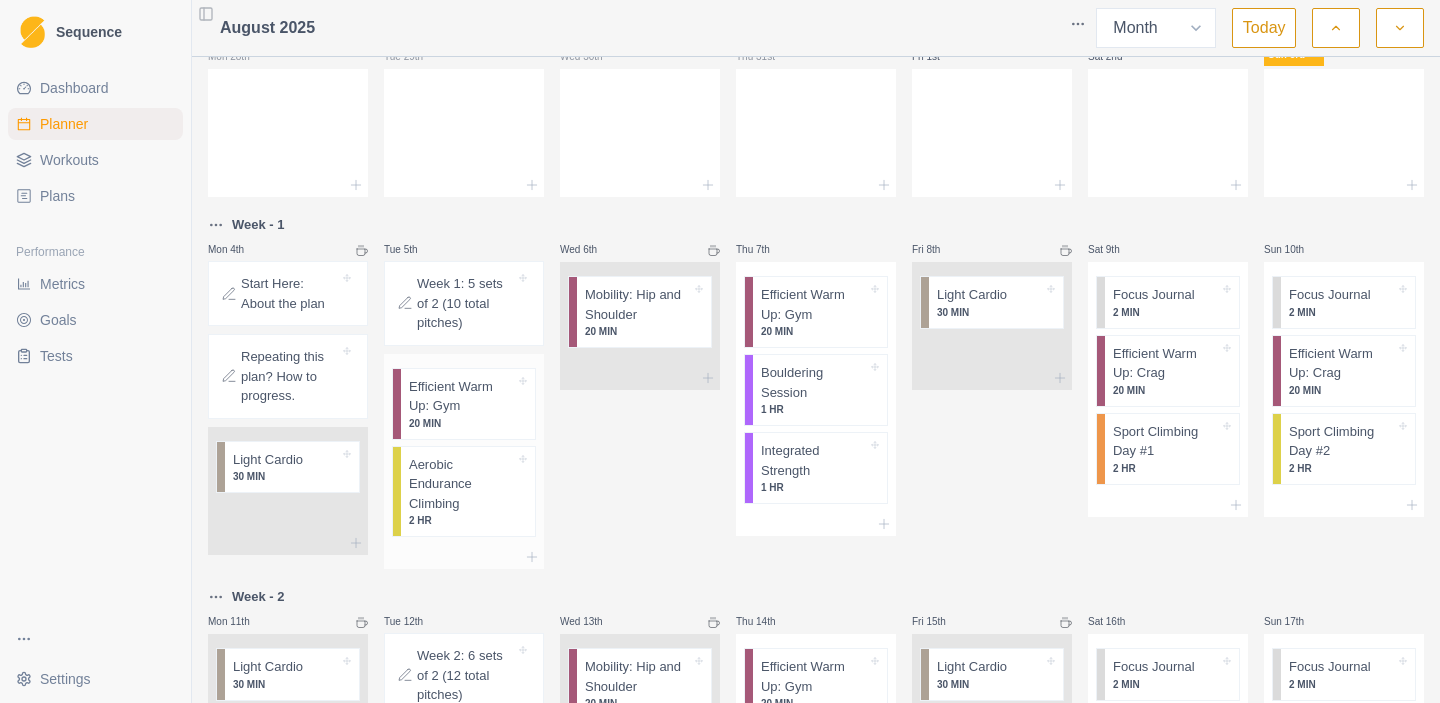 click on "Aerobic Endurance Climbing" at bounding box center (462, 484) 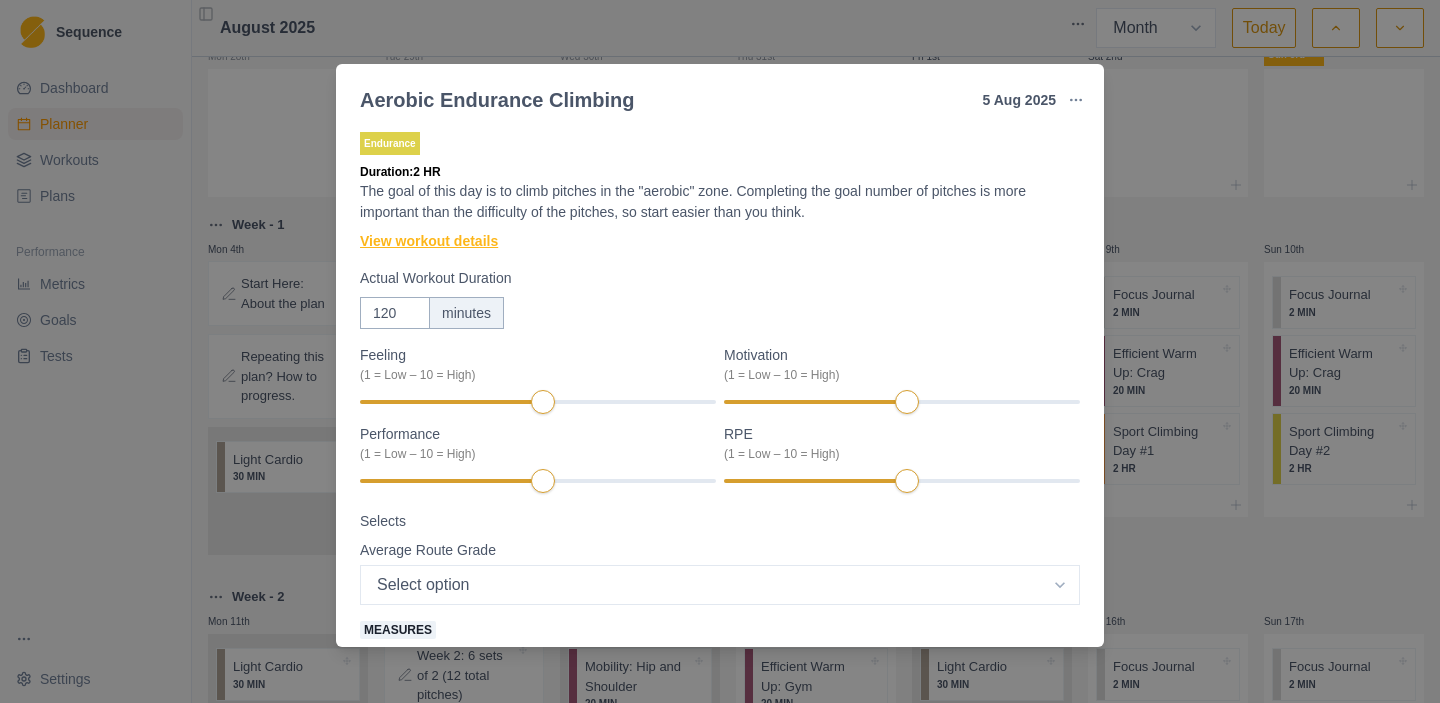 click on "View workout details" at bounding box center [429, 241] 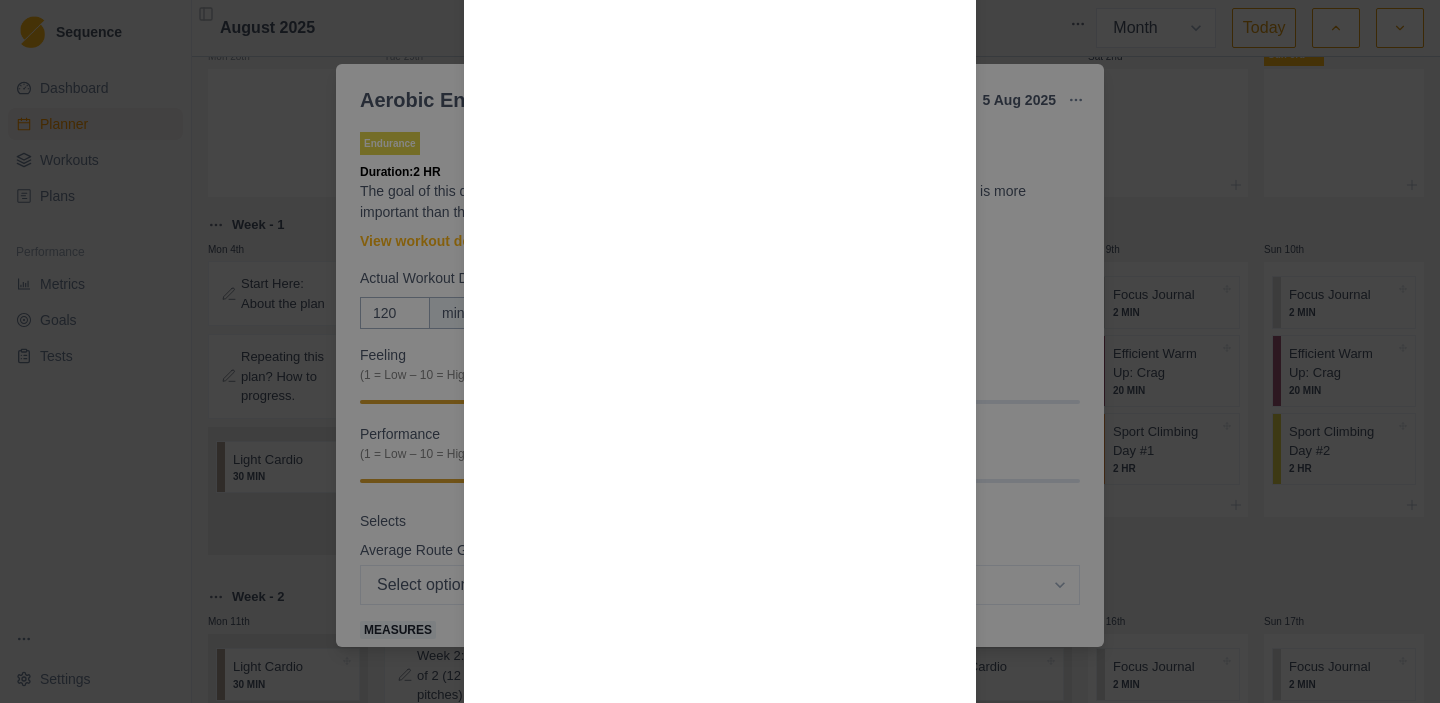 scroll, scrollTop: 1375, scrollLeft: 0, axis: vertical 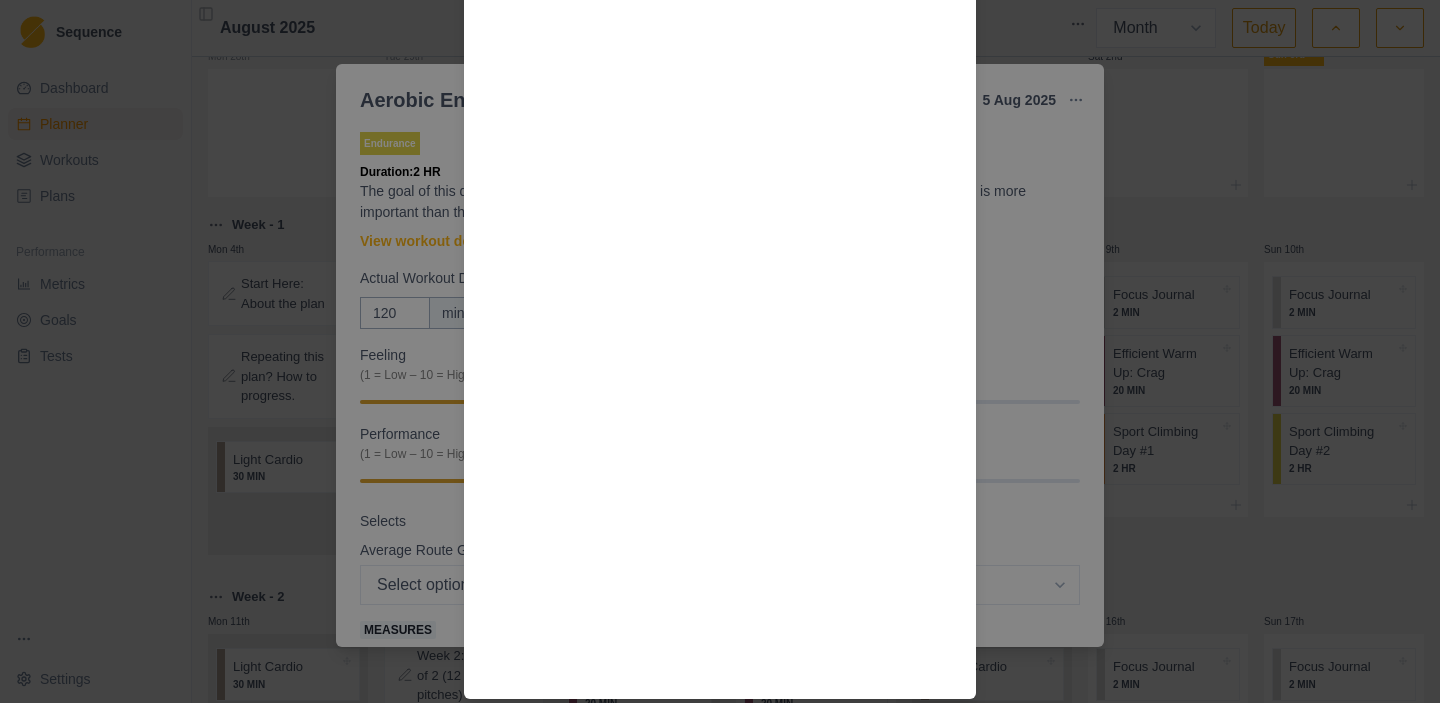 click on "Workout Details The goal of this day is to climb pitches in the "aerobic" zone which is similar to warmup intensity. Completing the goal number of pitches is more important than the difficulty of the pitches, so start easier than you think. Keep the difficulty around the same for the whole session after a warmup pitch or two. This session is set up to do with a partner in a rope climbing gym, but you could do the same thing on autobelay, outdoors with a partner, or outdoor rope soloing depending on your facilities and skill set. Each set will have an optional, but recommended, skills drill to practice during the climbing. For the first session, only do the skills drill on the toprope laps, and for following sessions, do the skills drills on every pitch. Here's a few guidelines to make sure you are getting the intensity right: If you are pumped more than a 4/10 at any point, its too hard. If you can't talk in full sentences to your belayer, it's too hard. If you can't perform the skills drill, it's too hard!" at bounding box center [720, 351] 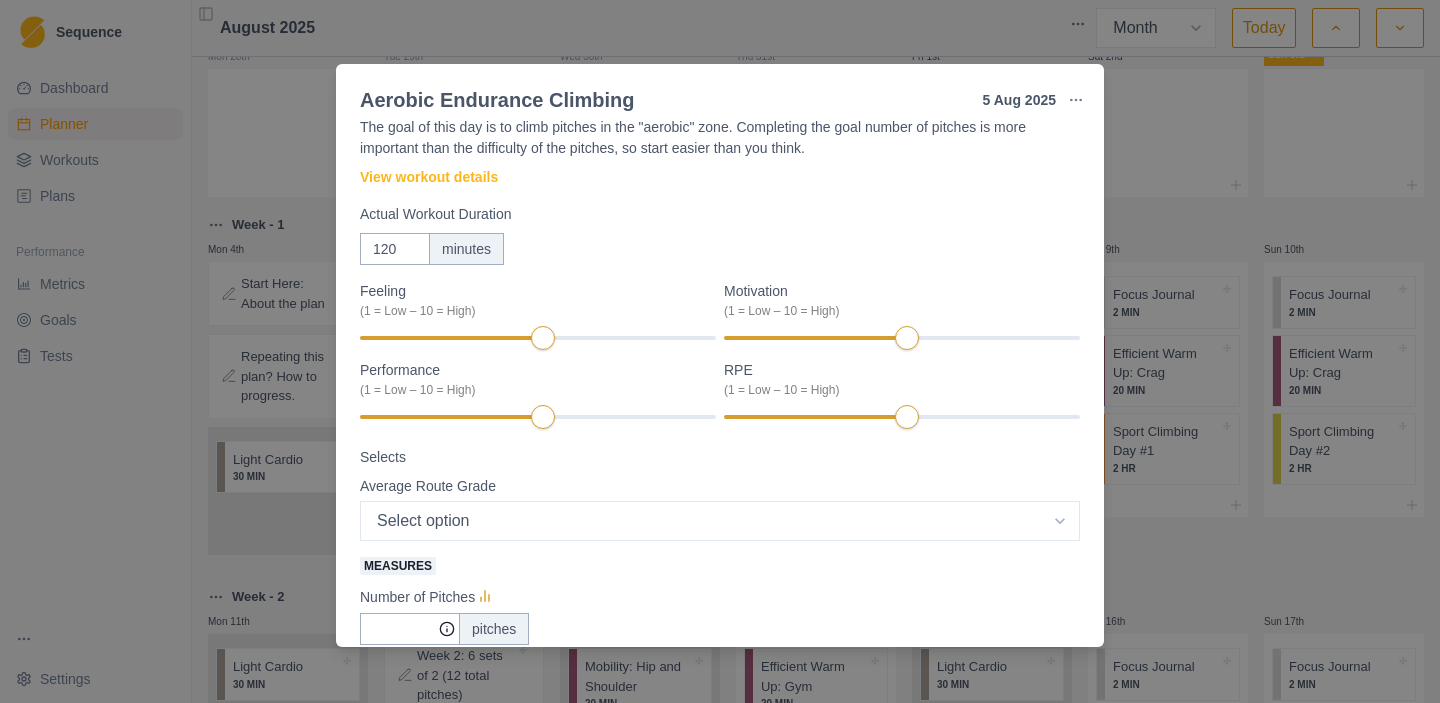 scroll, scrollTop: 0, scrollLeft: 0, axis: both 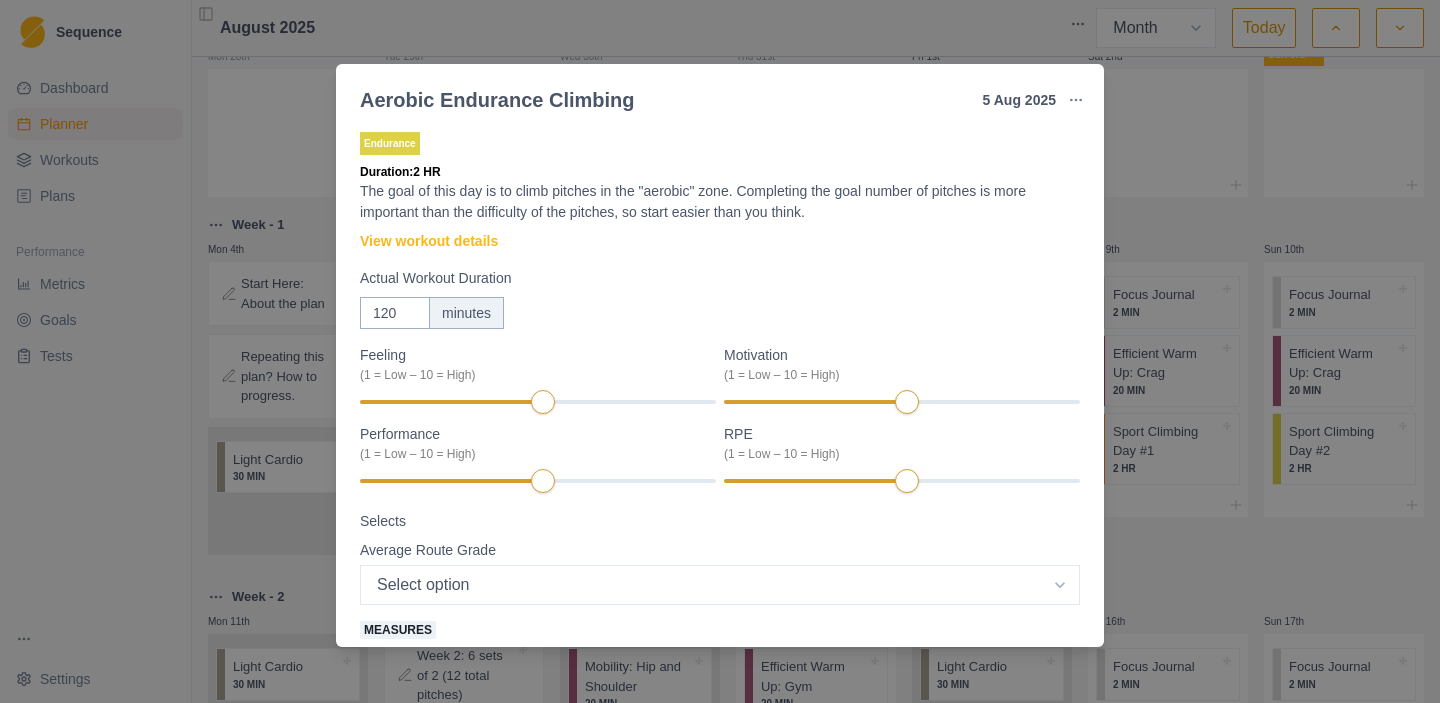 click on "Aerobic Endurance Climbing 5 [DATE] Link To Goal View Workout Metrics Edit Original Workout Reschedule Workout Remove From Schedule Endurance Duration:  2 HR The goal of this day is to climb pitches in the "aerobic" zone. Completing the goal number of pitches is more important than the difficulty of the pitches, so start easier than you think. View workout details Actual Workout Duration 120 minutes Feeling (1 = Low – 10 = High) Motivation (1 = Low – 10 = High) Performance (1 = Low – 10 = High) RPE (1 = Low – 10 = High) Selects Average Route Grade Select option 5.6 5.7 5.8 5.9 5.10a 5.10b 5.10c 5.10d 5.11a 5.11b 5.11c 5.11d 5.12a 5.12b 5.12c 5.12d 5.13a 5.13b 5.13c 5.13d 5.14a Measures Number of Pitches pitches Training Notes View previous training notes Mark as Incomplete Complete Workout" at bounding box center (720, 351) 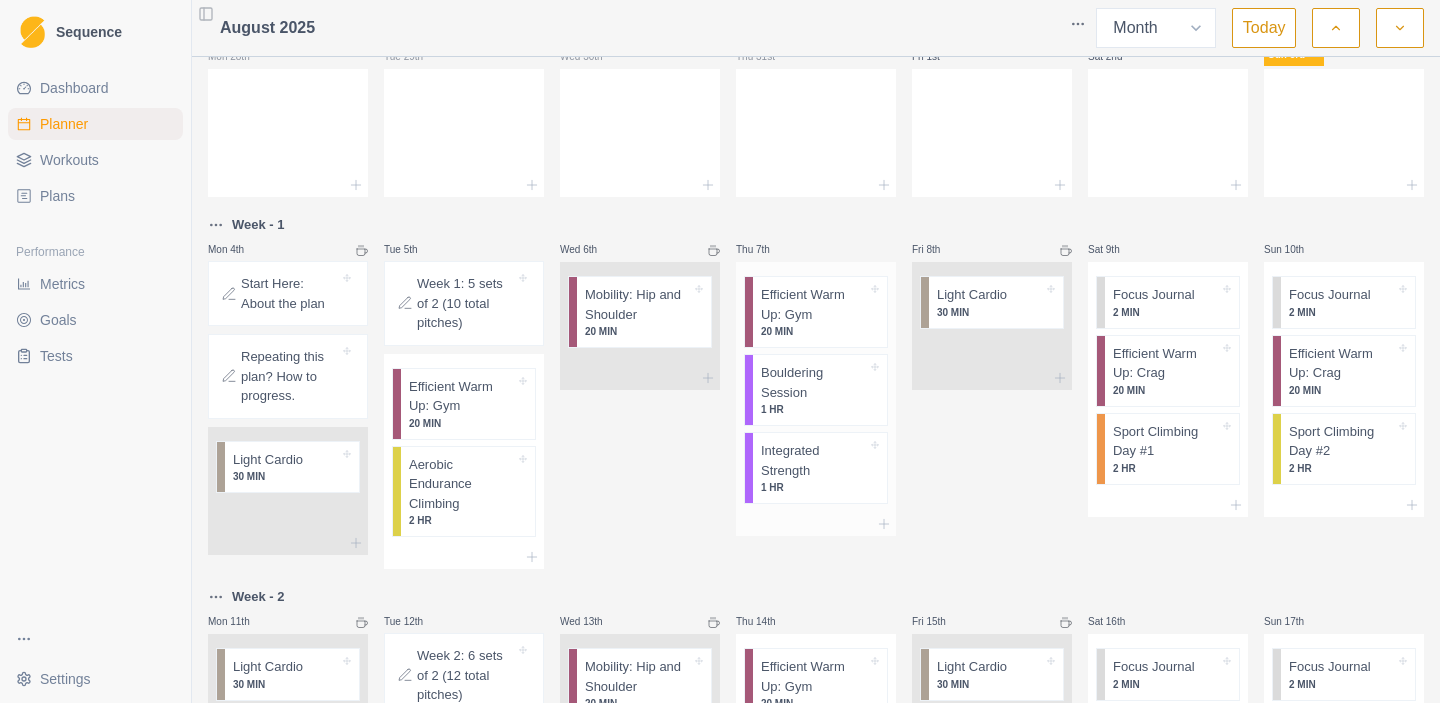 click on "Bouldering Session" at bounding box center (814, 382) 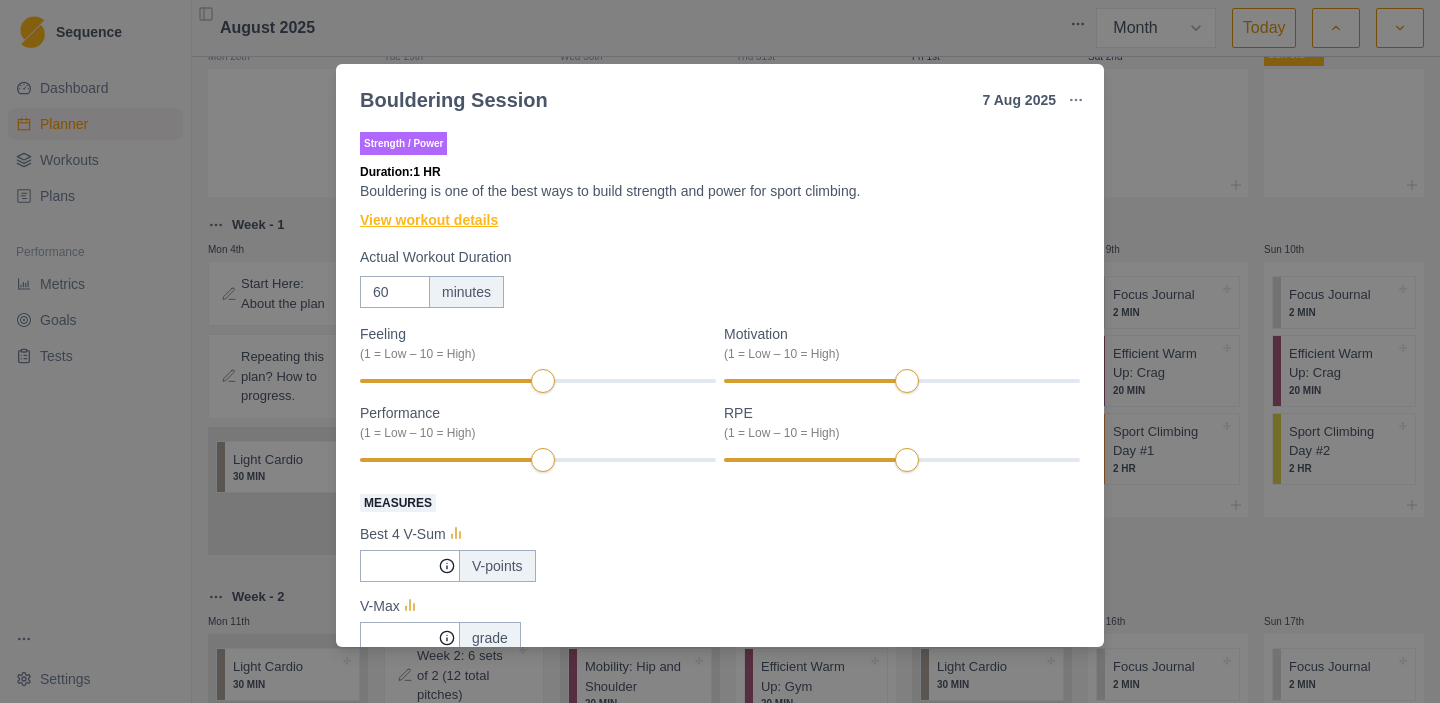 click on "View workout details" at bounding box center [429, 220] 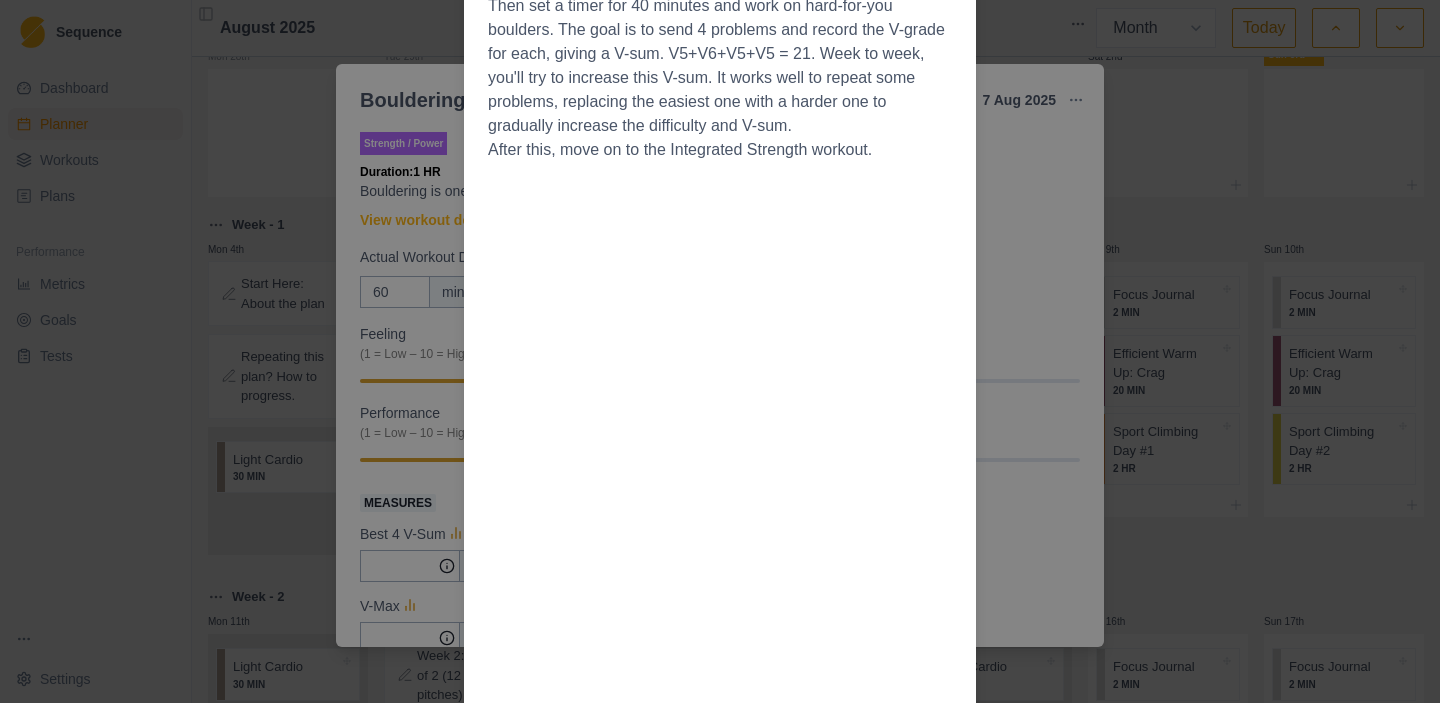 scroll, scrollTop: 911, scrollLeft: 0, axis: vertical 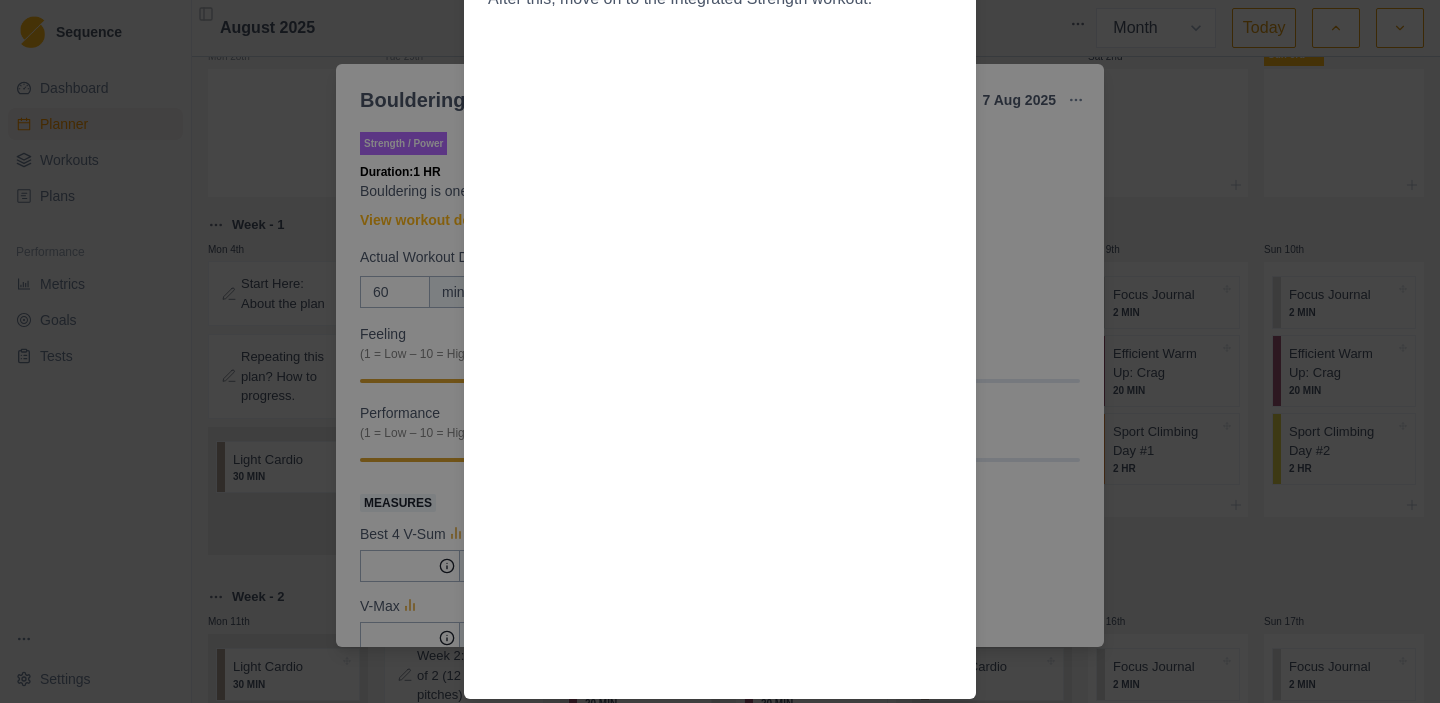 click on "Workout Details Strength training is important, as it allows us to have the physical strength to safely perform the movements of our sport. Over time, as we get stronger, we open up new movement options that were not possible before. Strength training also reduces the risk of injury and helps increase longevity in the sport. Building general strength though off-the wall training like lifting weights opens up new movement options and builds the foundation to do harder moves on the wall, and the best way to translate strength gains to climbing is to boulder. Gym boulder problems on main terrain or a board (spray, Moon, Kilter, Tension, etc) are the most convenient and effective for most climbers, but if you can't or don't like falling off boulders, you can do this workout on a rope with a partner and "project" 3-5 move sequences on routes that are a few grades above what you'd normally get on. Start the session by warming up well, then move on to a progressive boulder warmup." at bounding box center (720, 351) 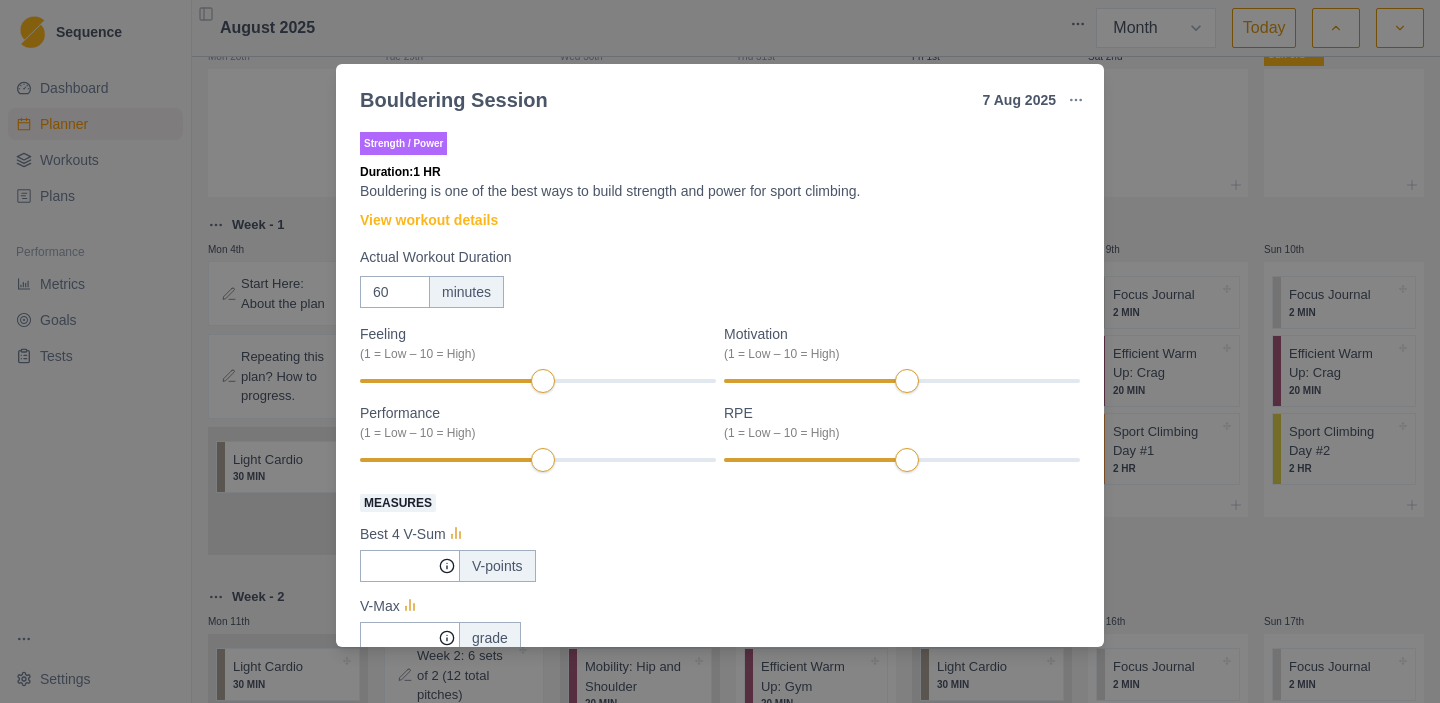 click on "Bouldering Session [DATE] Link To Goal View Workout Metrics Edit Original Workout Reschedule Workout Remove From Schedule Strength / Power Duration: 1 HR Bouldering is one of the best ways to build strength and power for sport climbing. View workout details Actual Workout Duration 60 minutes Feeling (1 = Low – 10 = High) Motivation (1 = Low – 10 = High) Performance (1 = Low – 10 = High) RPE (1 = Low – 10 = High) Measures Best 4 V-Sum V-points V-Max grade Training Notes View previous training notes Mark as Incomplete Complete Workout" at bounding box center [720, 351] 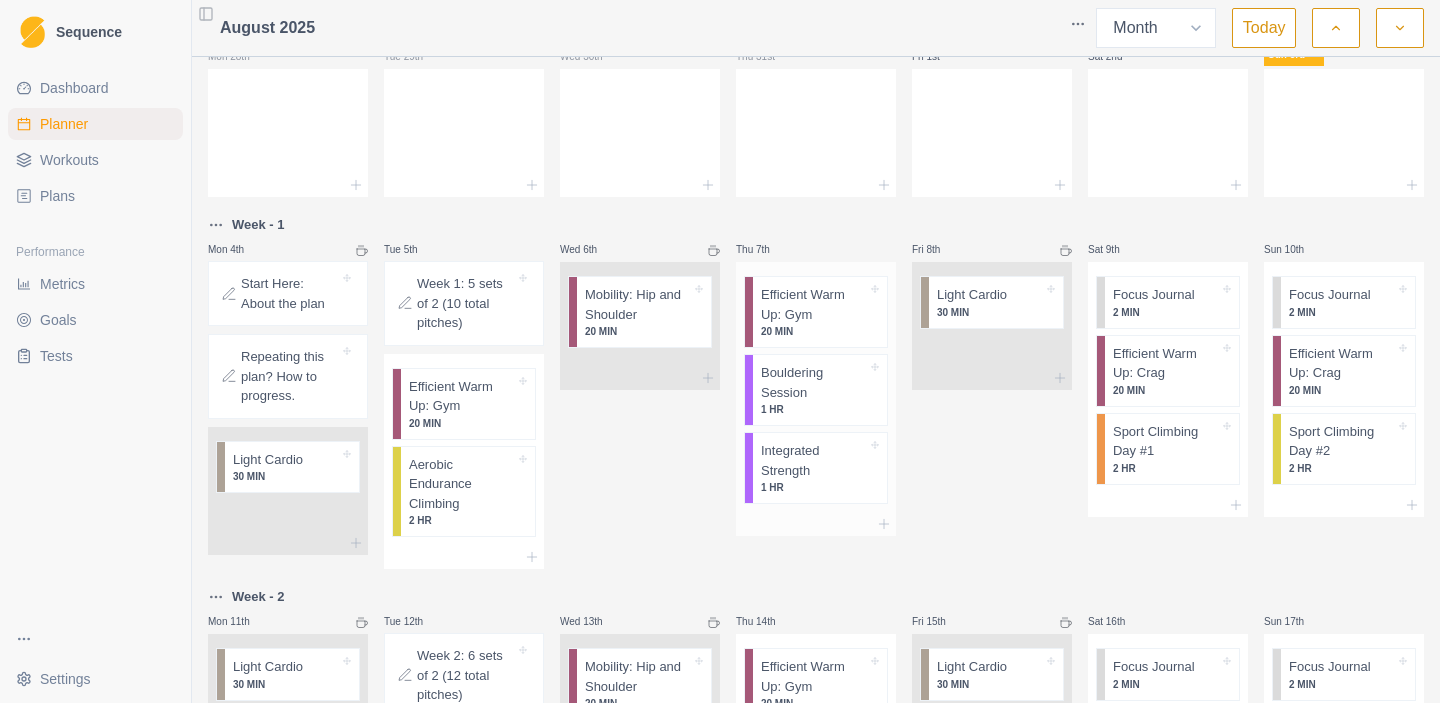 click on "1 HR" at bounding box center (814, 487) 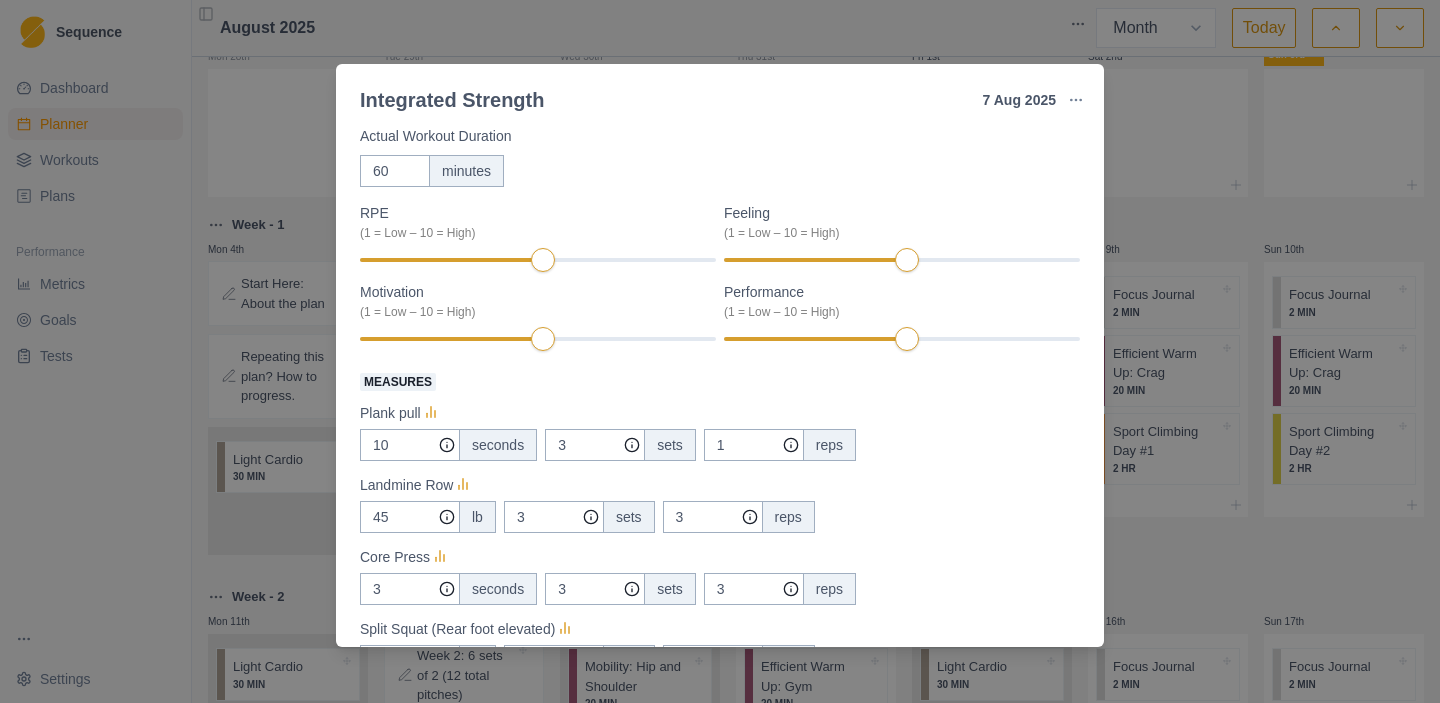 scroll, scrollTop: 0, scrollLeft: 0, axis: both 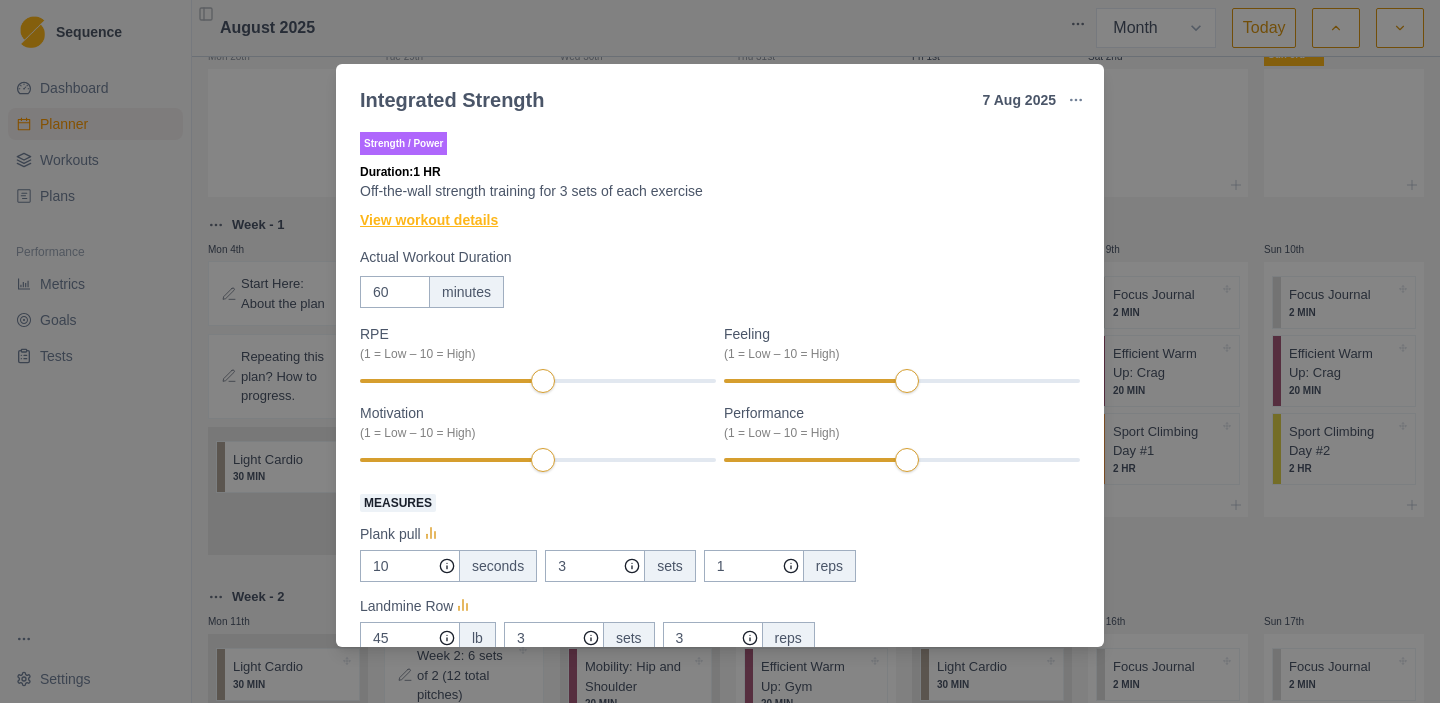 click on "View workout details" at bounding box center (429, 220) 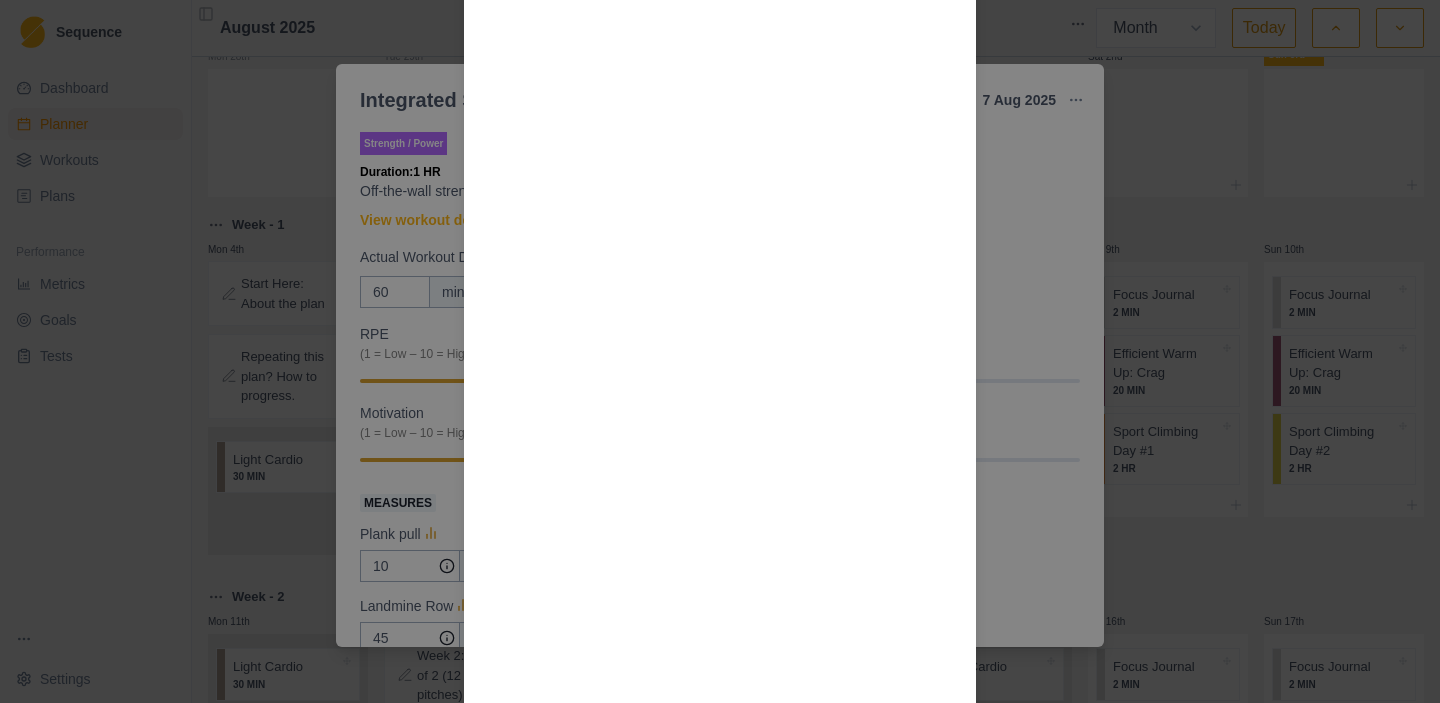 scroll, scrollTop: 2551, scrollLeft: 0, axis: vertical 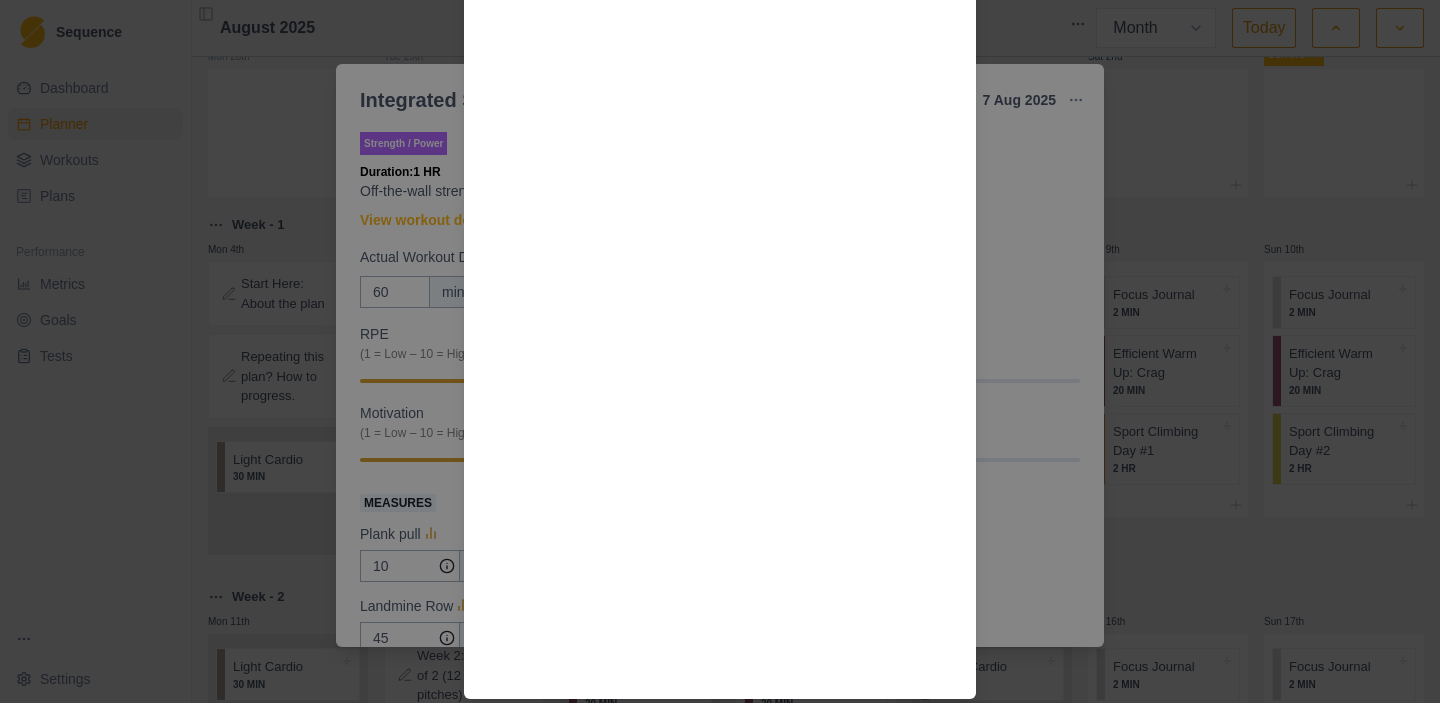 click on "Workout Details General strength training is important, as it allows us to have the physical strength to safely perform the movements of our sport. Over time, as we get stronger, we open up new movement options that were not possible before. Strength training also reduces the risk of injury and helps increase longevity in the sport. In the integrated strength sessions, we program three strength exercises and three mobility or core strength drills. These are grouped into small circuits that are each performed three times. This group would be done three times before moving on to the next group. Performing the exercises correctly is crucial, so choose exercises you know, learn the form, or substitute an exercise you do know. The Session: Begin with a general warmup or some climbing: Bench Press: 5 reps at 50% or RPE5 Circuit 1:  3 rounds Bench Press: 3 Reps at 80% (RPE 7-8) Plank/Pull: 1 hold (10-20s) each side to loss of position Landmine Row: 3 reps each arm at 50% or RPE 5 Circuit 2:  3 rounds Circuit 3:" at bounding box center (720, 351) 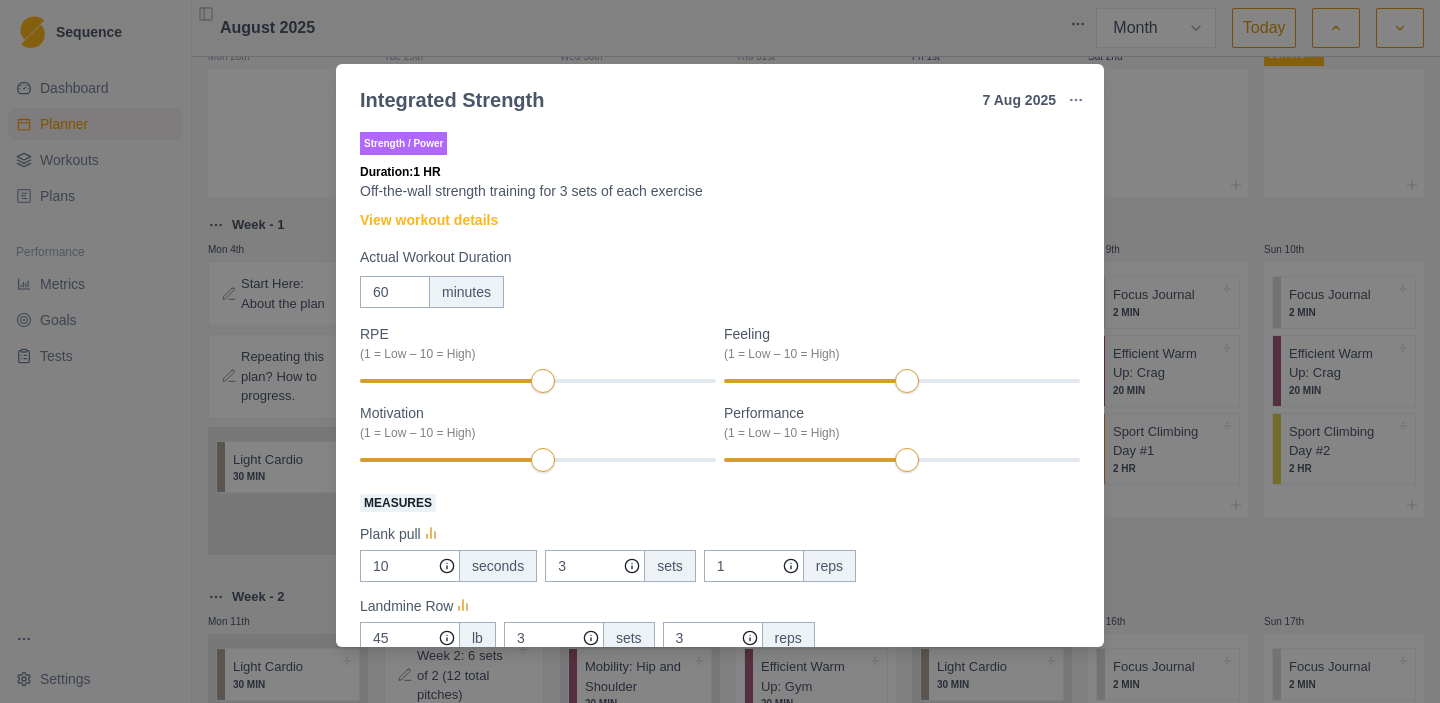 click on "Integrated Strength [DATE] Link To Goal View Workout Metrics Edit Original Workout Reschedule Workout Remove From Schedule Strength / Power Duration: 1 HR Off-the-wall strength training for [NUMBER] sets of each exercise View workout details Actual Workout Duration 60 minutes RPE (1 = Low – 10 = High) Feeling (1 = Low – 10 = High) Motivation (1 = Low – 10 = High) Performance (1 = Low – 10 = High) Measures Plank pull 10 seconds 3 sets 1 reps Landmine Row 45 lb 3 sets 3 reps Core Press 3 seconds 3 sets 3 reps Split Squat (Rear foot elevated) 20 lb 3 sets 3 reps Bench Press 0 lb 3 sets 5 reps Training Notes View previous training notes Mark as Incomplete Complete Workout" at bounding box center (720, 351) 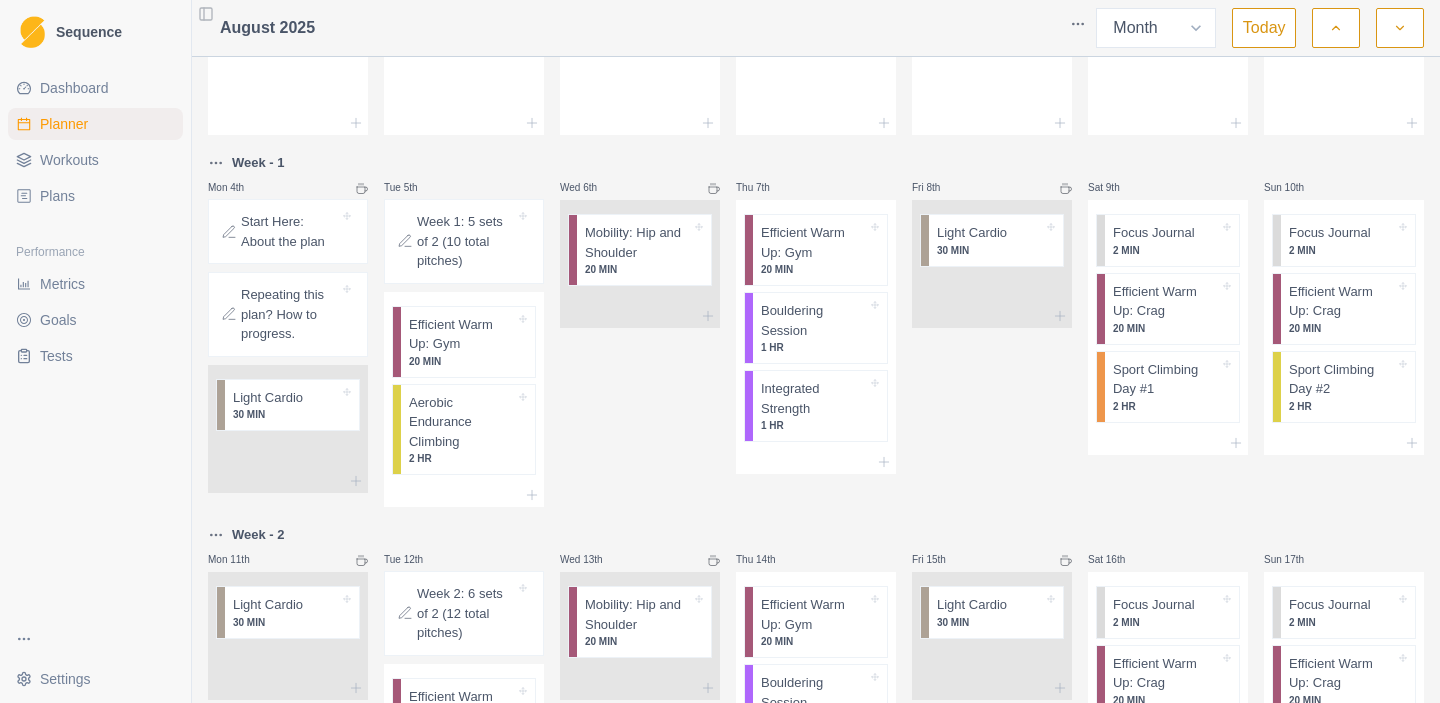 scroll, scrollTop: 108, scrollLeft: 0, axis: vertical 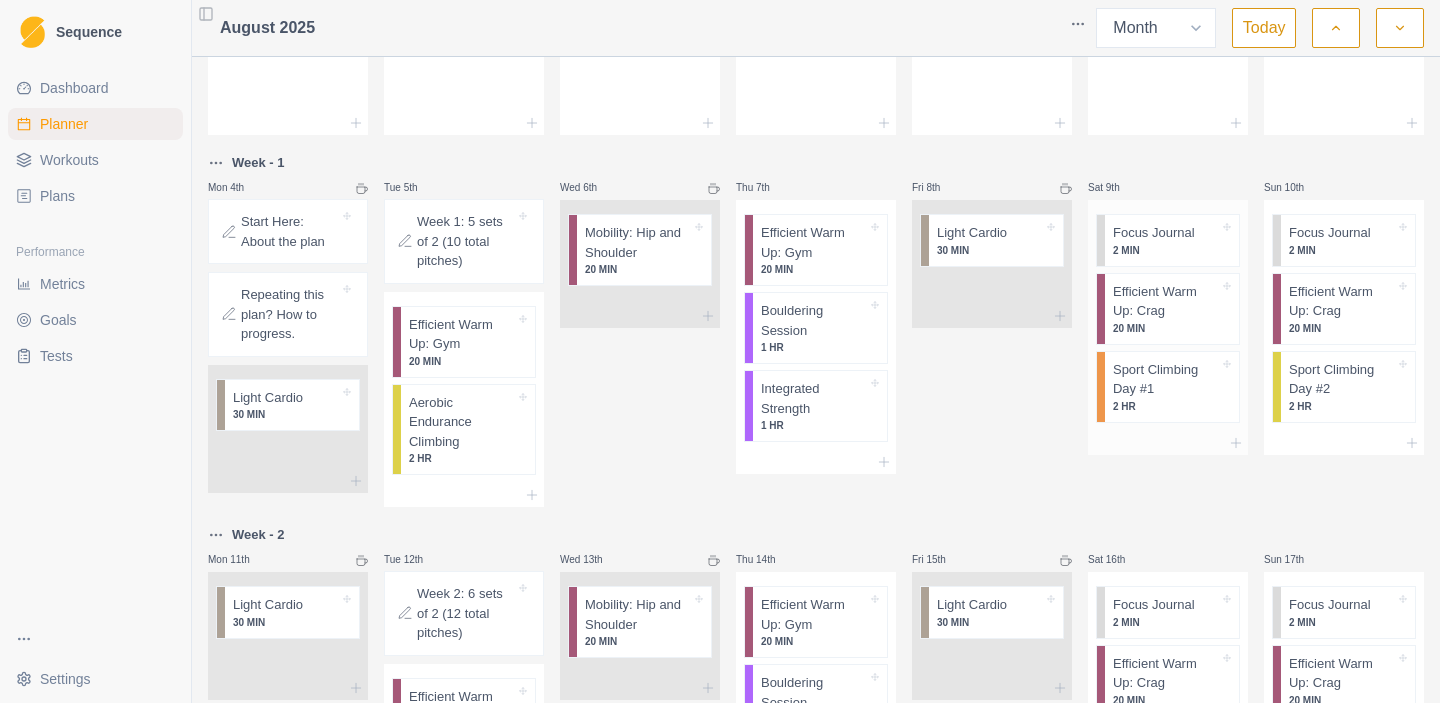 click on "Sport Climbing Day #1" at bounding box center [1166, 379] 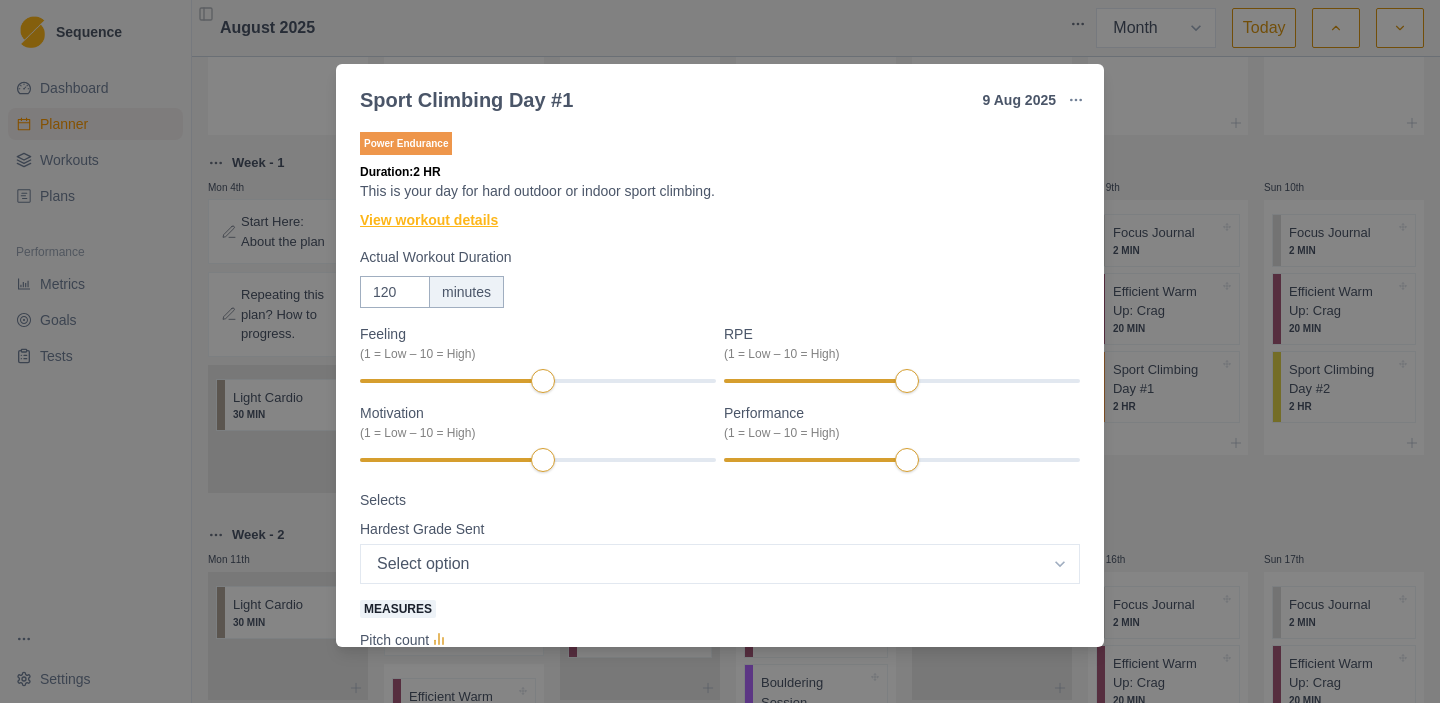 click on "View workout details" at bounding box center [429, 220] 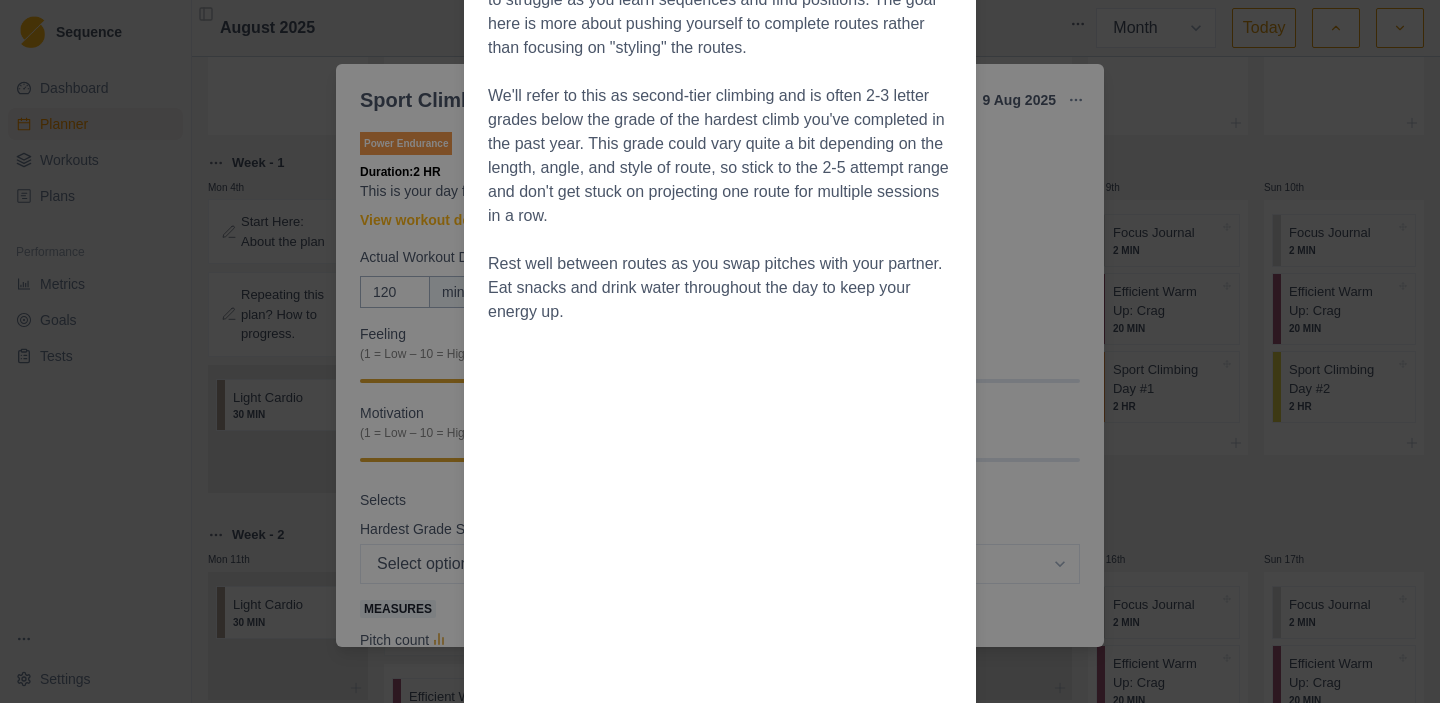 scroll, scrollTop: 471, scrollLeft: 0, axis: vertical 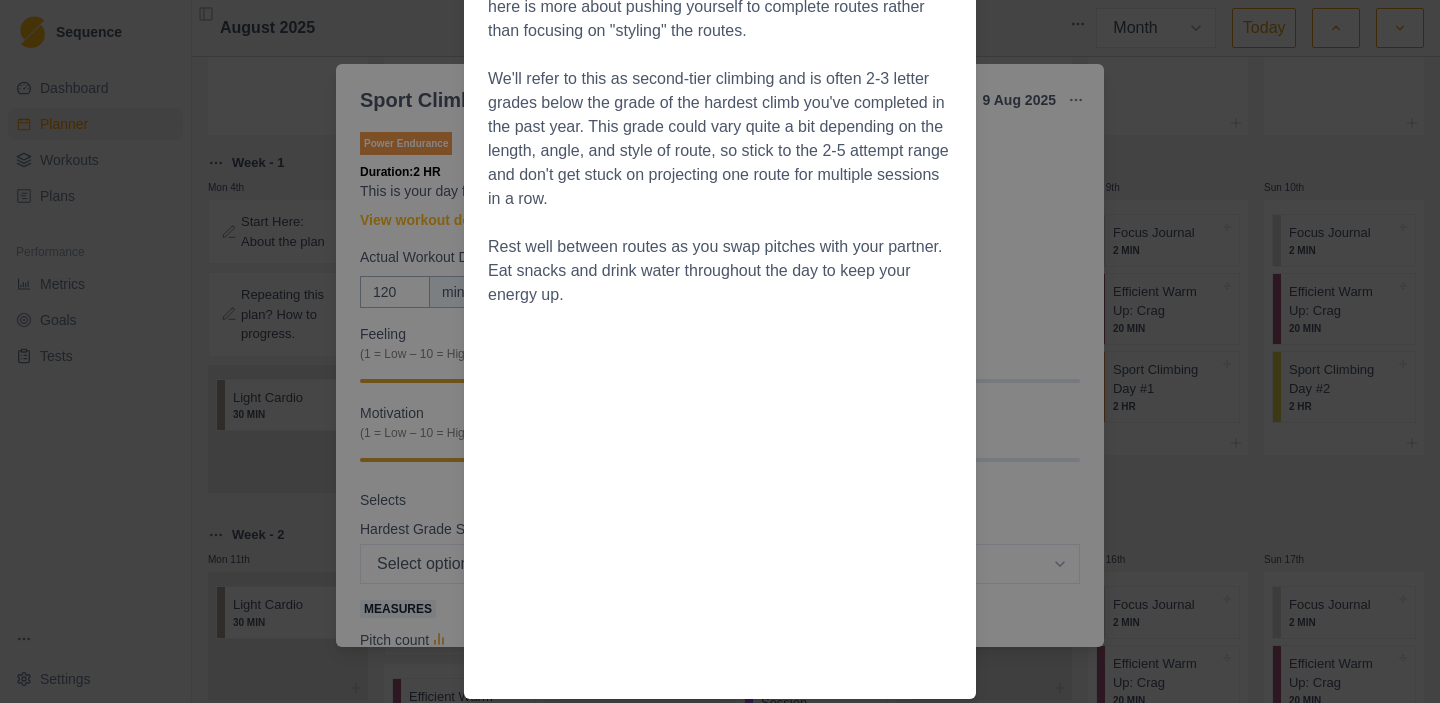 click on "Workout Details The goal of this day is to spend 2/3 or more of your time moving really well on terrain that at or below the upper edge of your comfort zone. This includes warmups, sub-maximal onsights, and intentional repeats. If you feel anxious, tense, or like you are not moving well on the "Easy" and "Upper-end comfort zone" climbing, reduce the difficulty until you feel like you are "styling" these routes. The remaining 1/3 of time can and should be spent working on routes that are hard for you but do-able in 2-5 attempts. Ideally your movement quality will be really good on these too, but it's ok to struggle as you learn sequences and find positions. The goal here is more about pushing yourself to complete routes rather than focusing on "styling" the routes. Rest well between routes as you swap pitches with your partner. Eat snacks and drink water throughout the day to keep your energy up." at bounding box center [720, 351] 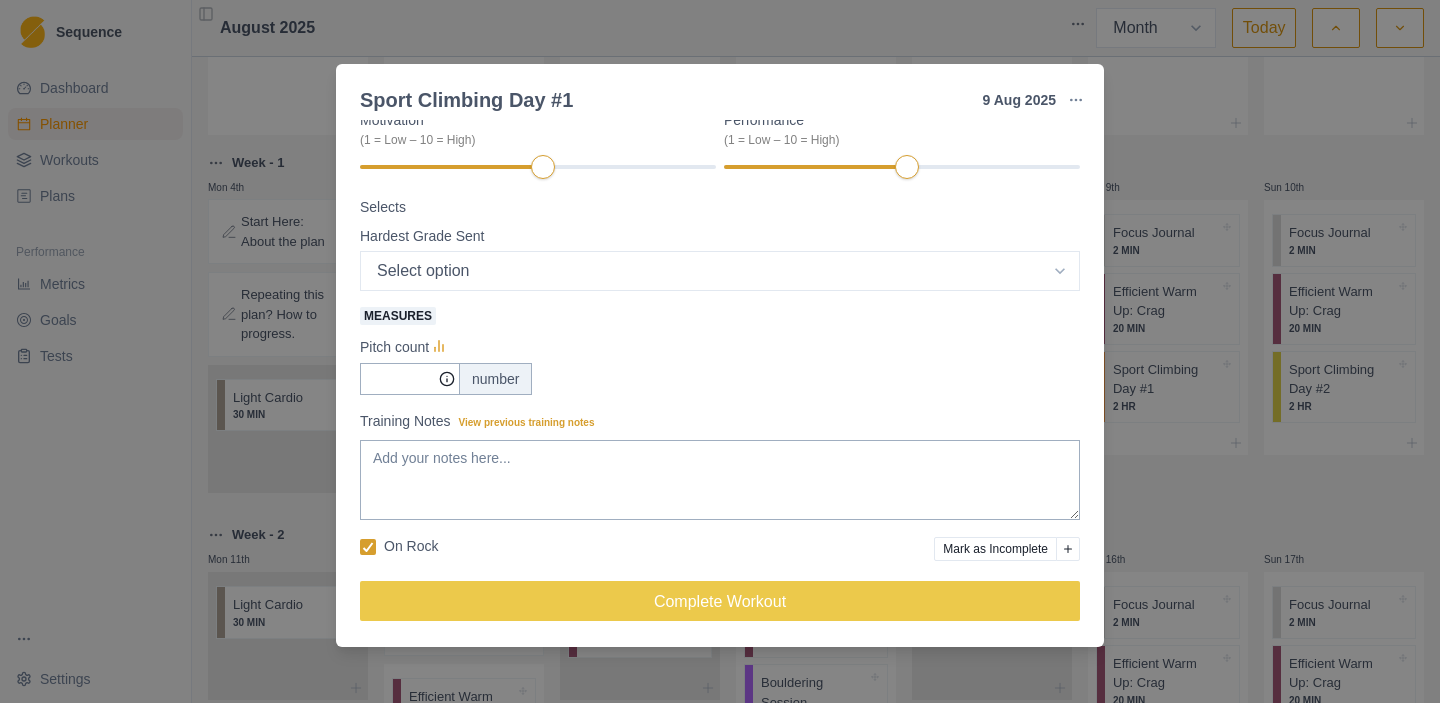scroll, scrollTop: 295, scrollLeft: 0, axis: vertical 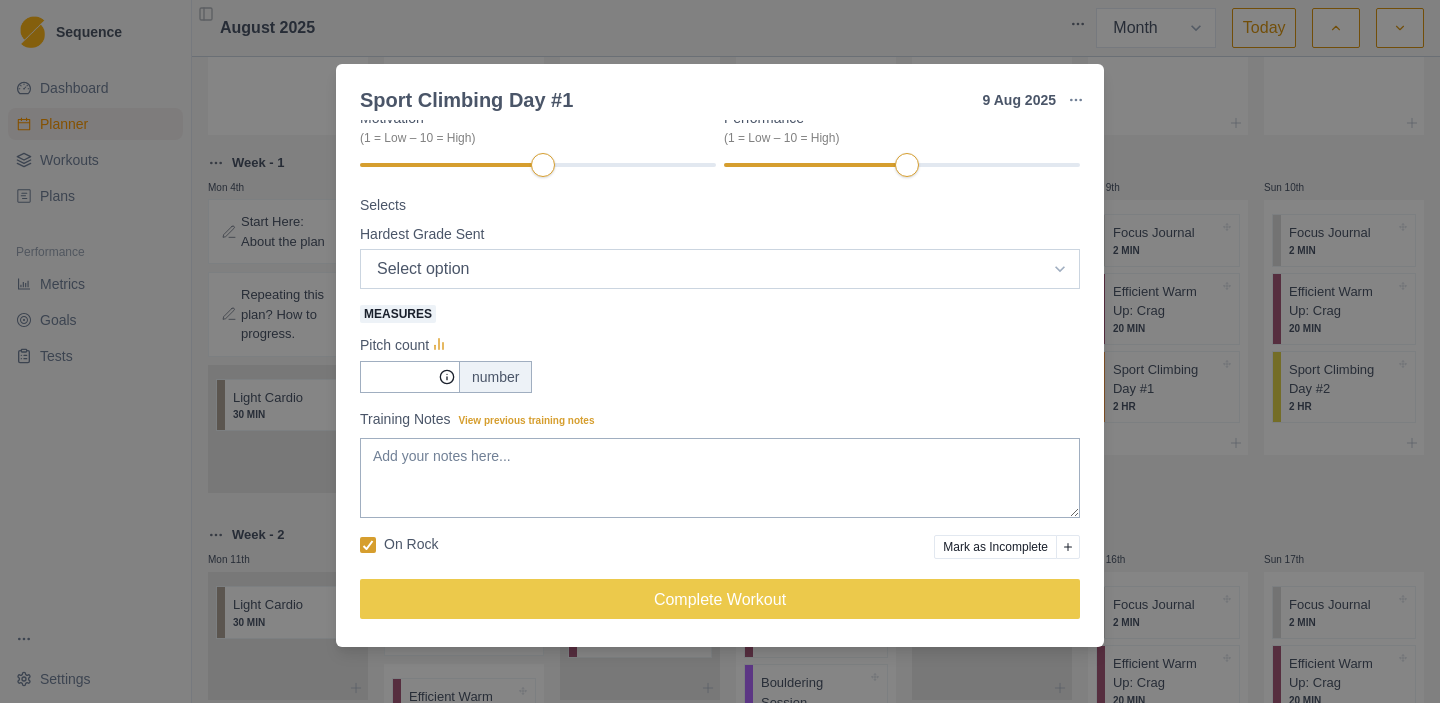 click on "Select option 5.4 5.5 5.6 5.7 5.8 5.9 5.10a 5.10b 5.10c 5.10d 5.11a 5.11b 5.11c 5.11d 5.12a 5.12b 5.12c 5.12d 5.13a 5.13b 5.13c 5.13d 5.14a 5.14b 5.14c 5.14d 5.15a 5.15b 5.15c 5.15d" at bounding box center [720, 269] 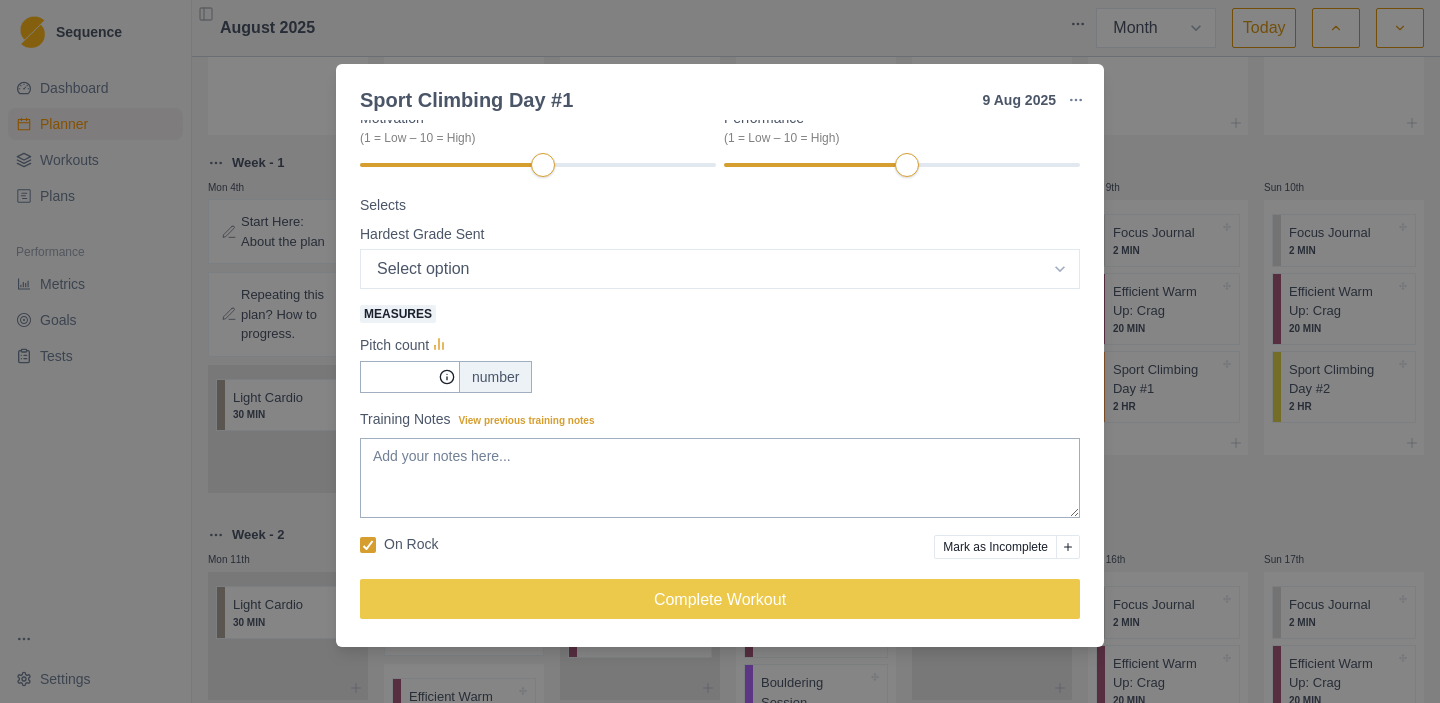 click on "Sport Climbing Day #[NUMBER] [DATE] Link To Goal View Workout Metrics Edit Original Workout Reschedule Workout Remove From Schedule Power Endurance Duration: 2 HR This is your day for hard outdoor or indoor sport climbing. View workout details Actual Workout Duration 120 minutes Feeling (1 = Low – 10 = High) RPE (1 = Low – 10 = High) Motivation (1 = Low – 10 = High) Performance (1 = Low – 10 = High) Selects Hardest Grade Sent Select option 5.4 5.5 5.6 5.7 5.8 5.9 5.10a 5.10b 5.10c 5.10d 5.11a 5.11b 5.11c 5.11d 5.12a 5.12b 5.12c 5.12d 5.13a 5.13b 5.13c 5.13d 5.14a 5.14b 5.14c 5.14d 5.15a 5.15b 5.15c 5.15d Measures Pitch count number Training Notes View previous training notes On Rock Mark as Incomplete Complete Workout" at bounding box center (720, 351) 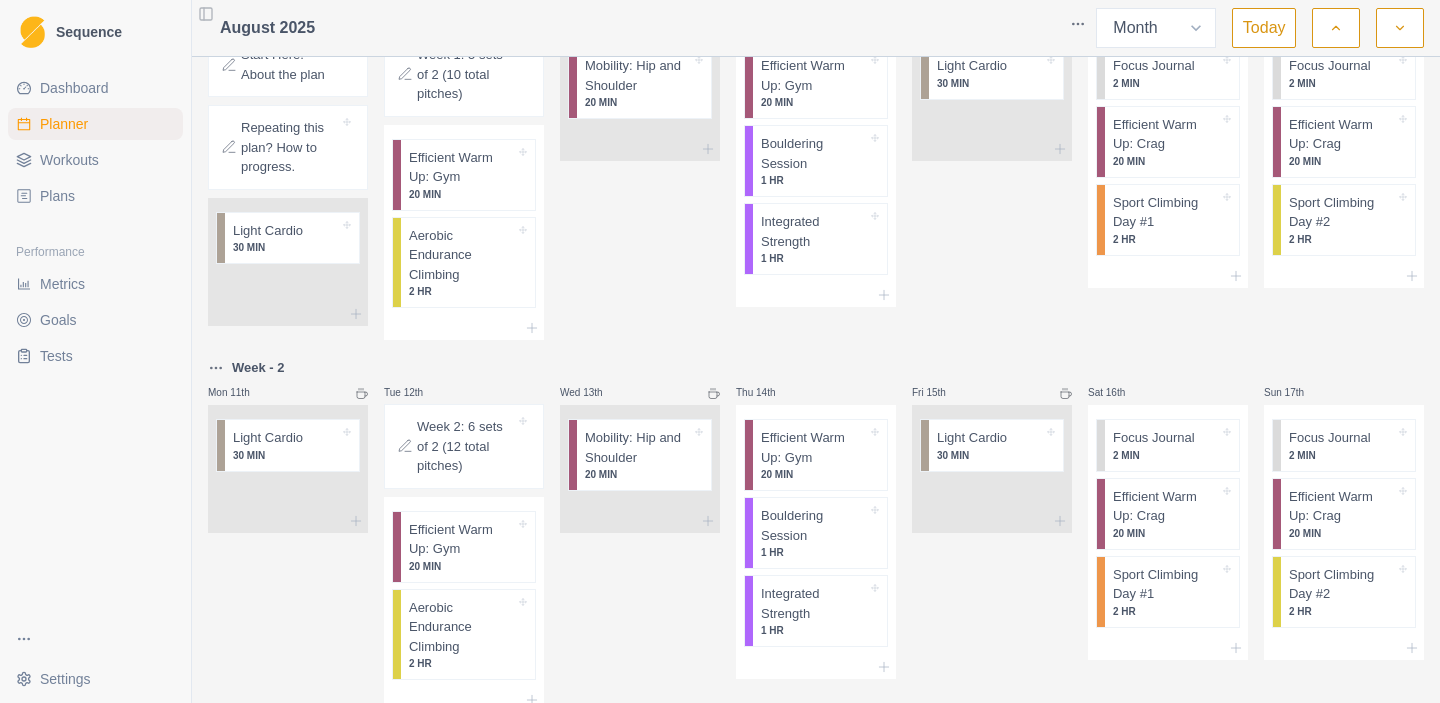 scroll, scrollTop: 0, scrollLeft: 0, axis: both 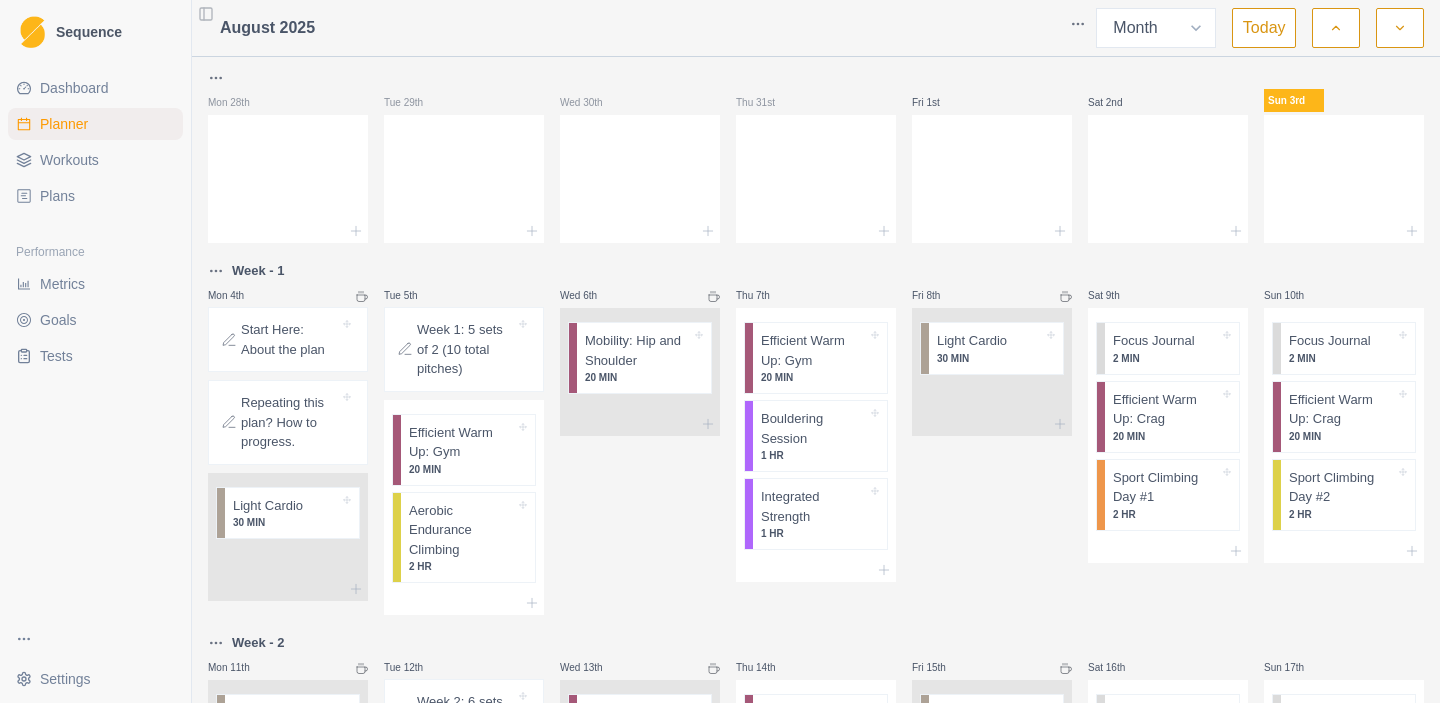 click on "Dashboard" at bounding box center (74, 88) 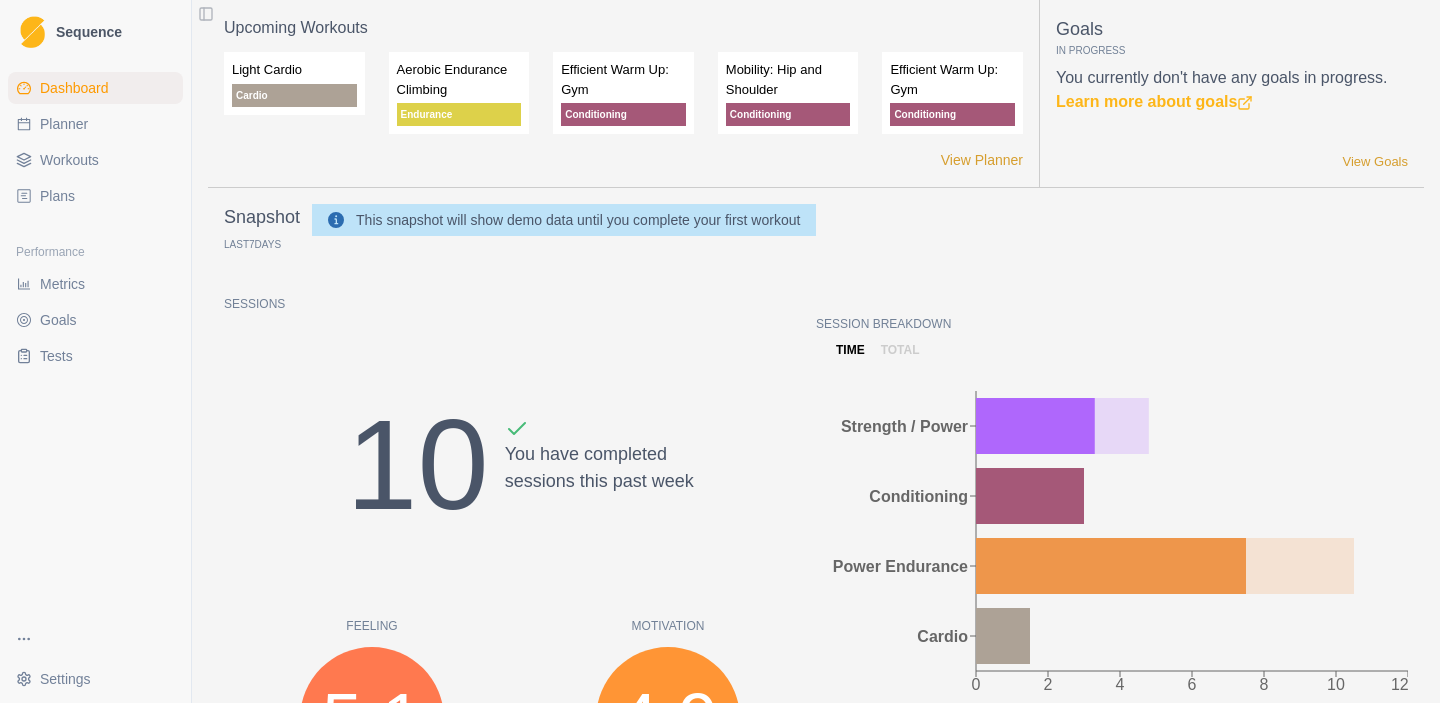 click on "Plans" at bounding box center [95, 196] 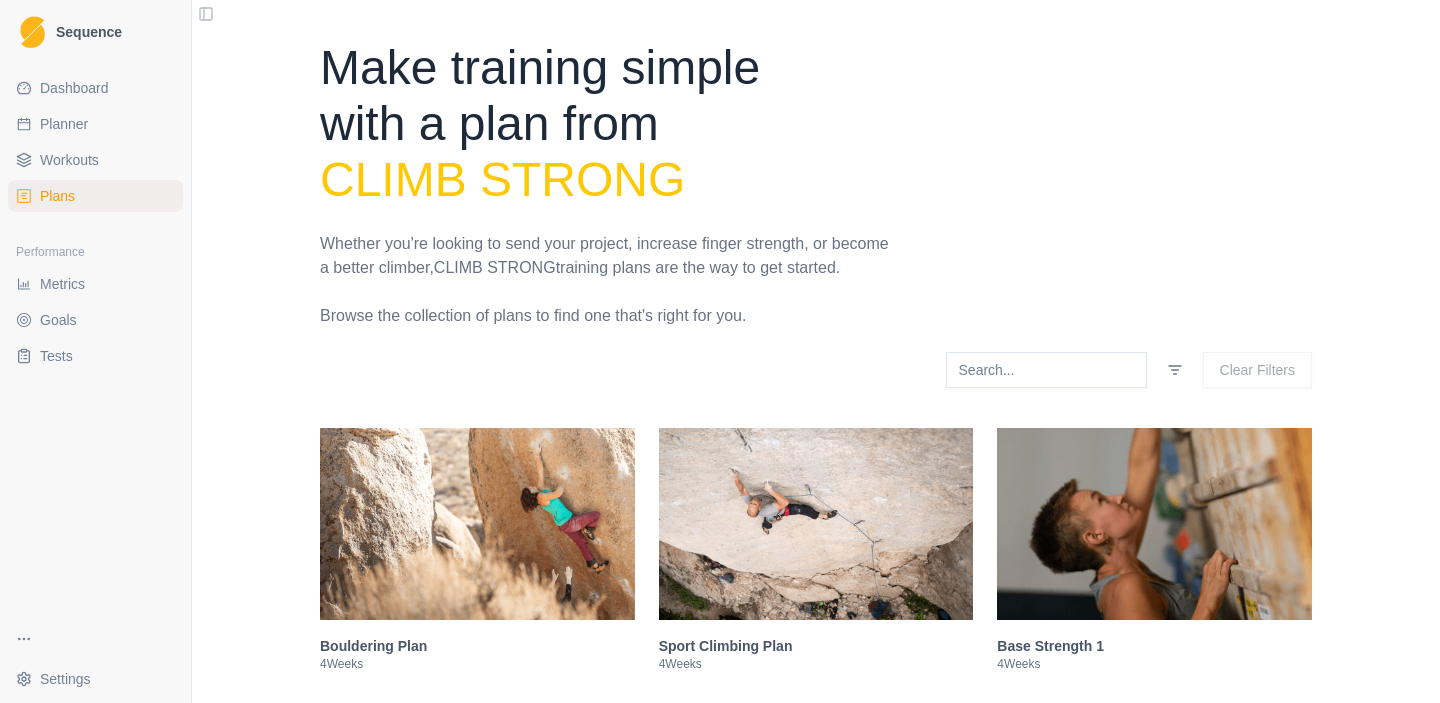 click on "Tests" at bounding box center [56, 356] 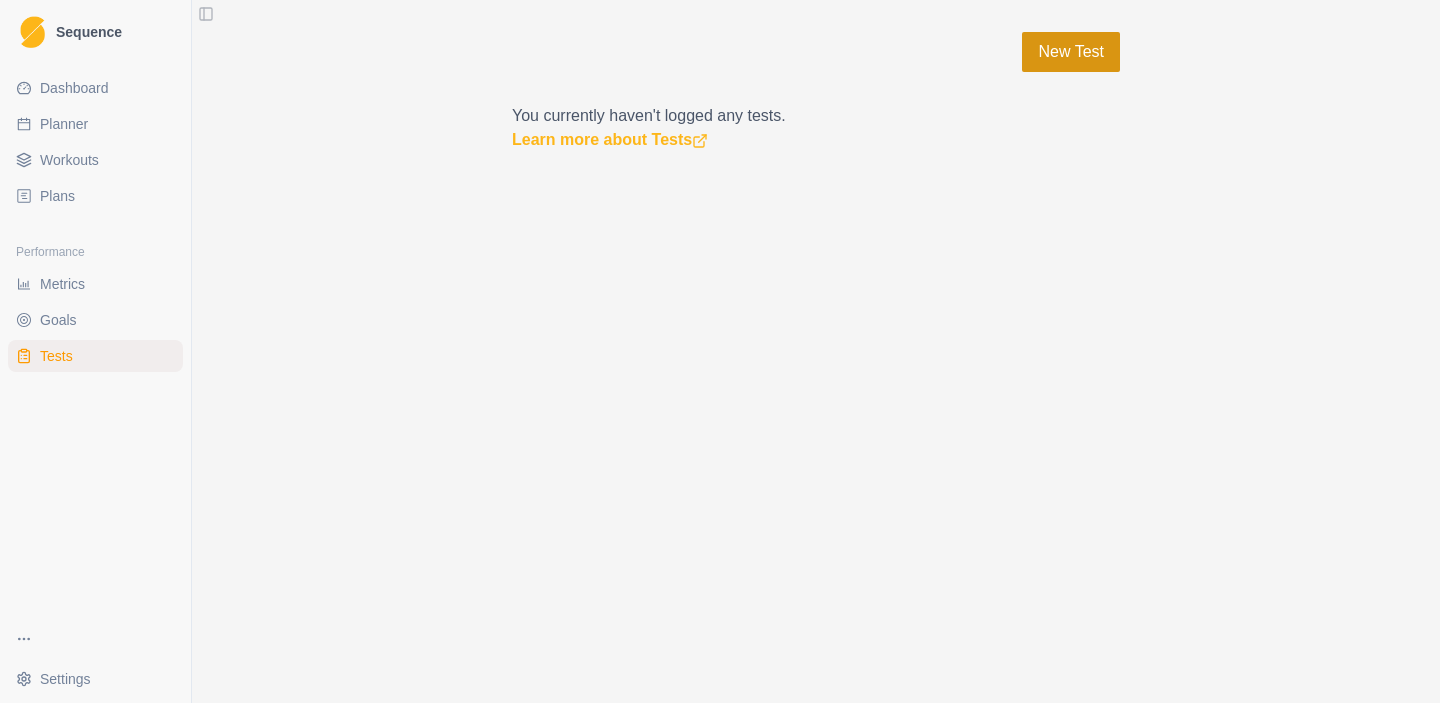 click on "New Test" at bounding box center [1071, 52] 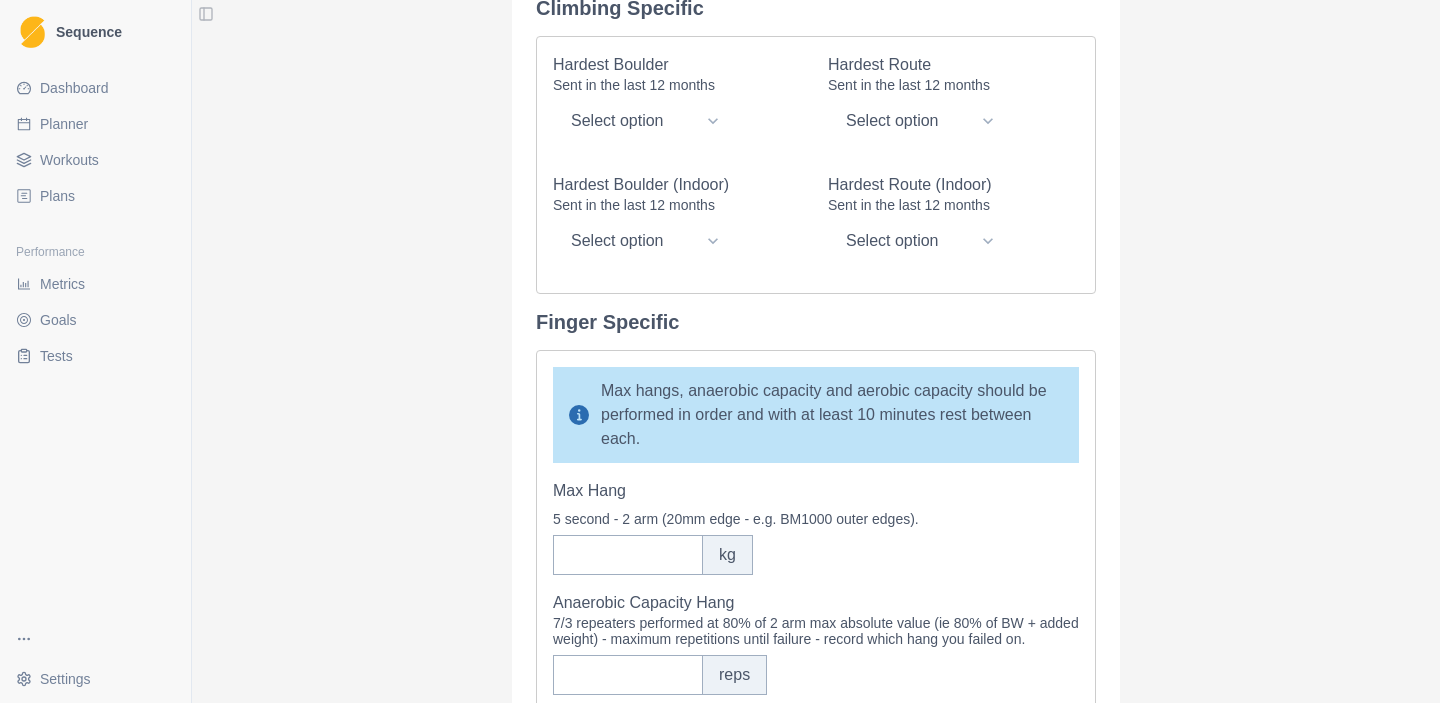 scroll, scrollTop: 347, scrollLeft: 0, axis: vertical 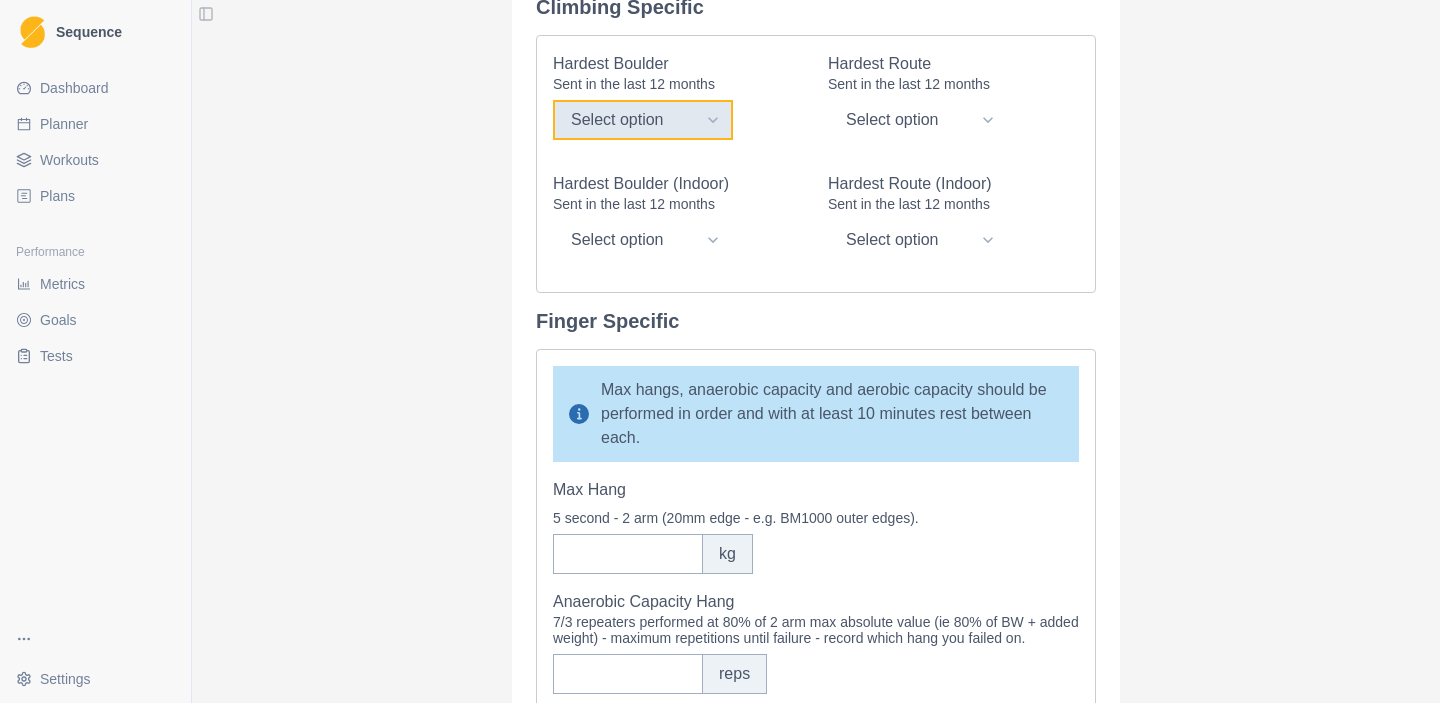 click on "Select option V0 V1 V2 V3 V4 V5 V6 V7 V8 V9 V10 V11 V12 V13 V14 V15 V16" at bounding box center [643, 120] 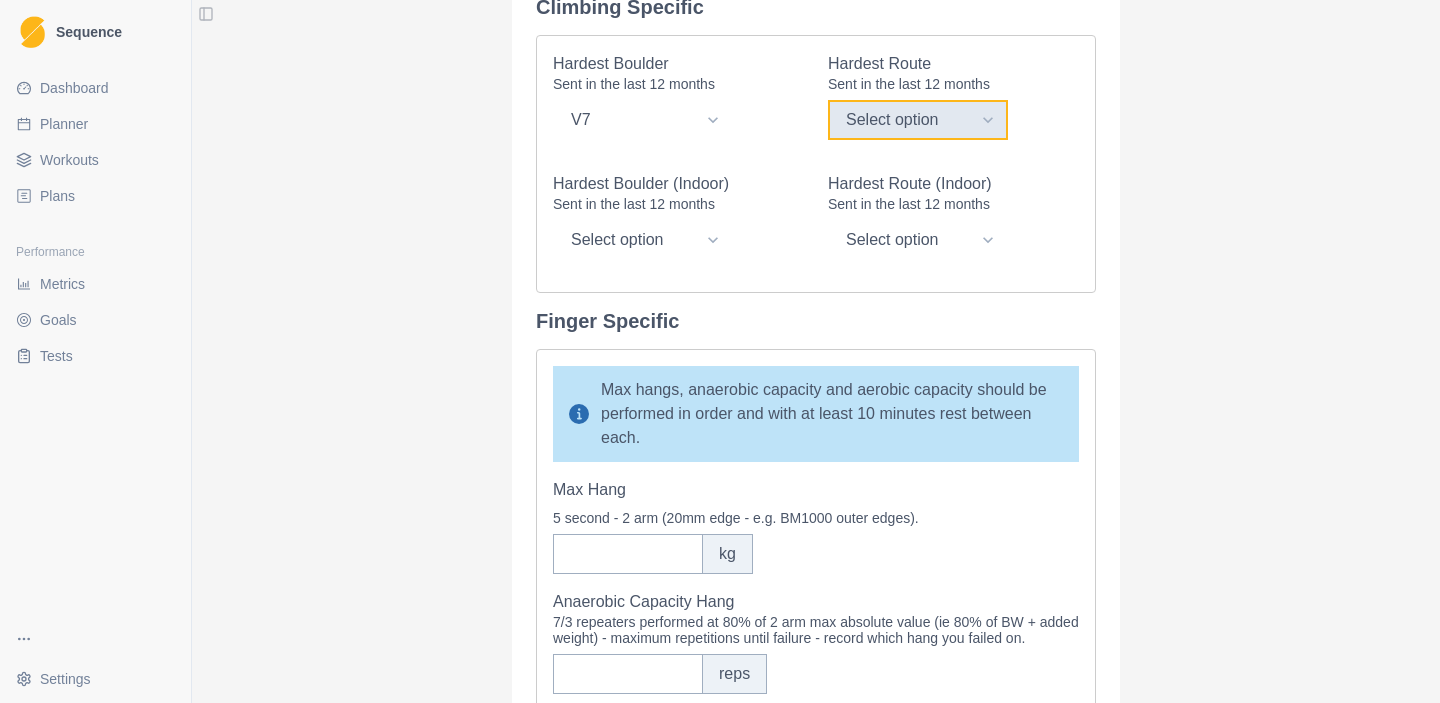 click on "Select option 20/6b+ 21/6c 22/6c+ 23/7a 24/7a+ 25/7b 26/7b+ 27/7c 28/7c+ 29/8a 30/8a+ 31/8b 32/8b+ 33/8c 34/8c+ 35/9a 36/9a+ 37/9b 38/9b+ 39/9c" at bounding box center (918, 120) 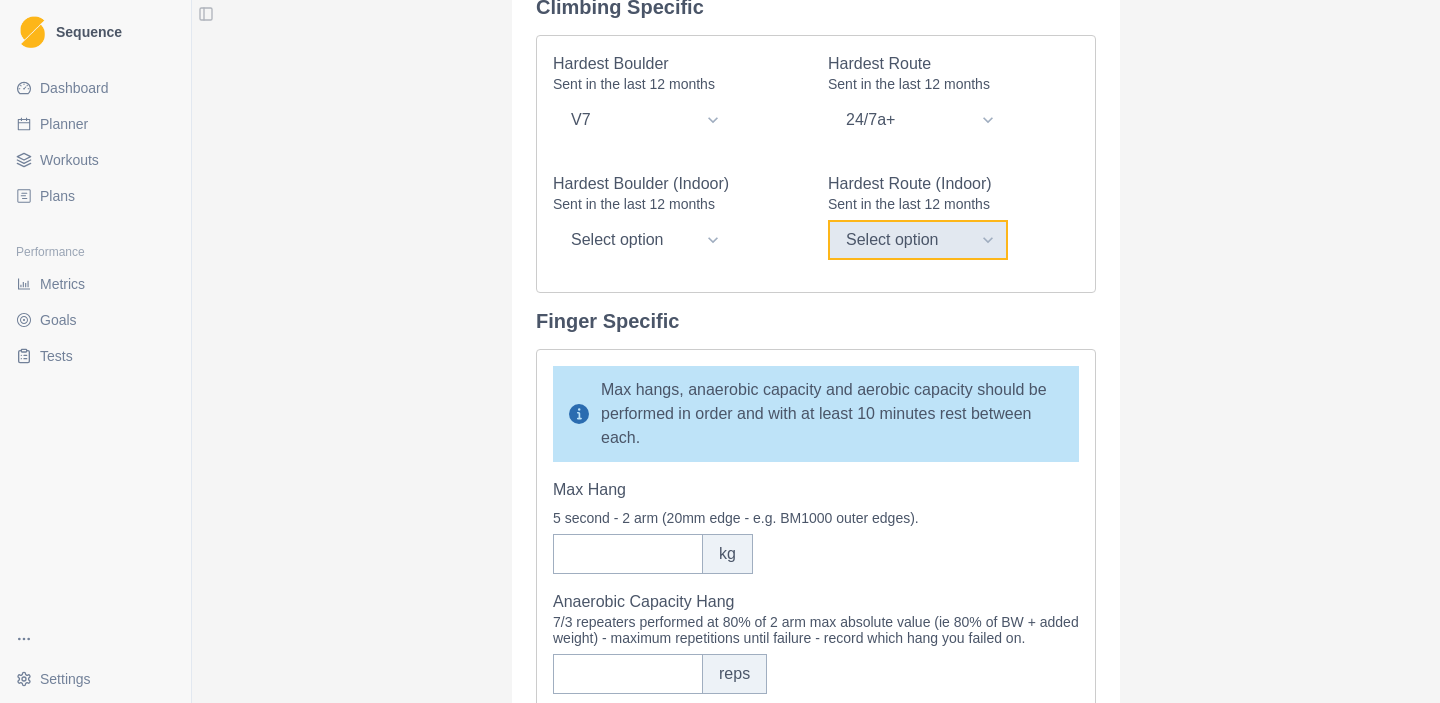 click on "Select option 20/6b+ 21/6c 22/6c+ 23/7a 24/7a+ 25/7b 26/7b+ 27/7c 28/7c+ 29/8a 30/8a+ 31/8b 32/8b+ 33/8c 34/8c+ 35/9a 36/9a+ 37/9b 38/9b+ 39/9c" at bounding box center (918, 240) 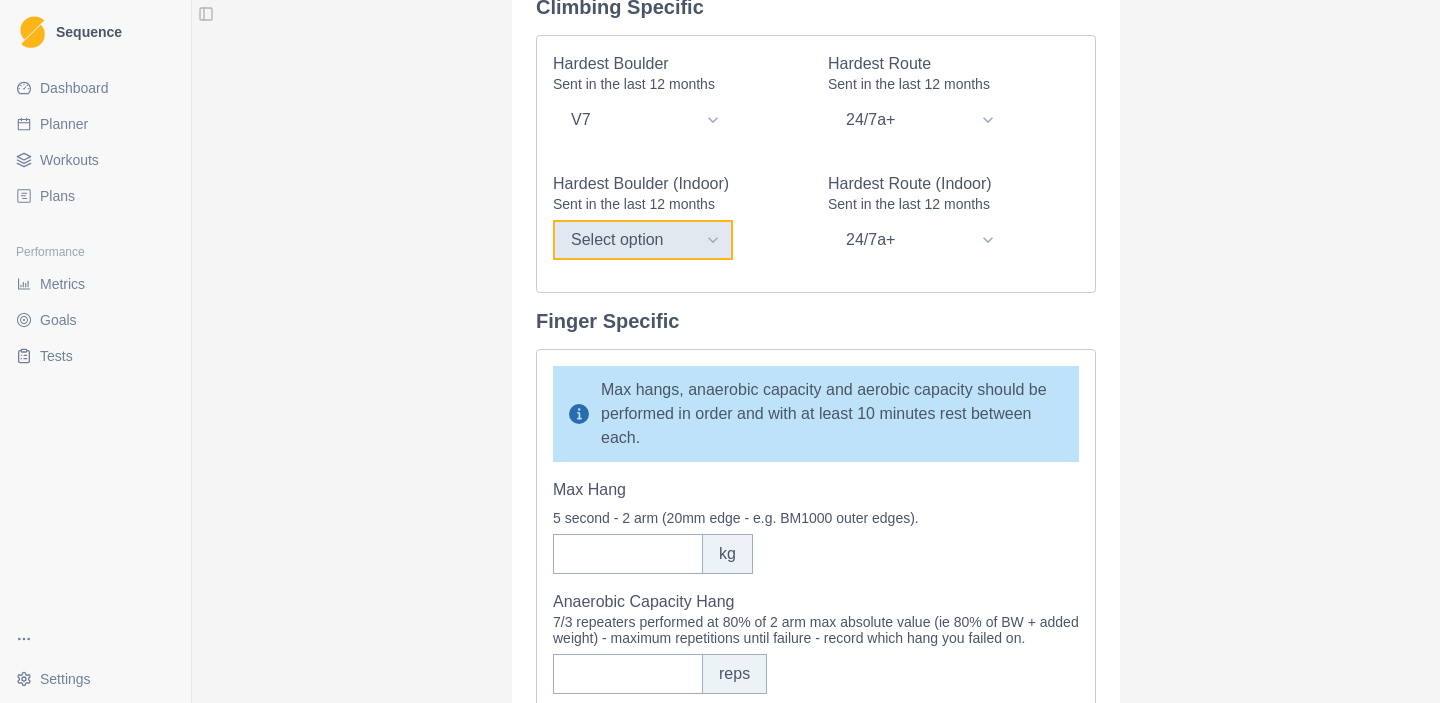 click on "Select option V0 V1 V2 V3 V4 V5 V6 V7 V8 V9 V10 V11 V12 V13 V14 V15 V16" at bounding box center (643, 240) 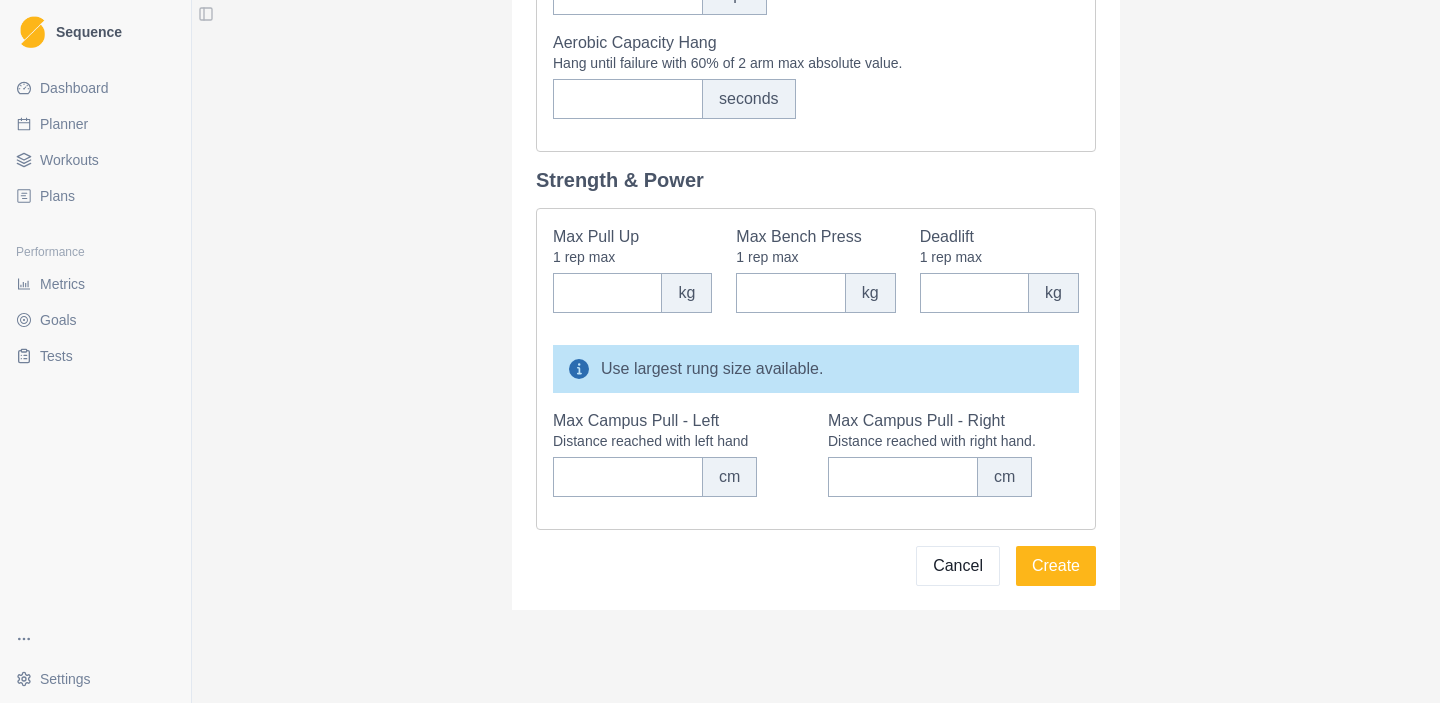 scroll, scrollTop: 1065, scrollLeft: 0, axis: vertical 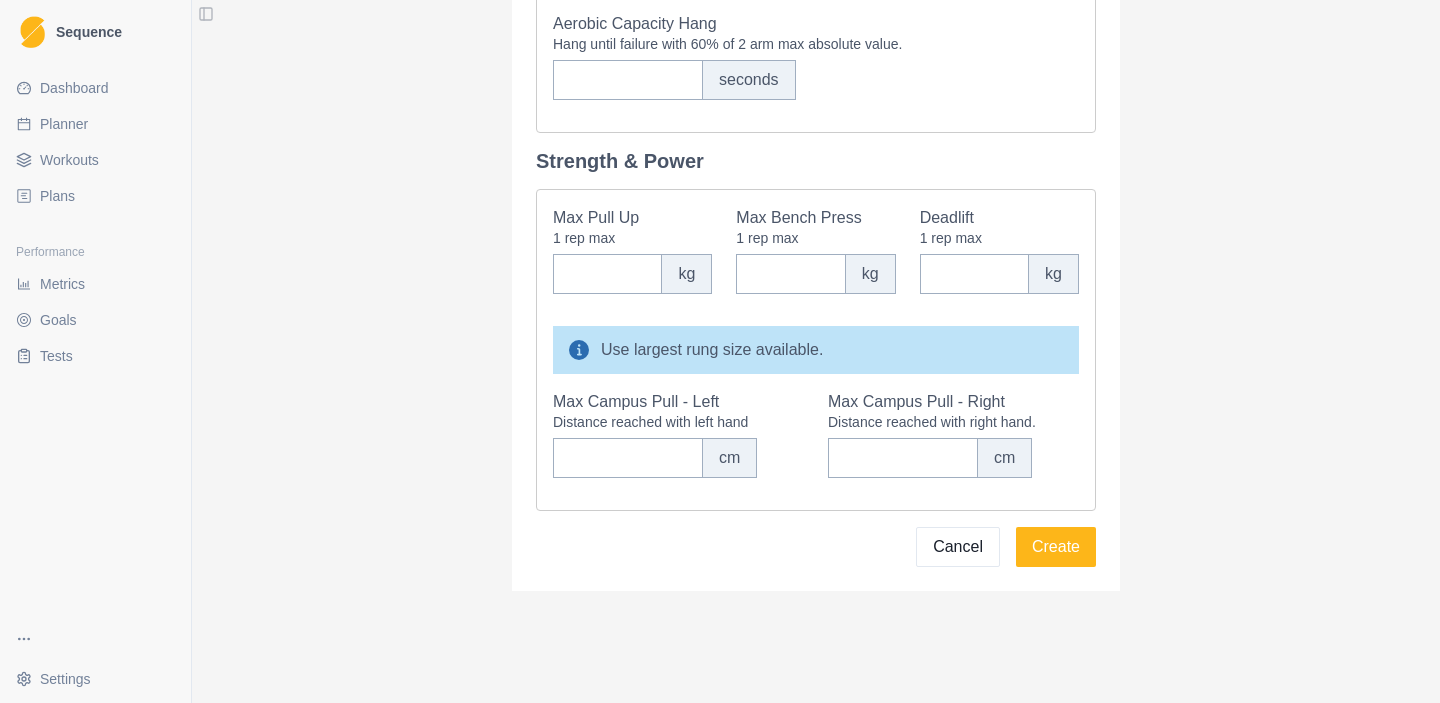 click on "kg" at bounding box center (686, 274) 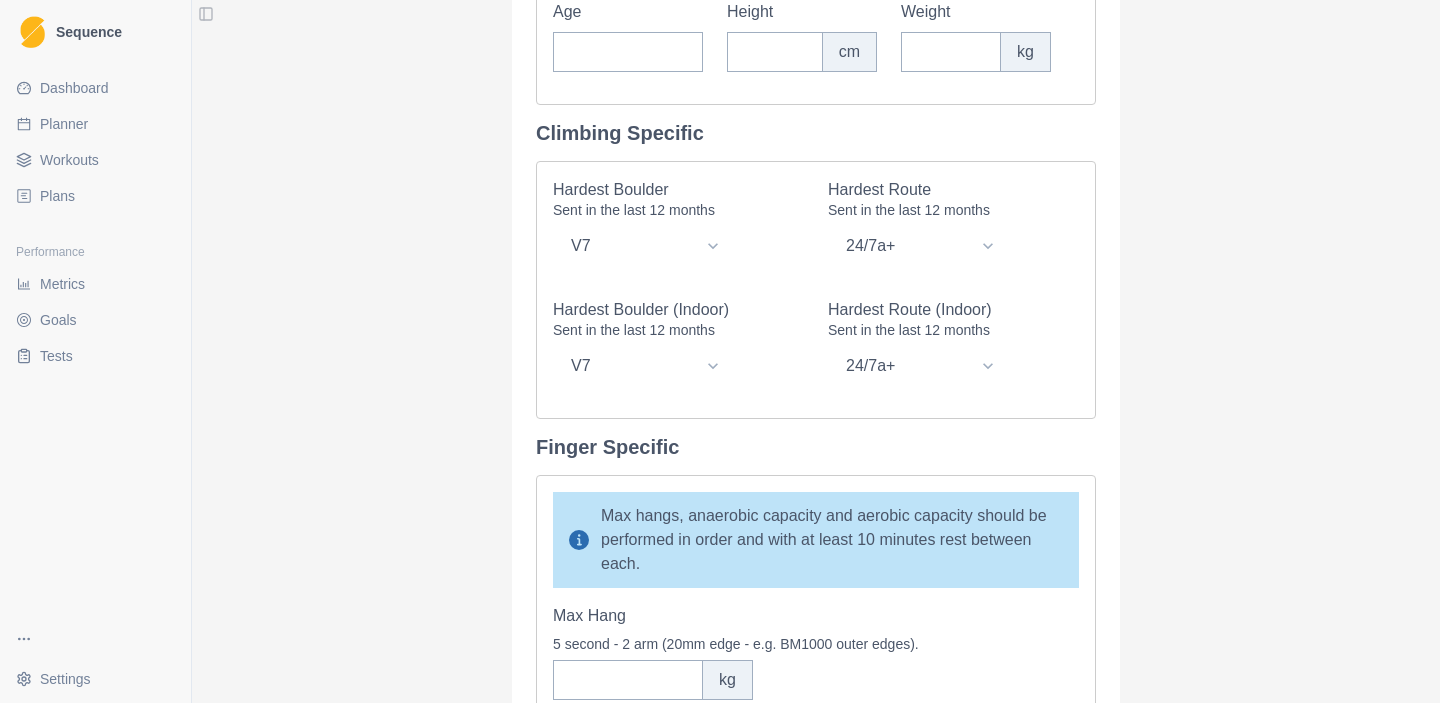 scroll, scrollTop: 0, scrollLeft: 0, axis: both 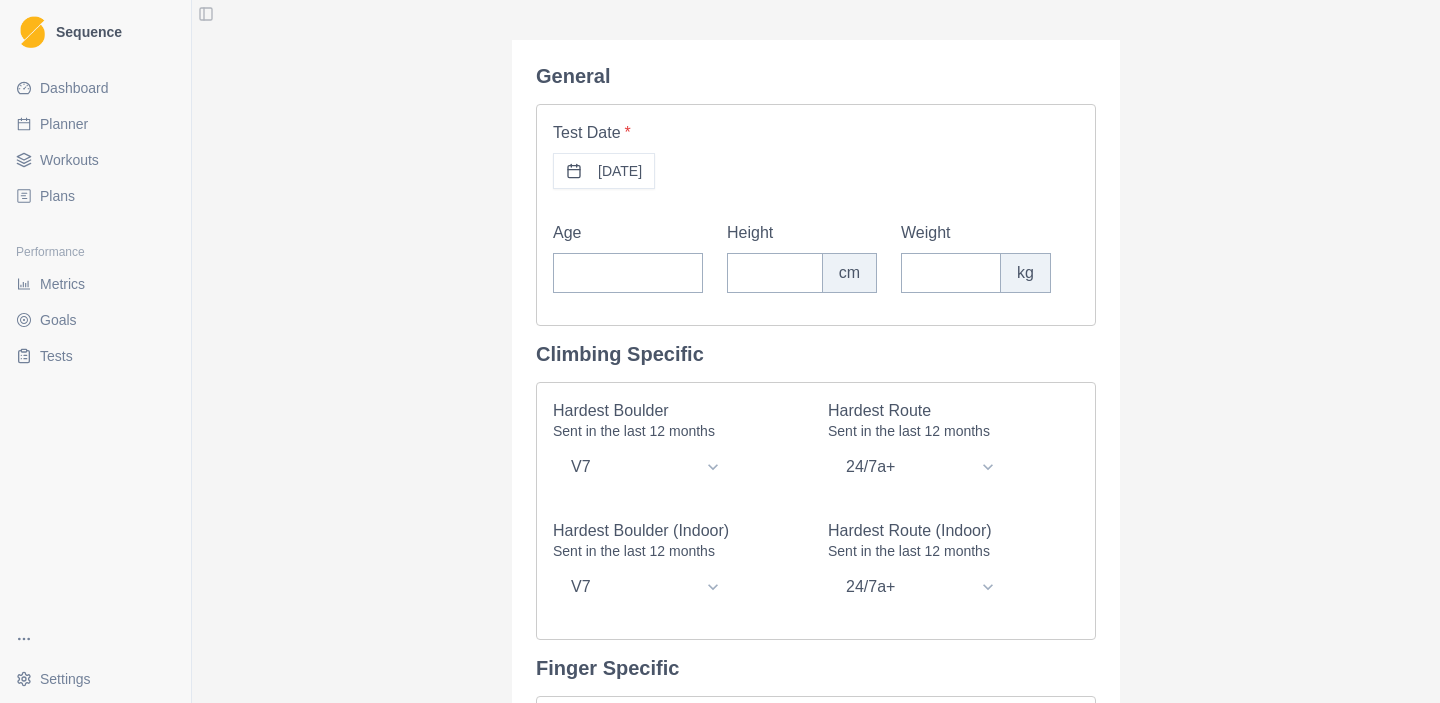 click on "Goals" at bounding box center [58, 320] 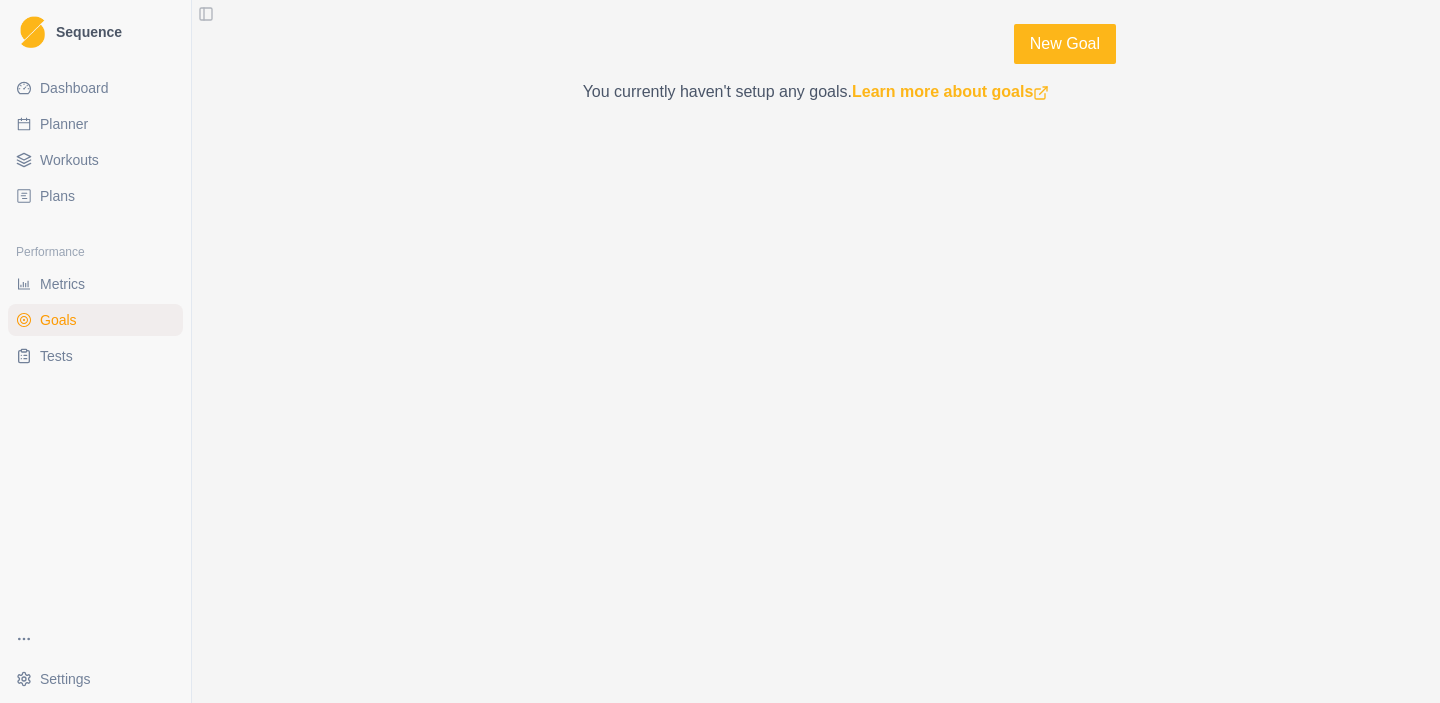 click on "Metrics" at bounding box center [62, 284] 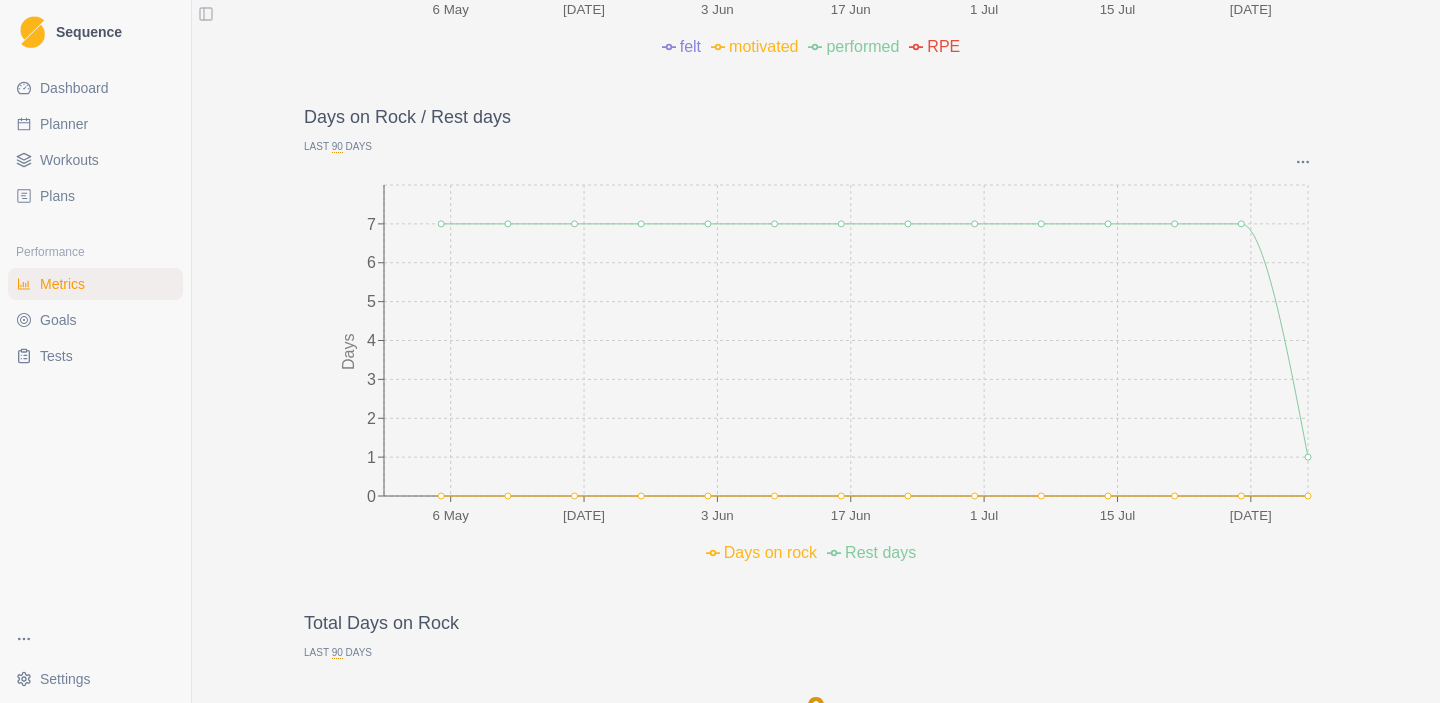 scroll, scrollTop: 0, scrollLeft: 0, axis: both 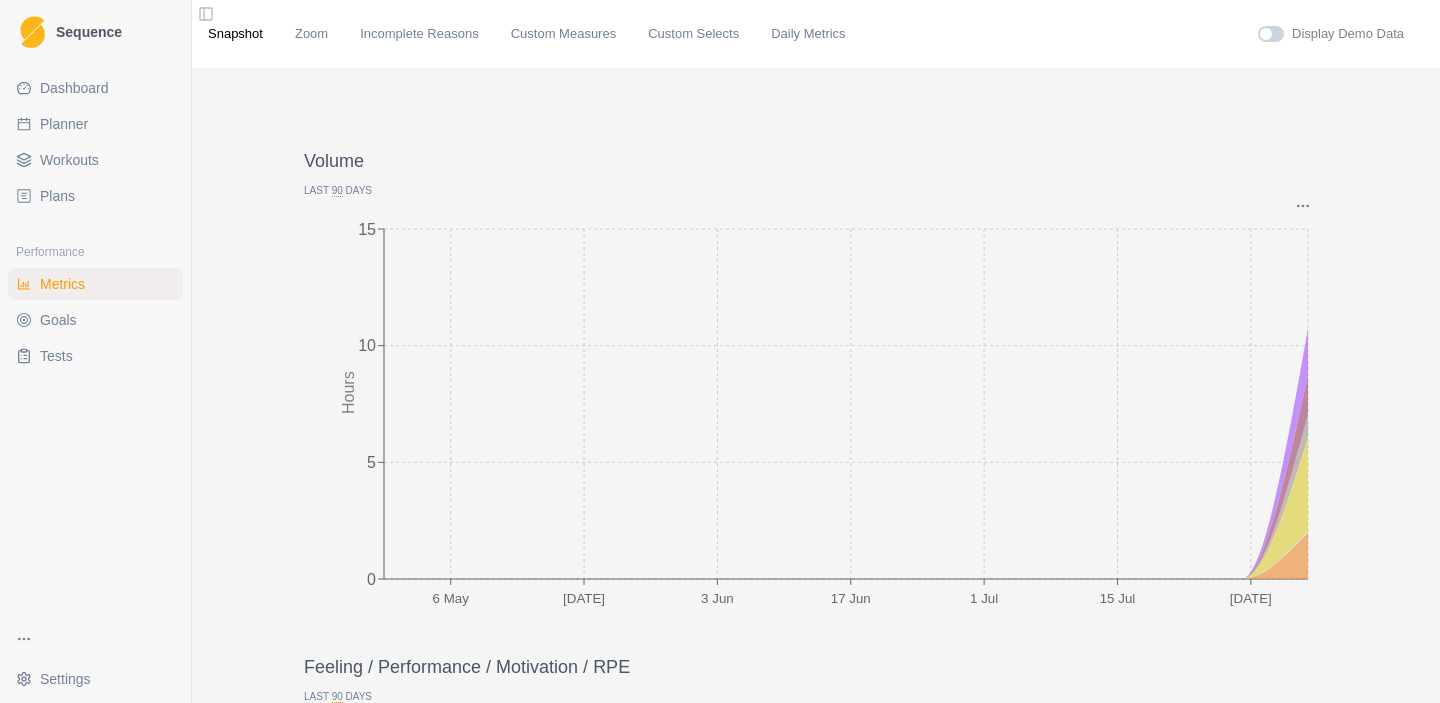 click on "Plans" at bounding box center [95, 196] 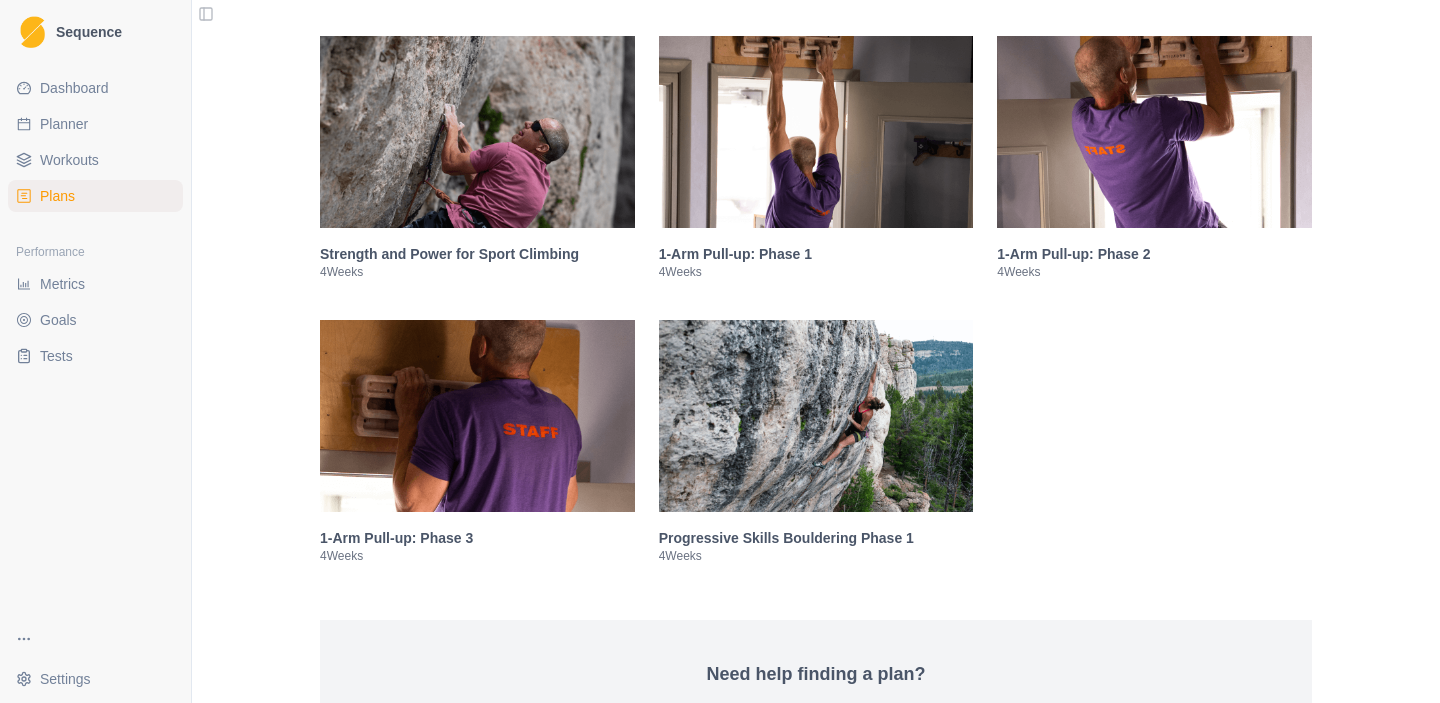scroll, scrollTop: 2949, scrollLeft: 0, axis: vertical 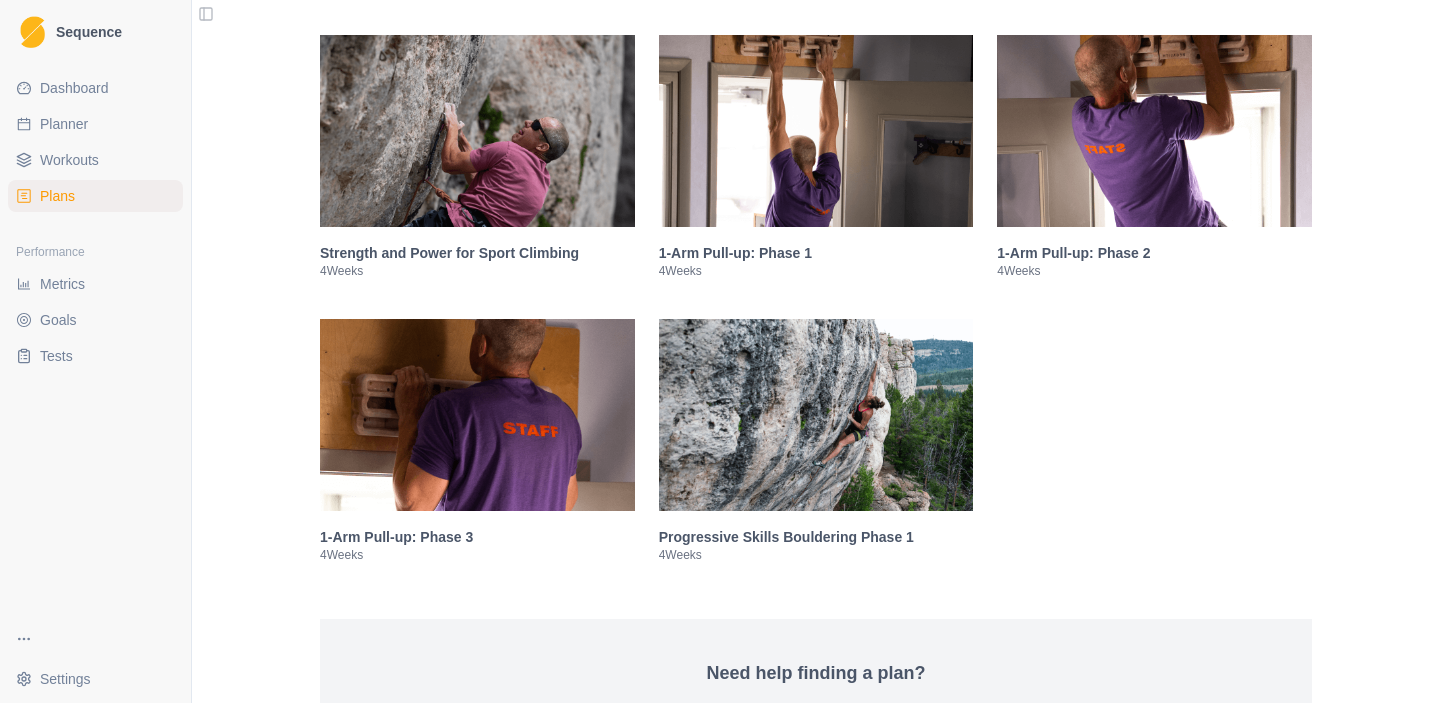 click on "1-Arm Pull-up: Phase 1" at bounding box center [816, 253] 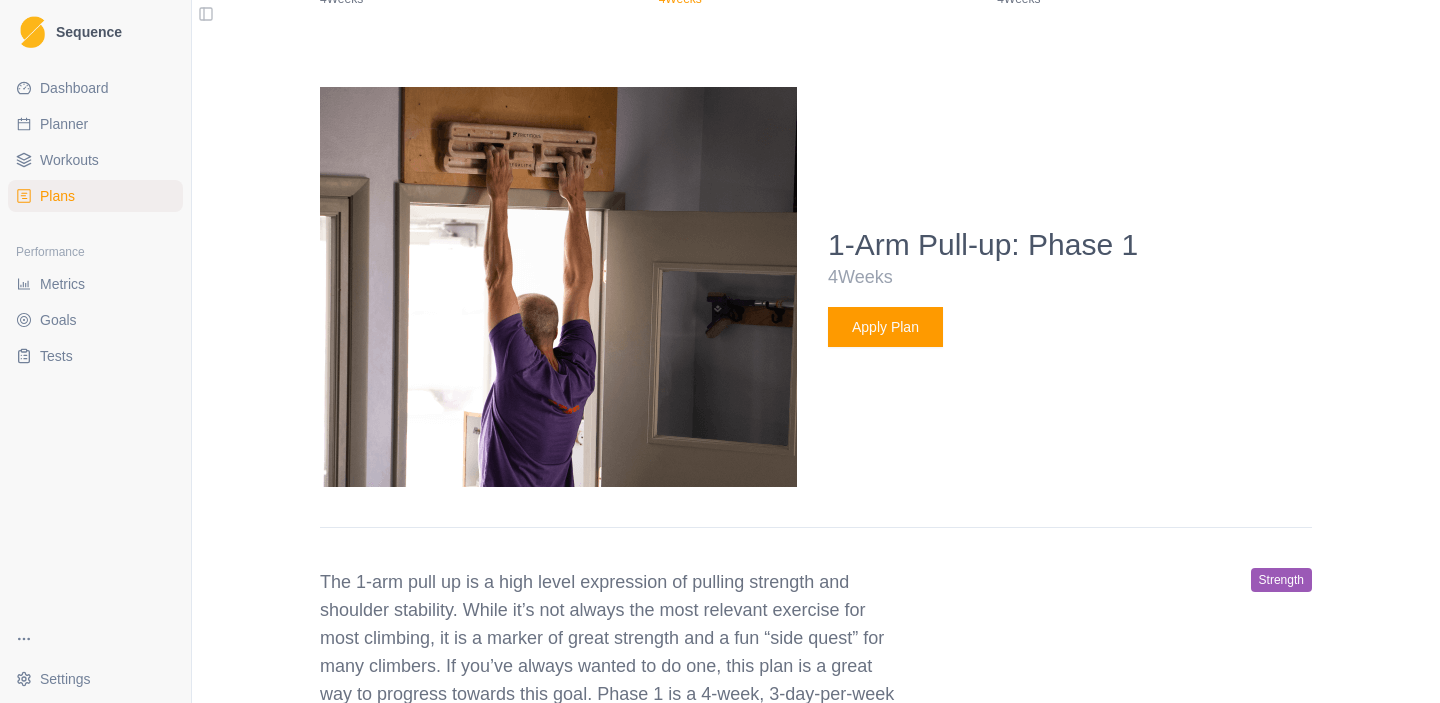 scroll, scrollTop: 3292, scrollLeft: 0, axis: vertical 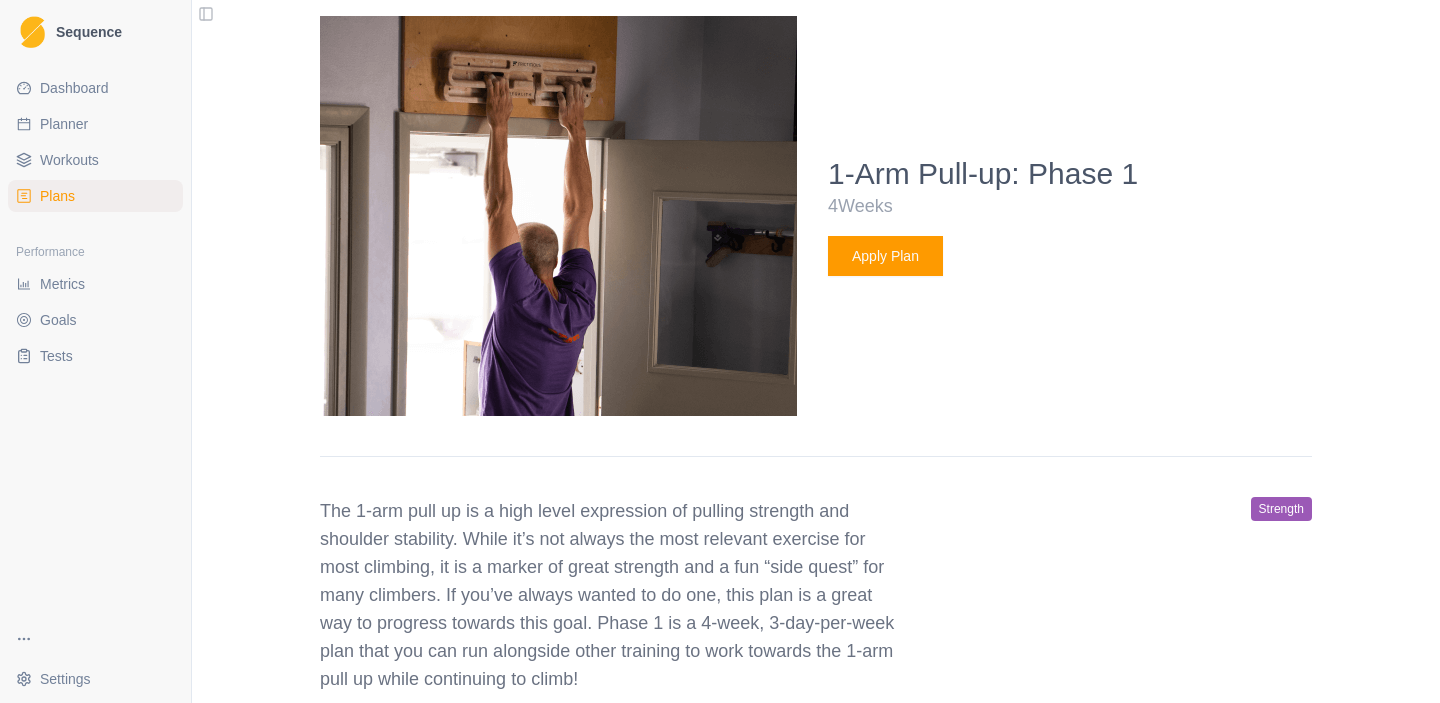 click on "Apply Plan" at bounding box center (885, 256) 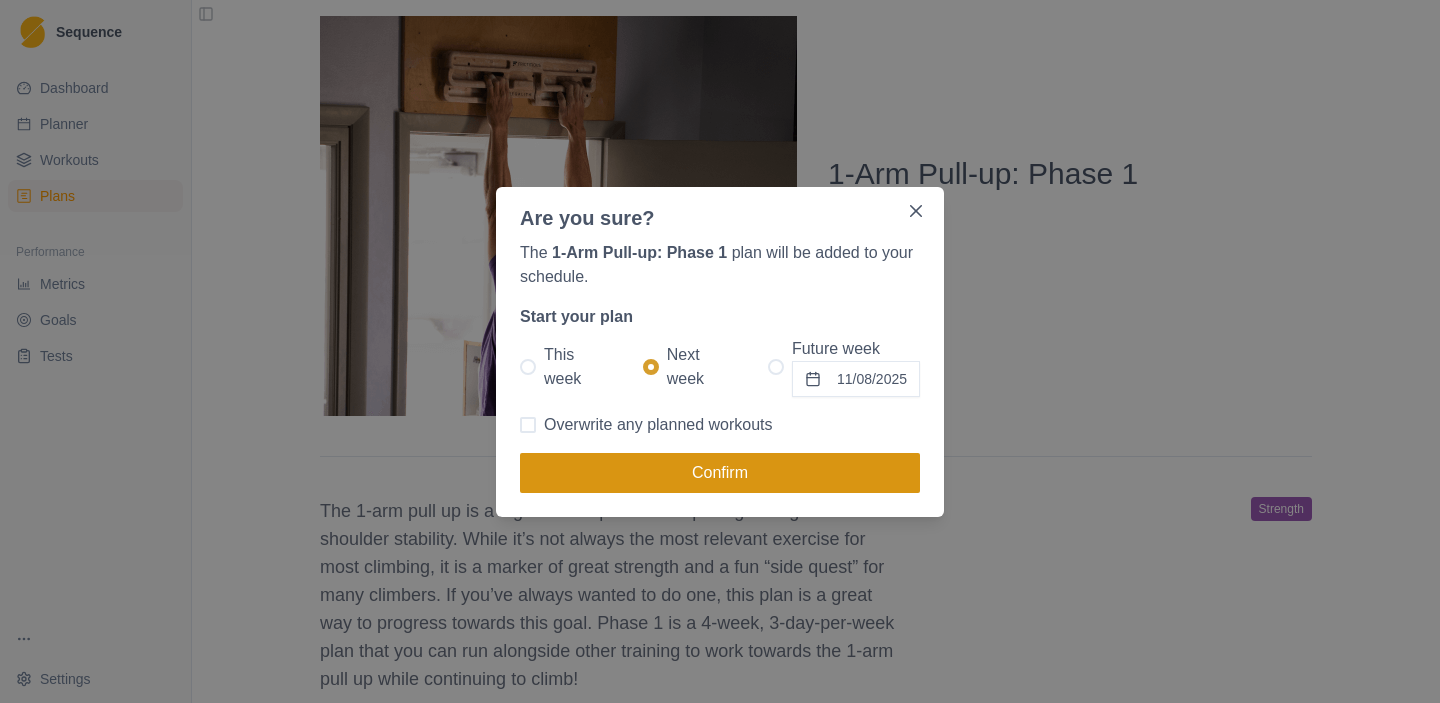 click on "Confirm" at bounding box center [720, 473] 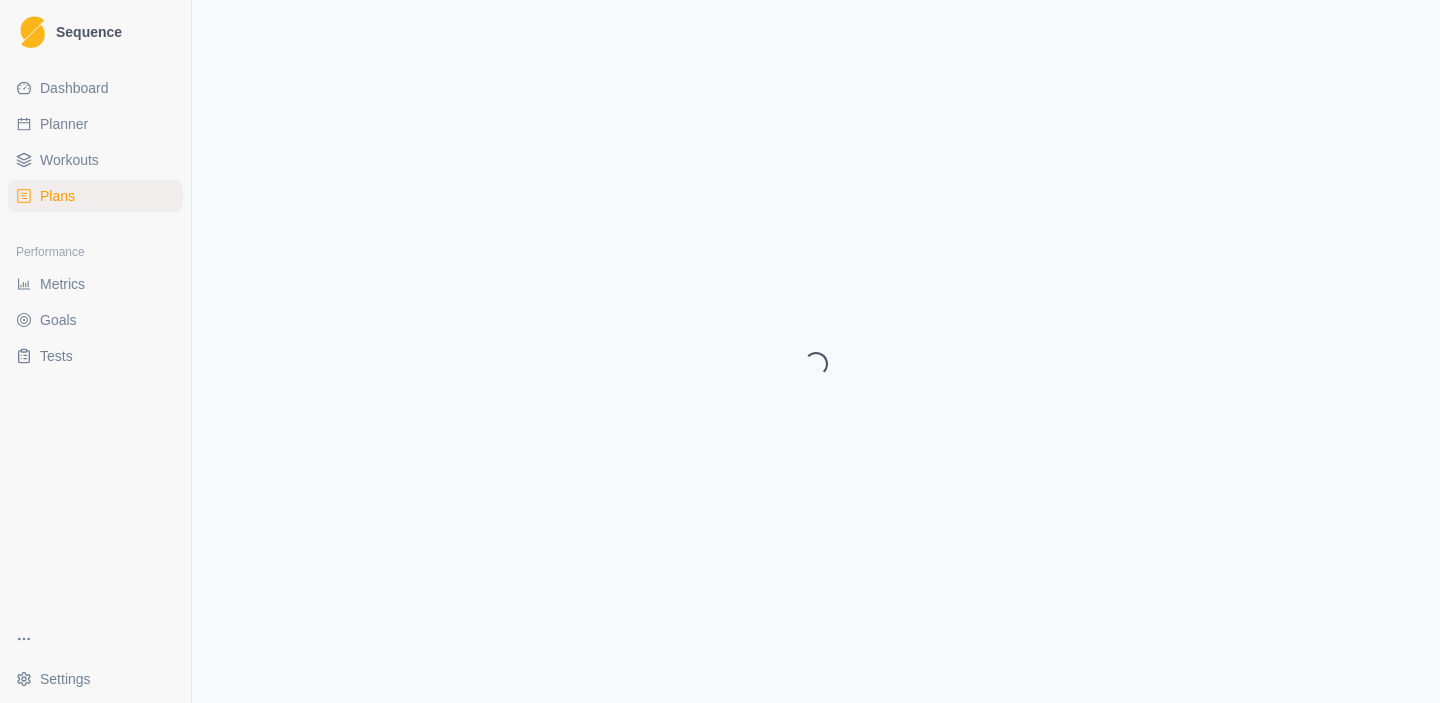 select on "month" 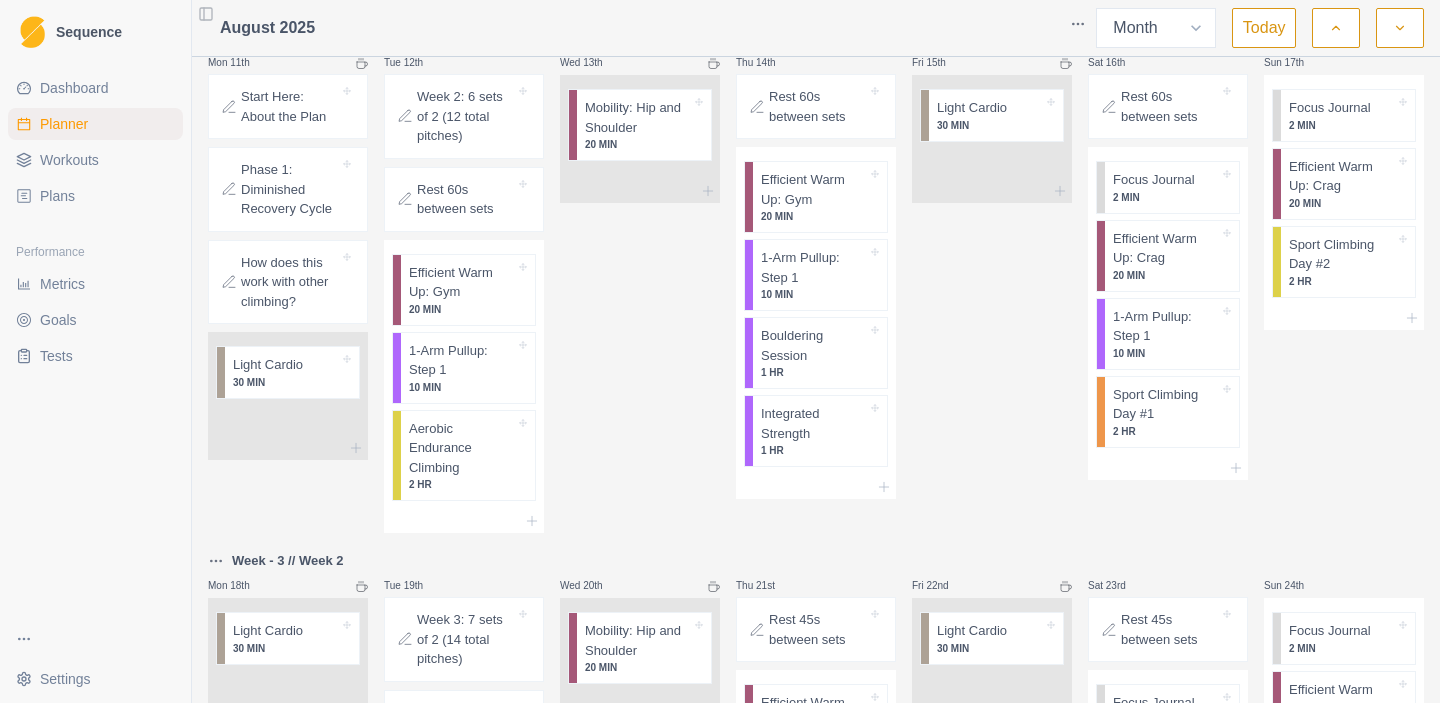 scroll, scrollTop: 606, scrollLeft: 0, axis: vertical 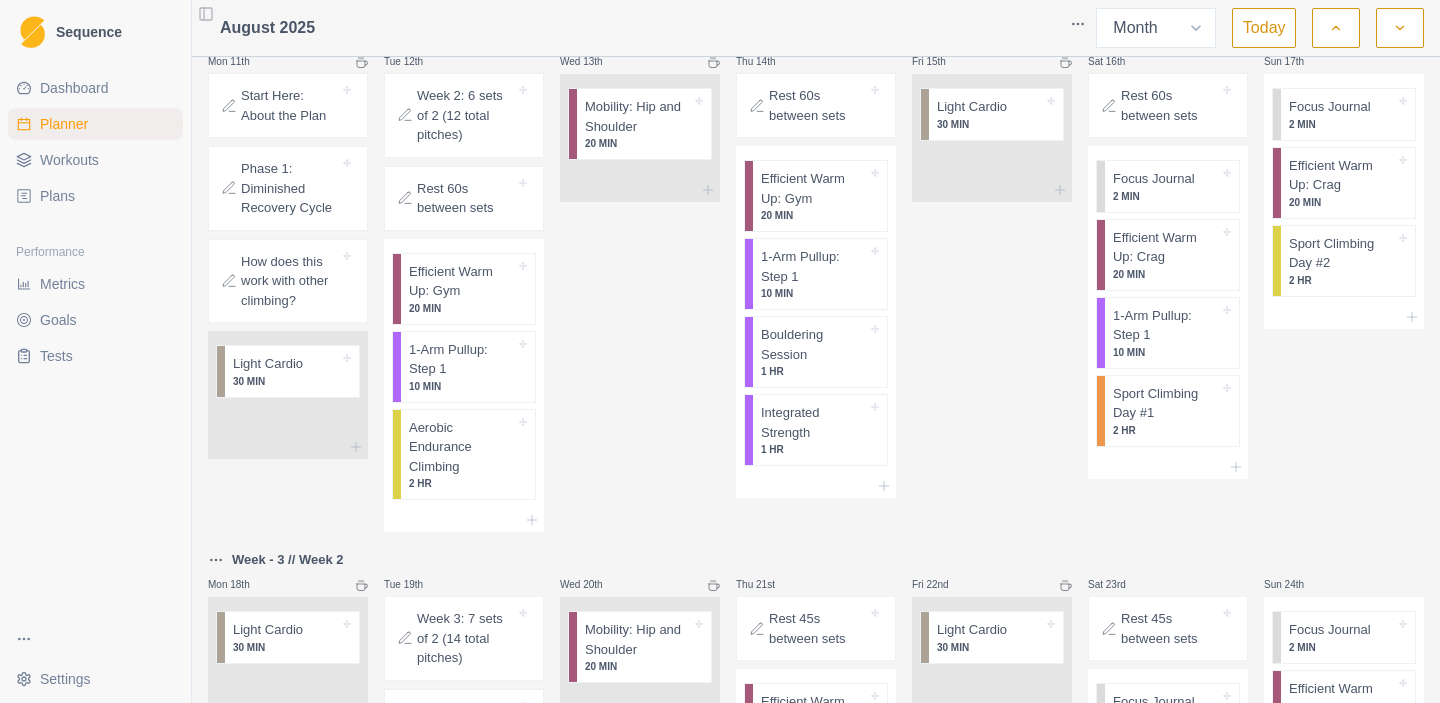 click on "Phase 1: Diminished Recovery Cycle" at bounding box center (290, 188) 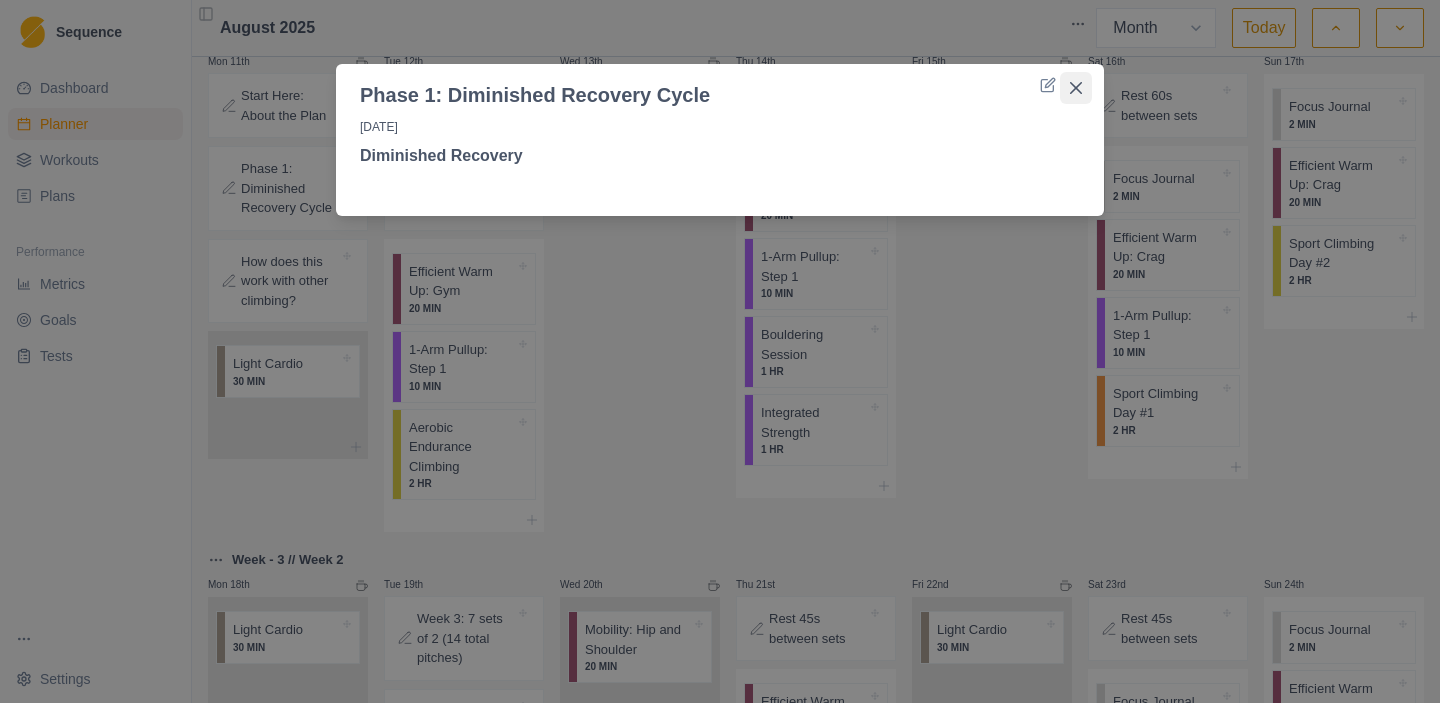click 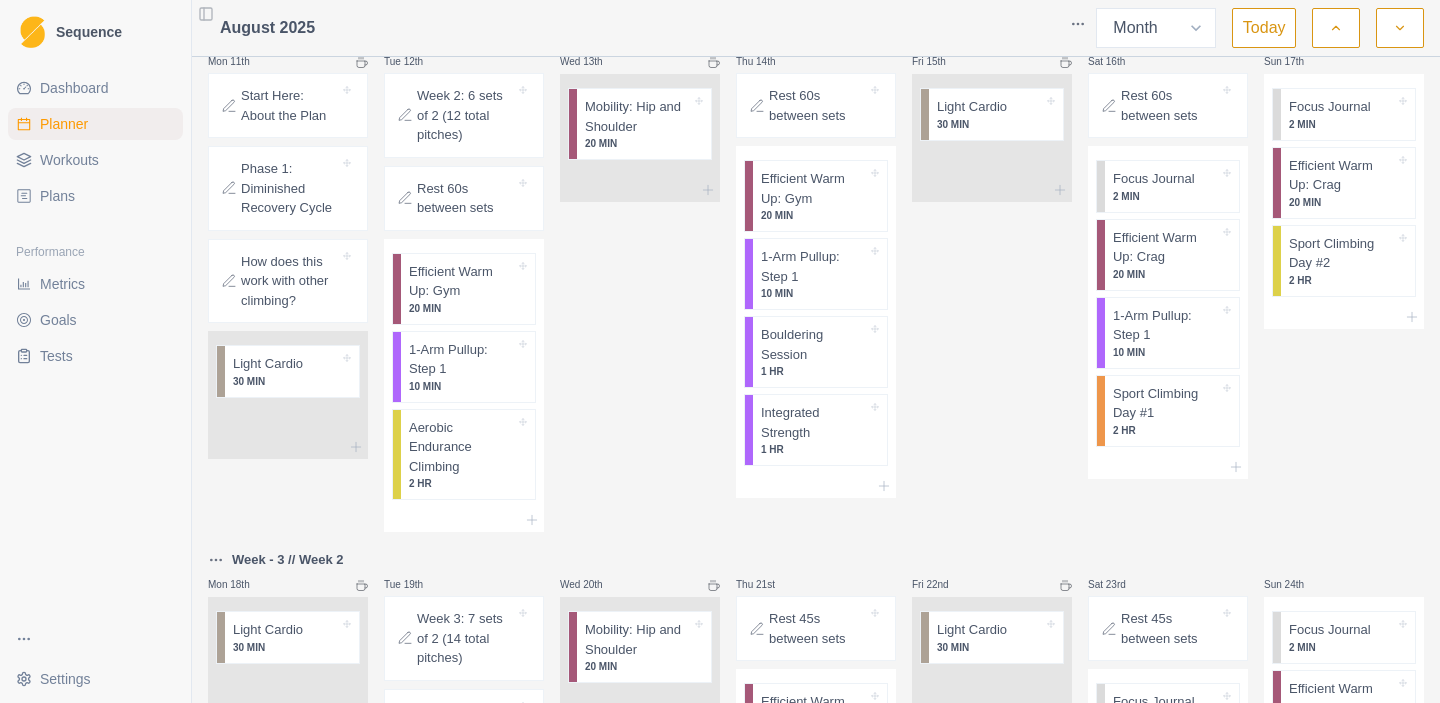 click on "Start Here: About the Plan" at bounding box center [288, 105] 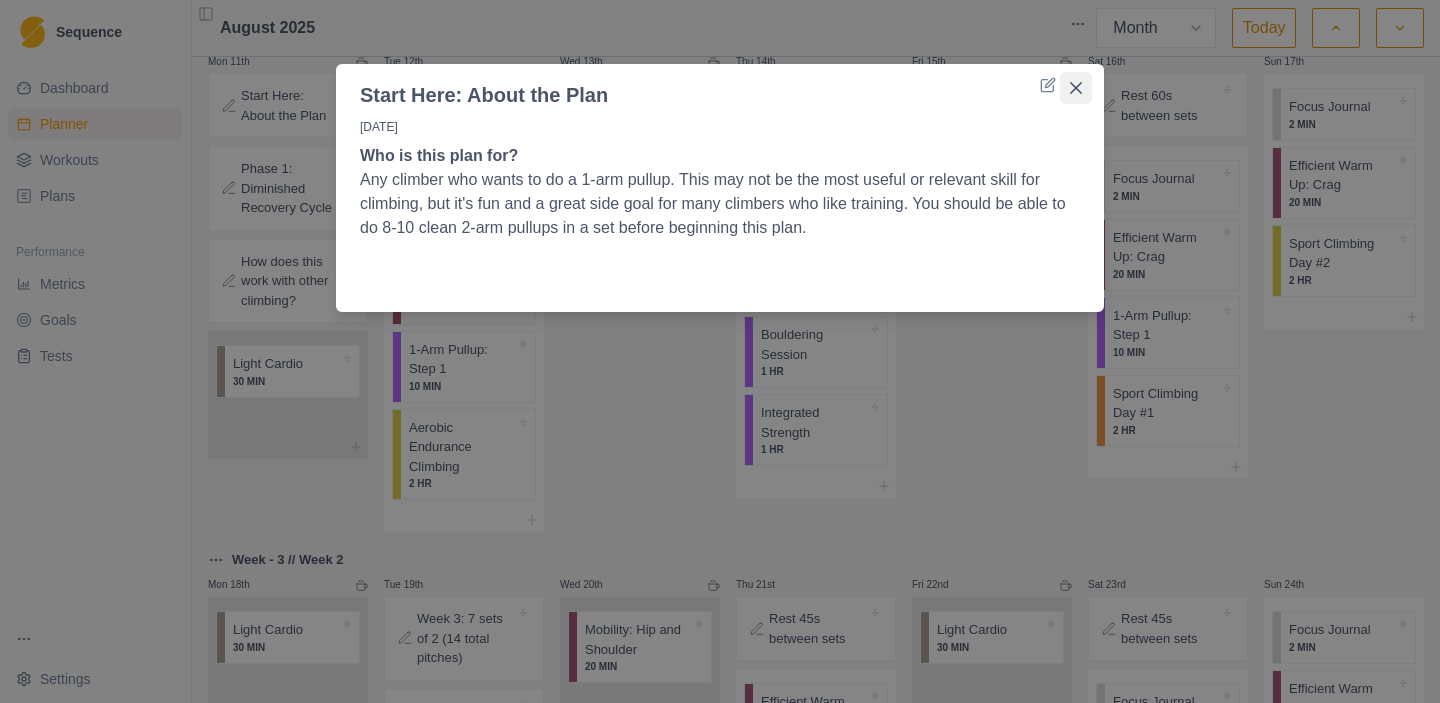 click 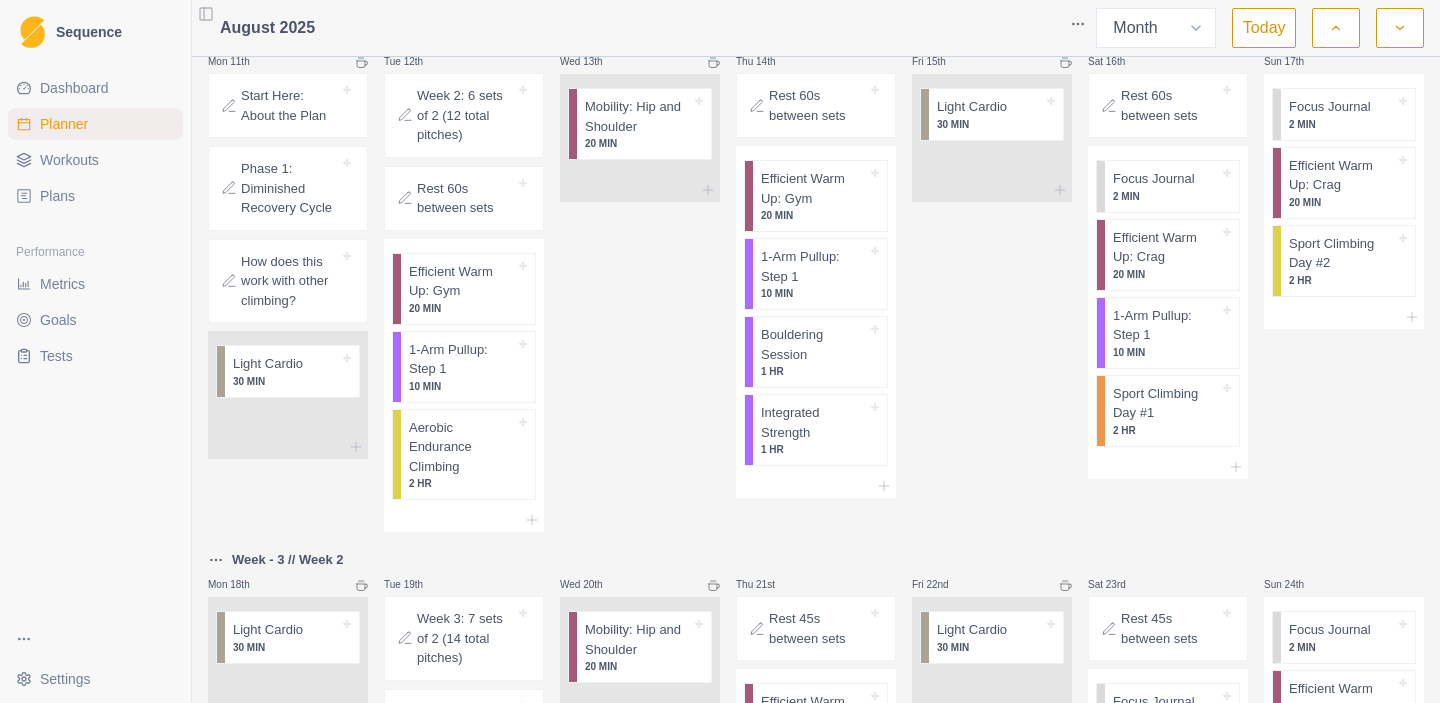 click on "How does this work with other climbing?" at bounding box center [290, 281] 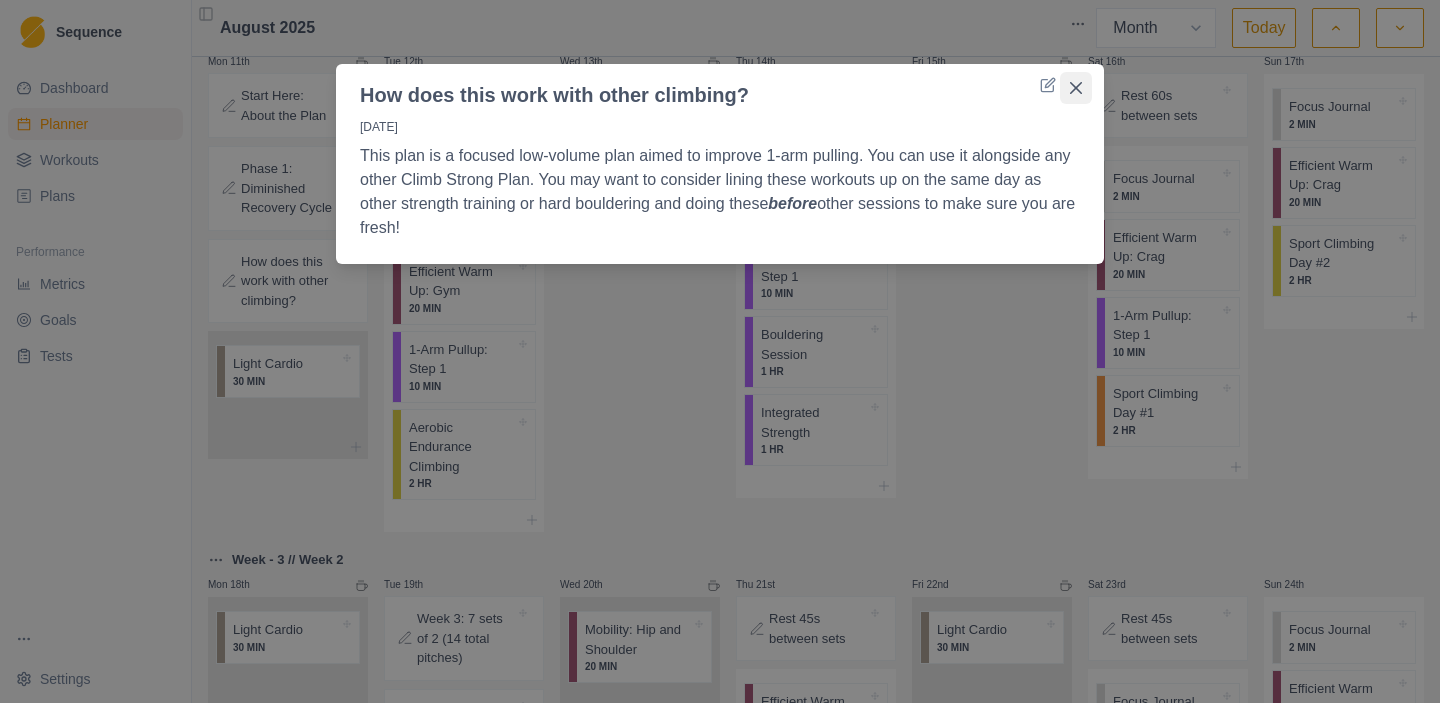 click at bounding box center (1076, 88) 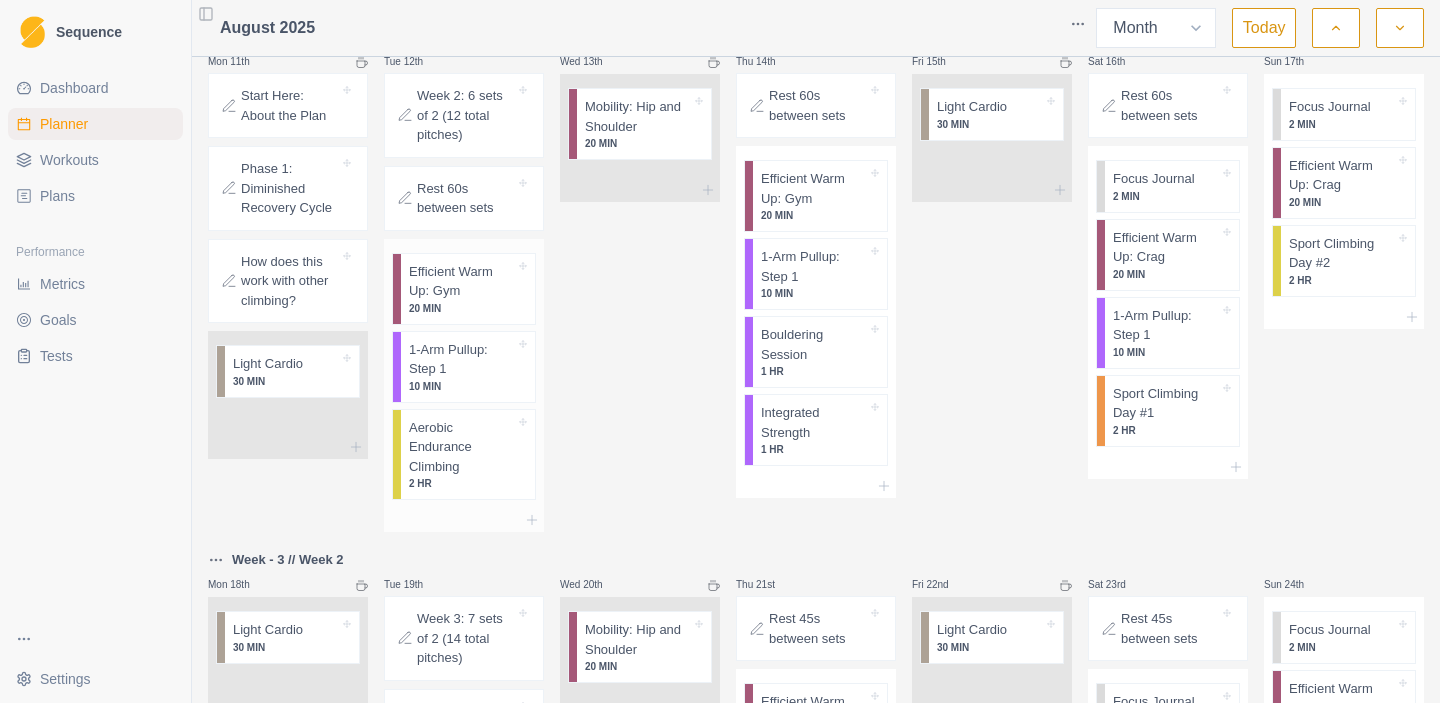 click on "1-Arm Pullup: Step 1" at bounding box center [462, 359] 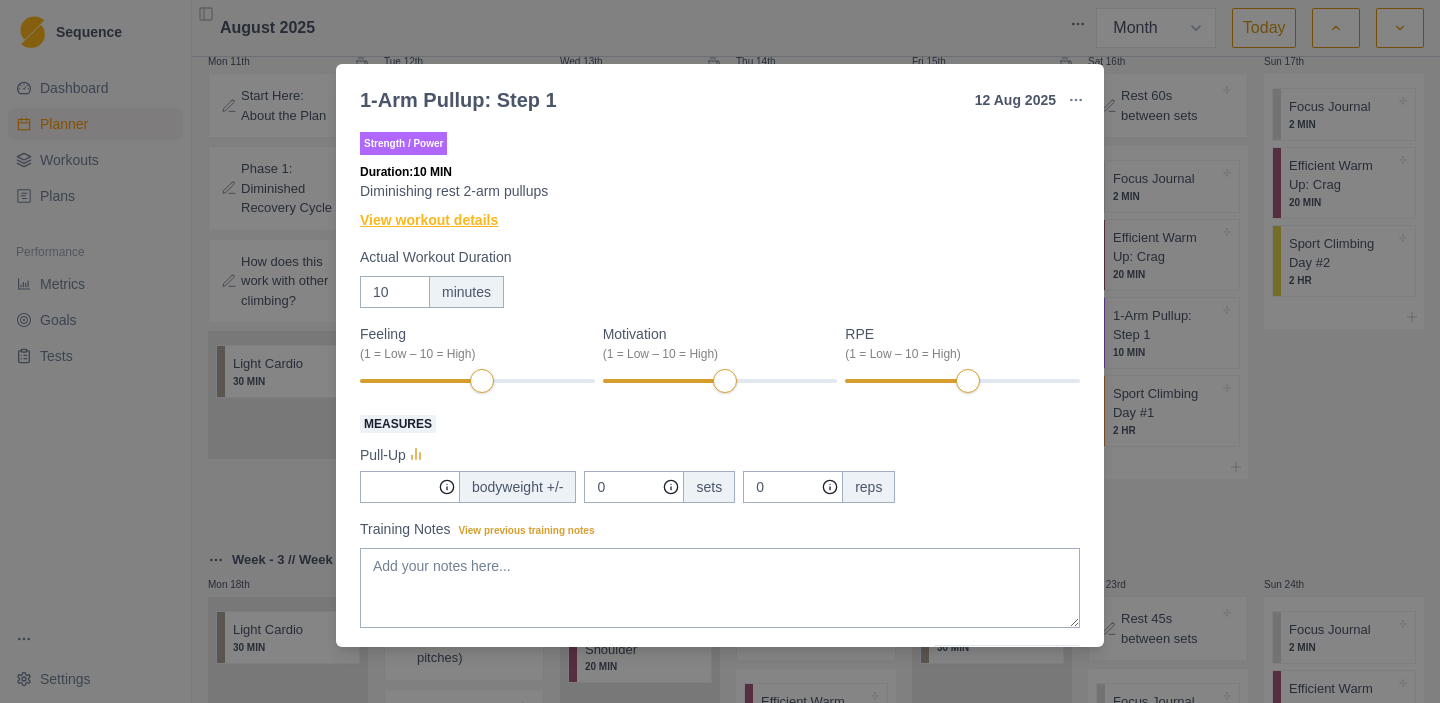 click on "View workout details" at bounding box center (429, 220) 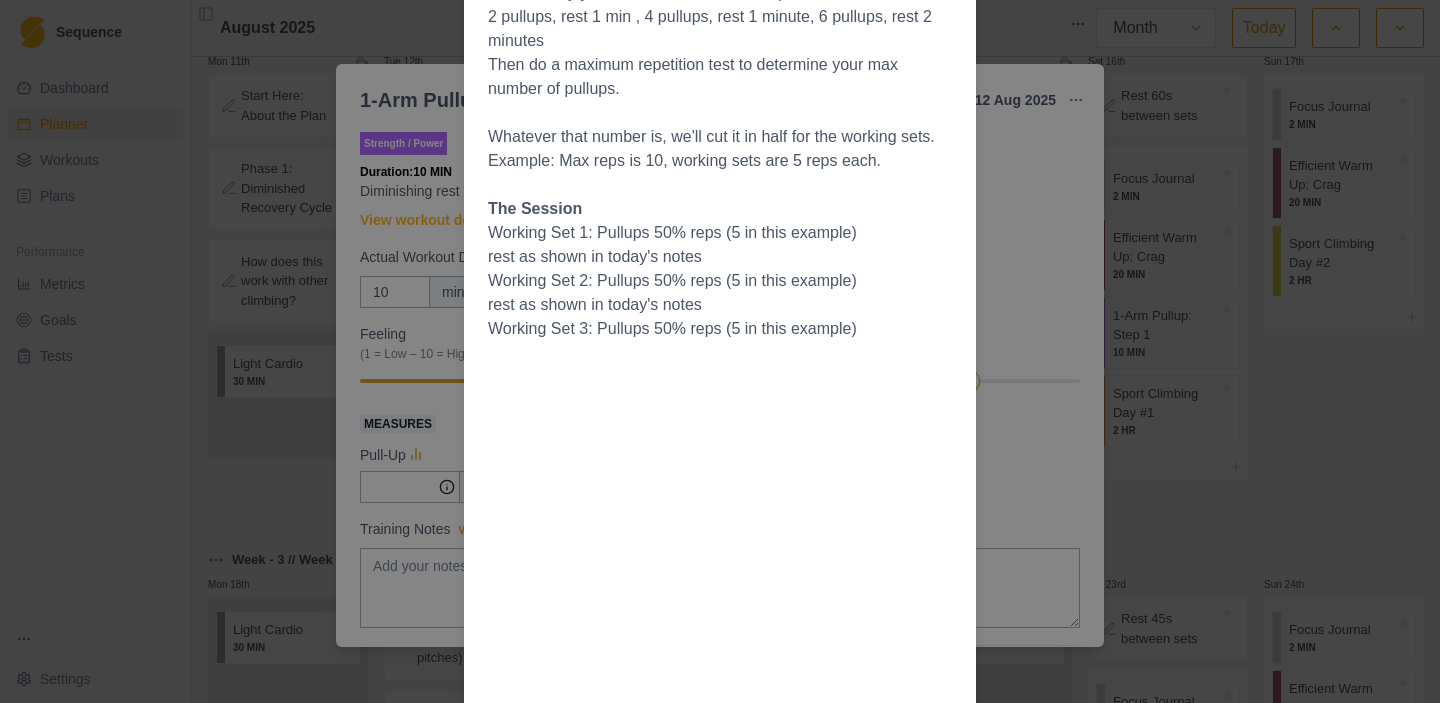 scroll, scrollTop: 255, scrollLeft: 0, axis: vertical 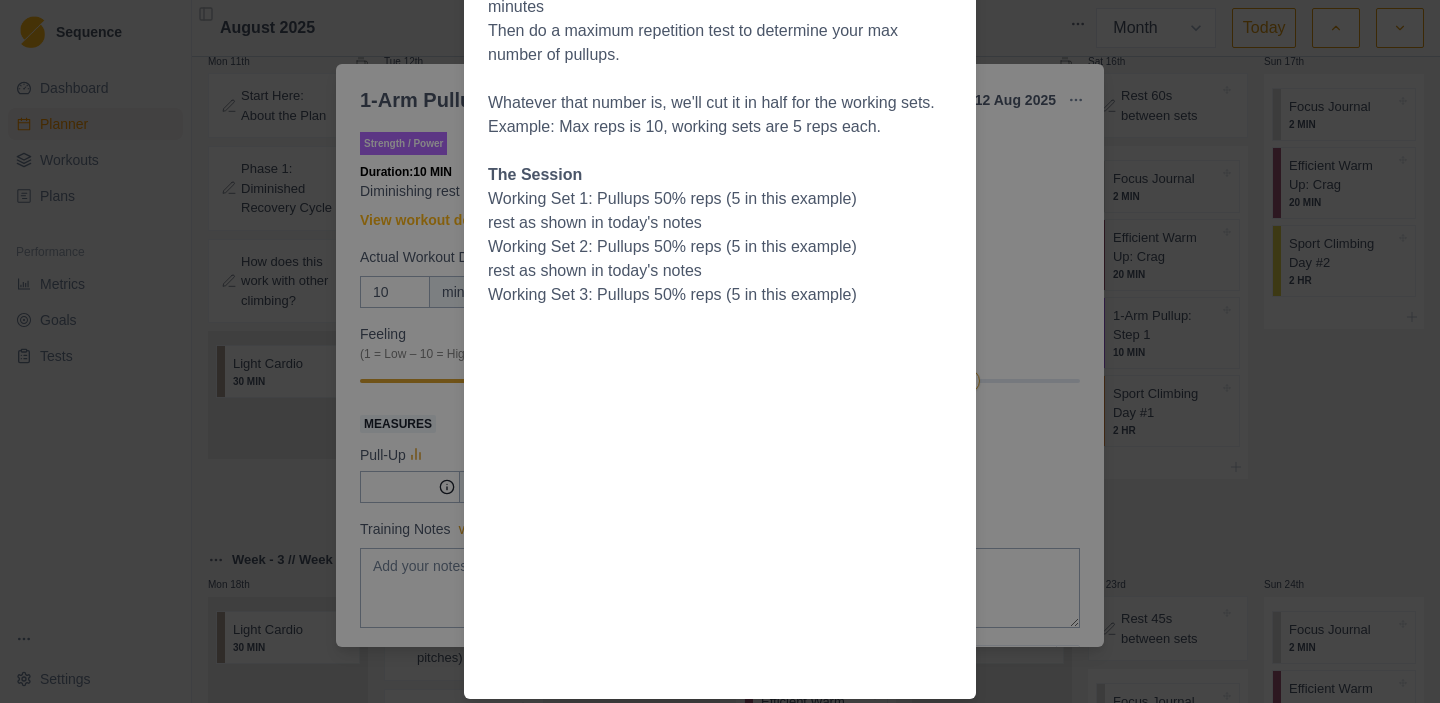 click on "Workout Details Testing: The first day you do this session, warm up well with a few sets: 2 pullups, rest 1 min , 4 pullups, rest 1 minute, 6 pullups, rest 2 minutes Then do a maximum repetition test to determine your max number of pullups. Whatever that number is, we'll cut it in half for the working sets. Example: Max reps is 10, working sets are 5 reps each. The Session Working Set 1: Pullups 50% reps (5 in this example) rest as shown in today's notes Working Set 2: Pullups 50% reps (5 in this example) rest as shown in today's notes Working Set 3: Pullups 50% reps (5 in this example)" at bounding box center [720, 351] 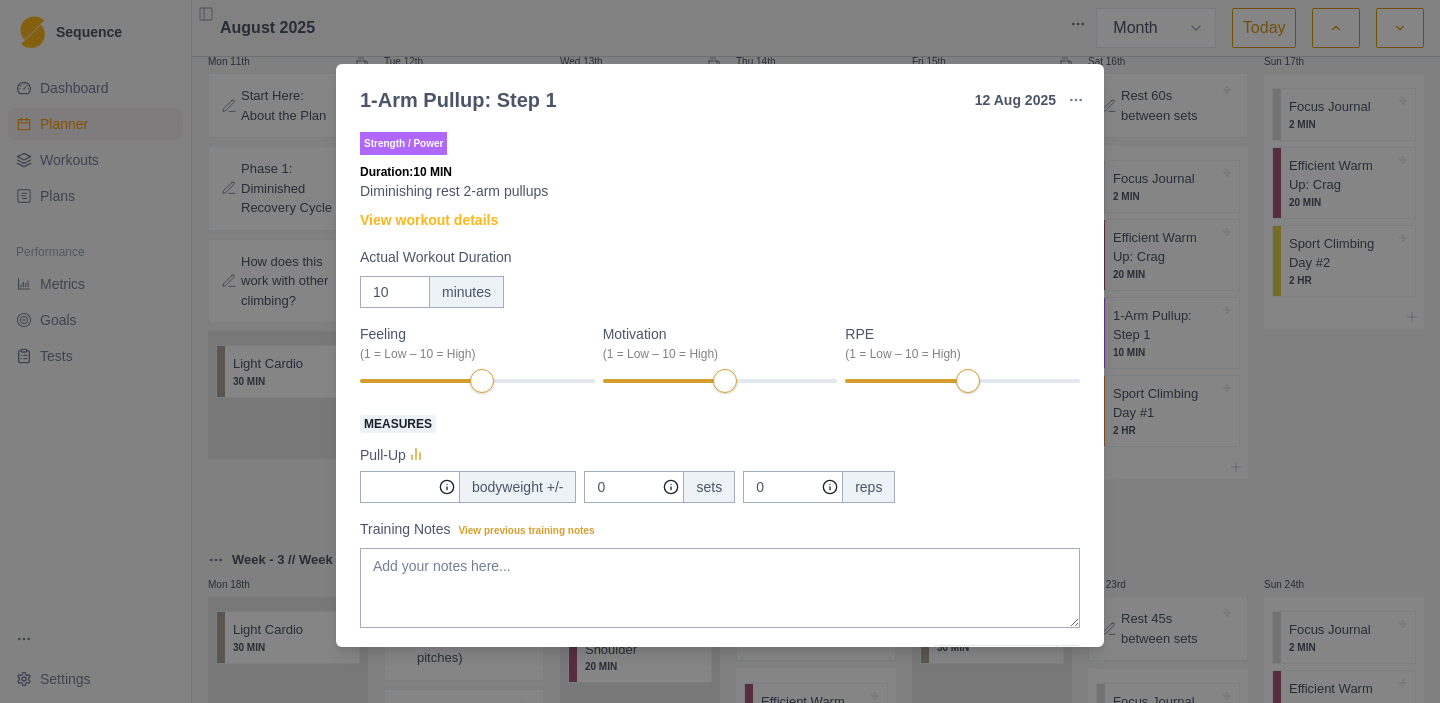 click on "1-Arm Pullup: Step 1 [DATE] Link To Goal View Workout Metrics Edit Original Workout Reschedule Workout Remove From Schedule Strength / Power Duration:  10 MIN Diminishing rest 2-arm pullups View workout details Actual Workout Duration 10 minutes Feeling (1 = Low – 10 = High) Motivation (1 = Low – 10 = High) RPE (1 = Low – 10 = High) Measures Pull-Up bodyweight +/- 0 sets 0 reps Training Notes View previous training notes Mark as Incomplete Complete Workout" at bounding box center [720, 351] 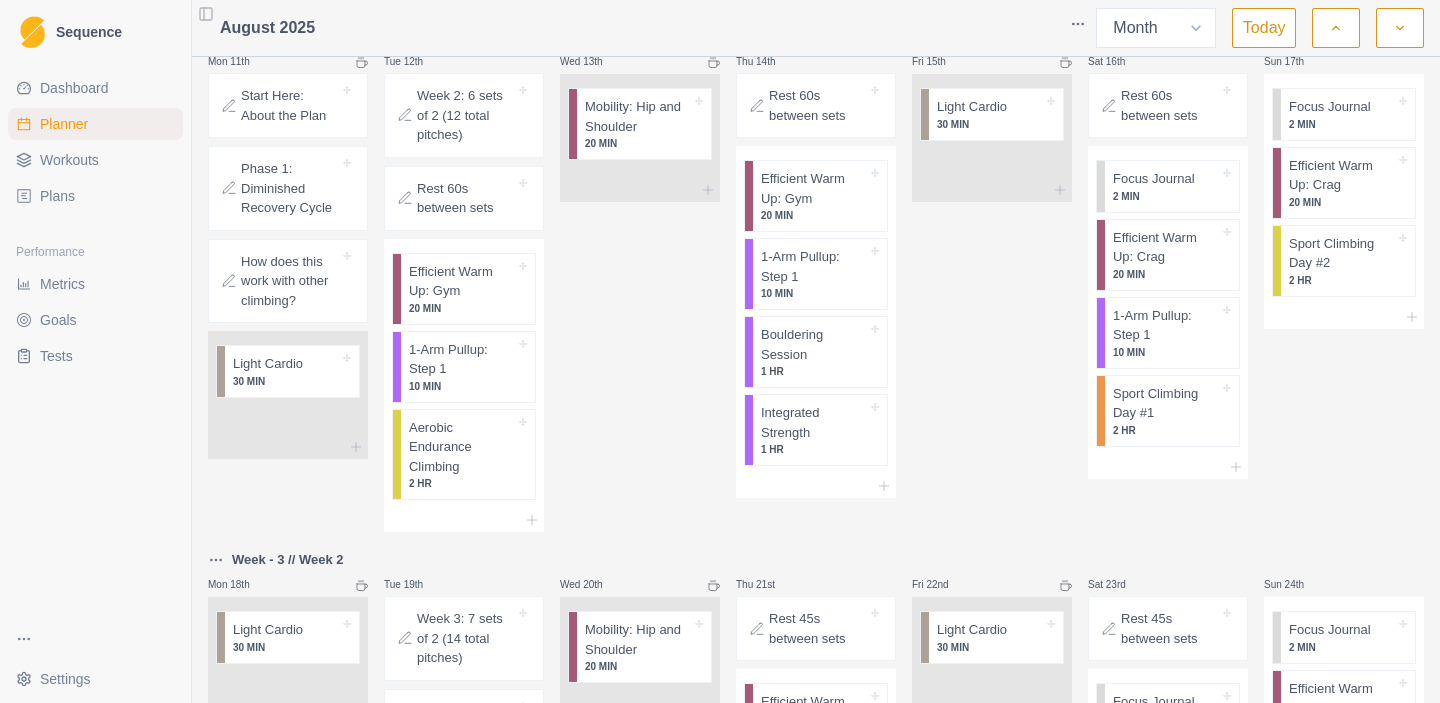 click on "Rest 60s between sets" at bounding box center [464, 198] 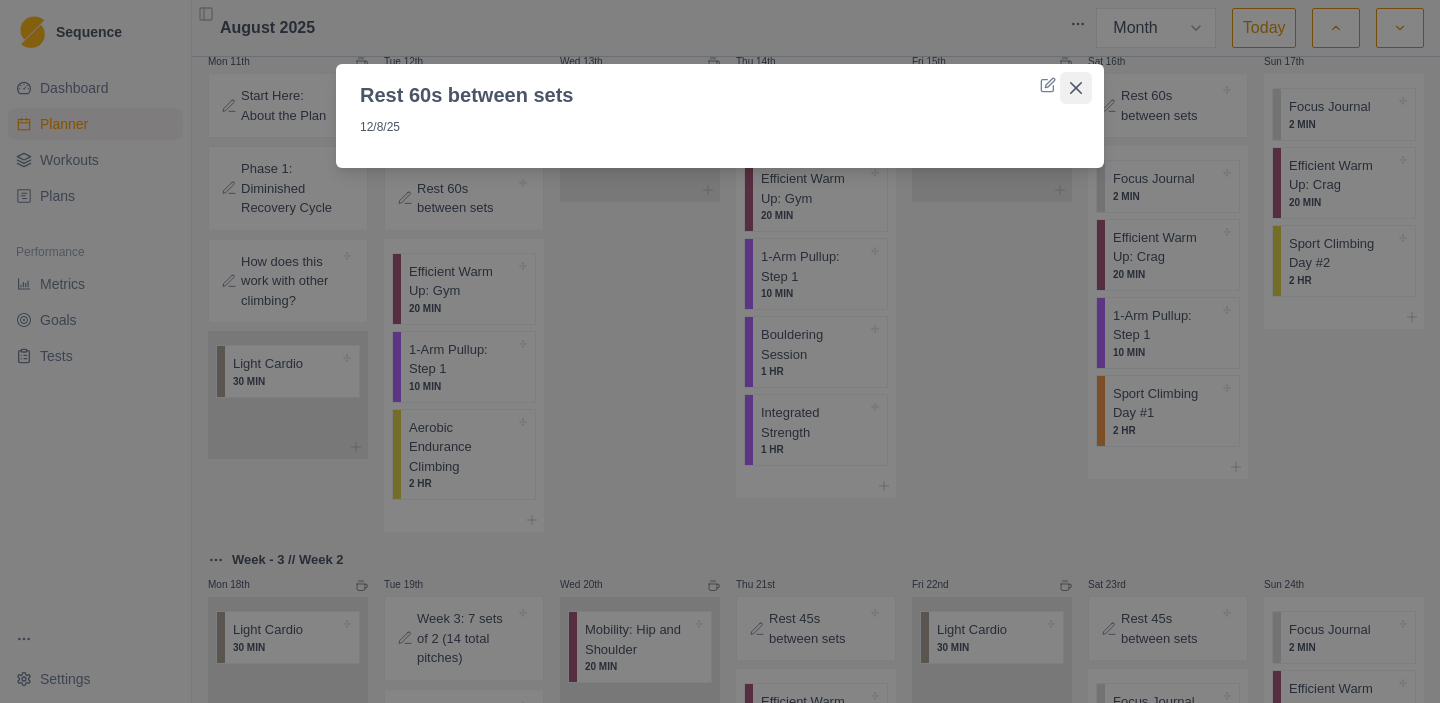 click at bounding box center [1076, 88] 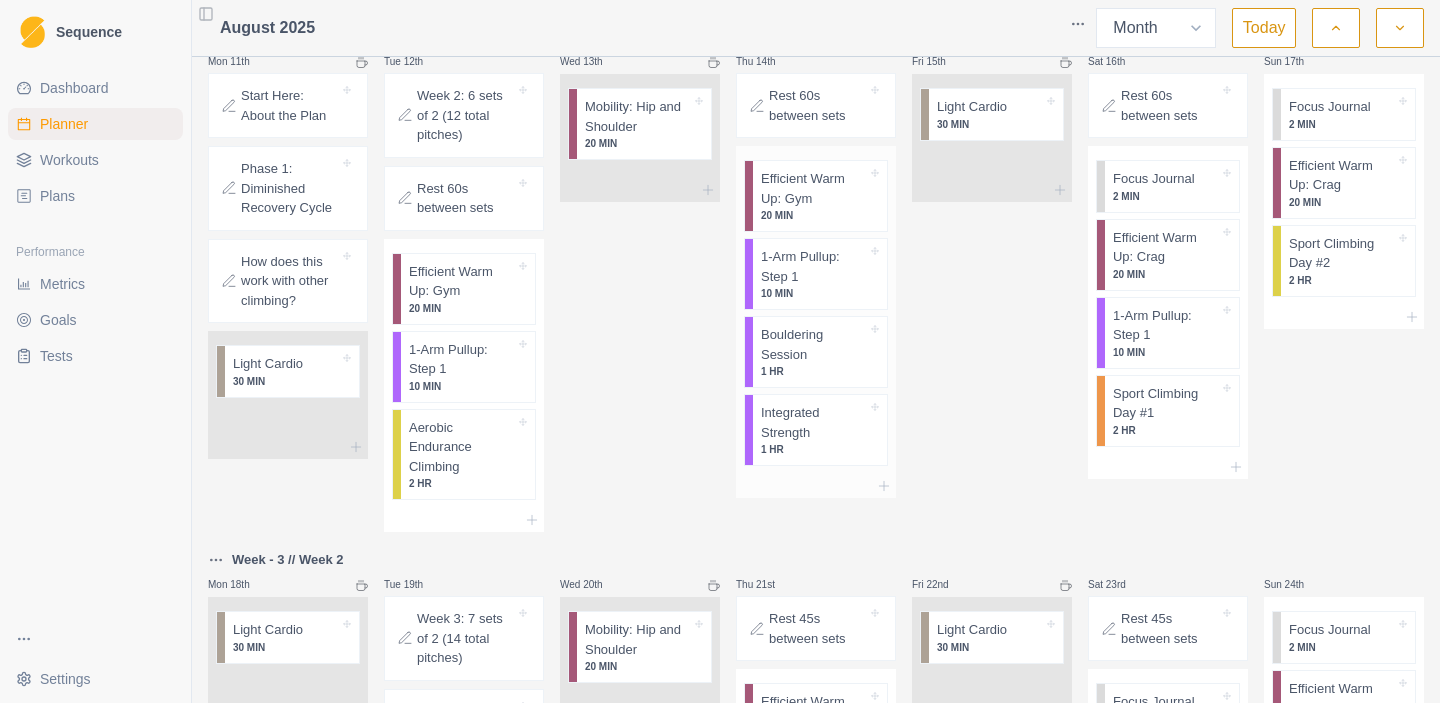 click on "1-Arm Pullup: Step 1" at bounding box center [814, 266] 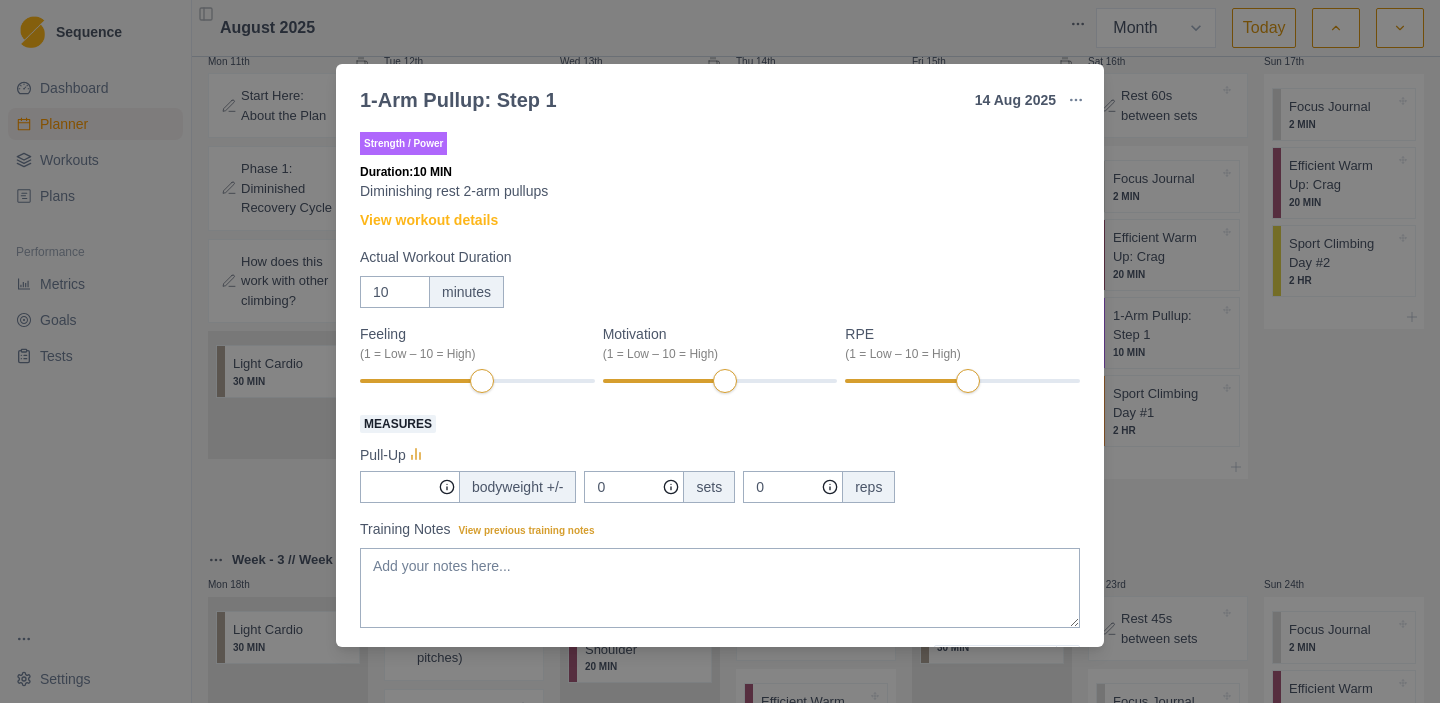 click on "1-Arm Pullup: Step 1 [DATE] Link To Goal View Workout Metrics Edit Original Workout Reschedule Workout Remove From Schedule Strength / Power Duration: 10 MIN Diminishing rest 2-arm pullups View workout details Actual Workout Duration 10 minutes Feeling (1 = Low – 10 = High) Motivation (1 = Low – 10 = High) RPE (1 = Low – 10 = High) Measures Pull-Up bodyweight +/- 0 sets 0 reps Training Notes View previous training notes Mark as Incomplete Complete Workout" at bounding box center (720, 351) 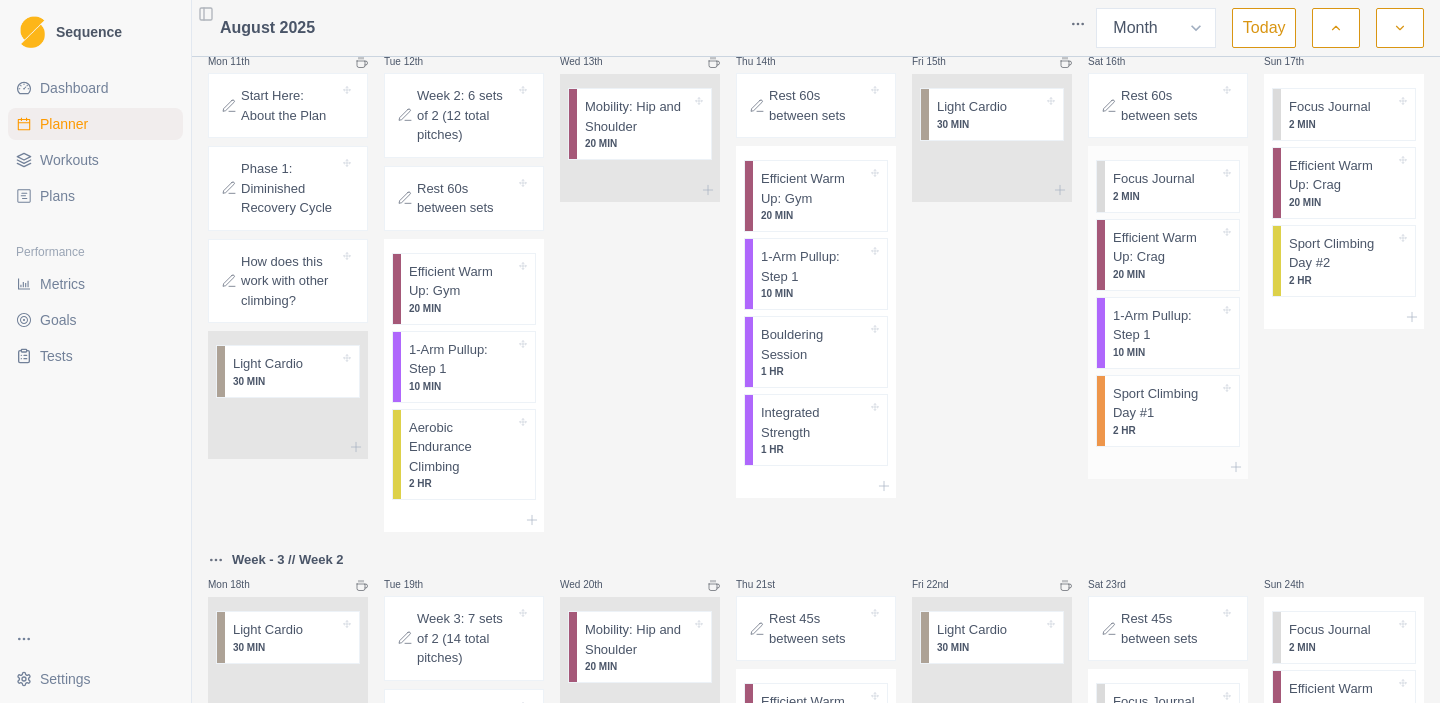 click on "1-Arm Pullup: Step 1" at bounding box center (1166, 325) 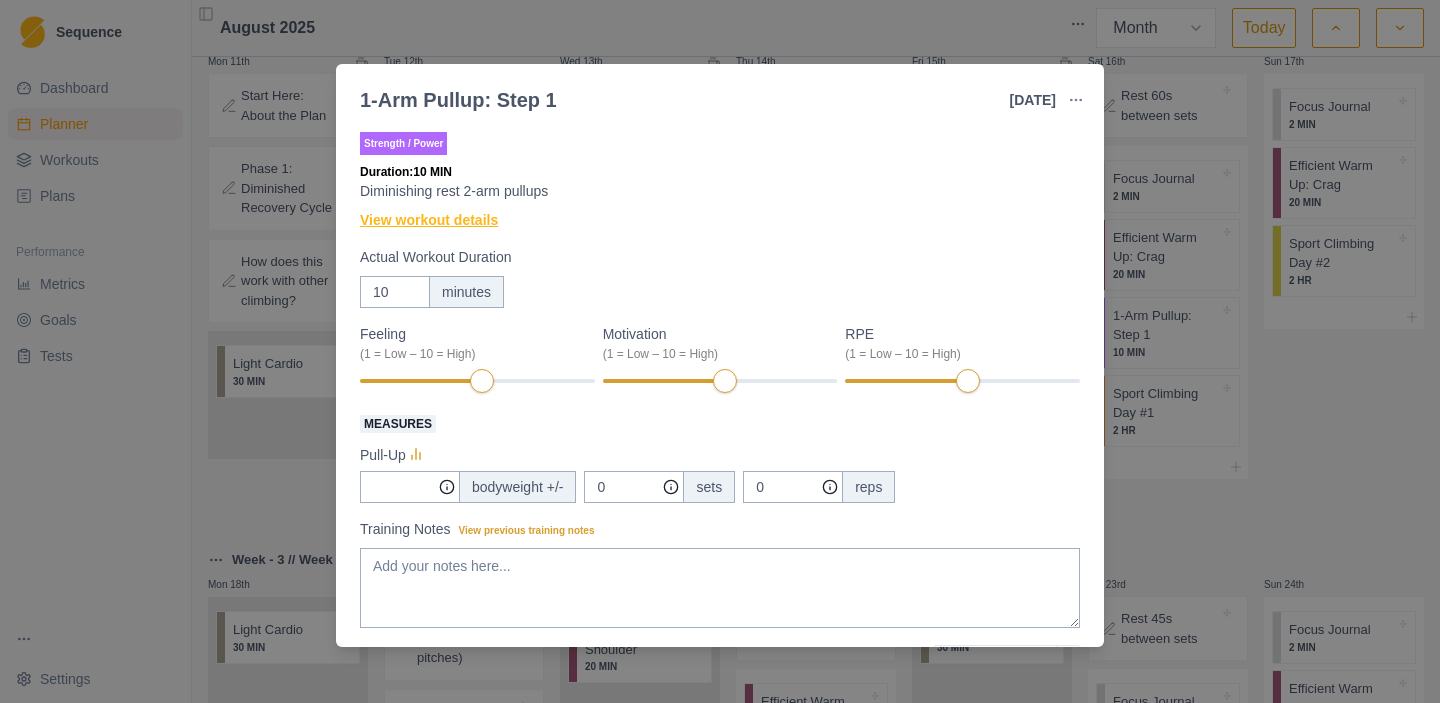 click on "View workout details" at bounding box center [429, 220] 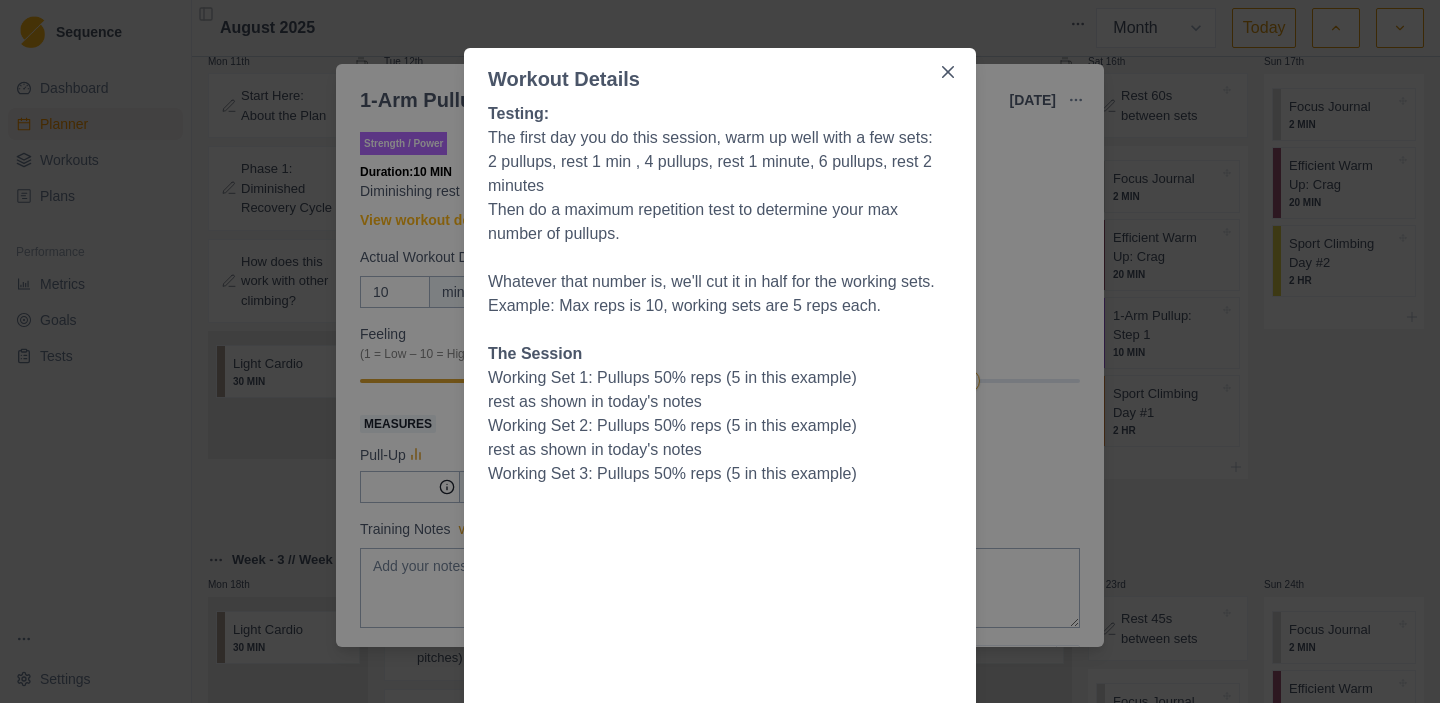 scroll, scrollTop: 0, scrollLeft: 0, axis: both 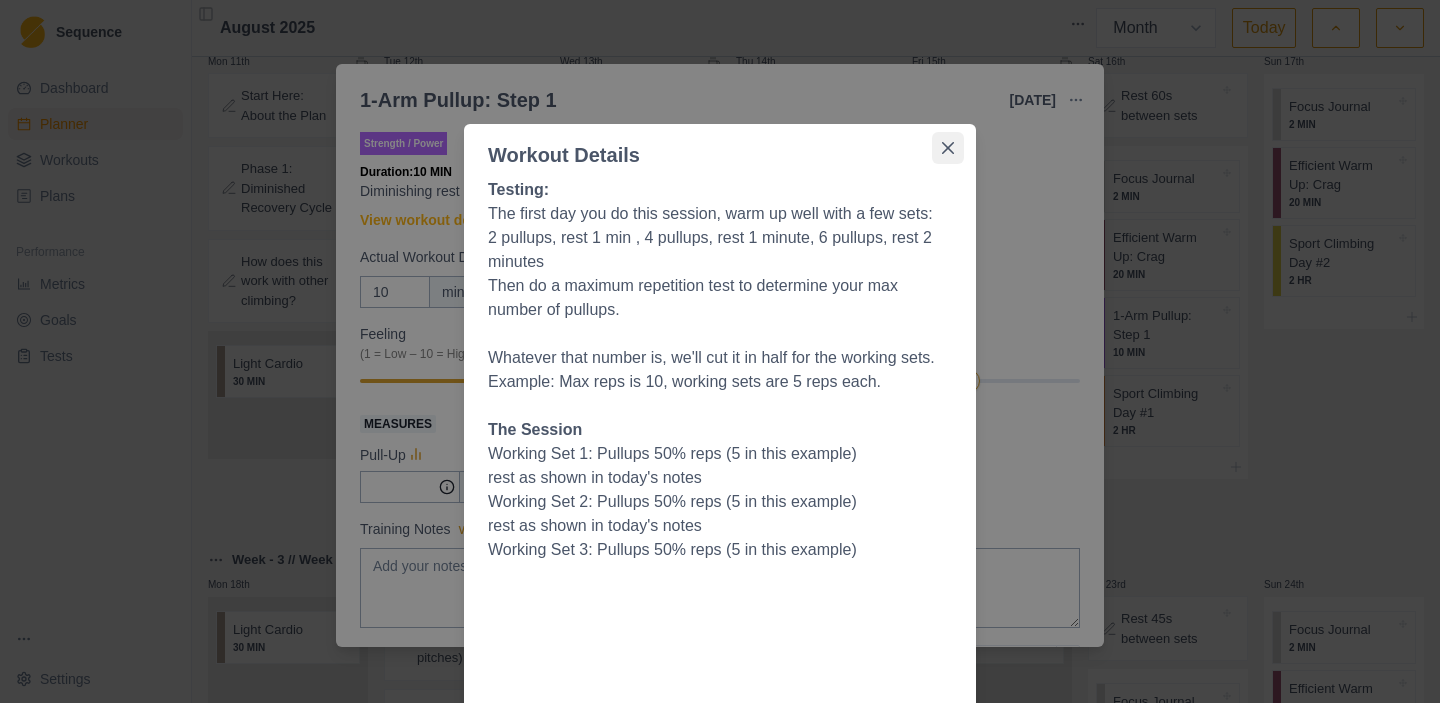 click 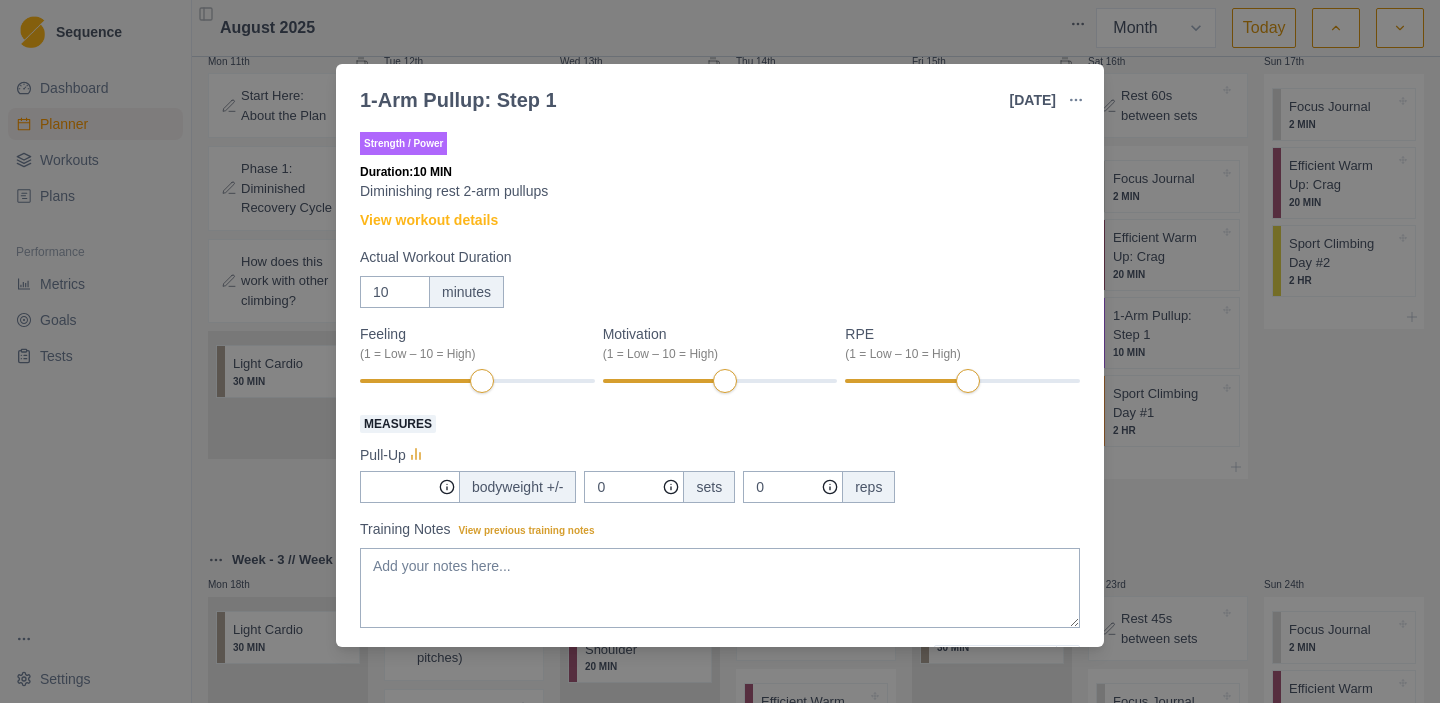 click on "1-Arm Pullup: Step 1 [DATE] Link To Goal View Workout Metrics Edit Original Workout Reschedule Workout Remove From Schedule Strength / Power Duration: 10 MIN Diminishing rest 2-arm pullups View workout details Actual Workout Duration 10 minutes Feeling (1 = Low – 10 = High) Motivation (1 = Low – 10 = High) RPE (1 = Low – 10 = High) Measures Pull-Up bodyweight +/- 0 sets 0 reps Training Notes View previous training notes Mark as Incomplete Complete Workout" at bounding box center (720, 351) 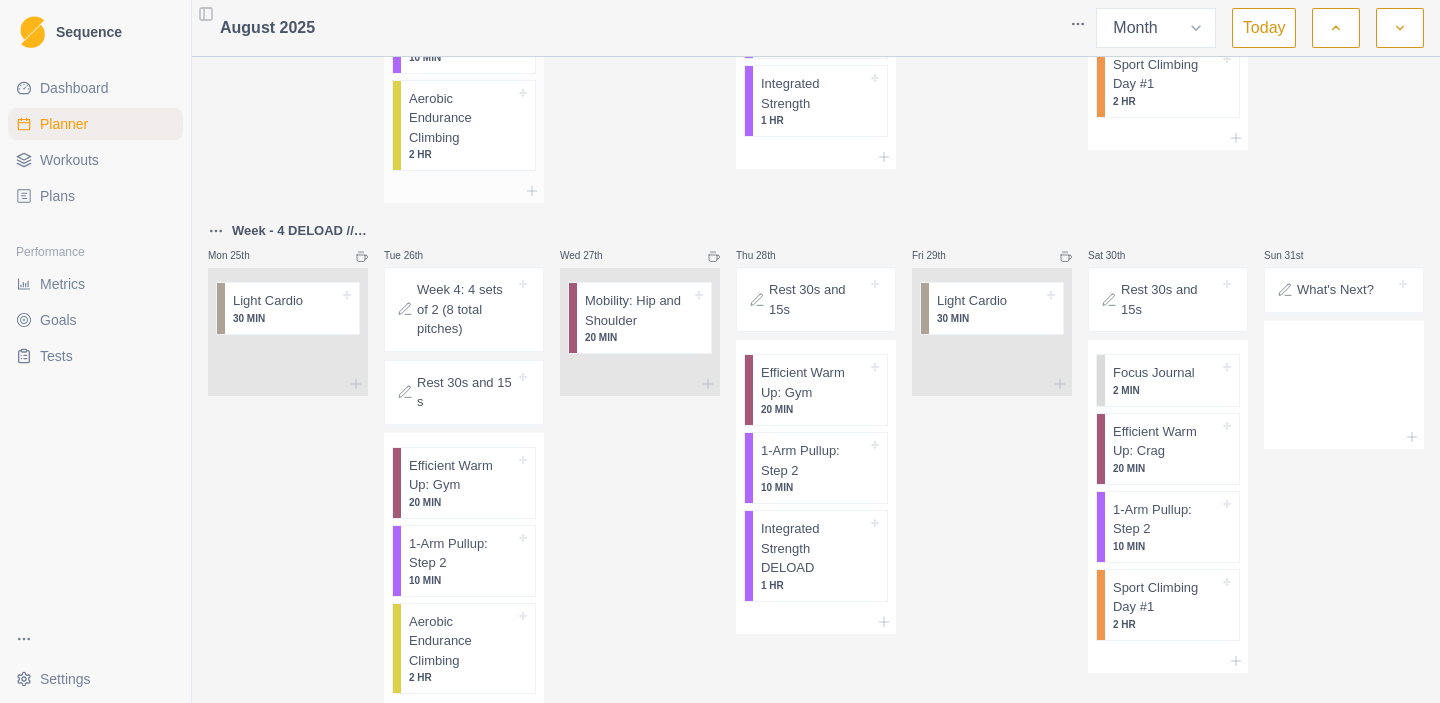 scroll, scrollTop: 1537, scrollLeft: 0, axis: vertical 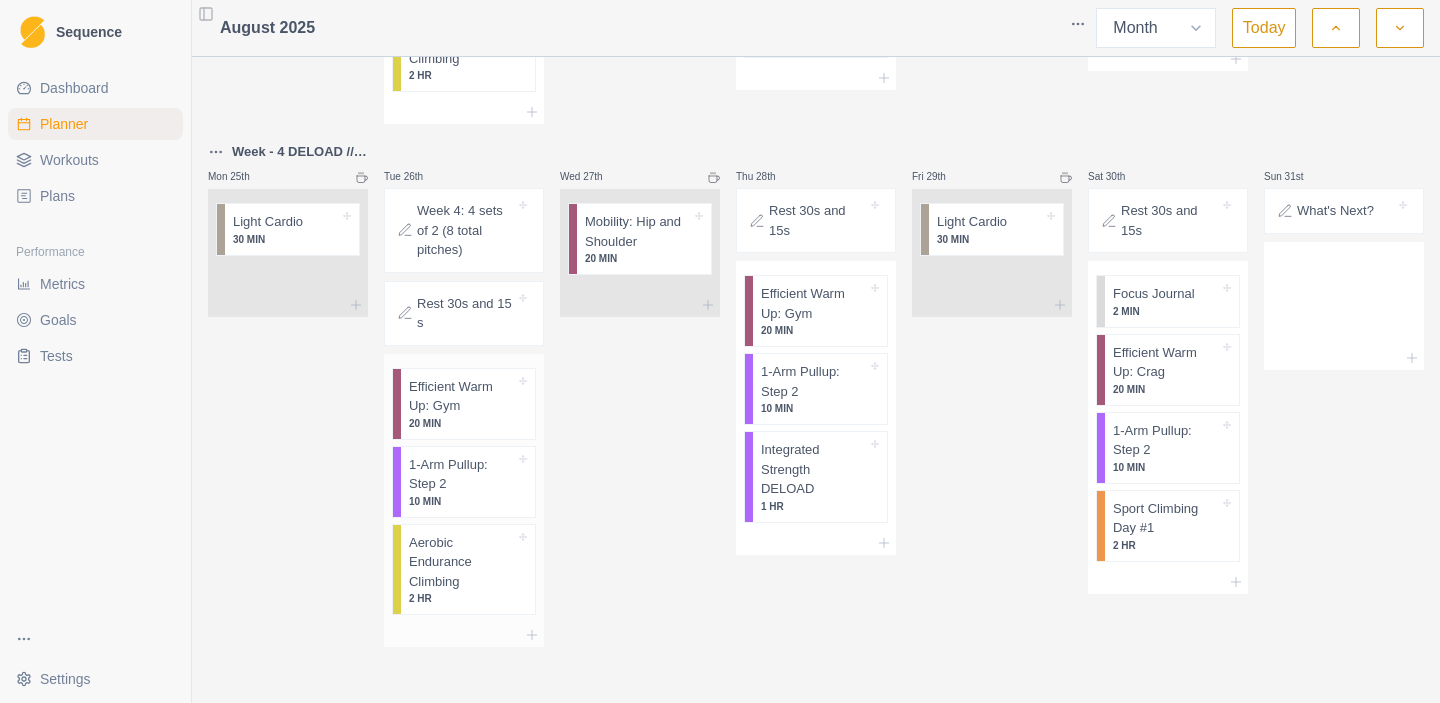 click on "1-Arm Pullup: Step 2" at bounding box center [462, 474] 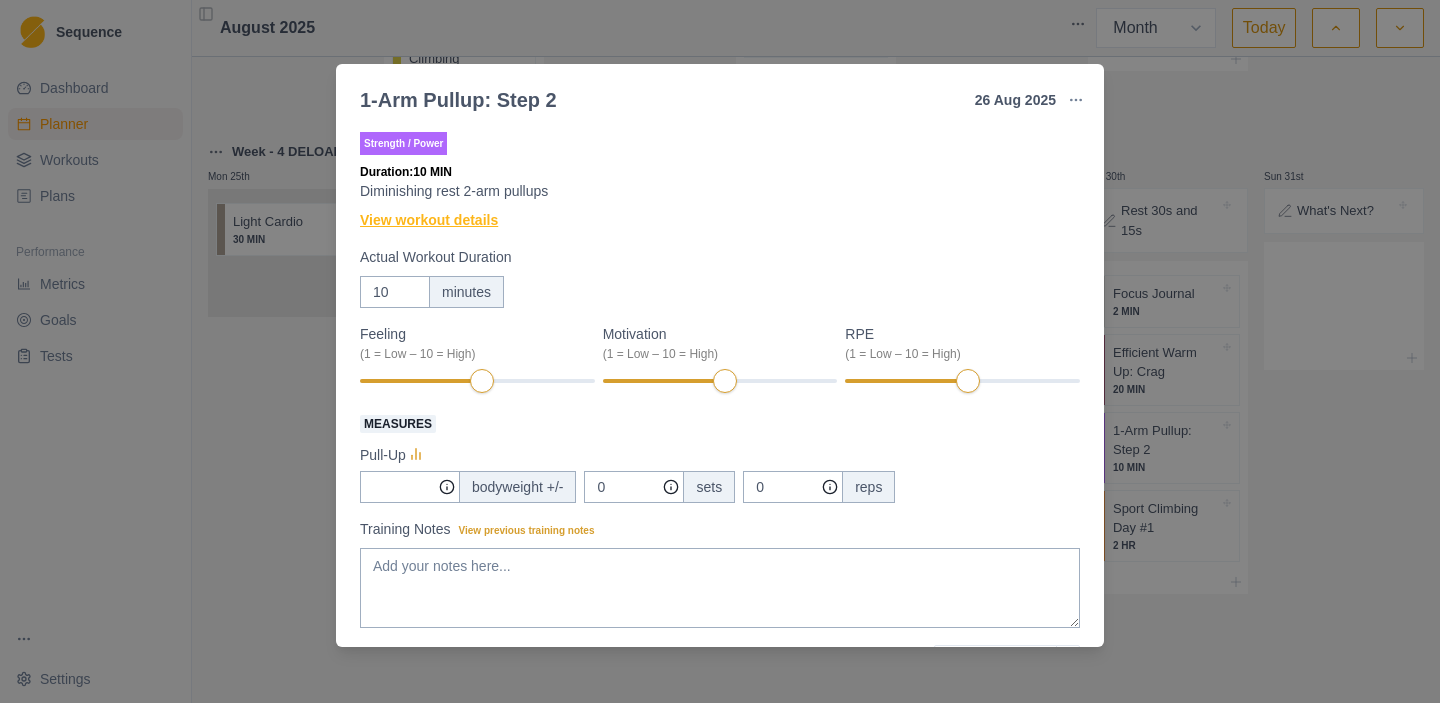 click on "View workout details" at bounding box center [429, 220] 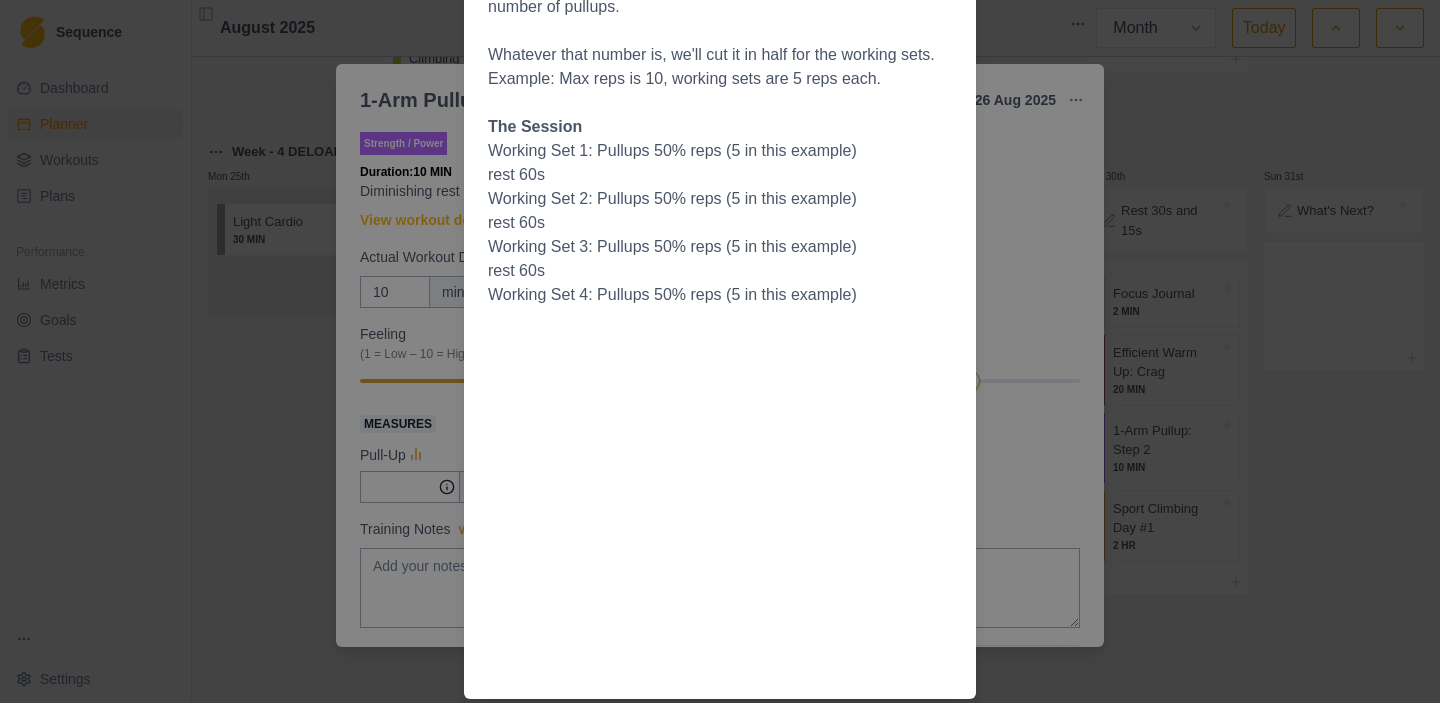 scroll, scrollTop: 0, scrollLeft: 0, axis: both 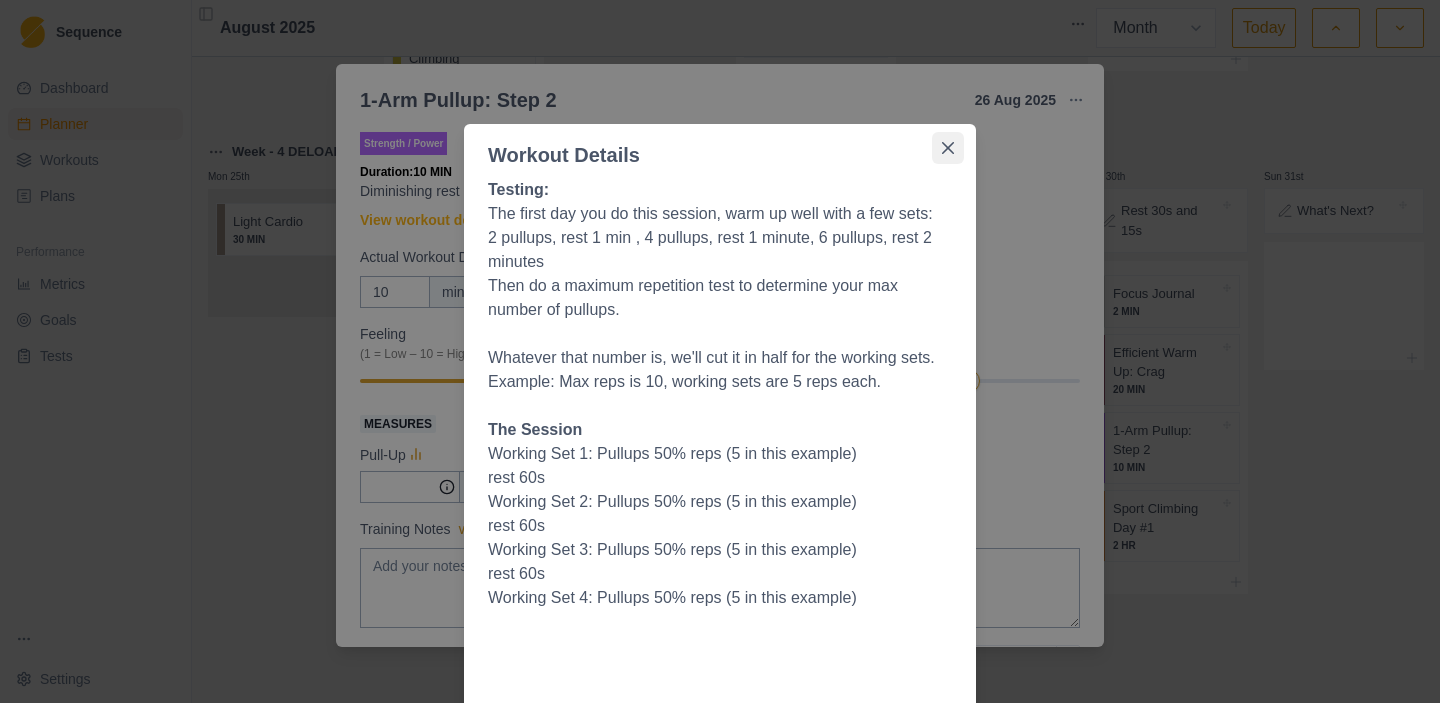 click 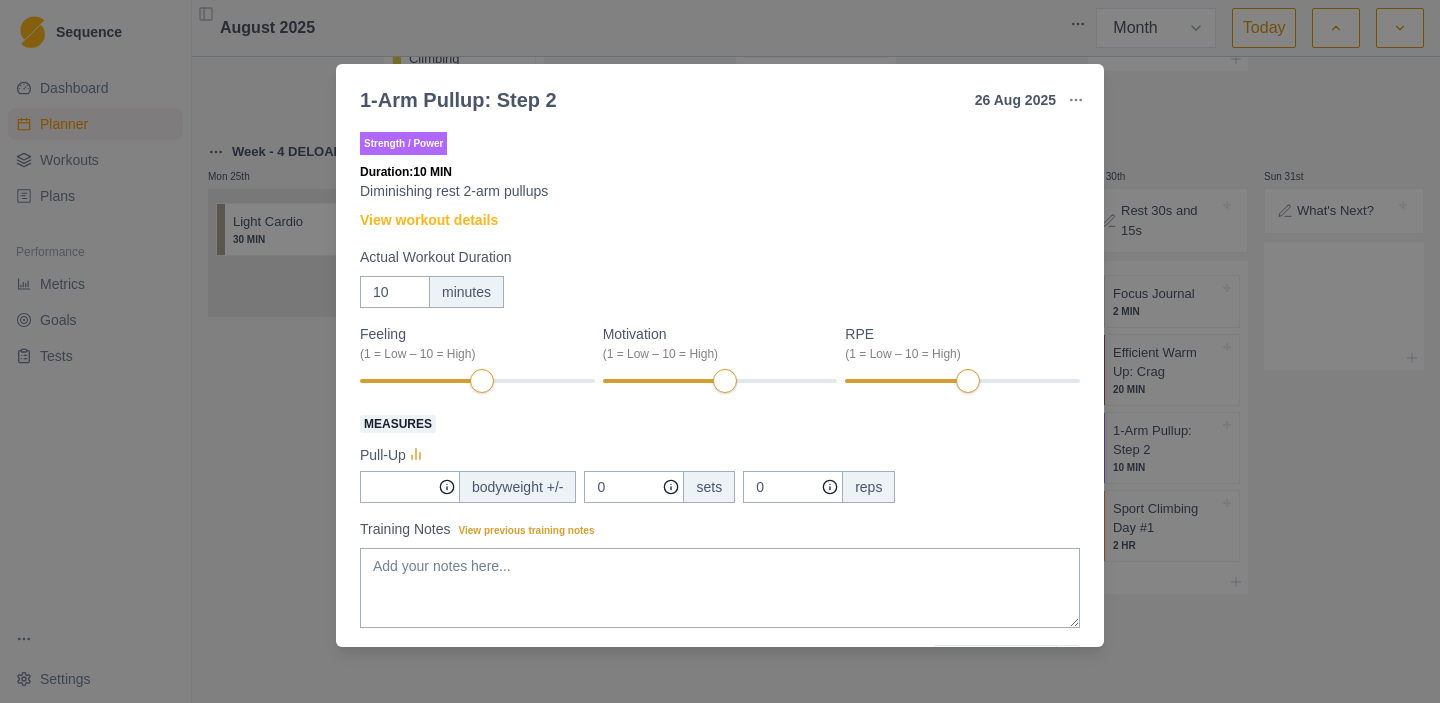 click on "1-Arm Pullup: Step 2 26 Aug 2025 Link To Goal View Workout Metrics Edit Original Workout Reschedule Workout Remove From Schedule Strength / Power Duration:  10 MIN Diminishing rest 2-arm pullups View workout details Actual Workout Duration 10 minutes Feeling (1 = Low – 10 = High) Motivation (1 = Low – 10 = High) RPE (1 = Low – 10 = High) Measures Pull-Up bodyweight +/- 0 sets 0 reps Training Notes View previous training notes Mark as Incomplete Complete Workout" at bounding box center (720, 351) 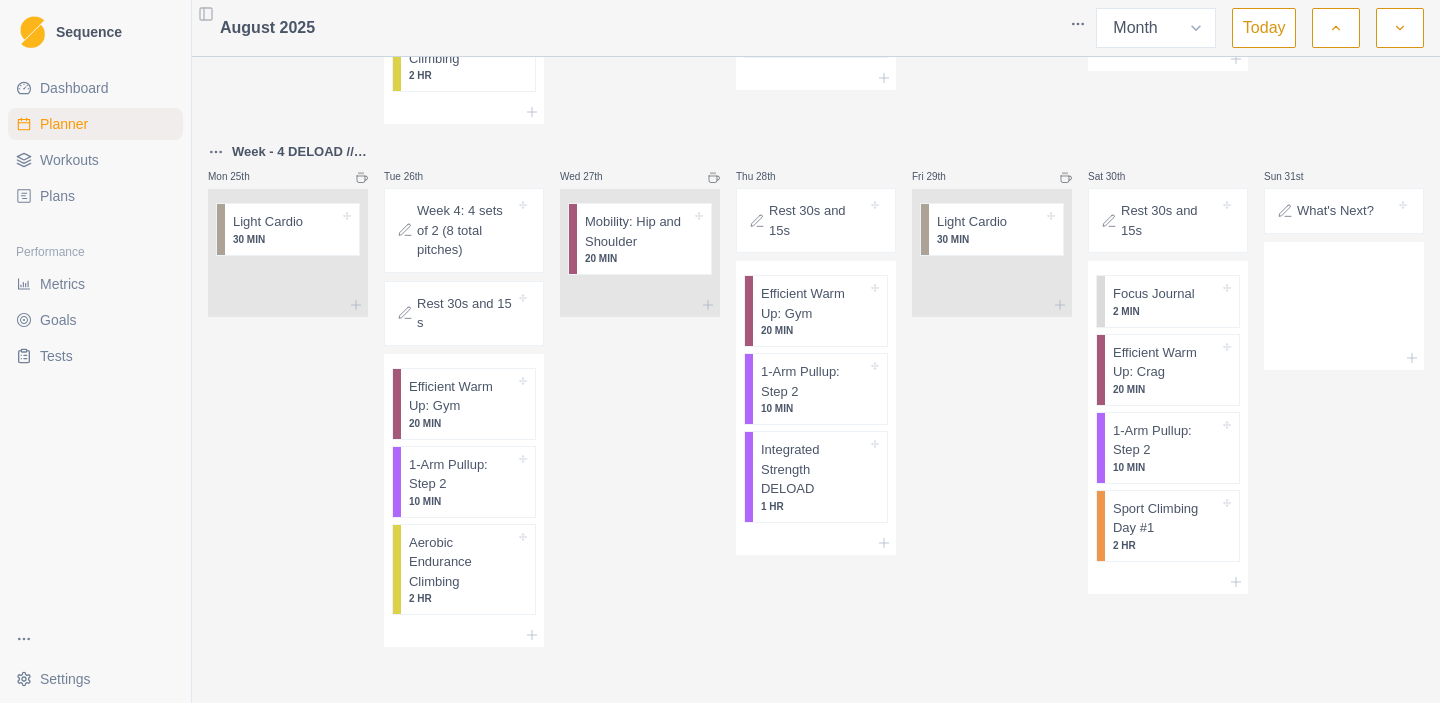 click on "Dashboard" at bounding box center (74, 88) 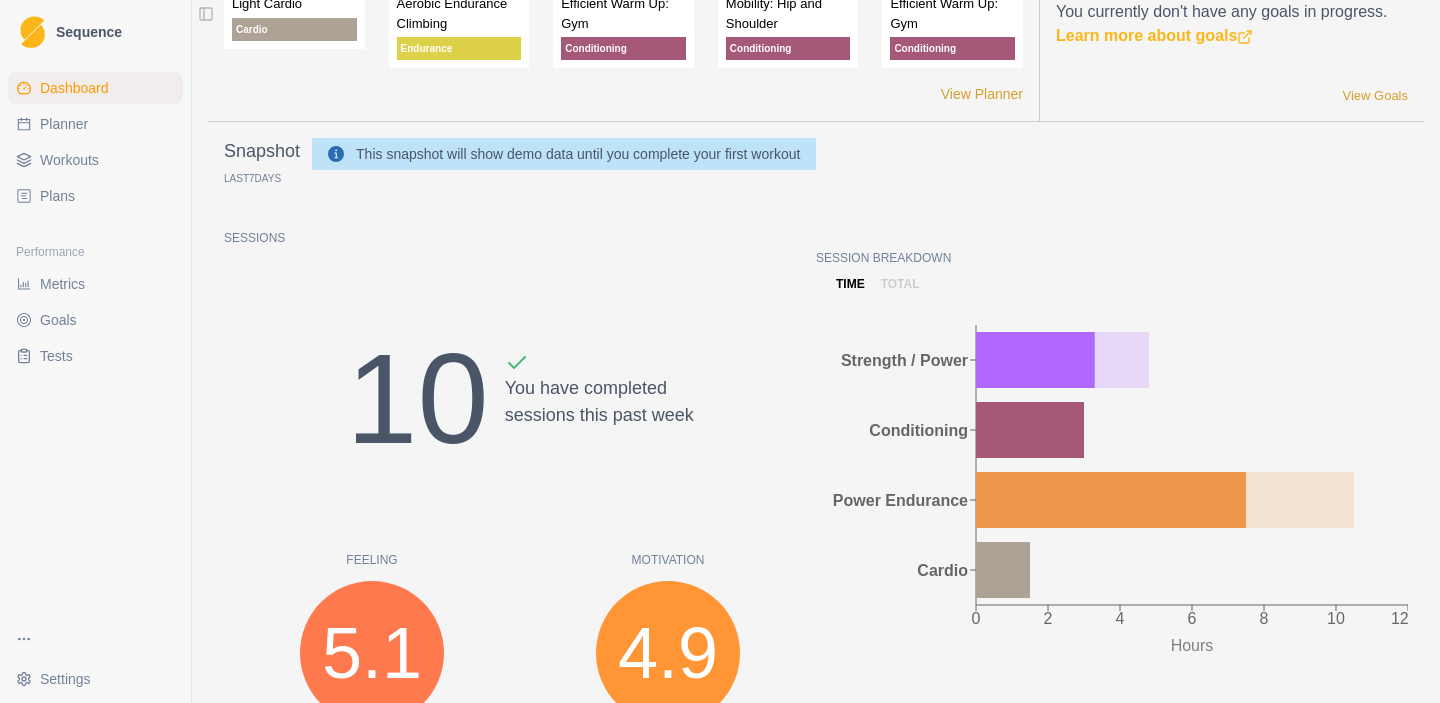 scroll, scrollTop: 0, scrollLeft: 0, axis: both 